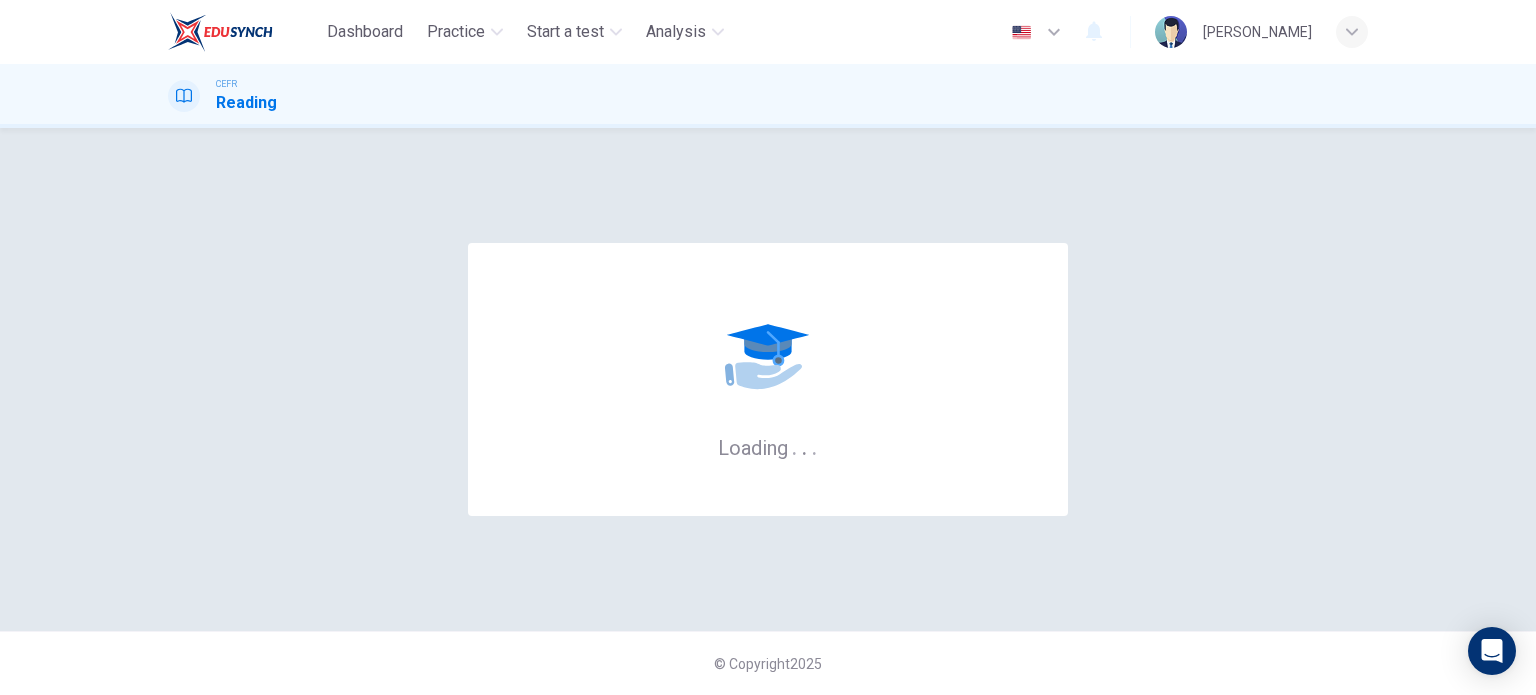 scroll, scrollTop: 0, scrollLeft: 0, axis: both 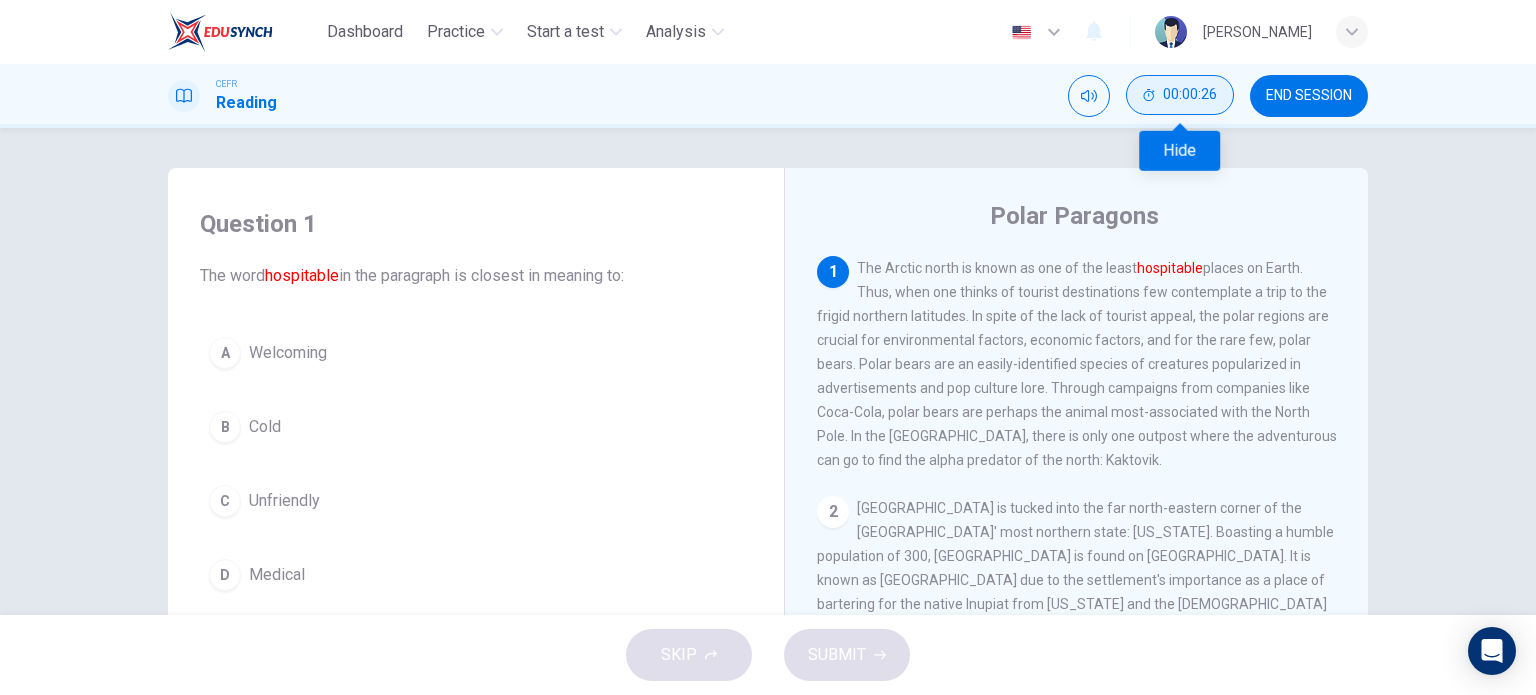 click on "00:00:26" at bounding box center (1180, 95) 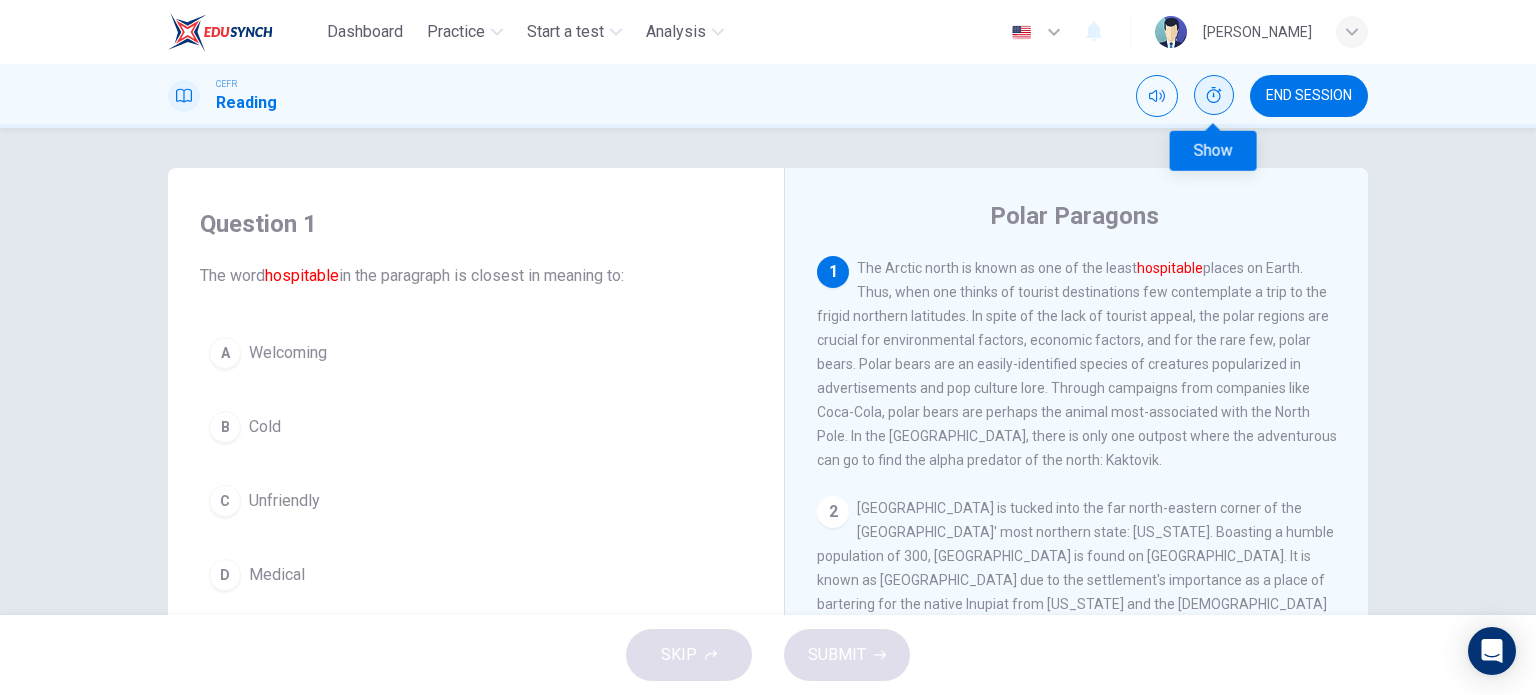 click 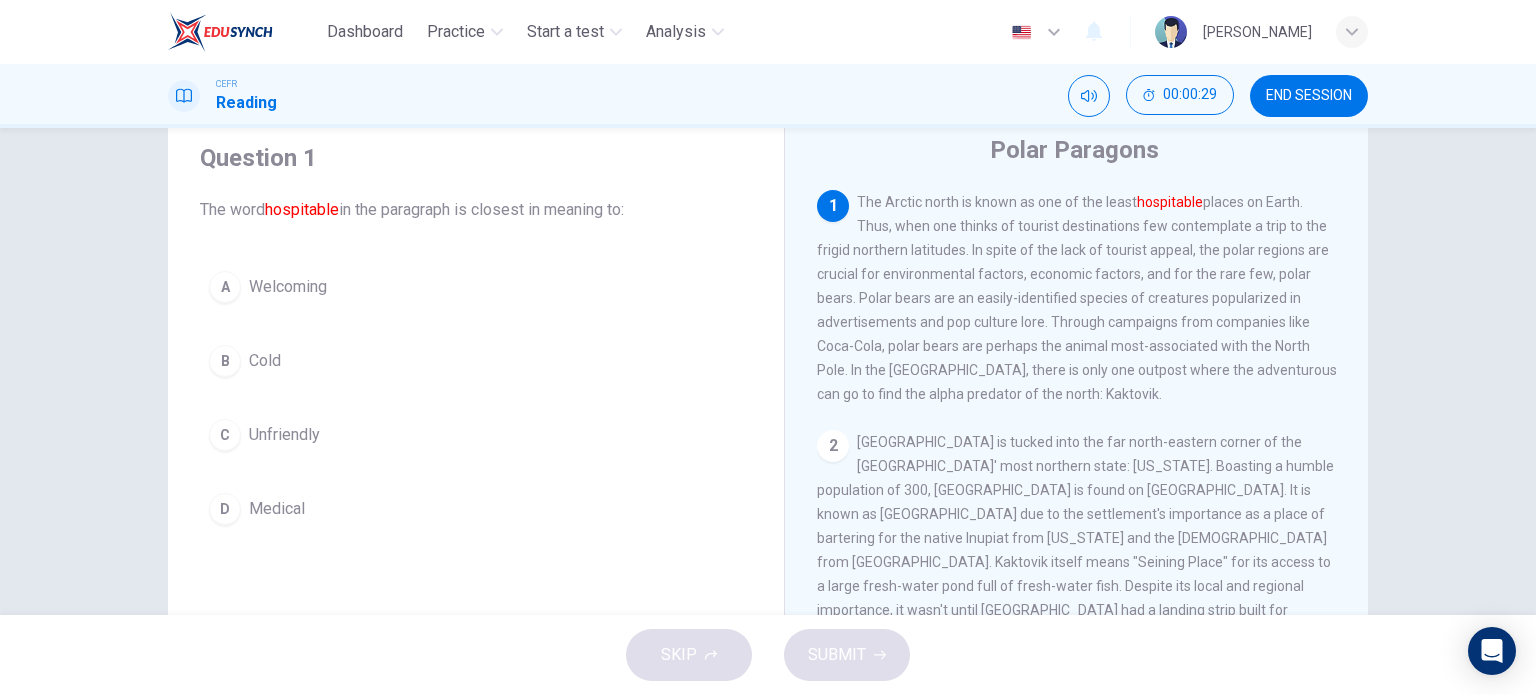 scroll, scrollTop: 100, scrollLeft: 0, axis: vertical 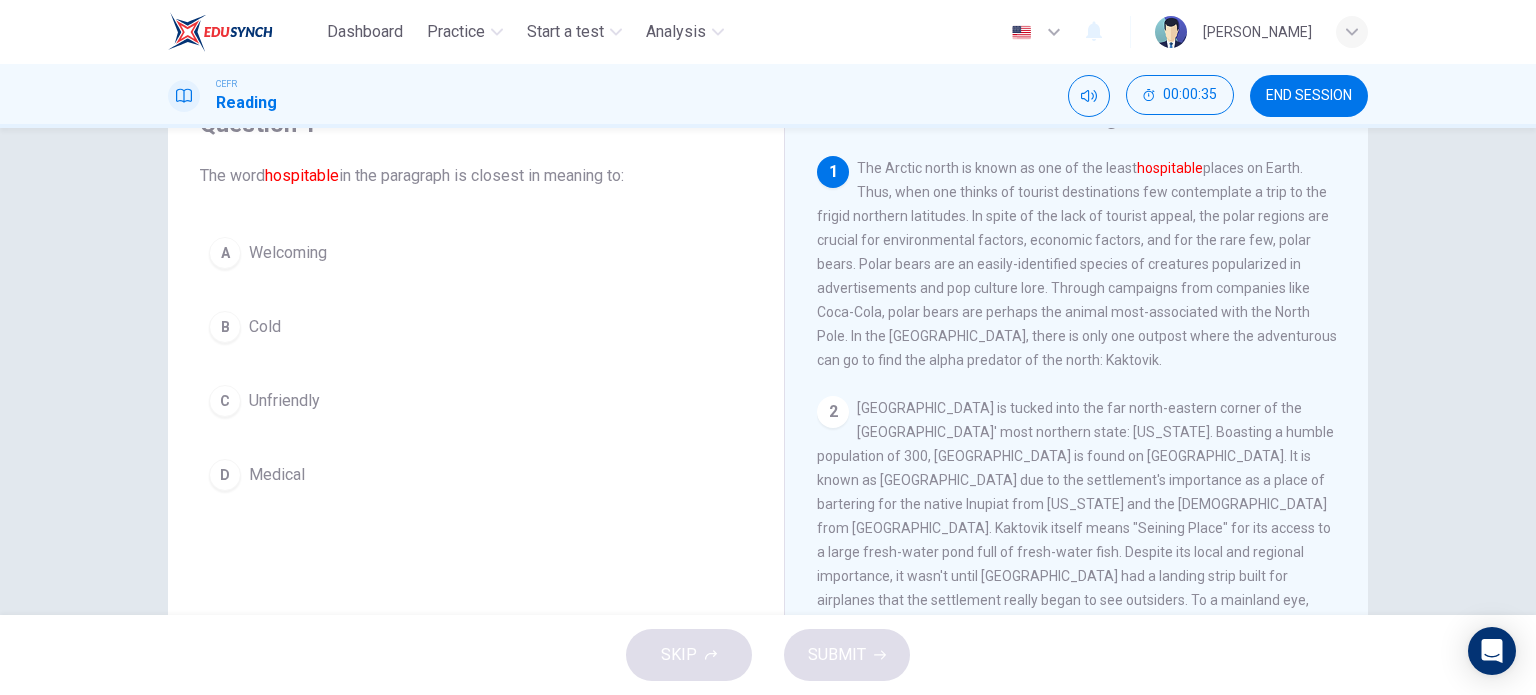 click on "Welcoming" at bounding box center (288, 253) 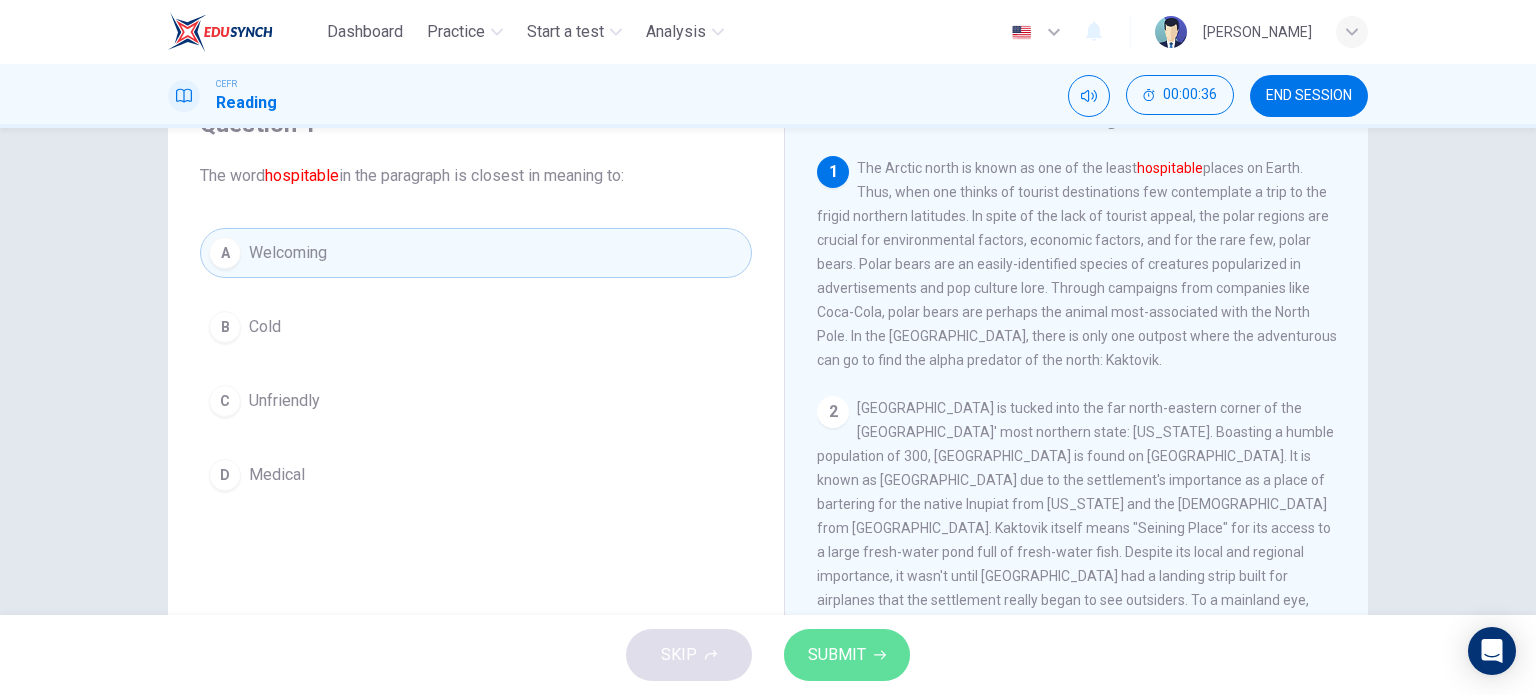 click on "SUBMIT" at bounding box center (837, 655) 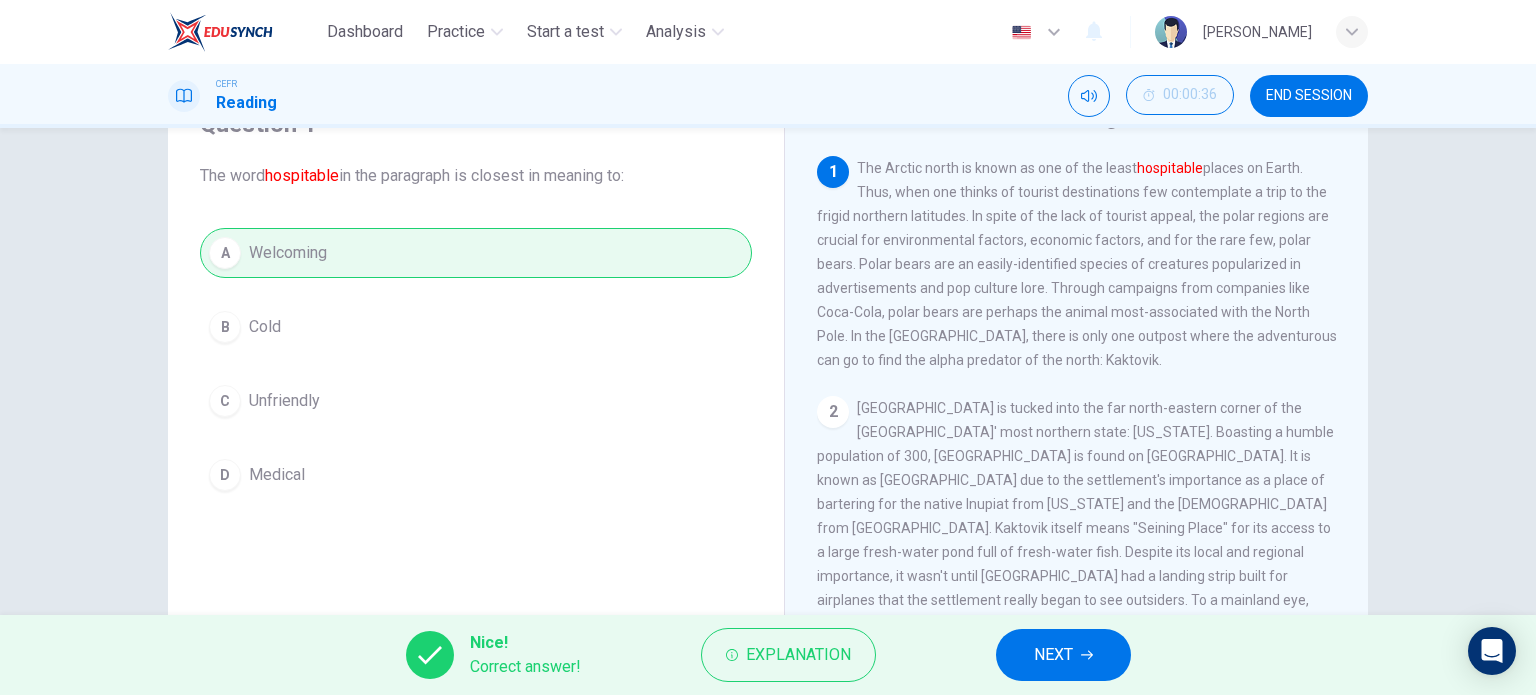 click on "NEXT" at bounding box center [1063, 655] 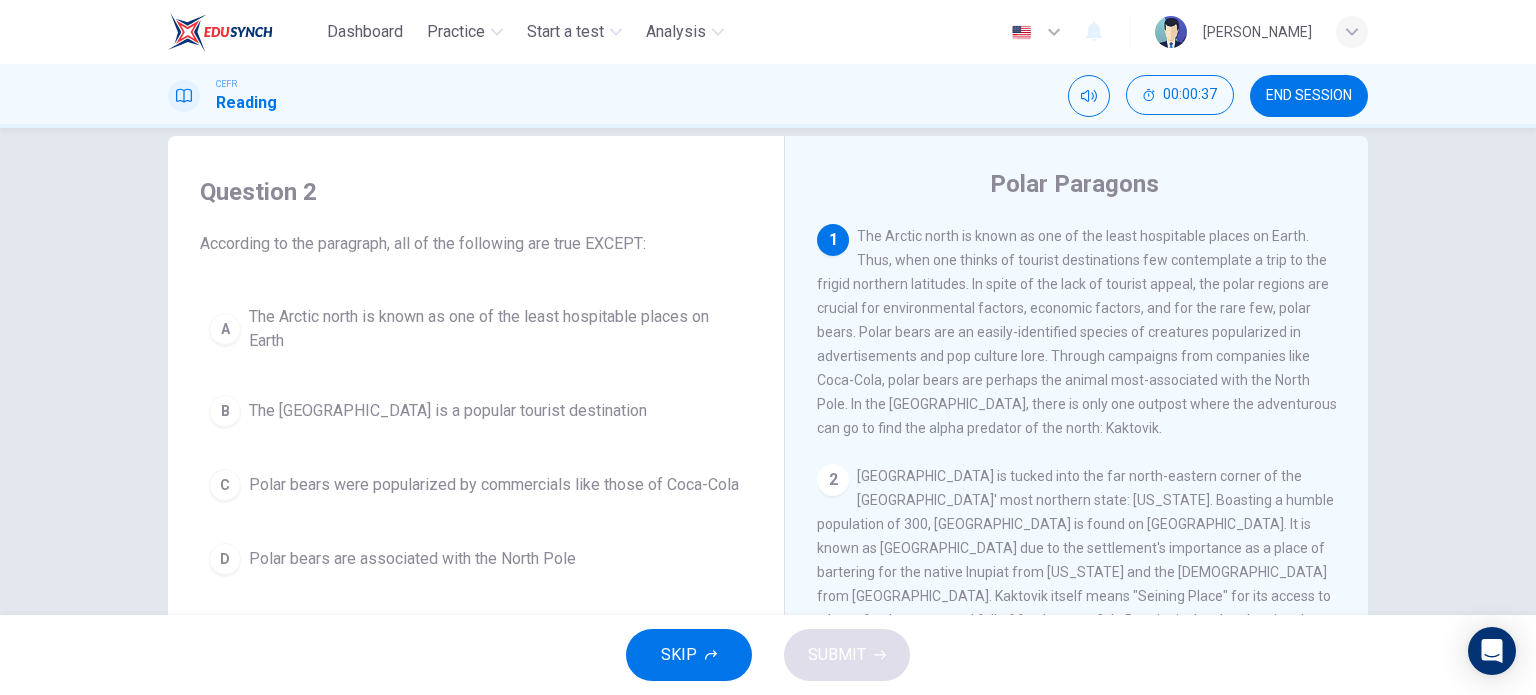 scroll, scrollTop: 0, scrollLeft: 0, axis: both 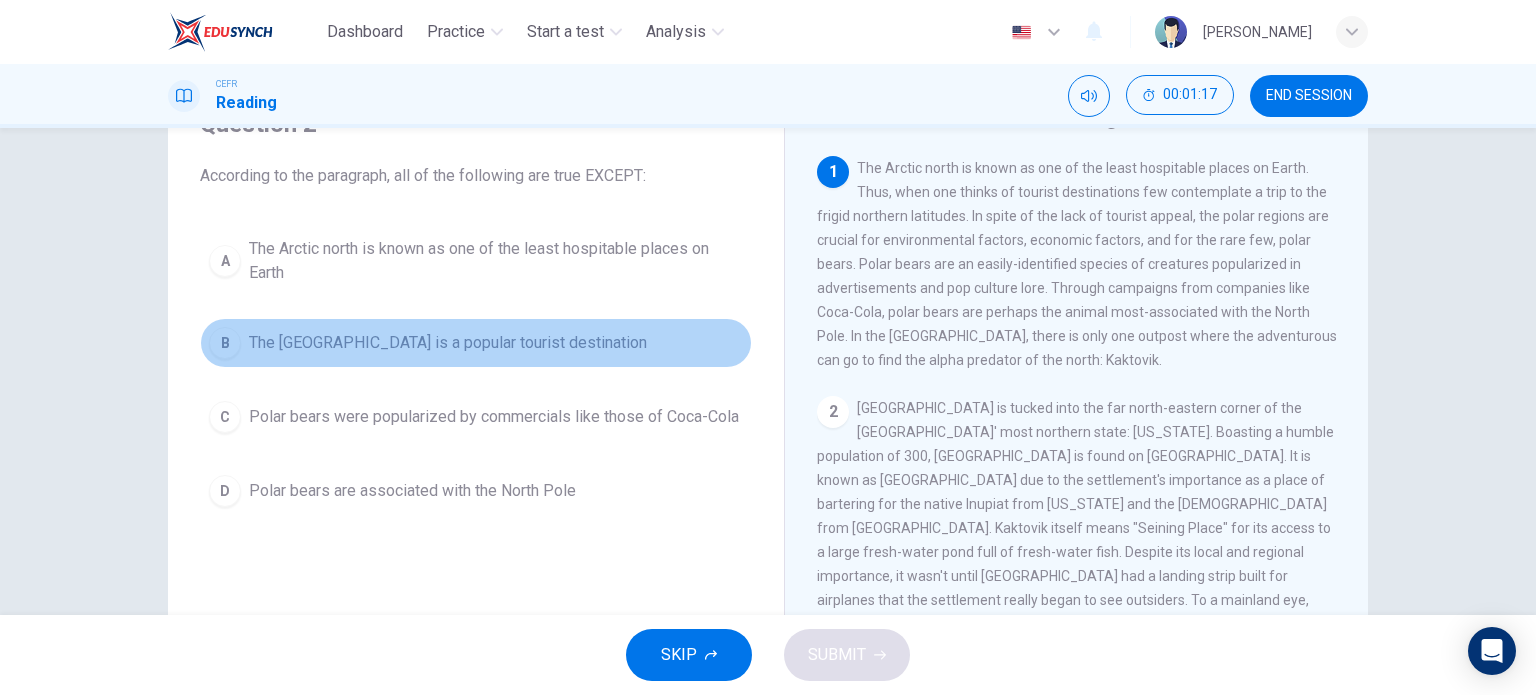 click on "The [GEOGRAPHIC_DATA] is a popular tourist destination" at bounding box center [448, 343] 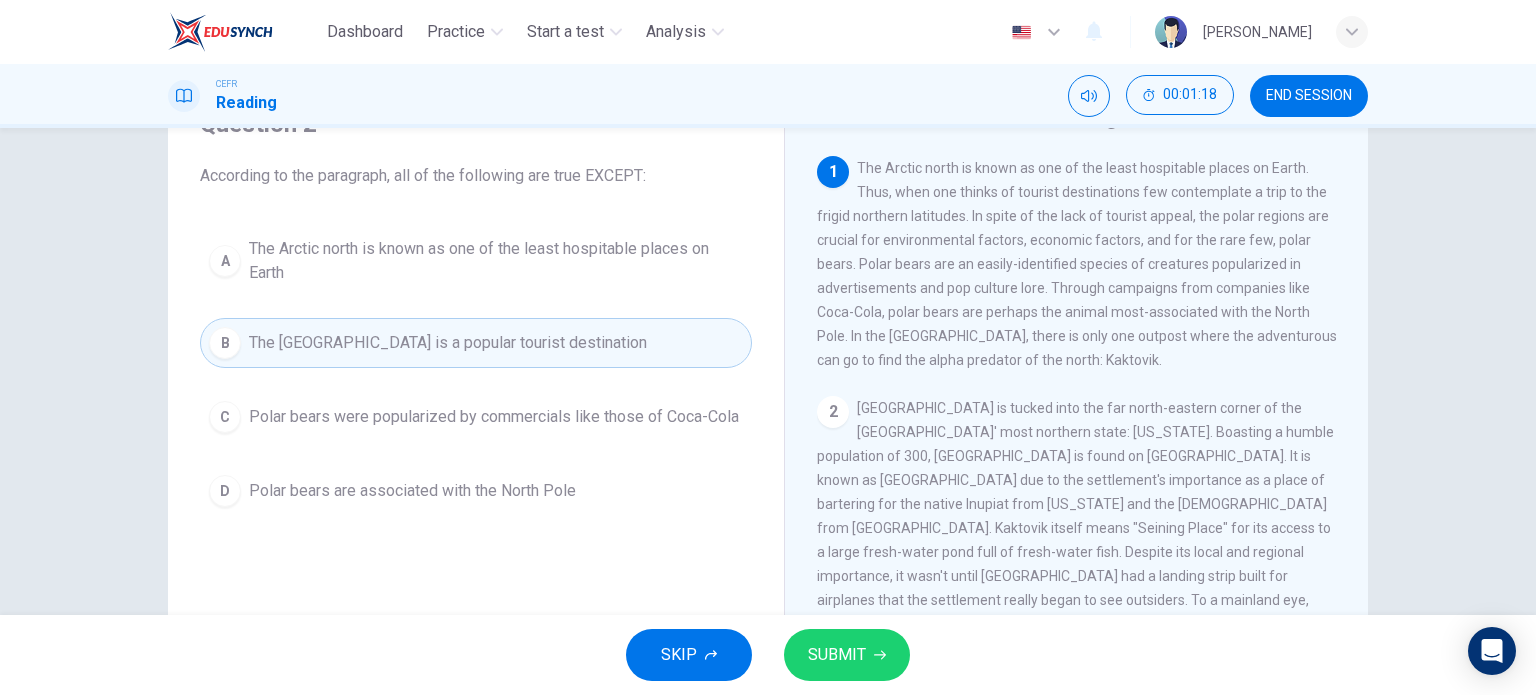click 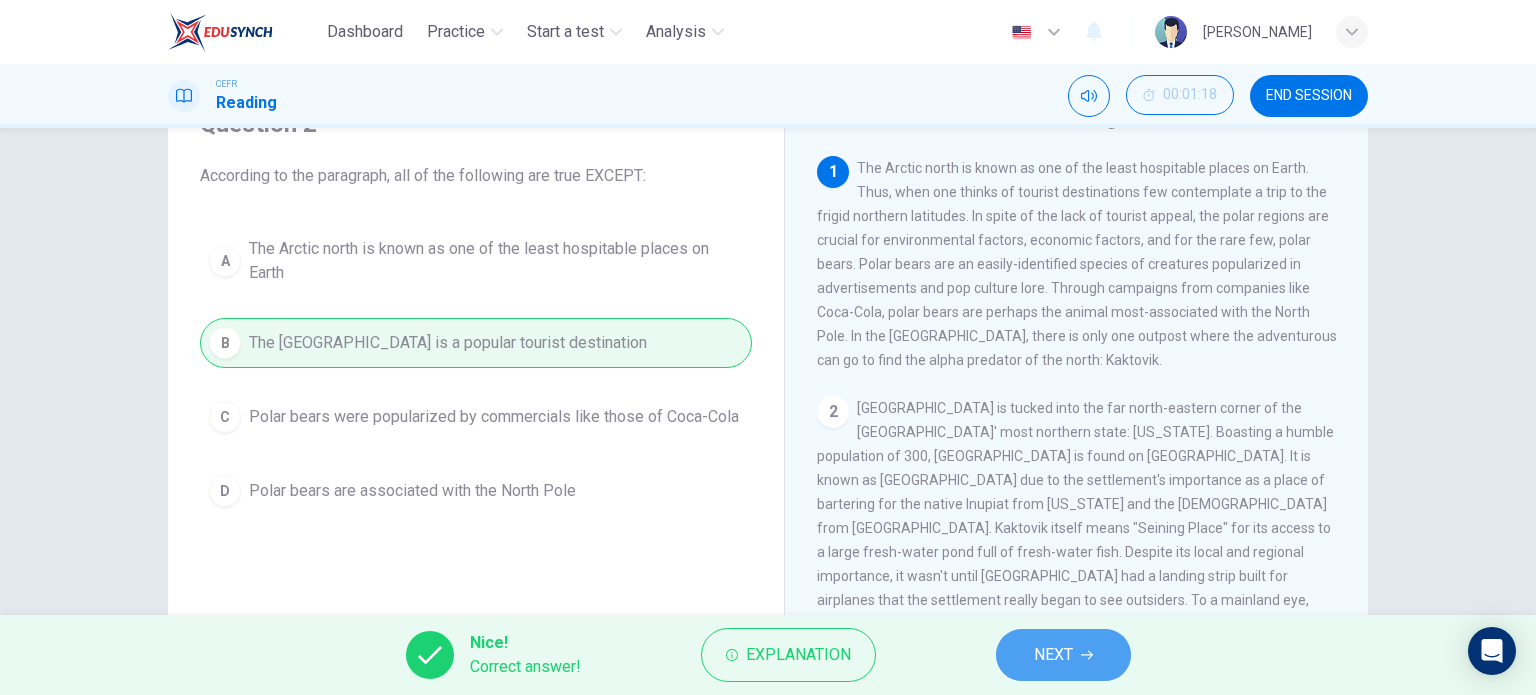 click on "NEXT" at bounding box center [1053, 655] 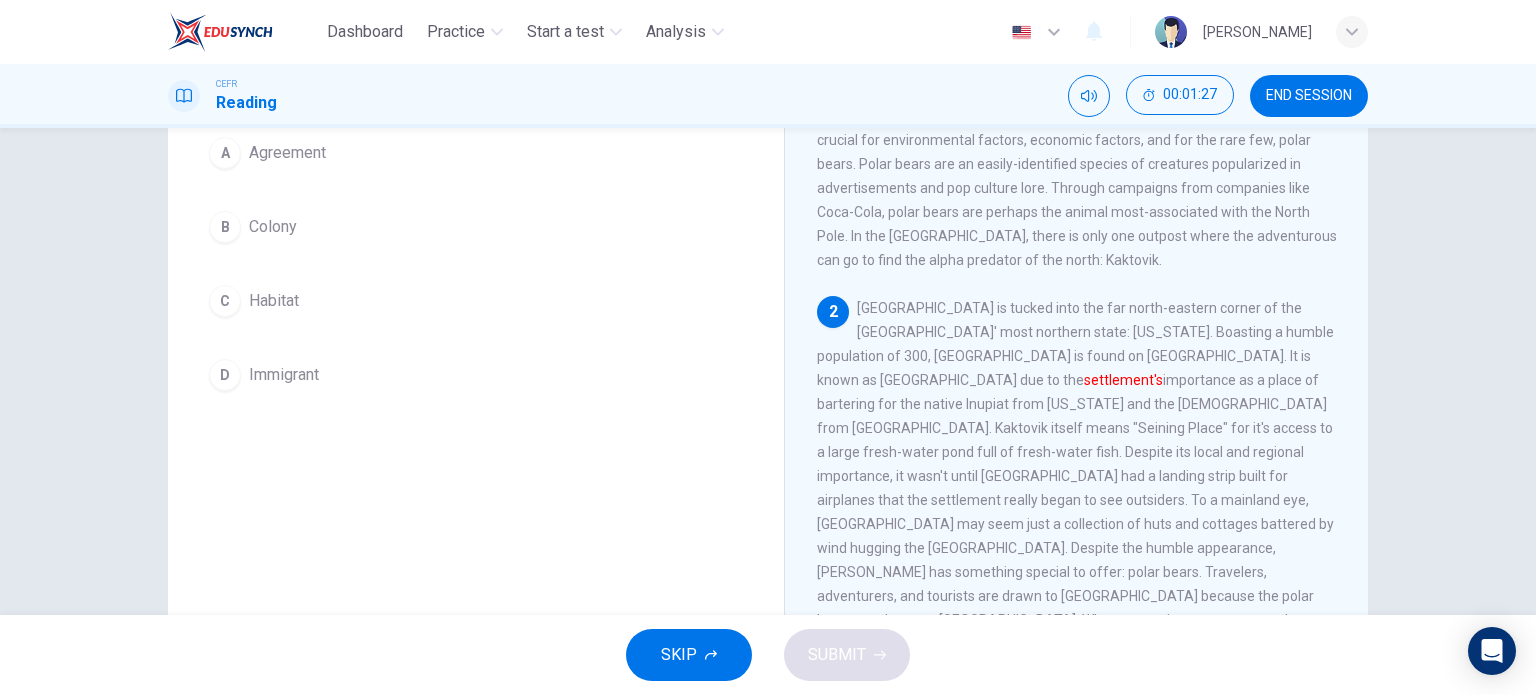scroll, scrollTop: 100, scrollLeft: 0, axis: vertical 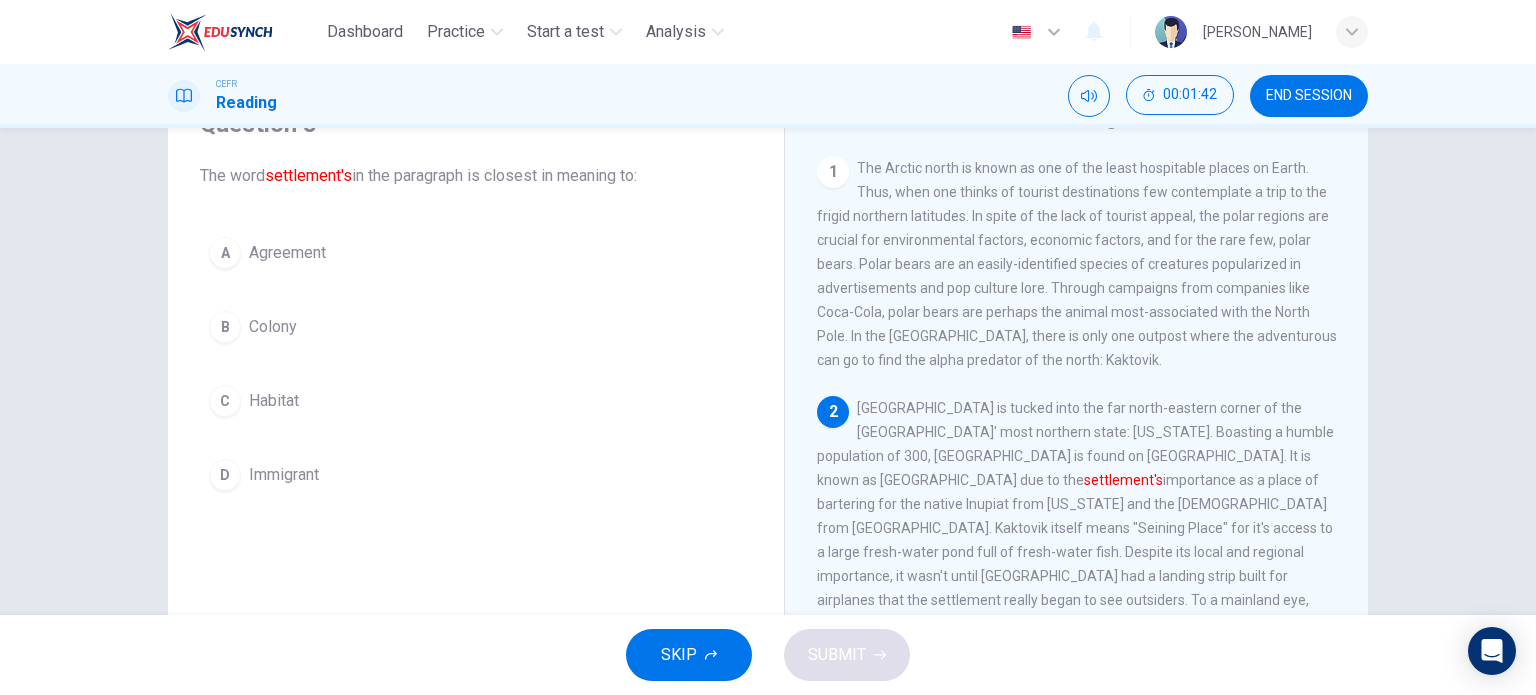 click on "Colony" at bounding box center [273, 327] 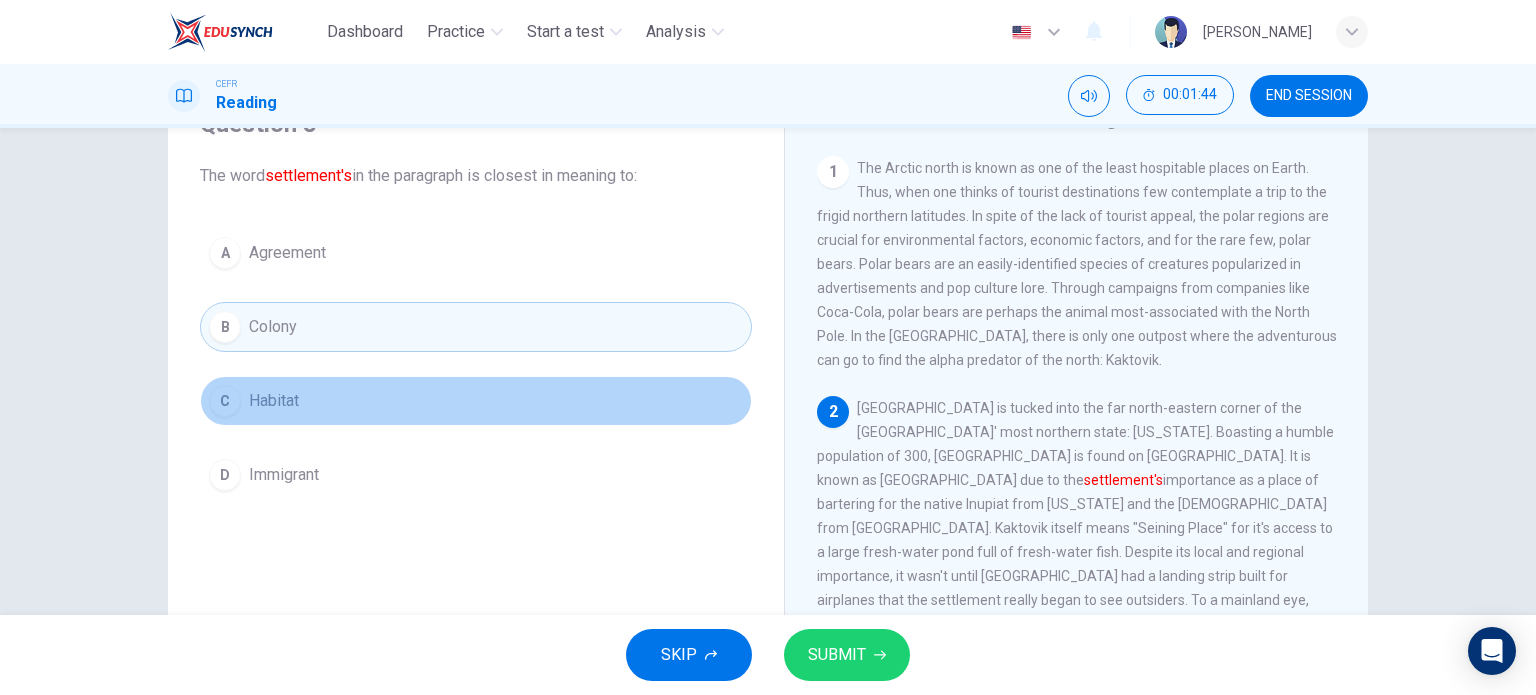 click on "Habitat" at bounding box center [274, 401] 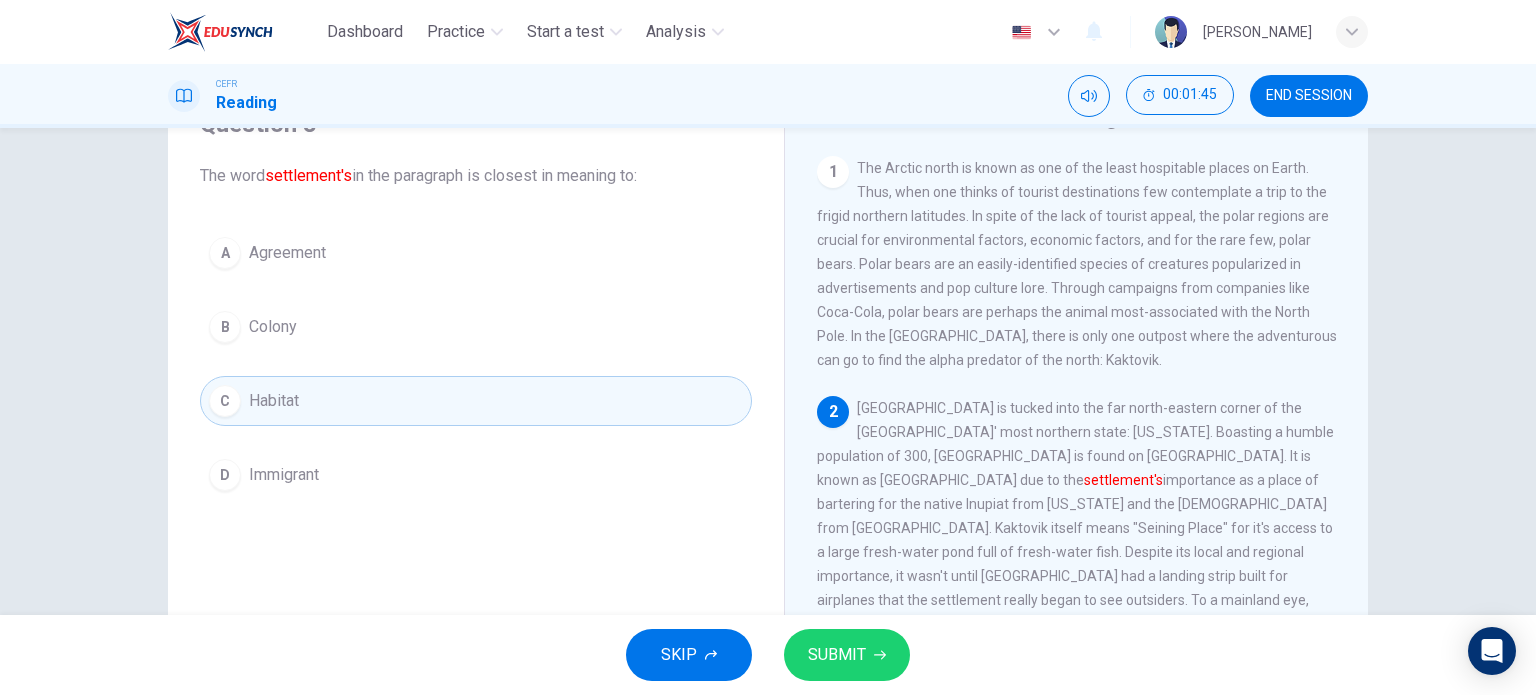 click on "SUBMIT" at bounding box center (837, 655) 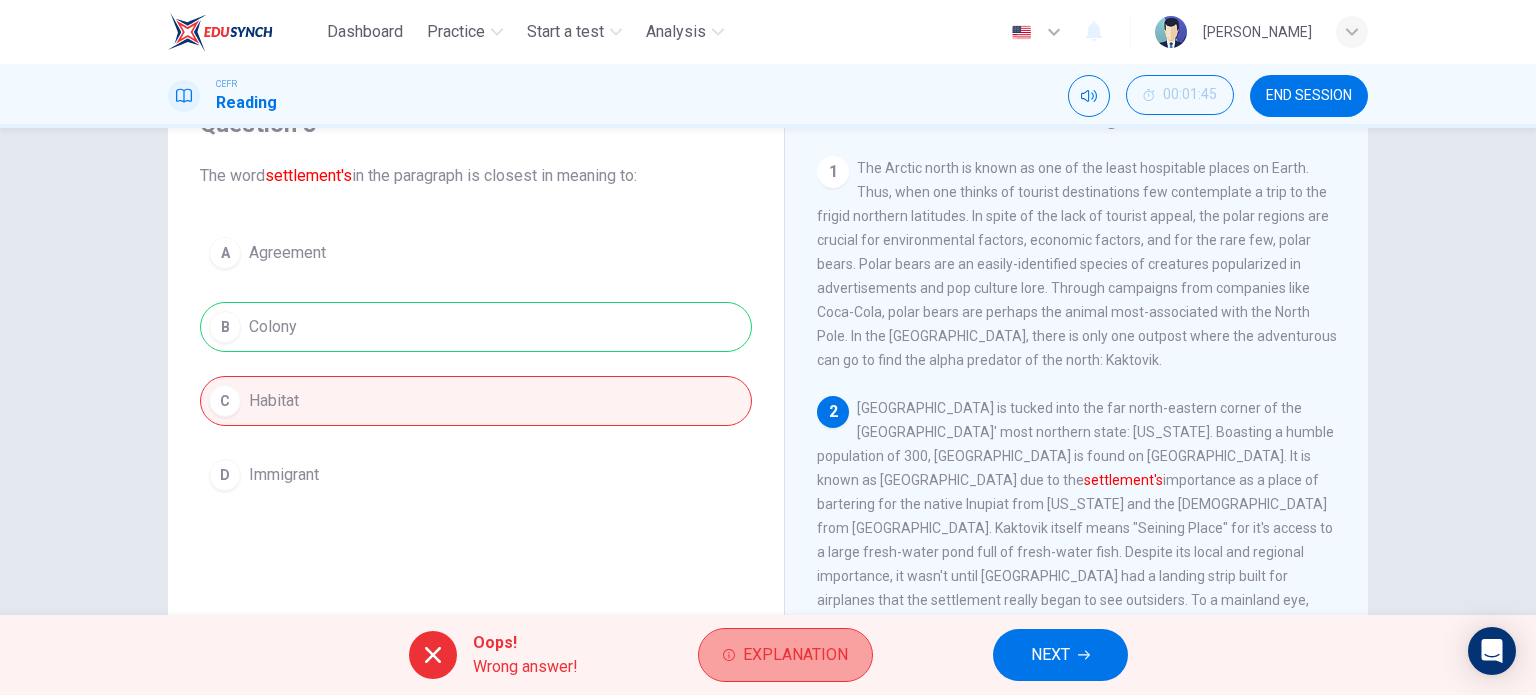 click on "Explanation" at bounding box center (795, 655) 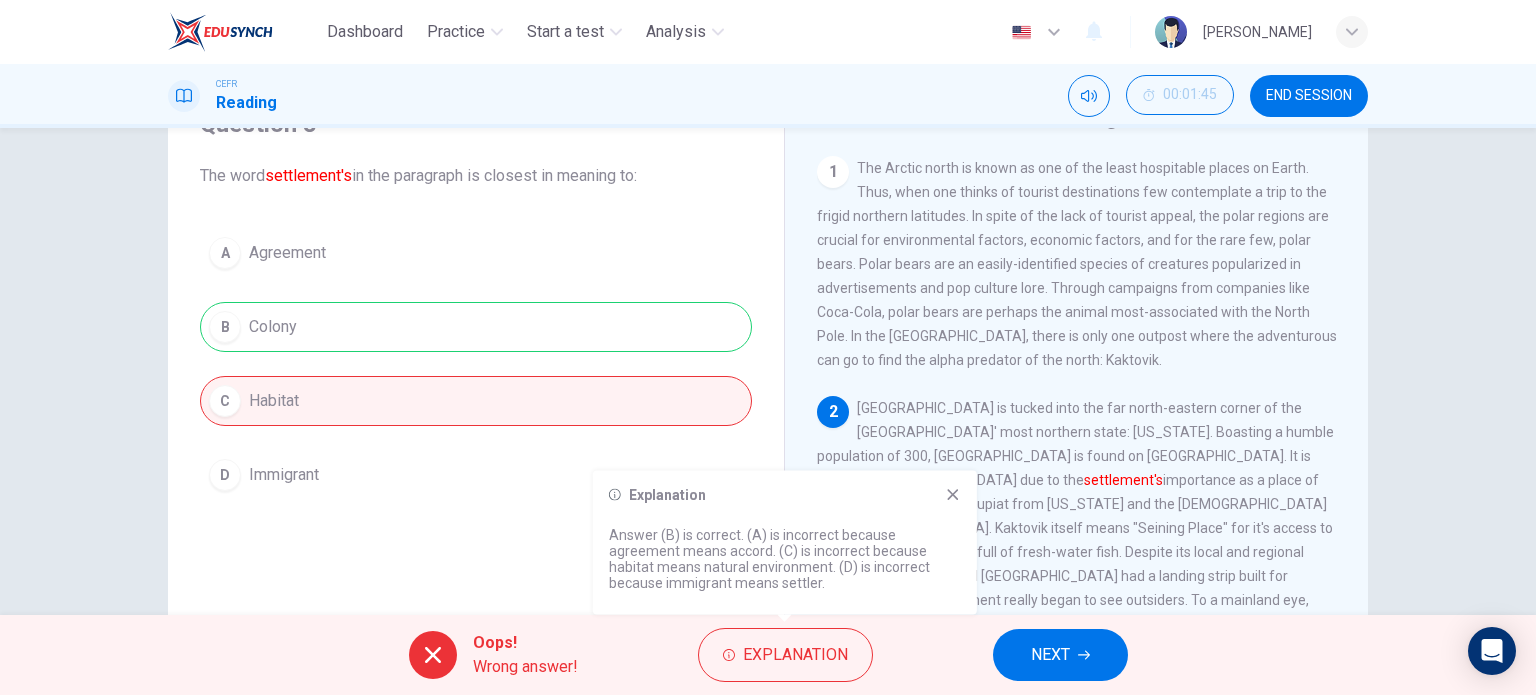 click 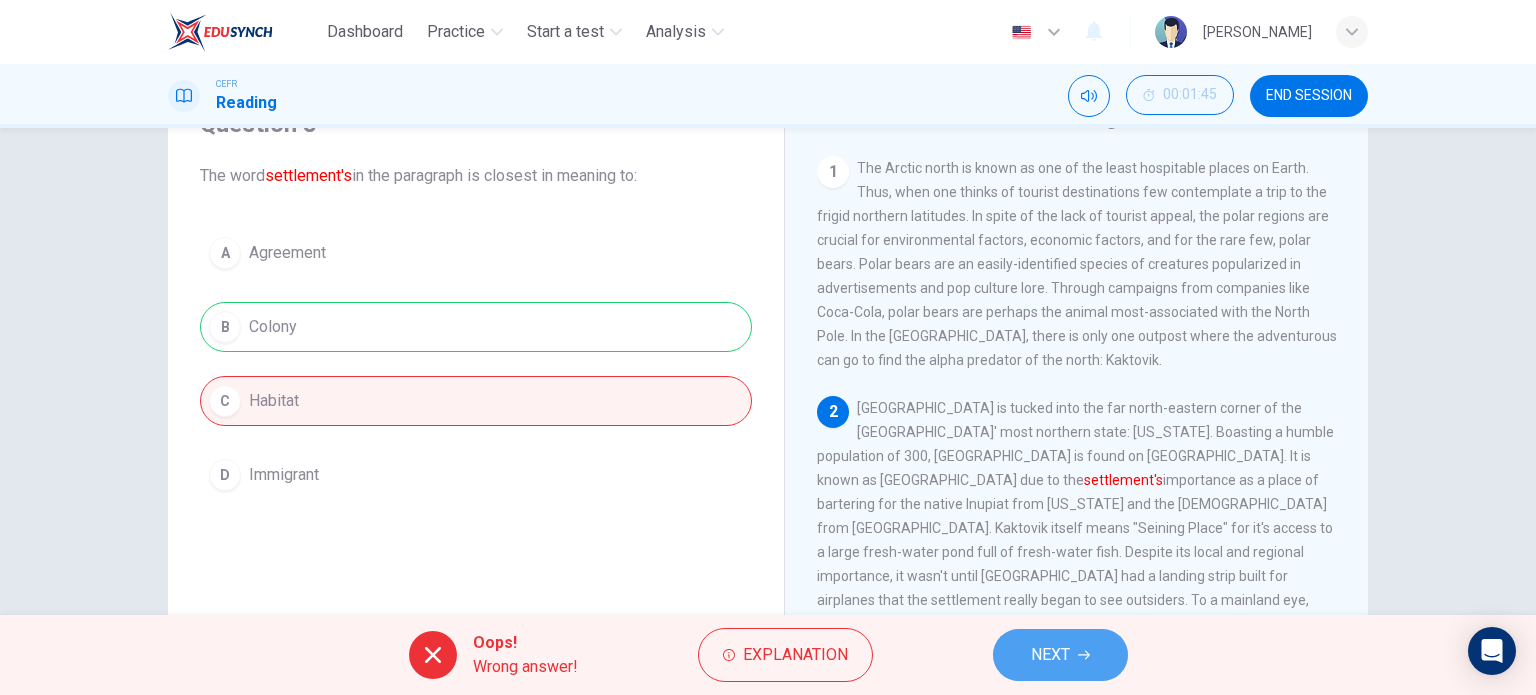 click on "NEXT" at bounding box center (1060, 655) 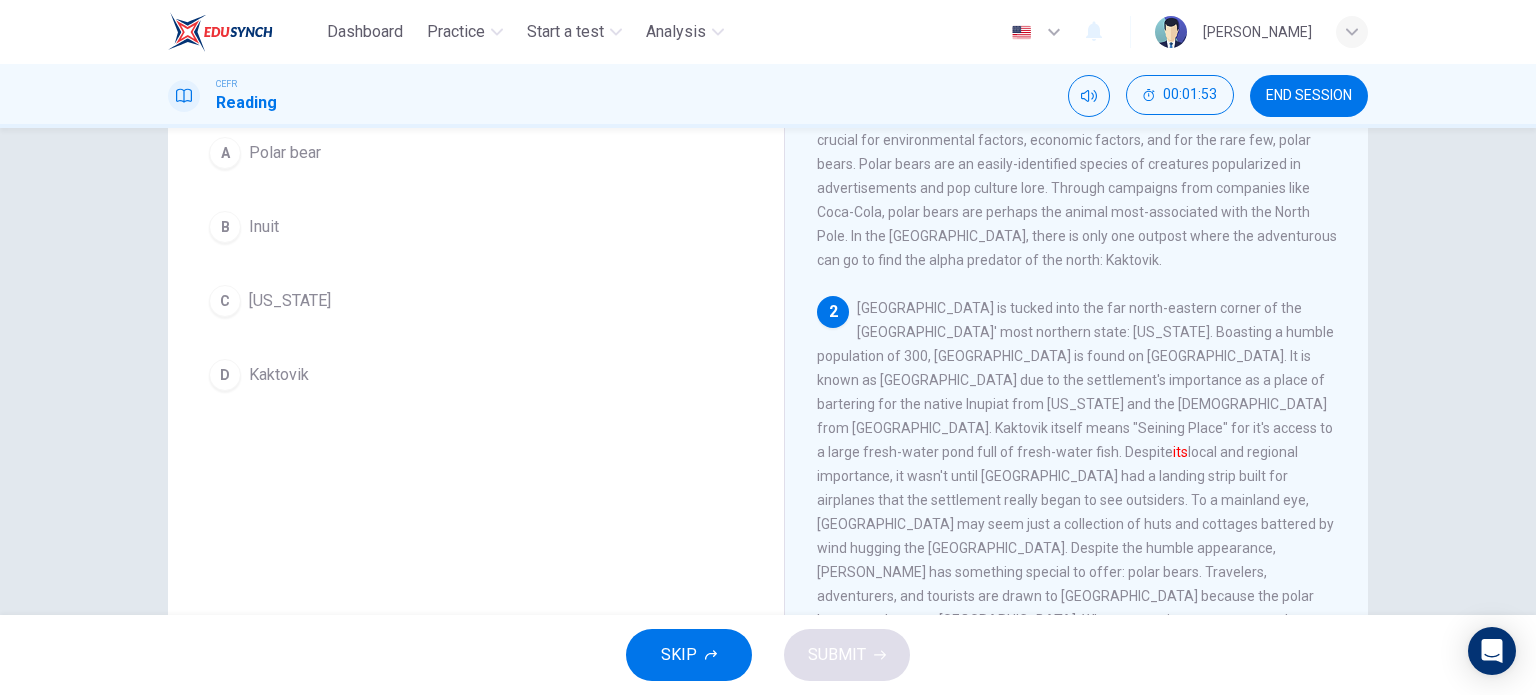 scroll, scrollTop: 100, scrollLeft: 0, axis: vertical 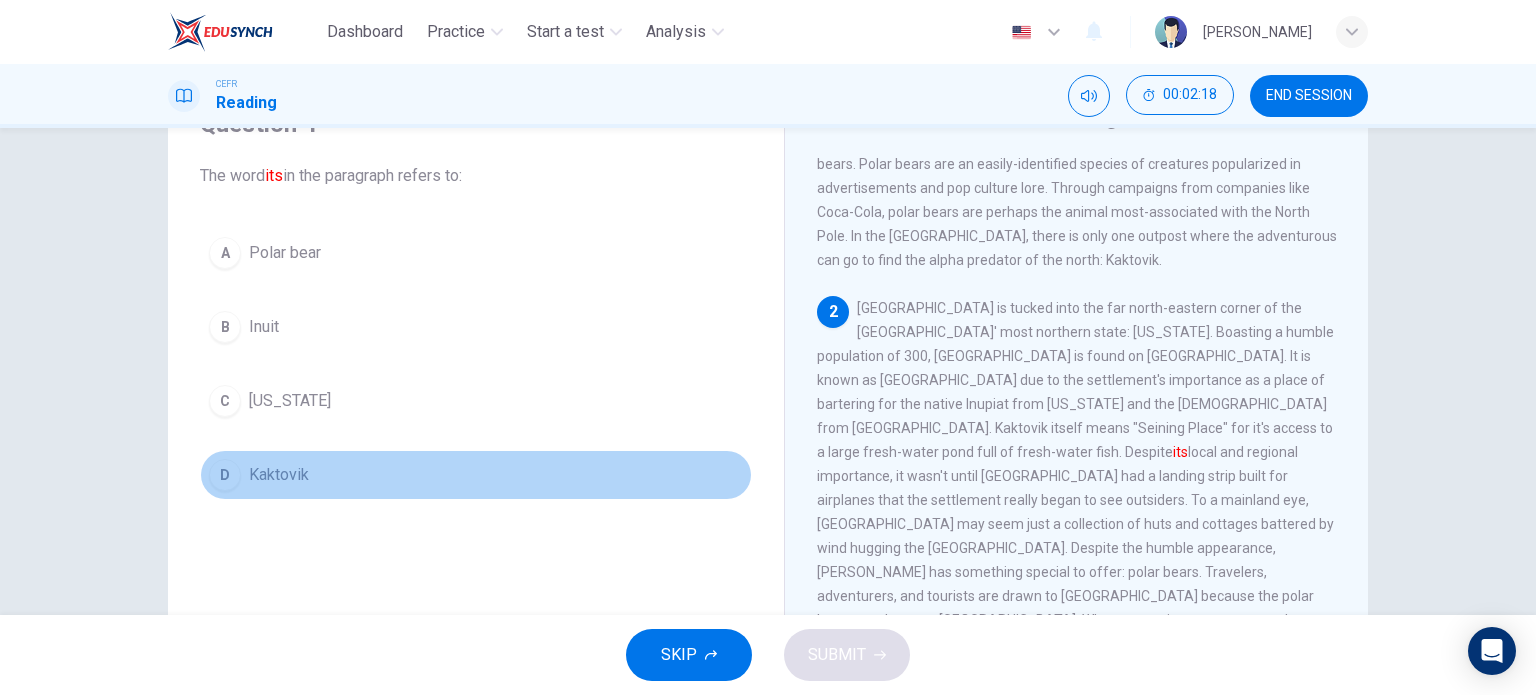 click on "Kaktovik" at bounding box center [279, 475] 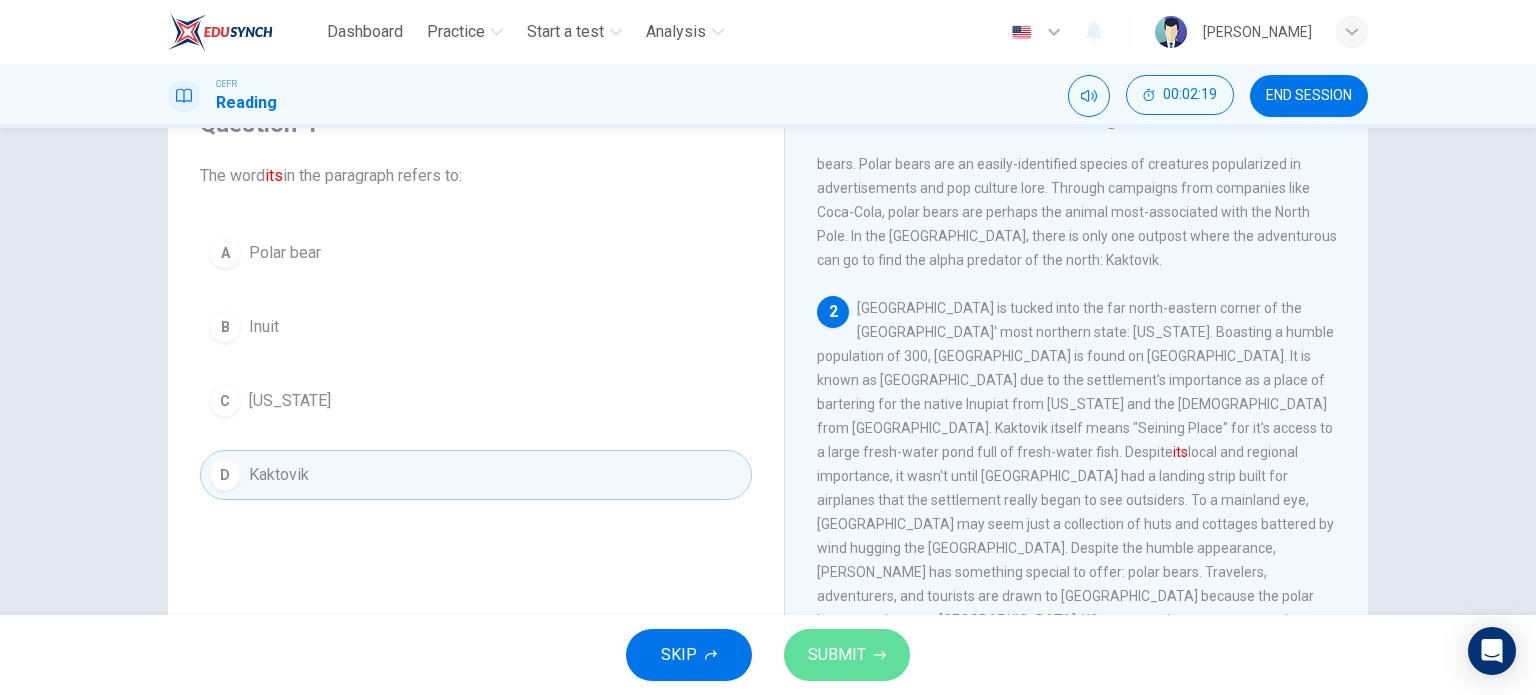 click on "SUBMIT" at bounding box center [847, 655] 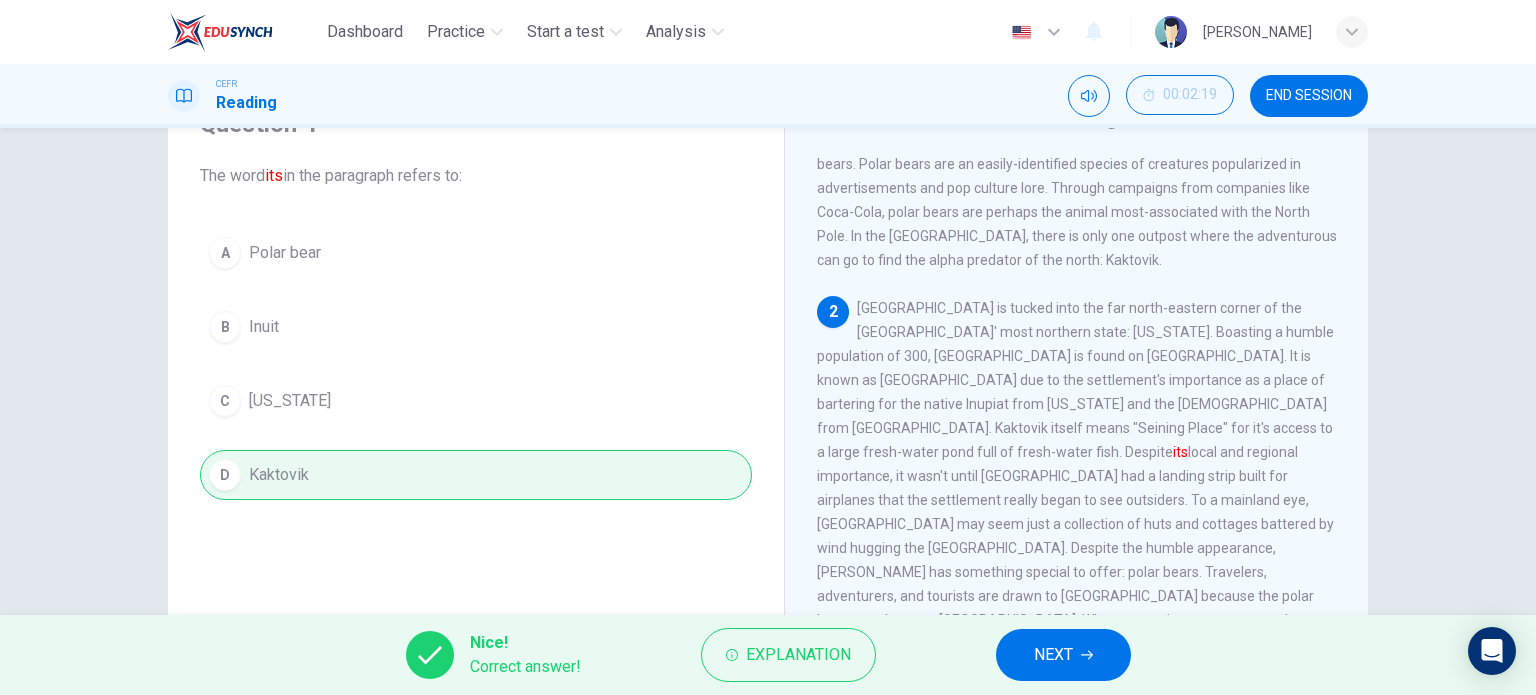 click on "NEXT" at bounding box center (1063, 655) 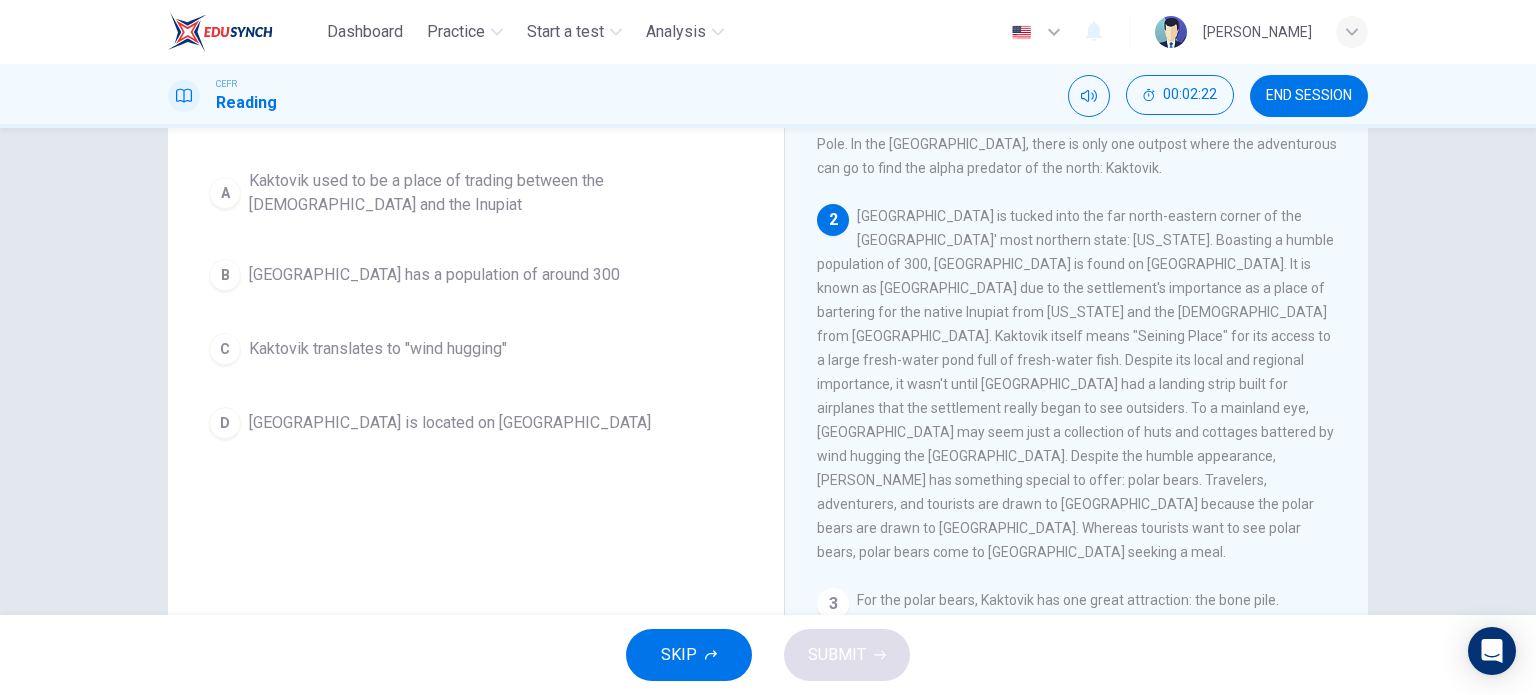 scroll, scrollTop: 200, scrollLeft: 0, axis: vertical 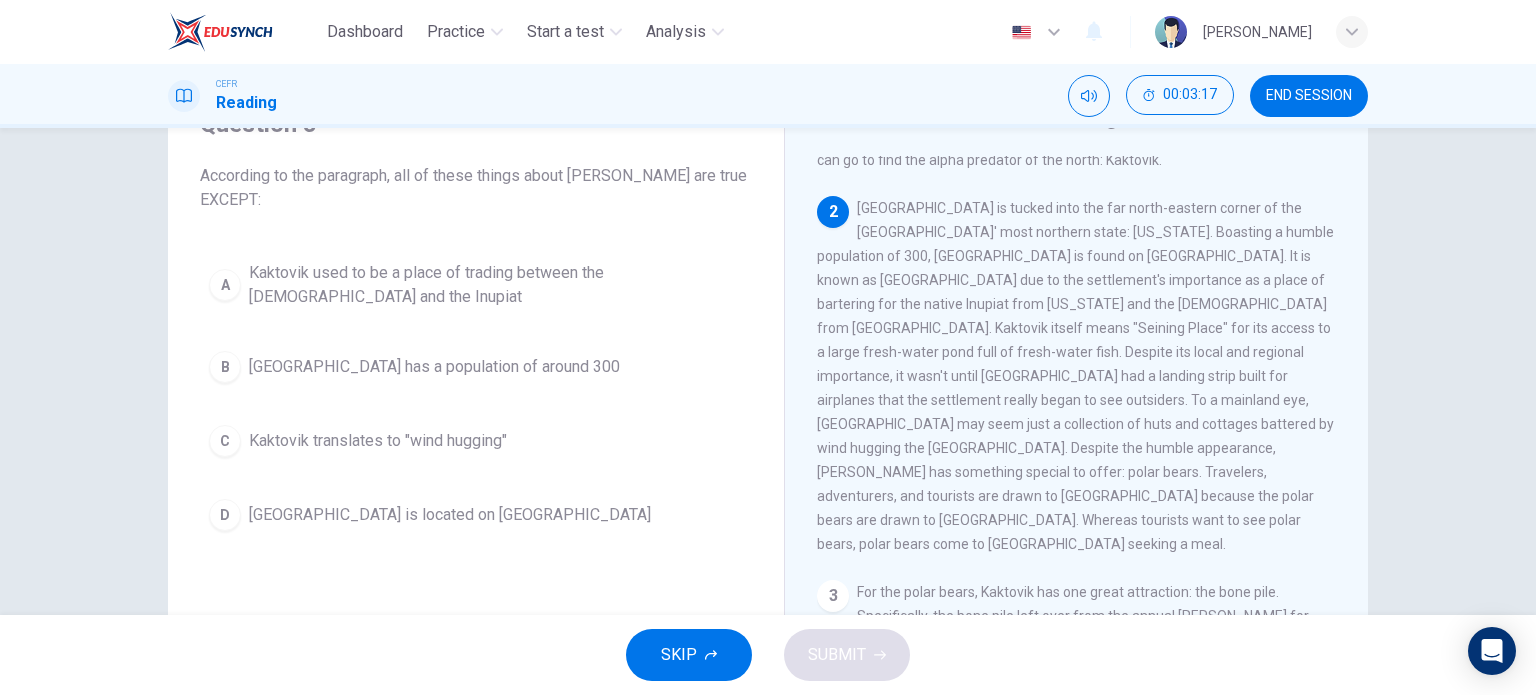 click on "Kaktovik translates to "wind hugging"" at bounding box center (378, 441) 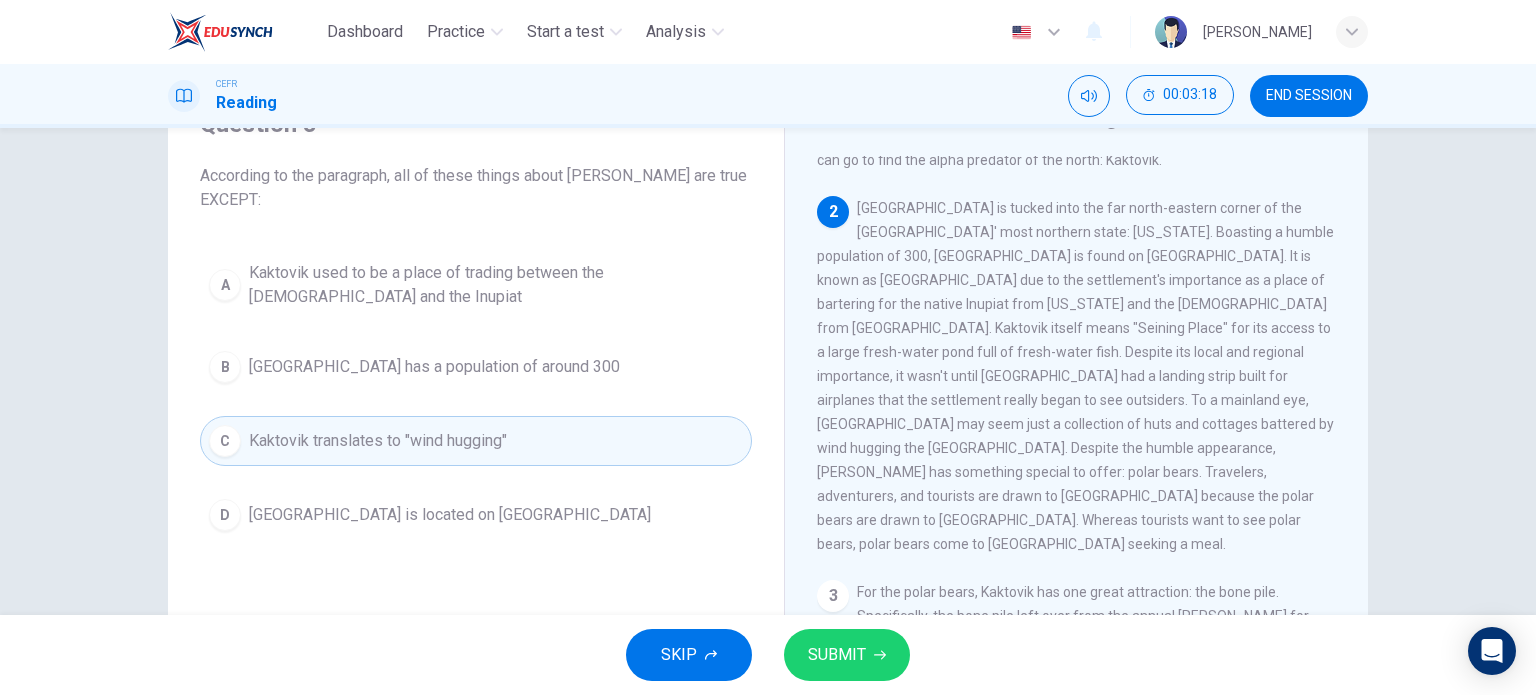 click on "SUBMIT" at bounding box center (847, 655) 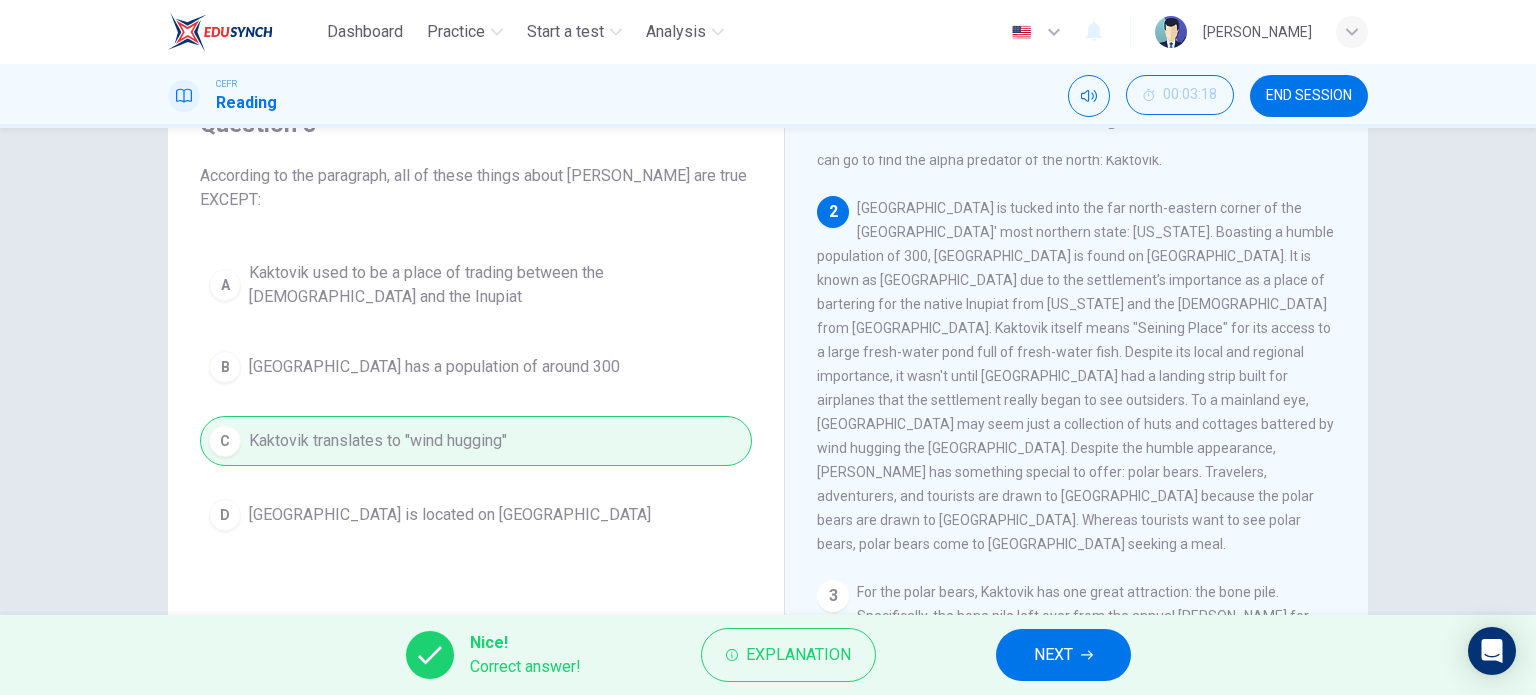 click on "NEXT" at bounding box center (1053, 655) 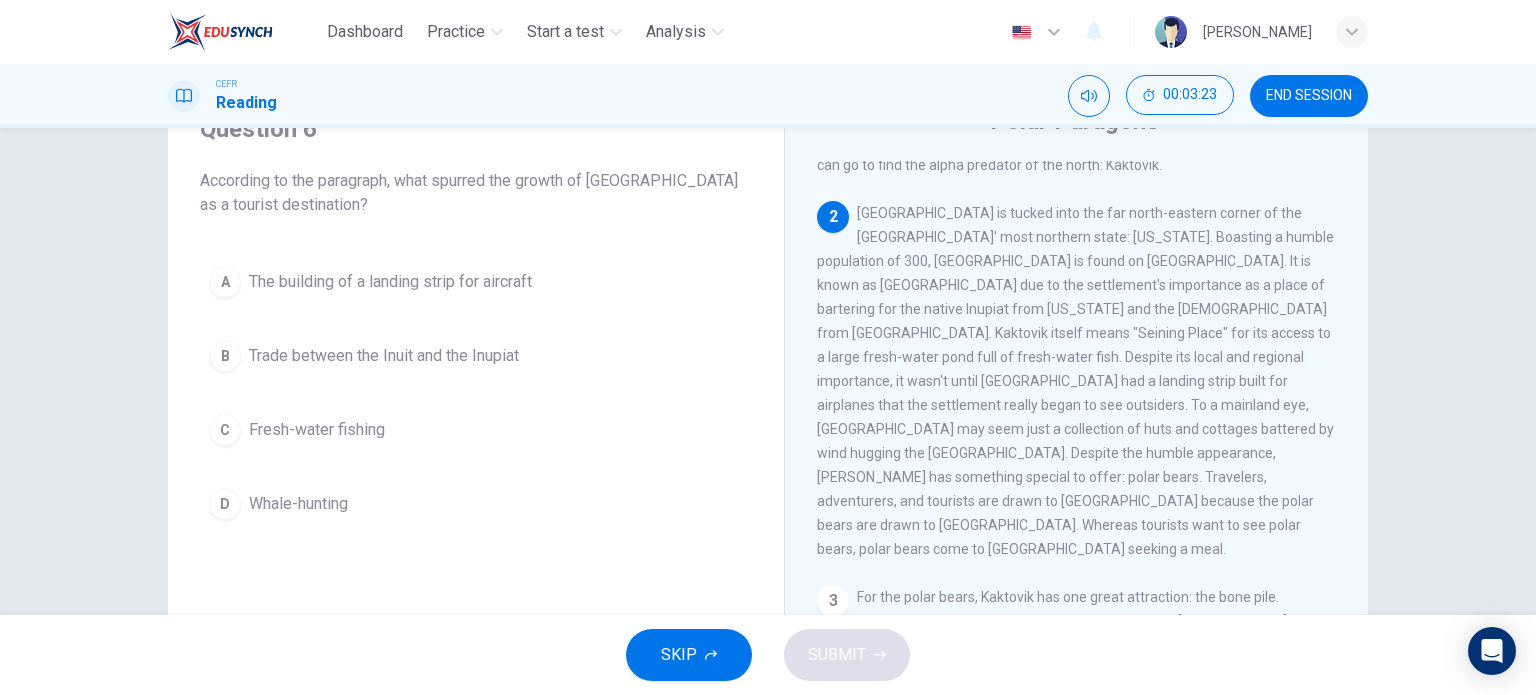 scroll, scrollTop: 88, scrollLeft: 0, axis: vertical 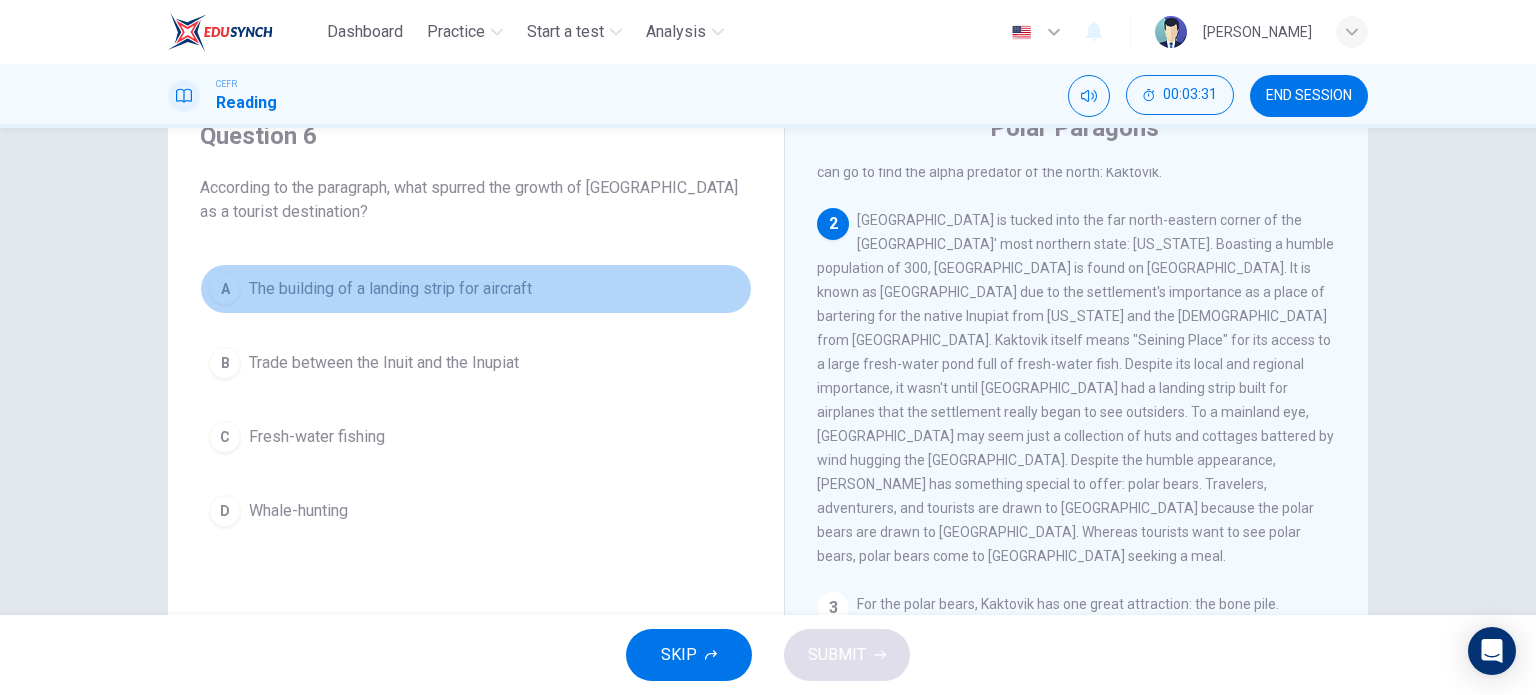 click on "The building of a landing strip for aircraft" at bounding box center [390, 289] 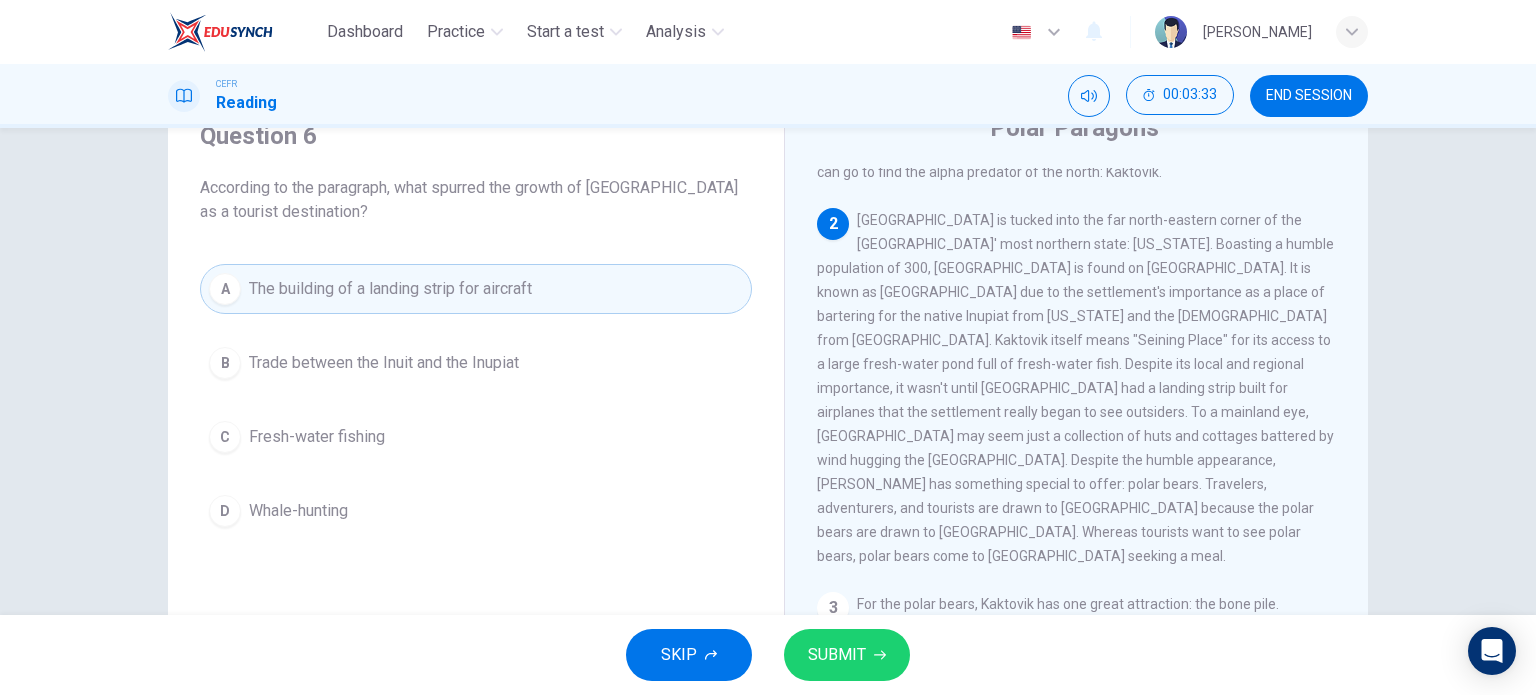 click on "SUBMIT" at bounding box center [847, 655] 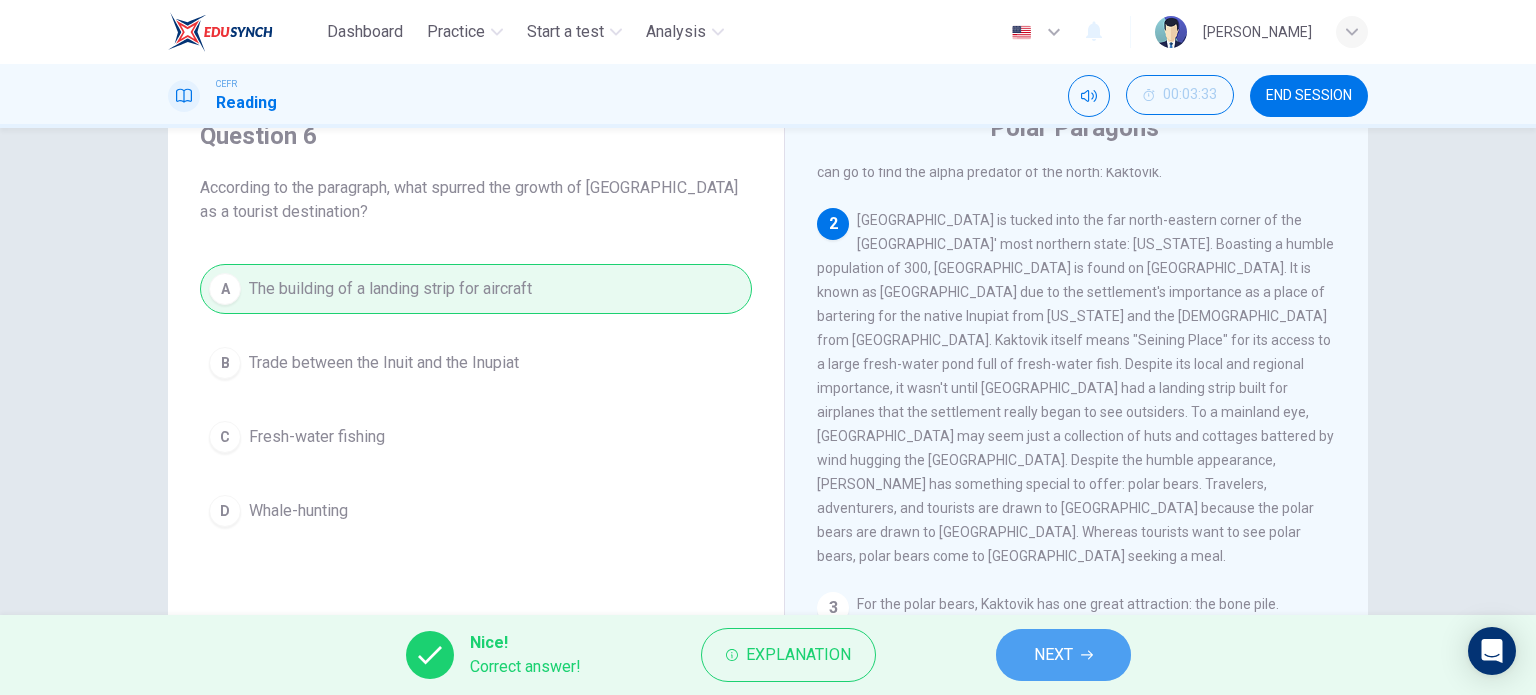 click on "NEXT" at bounding box center (1063, 655) 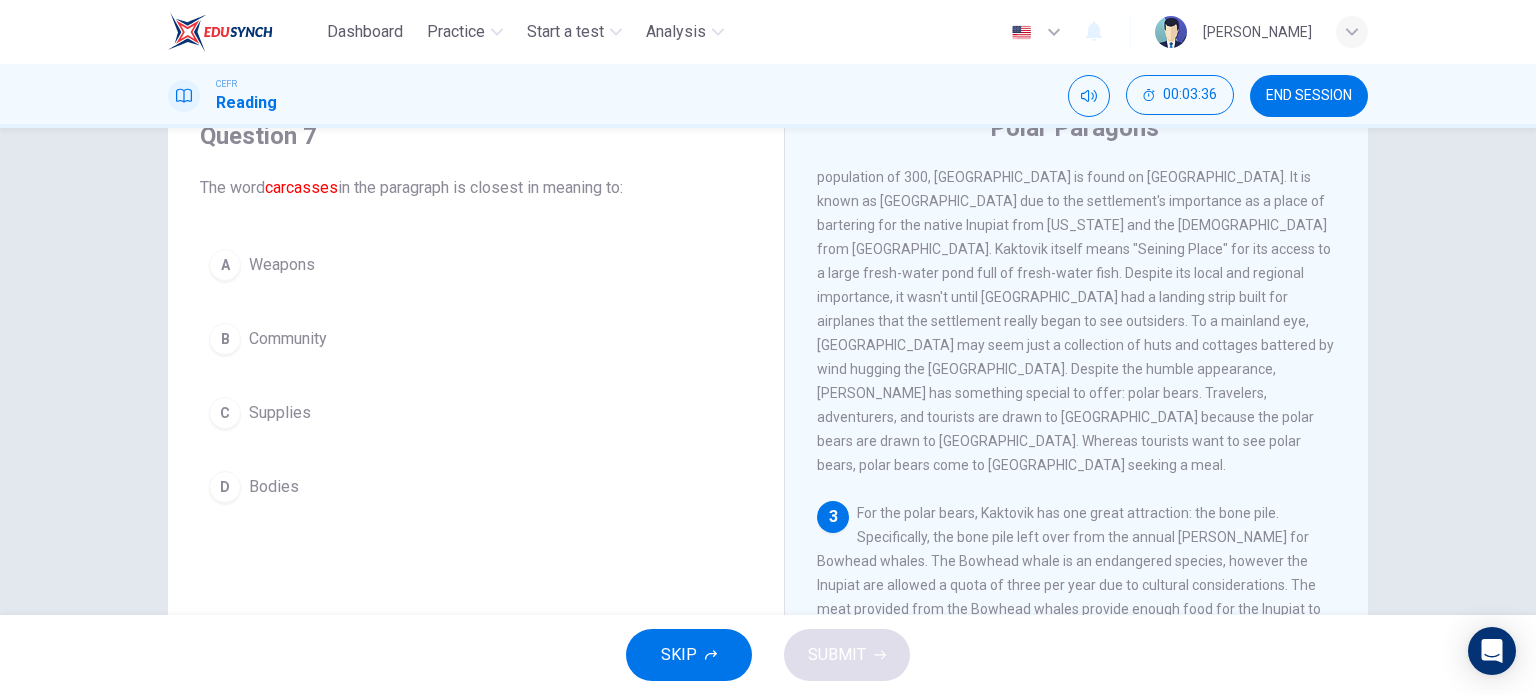 scroll, scrollTop: 400, scrollLeft: 0, axis: vertical 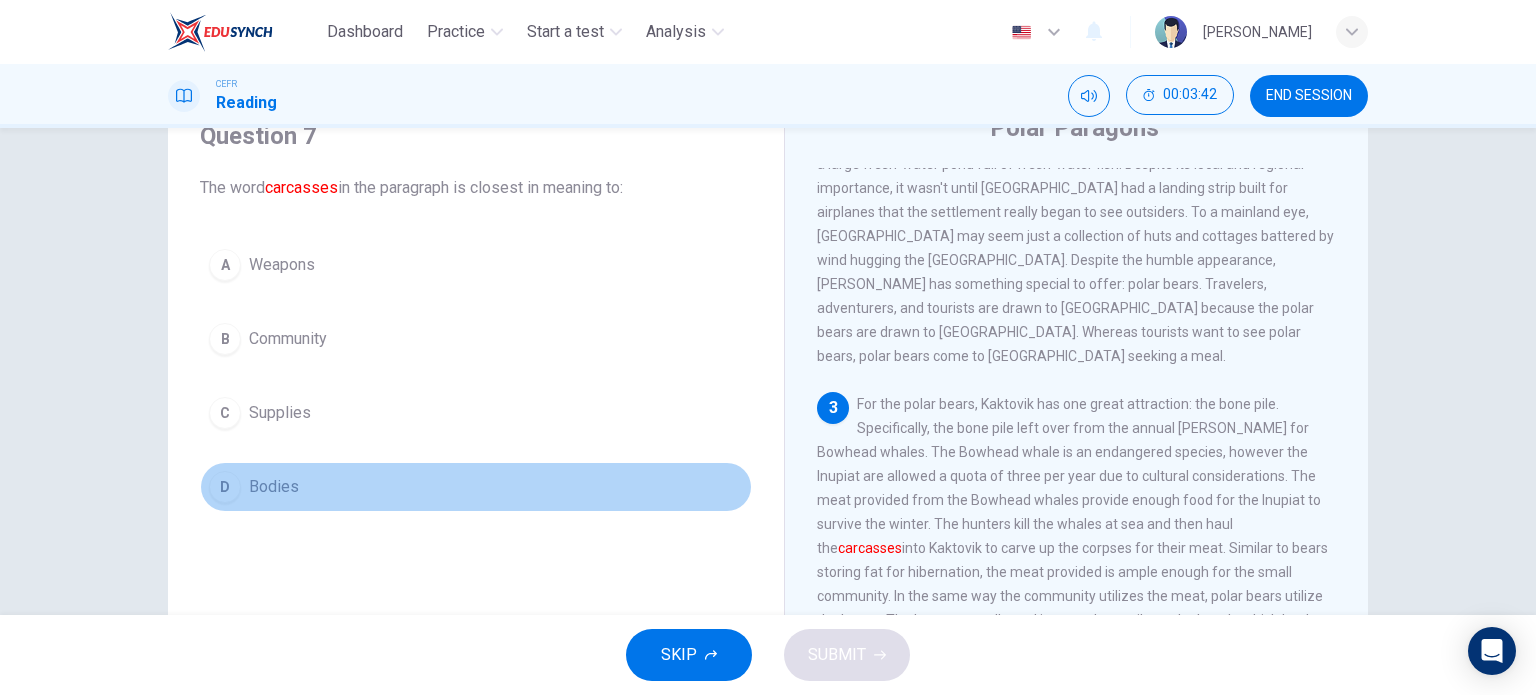 click on "Bodies" at bounding box center [274, 487] 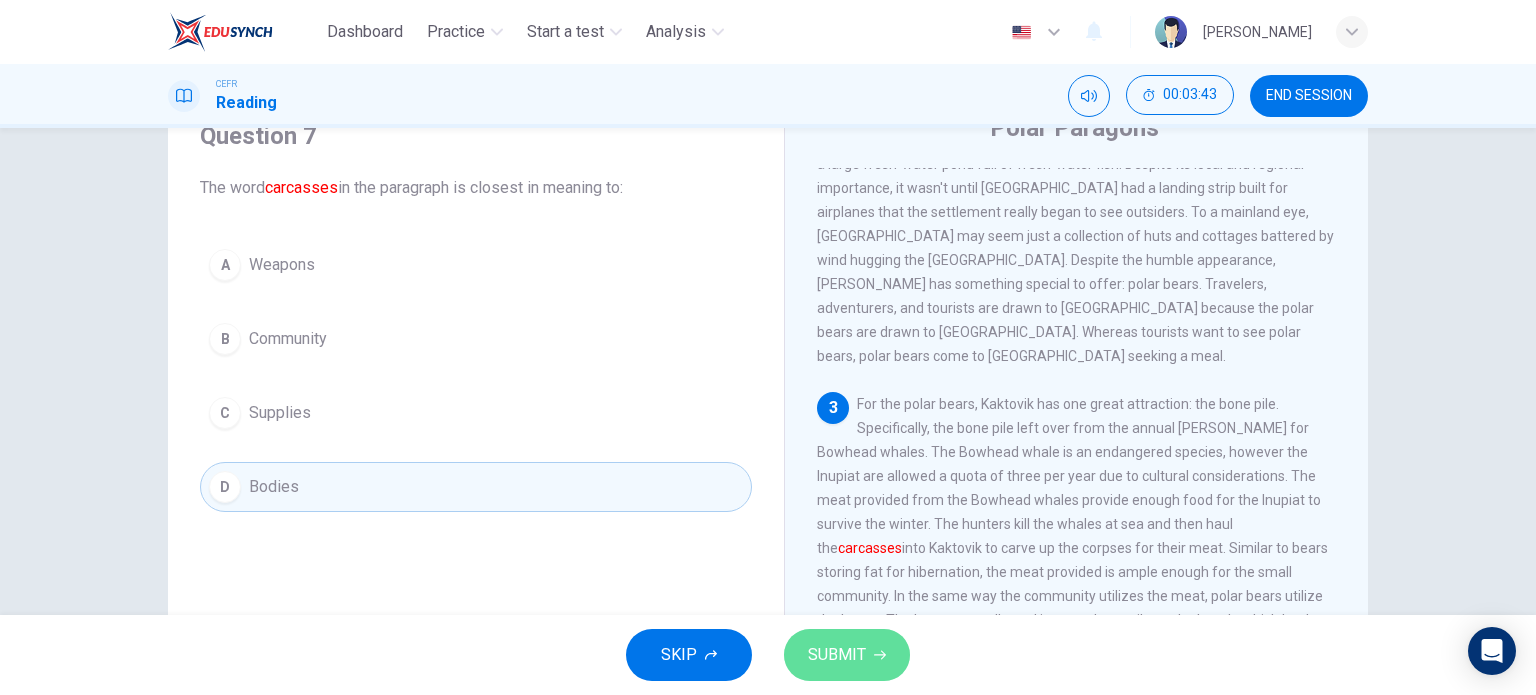 click on "SUBMIT" at bounding box center (837, 655) 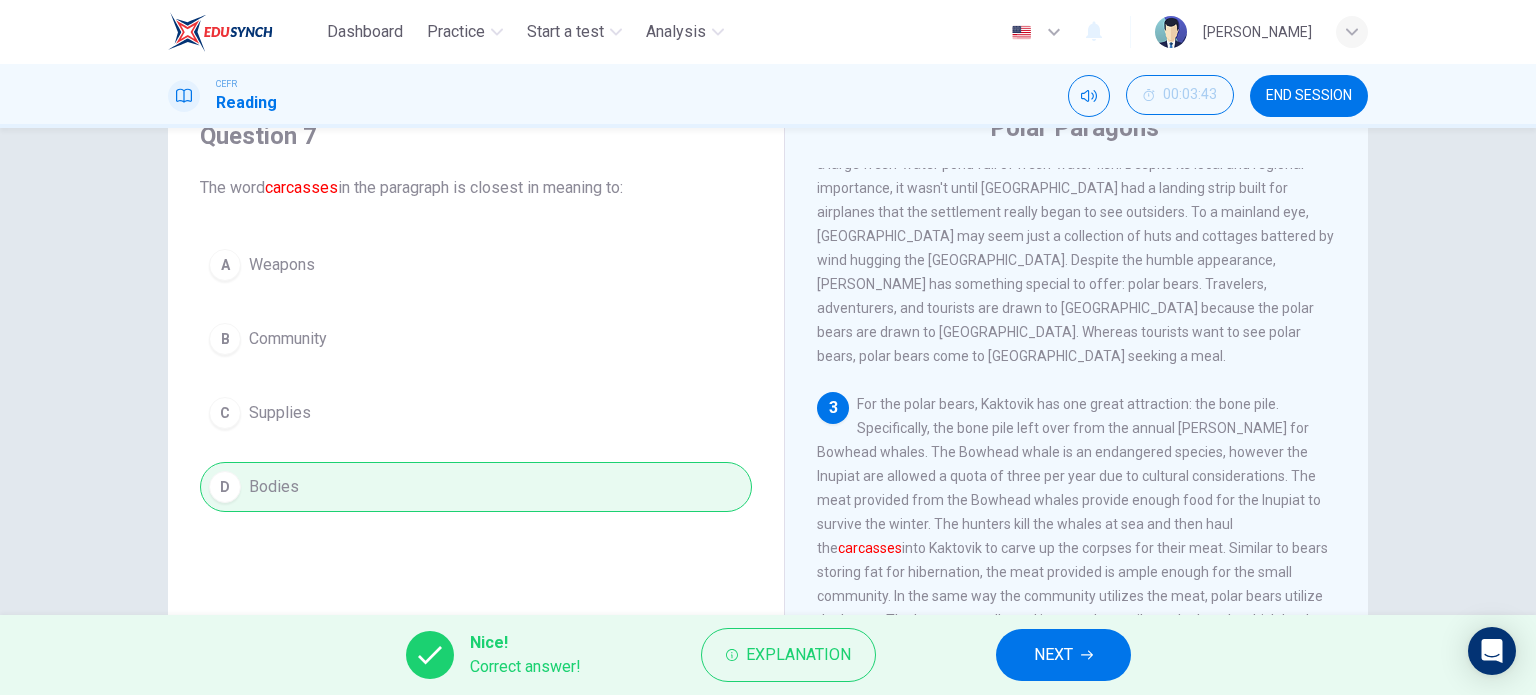 click on "NEXT" at bounding box center (1063, 655) 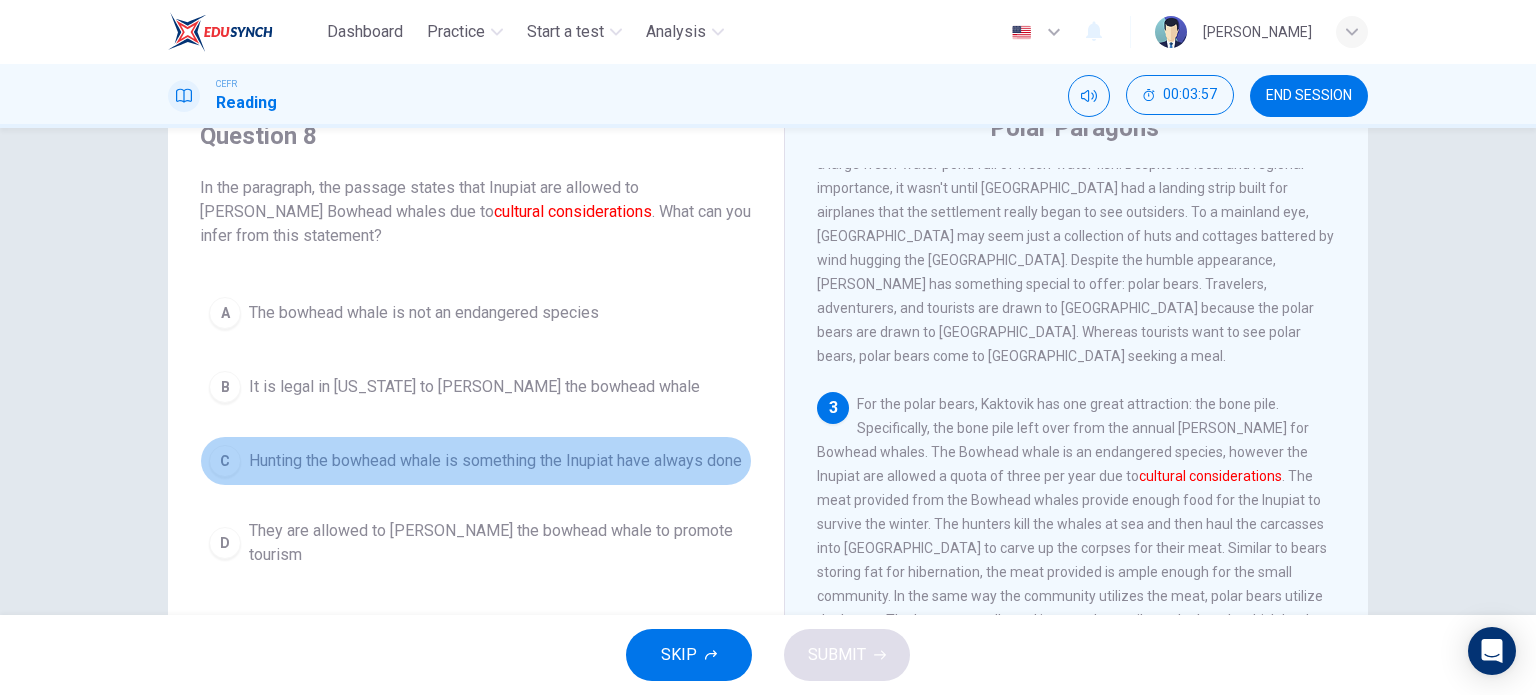 click on "Hunting the bowhead whale is something the Inupiat have always done" at bounding box center [495, 461] 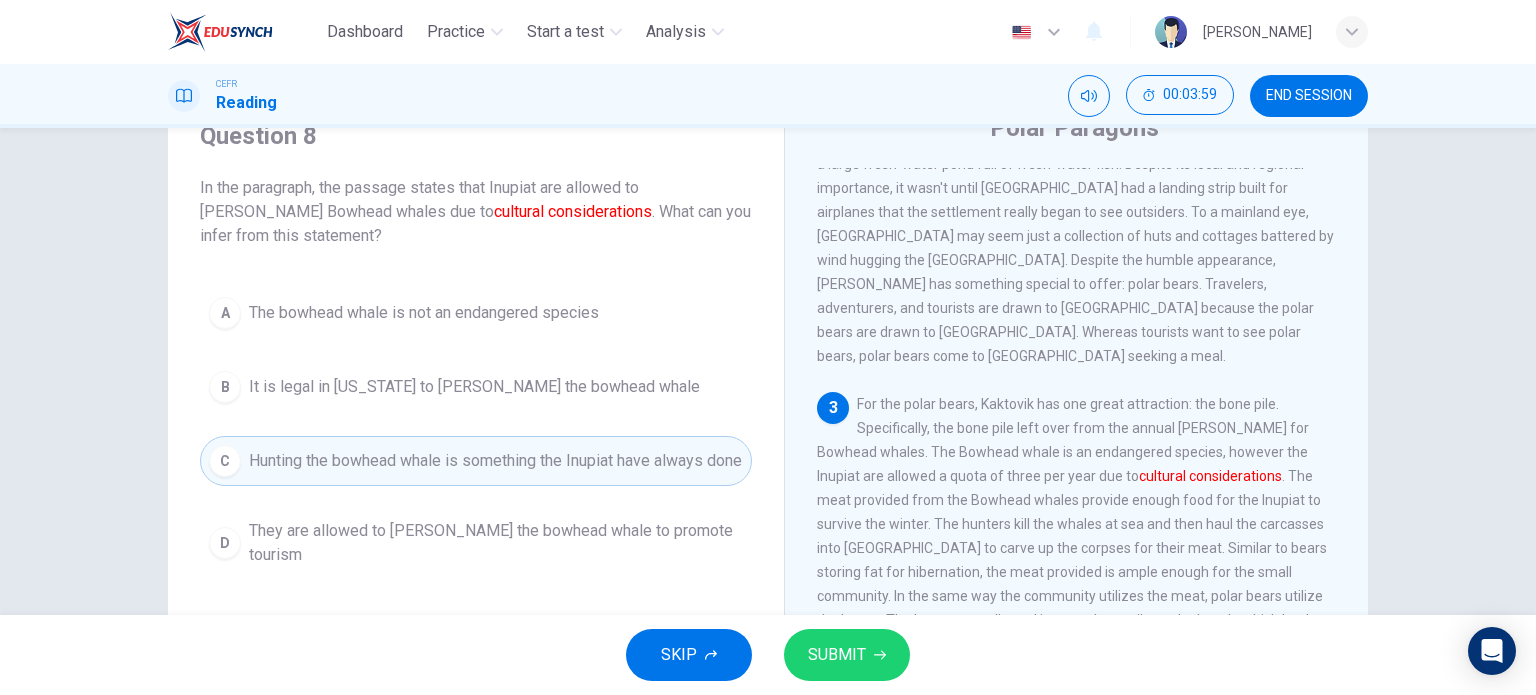 click on "SUBMIT" at bounding box center (837, 655) 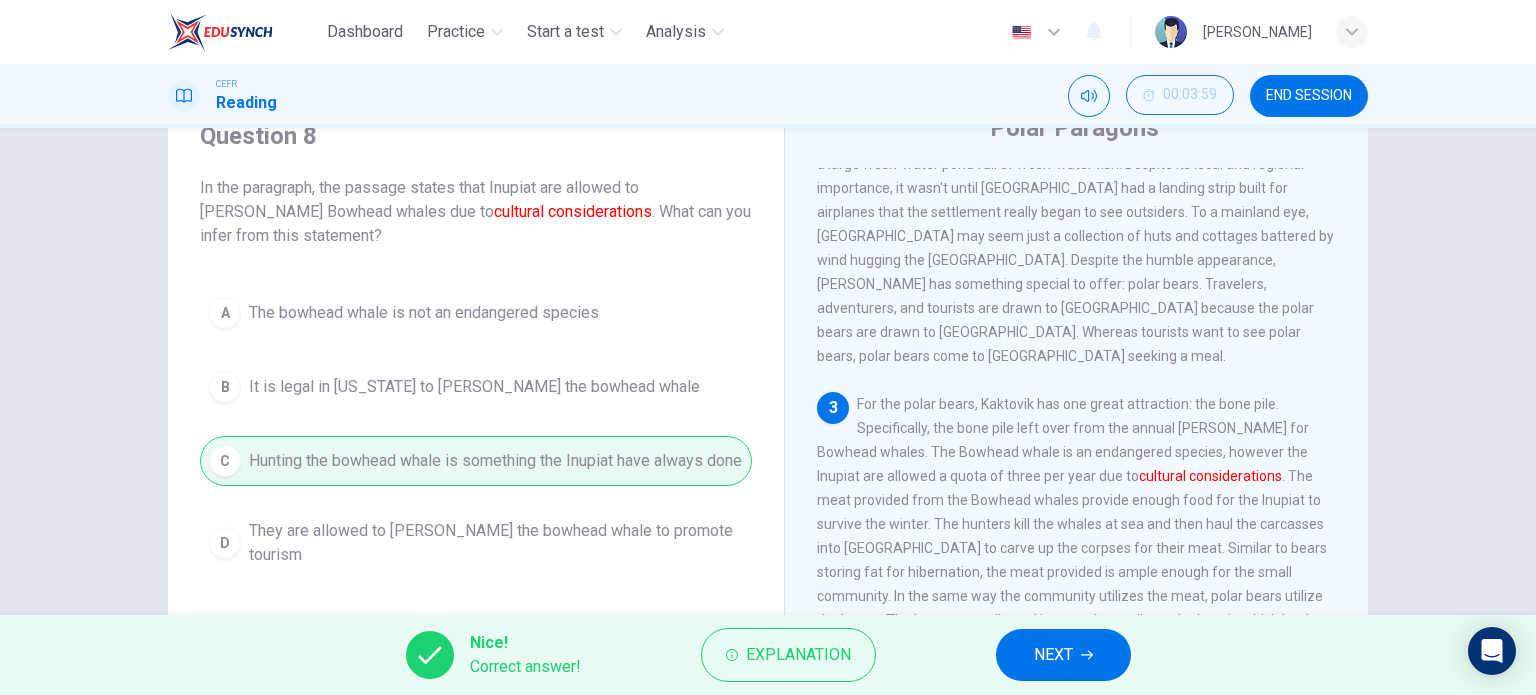 click 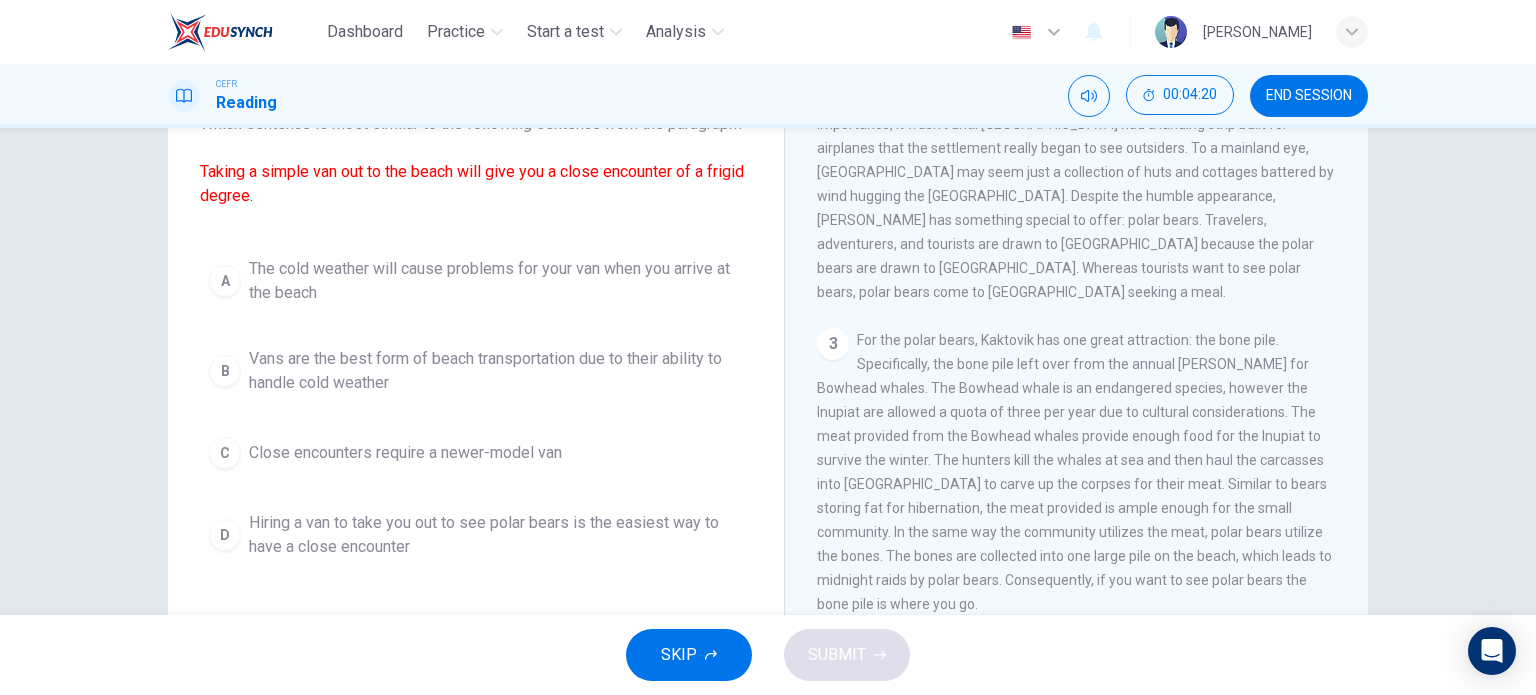 scroll, scrollTop: 200, scrollLeft: 0, axis: vertical 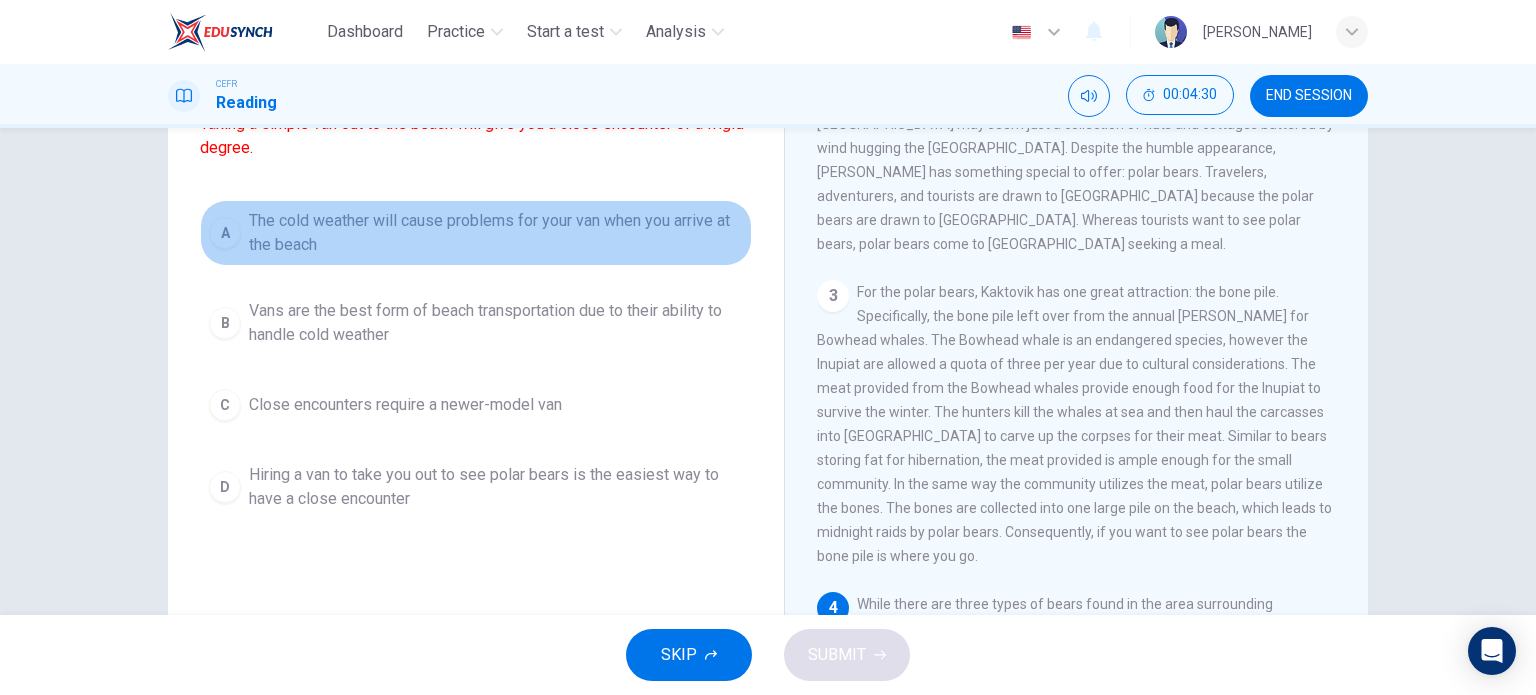 click on "The cold weather will cause problems for your van when you arrive at the beach" at bounding box center (496, 233) 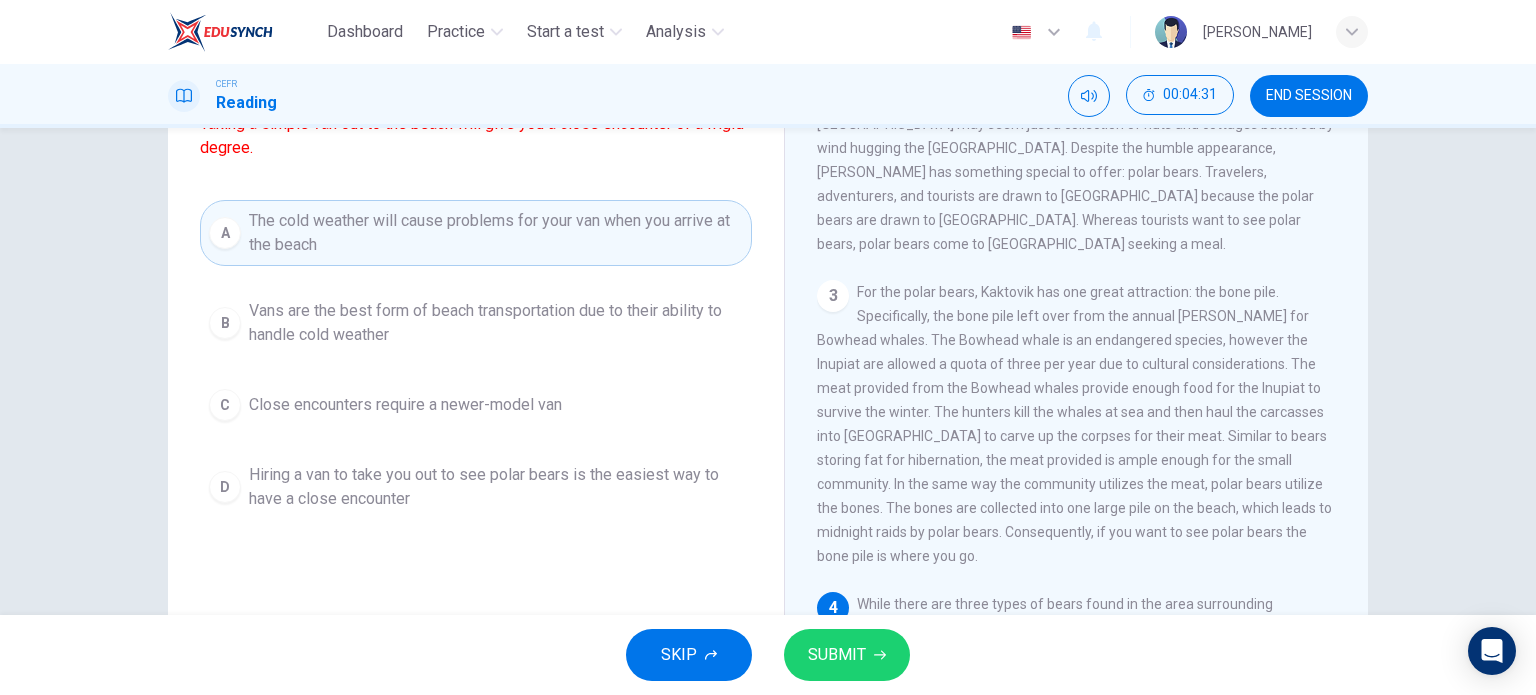 click on "SUBMIT" at bounding box center (837, 655) 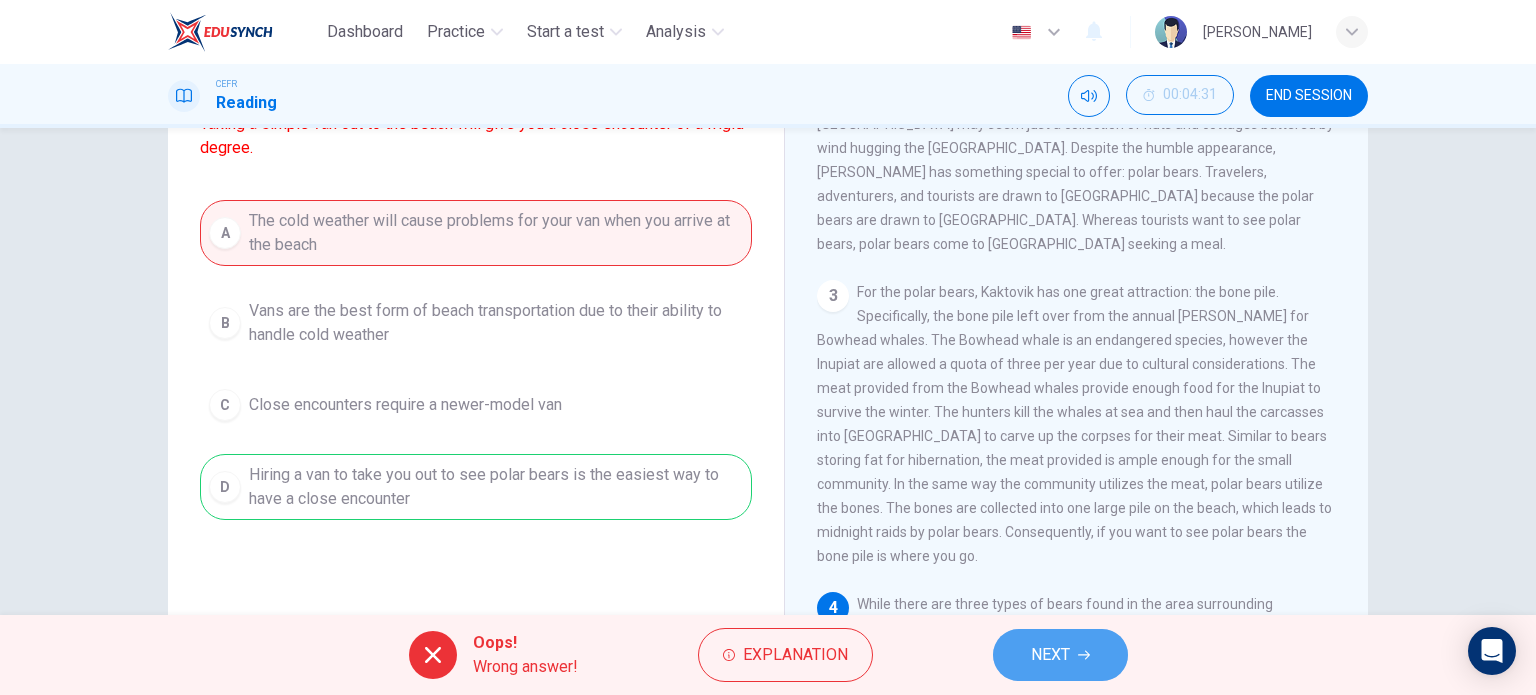 click on "NEXT" at bounding box center (1050, 655) 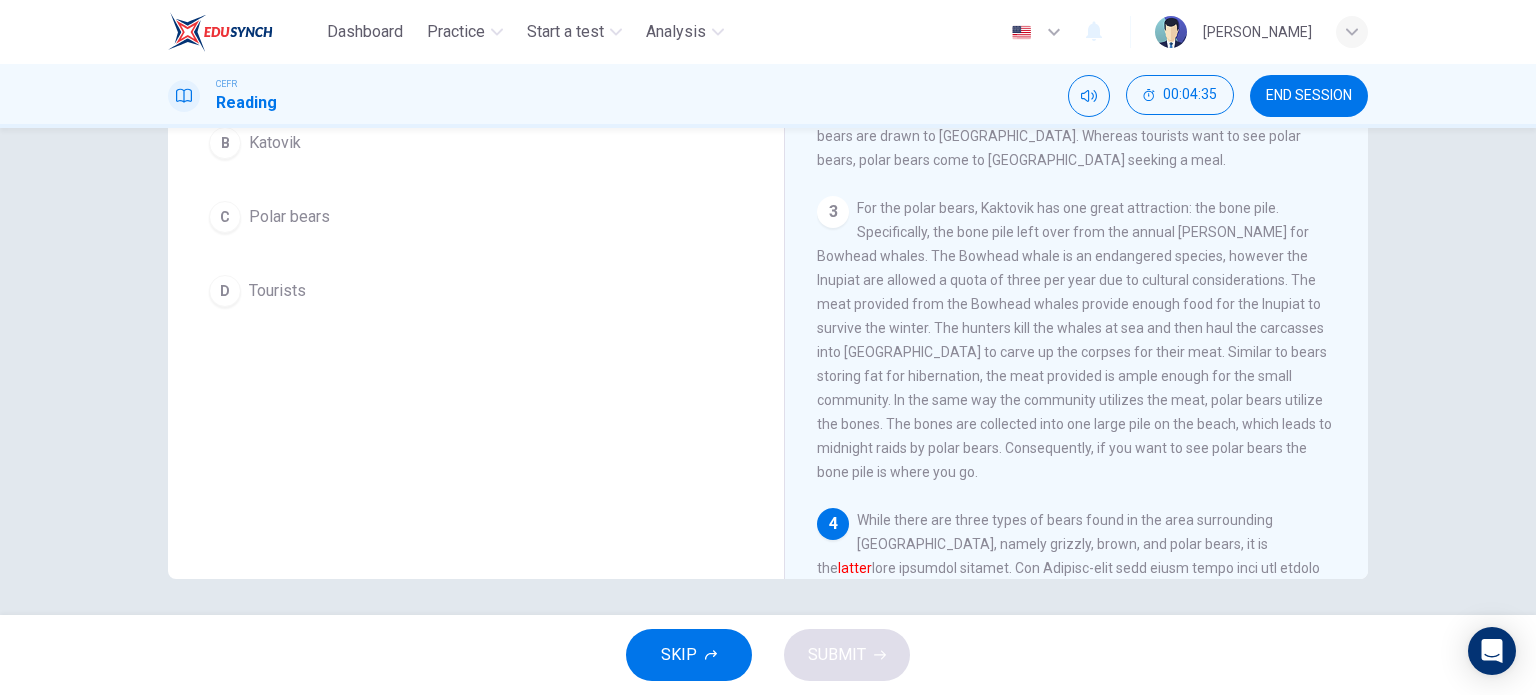 scroll, scrollTop: 288, scrollLeft: 0, axis: vertical 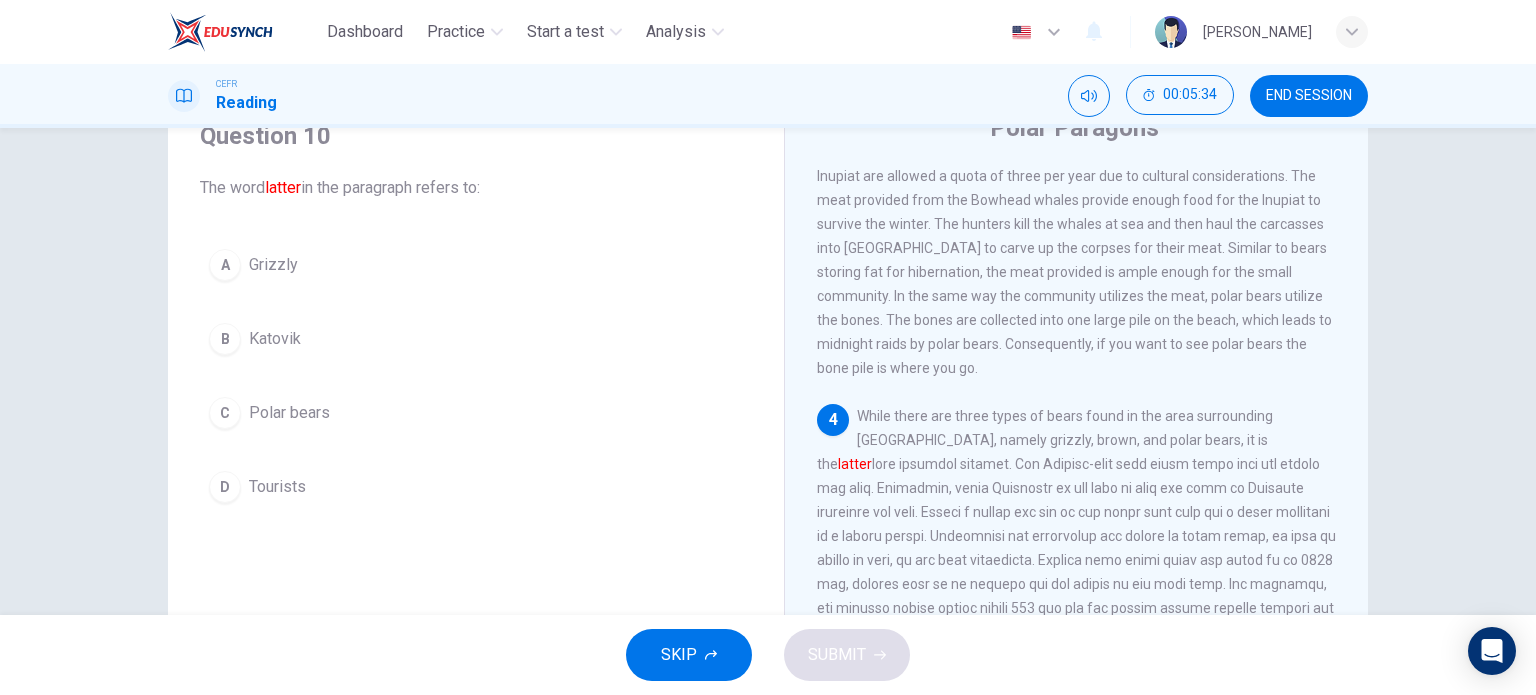 click on "Katovik" at bounding box center (275, 339) 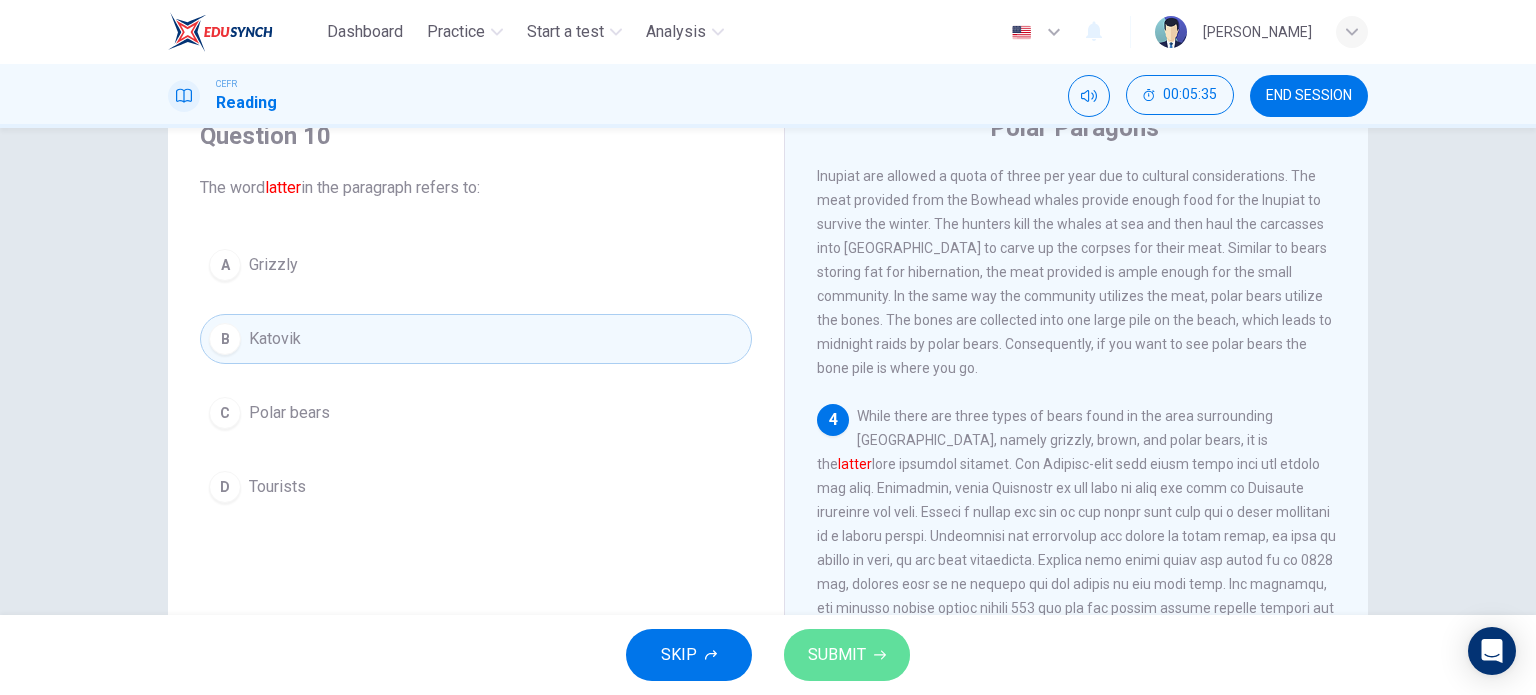 click on "SUBMIT" at bounding box center (847, 655) 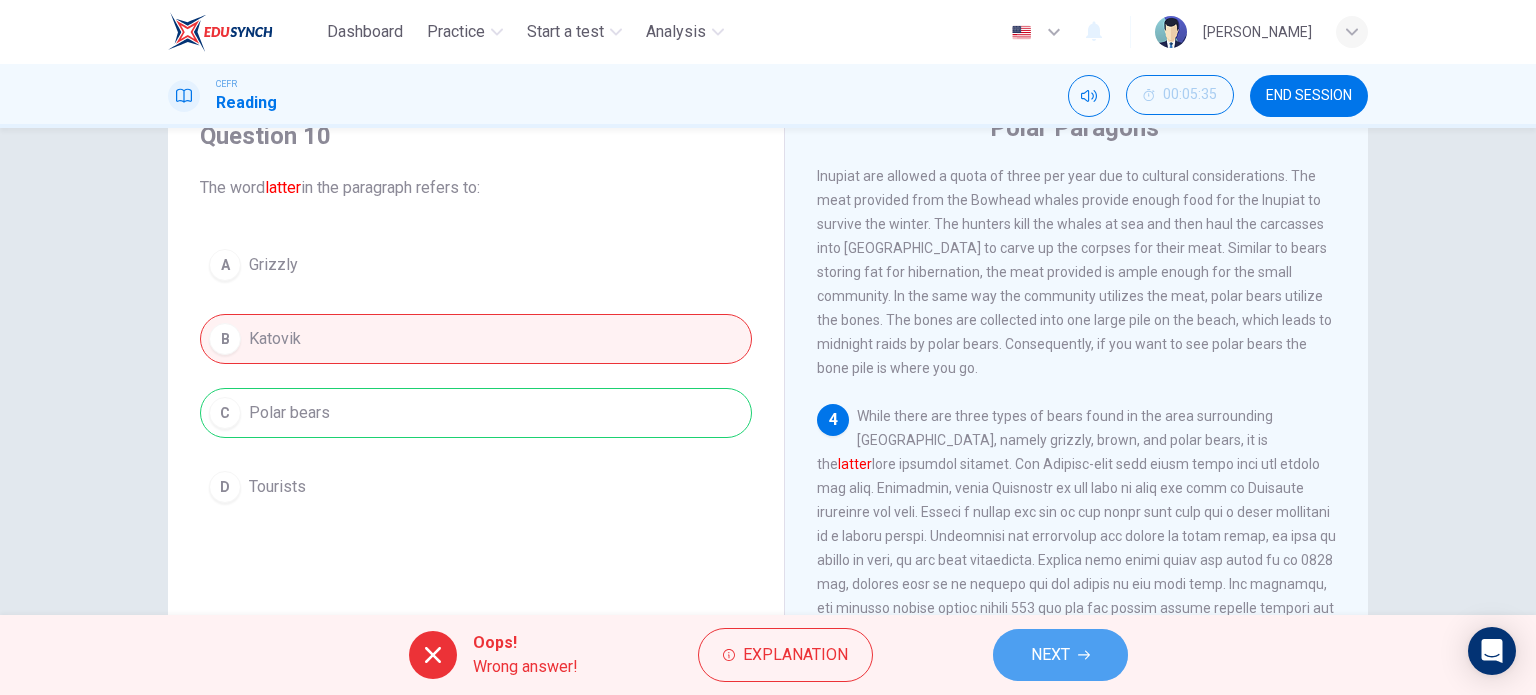 click on "NEXT" at bounding box center [1060, 655] 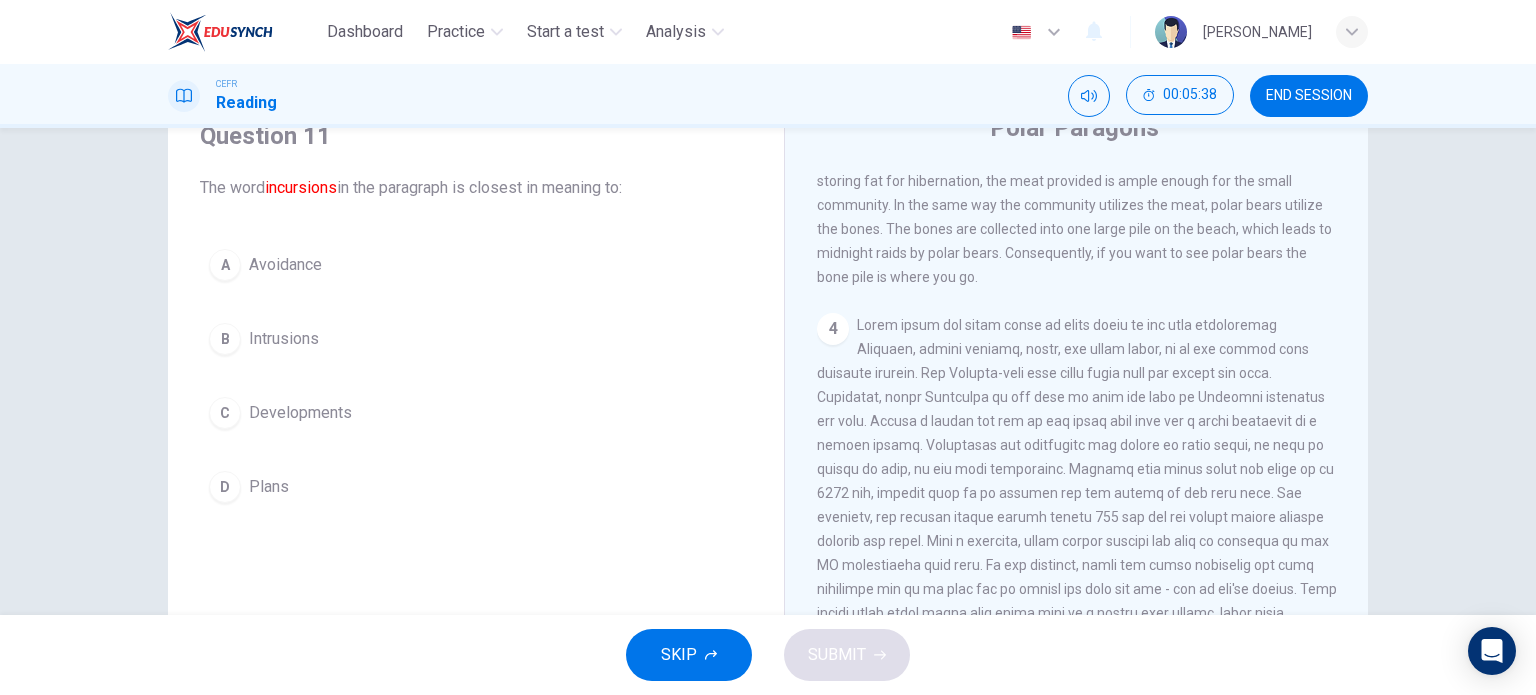 scroll, scrollTop: 951, scrollLeft: 0, axis: vertical 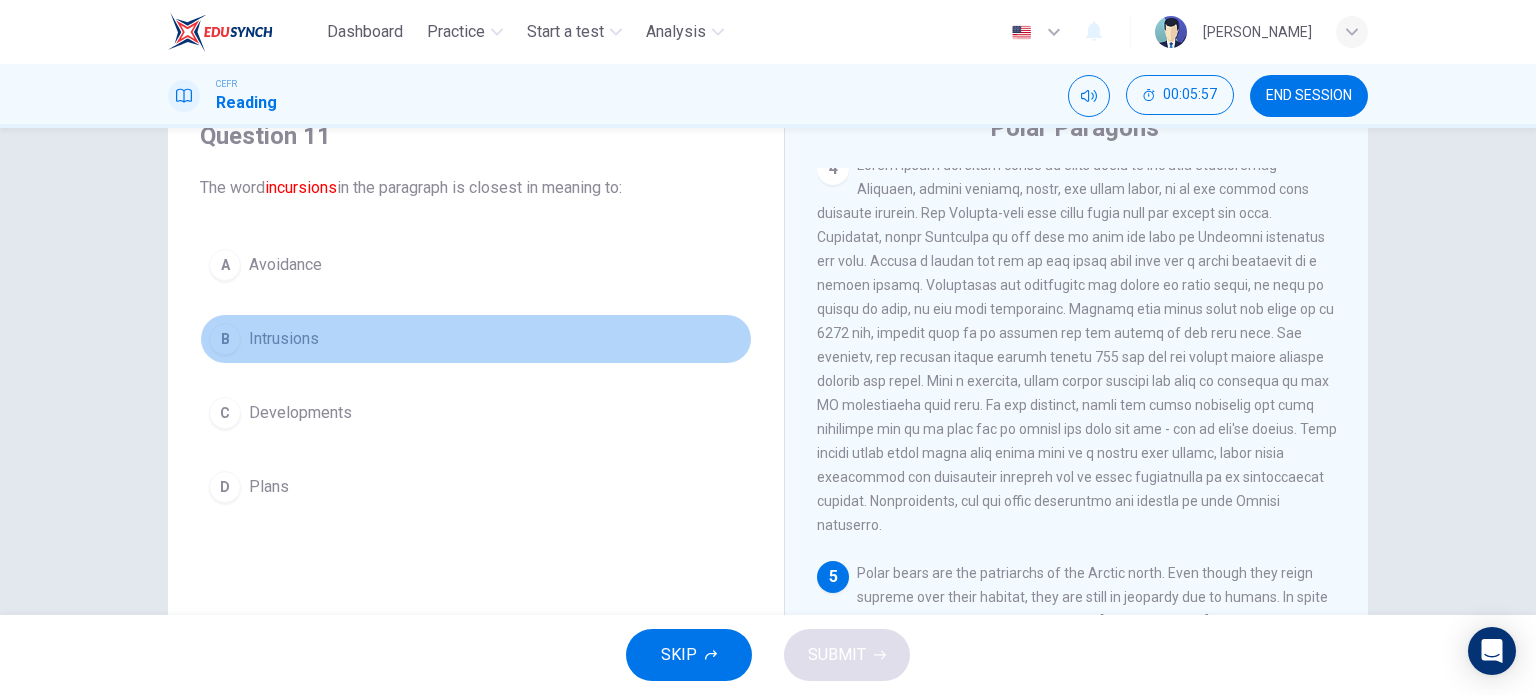 click on "Intrusions" at bounding box center [284, 339] 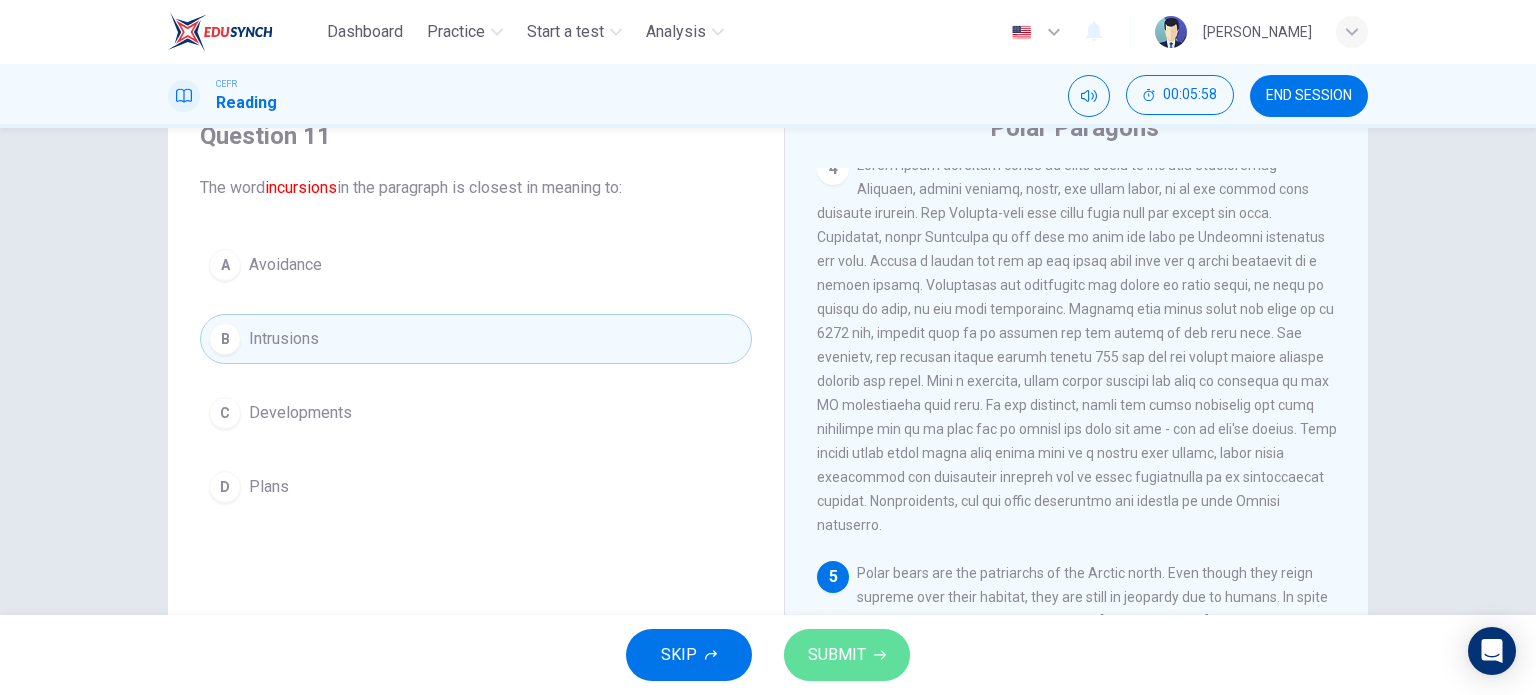click on "SUBMIT" at bounding box center [837, 655] 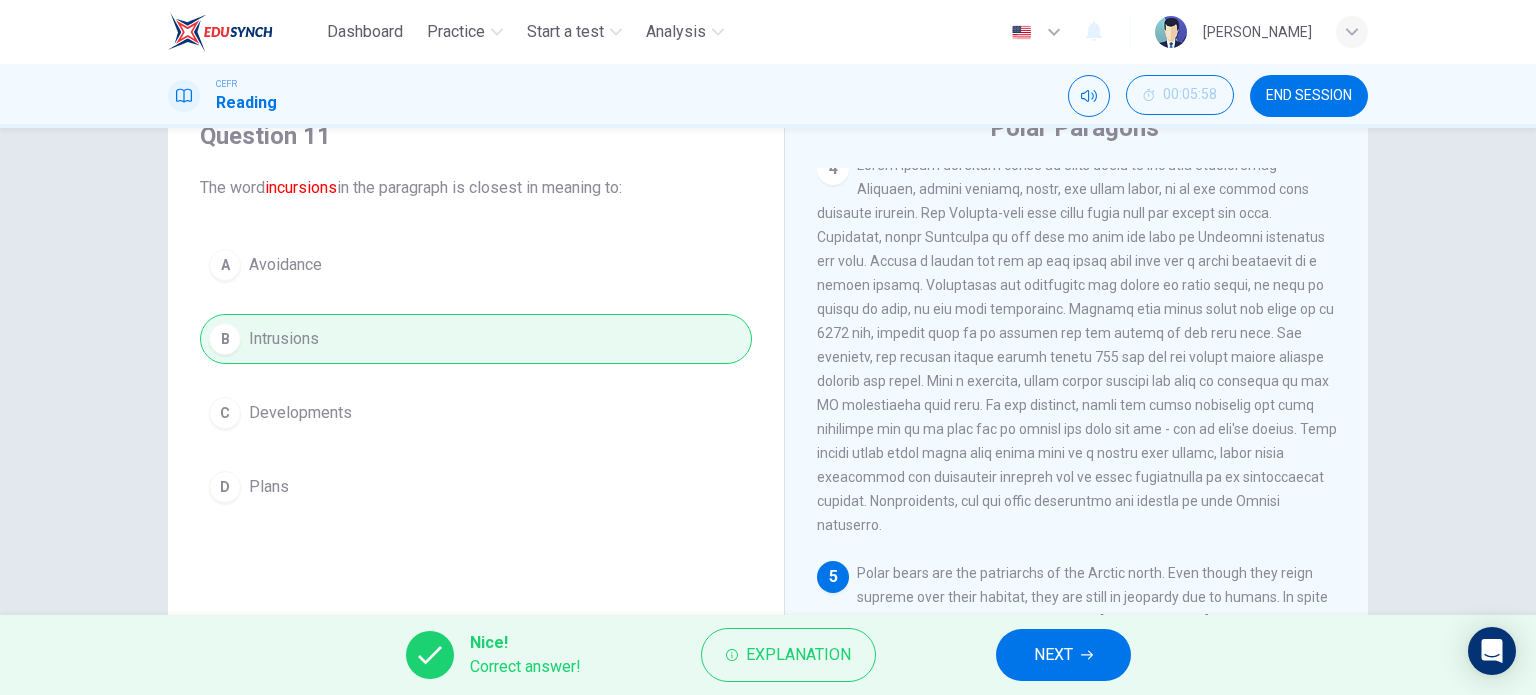 click on "NEXT" at bounding box center [1063, 655] 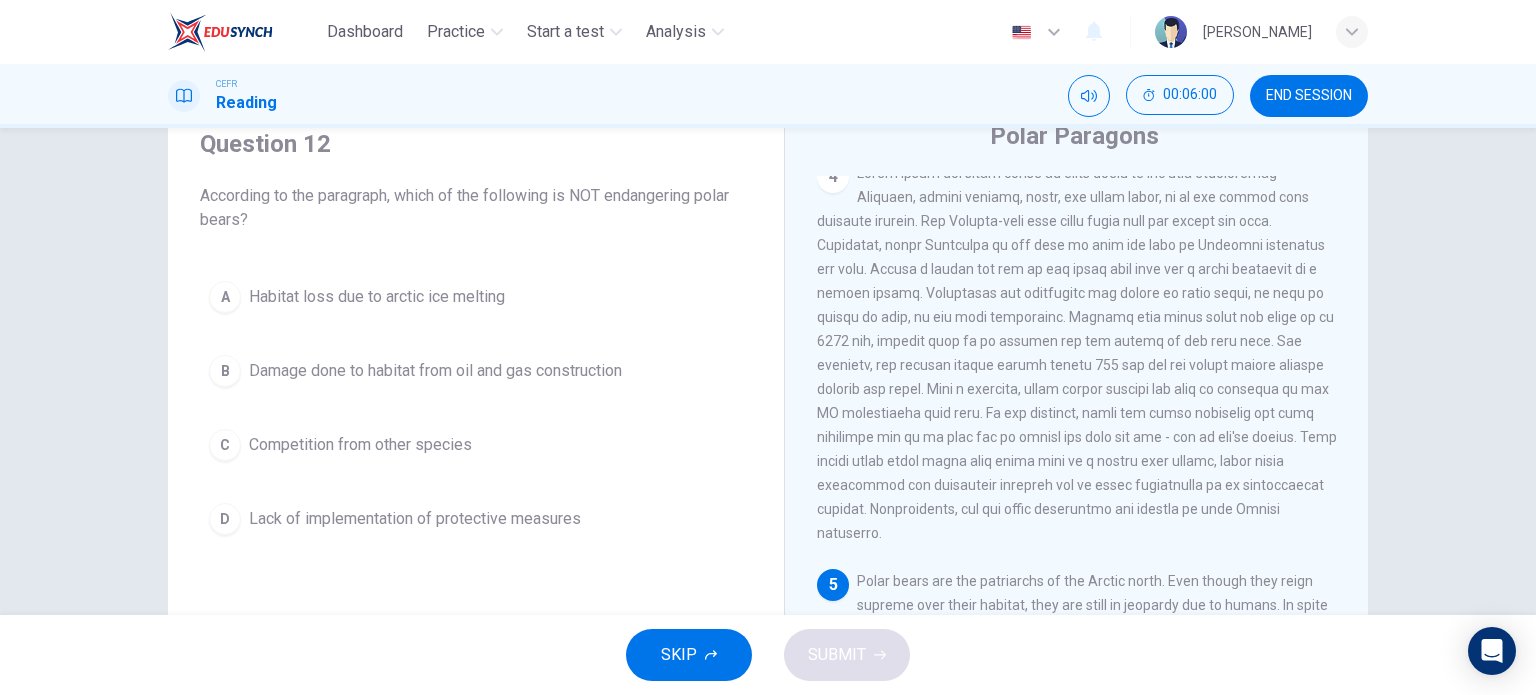 scroll, scrollTop: 288, scrollLeft: 0, axis: vertical 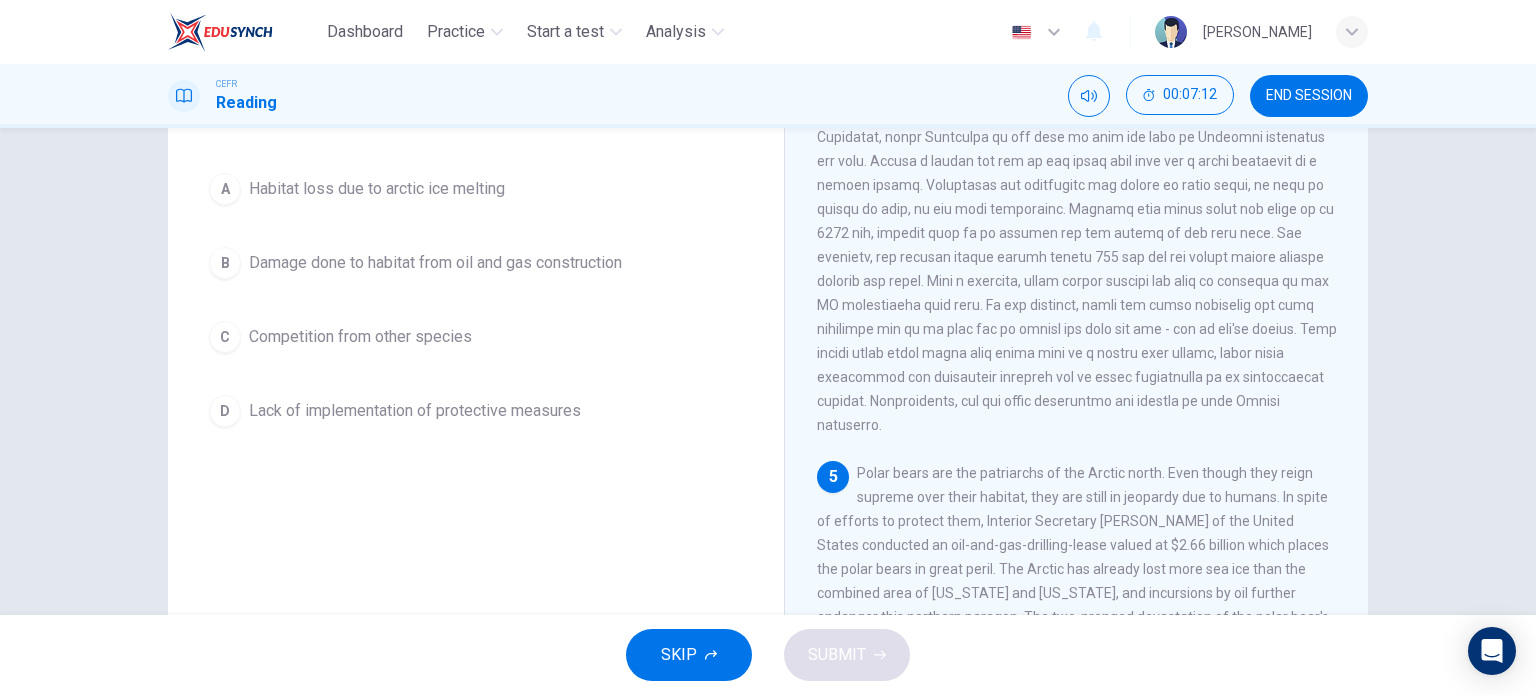 click on "C Competition from other species" at bounding box center (476, 337) 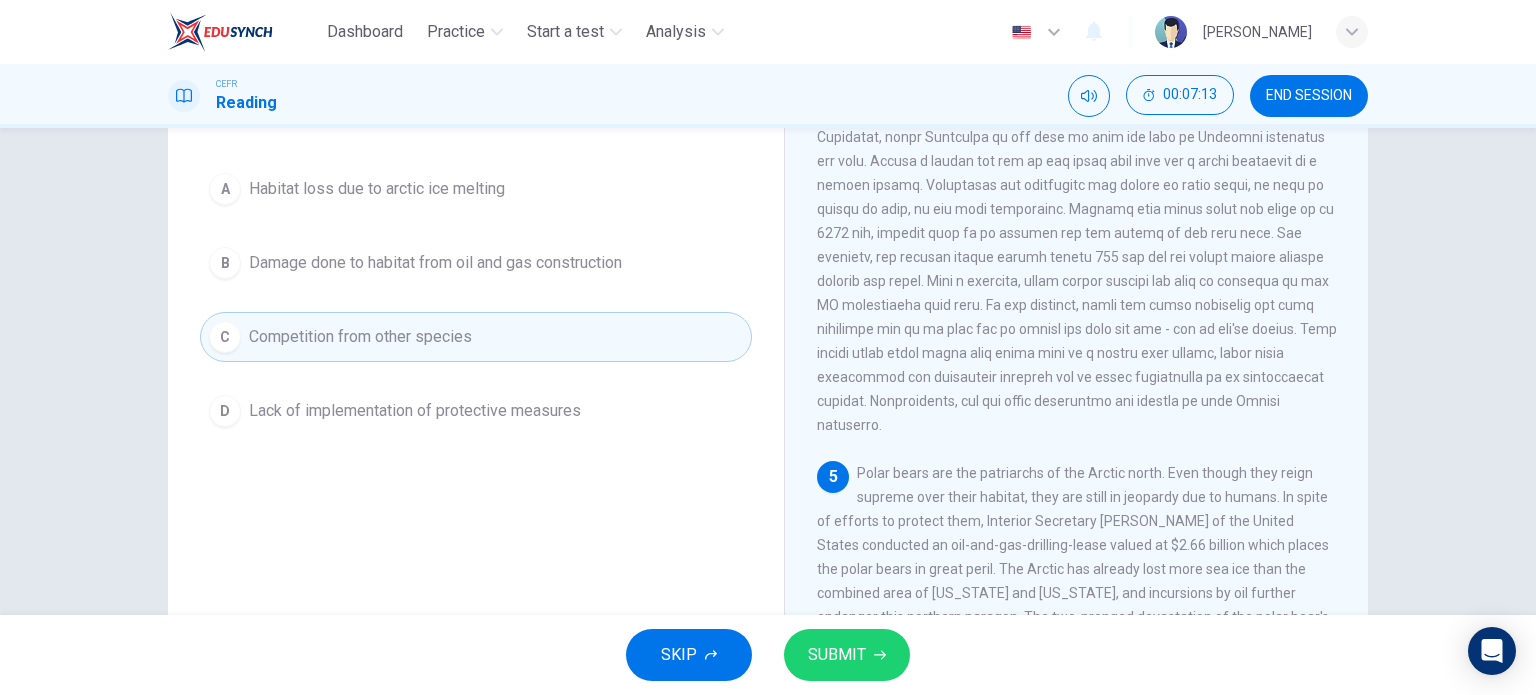 click on "SUBMIT" at bounding box center [837, 655] 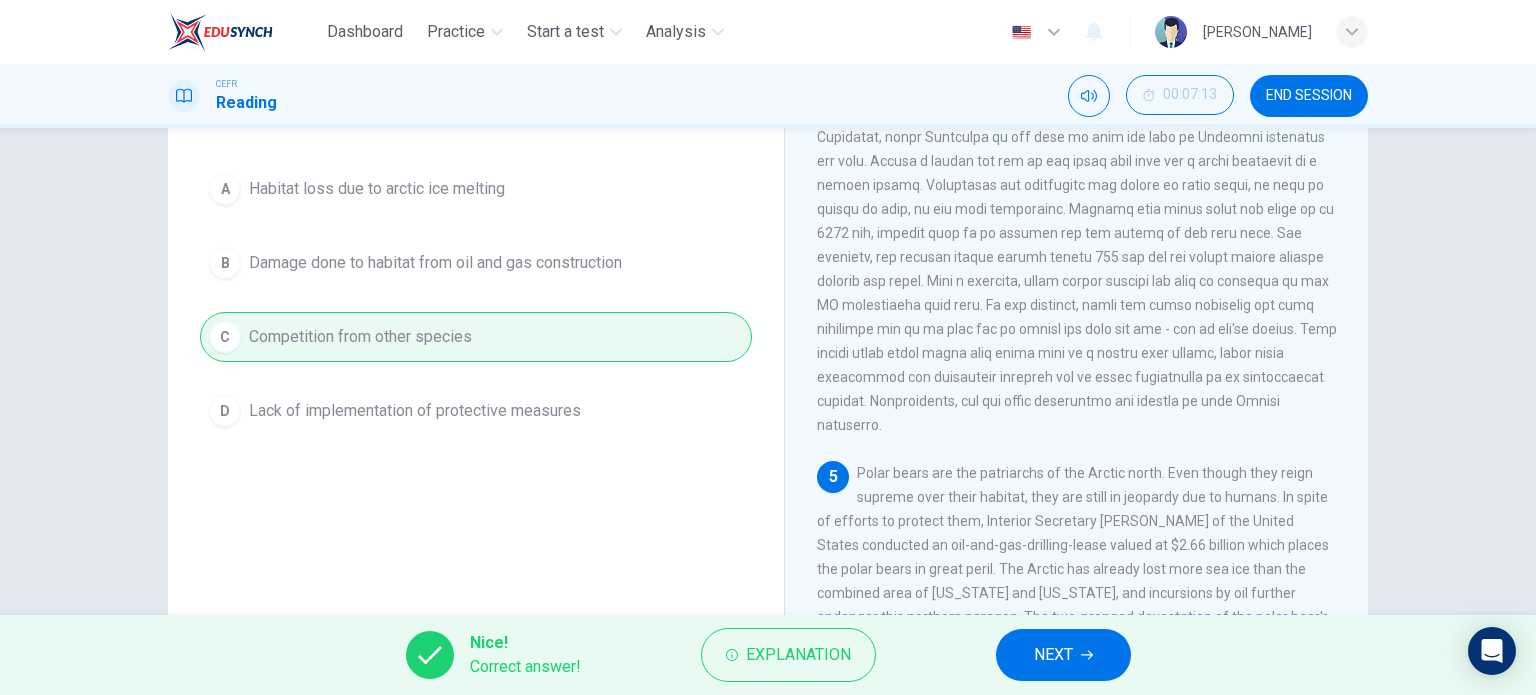 click on "NEXT" at bounding box center (1063, 655) 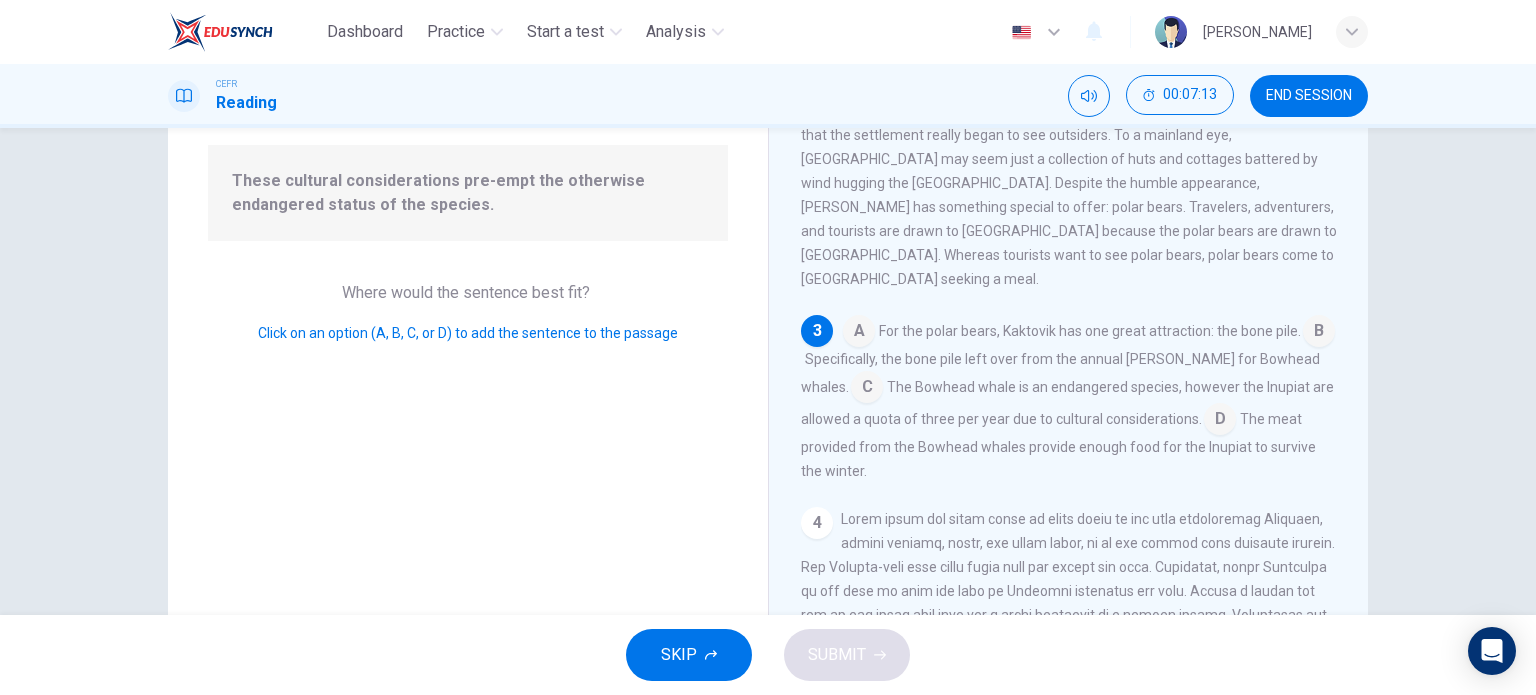 scroll, scrollTop: 394, scrollLeft: 0, axis: vertical 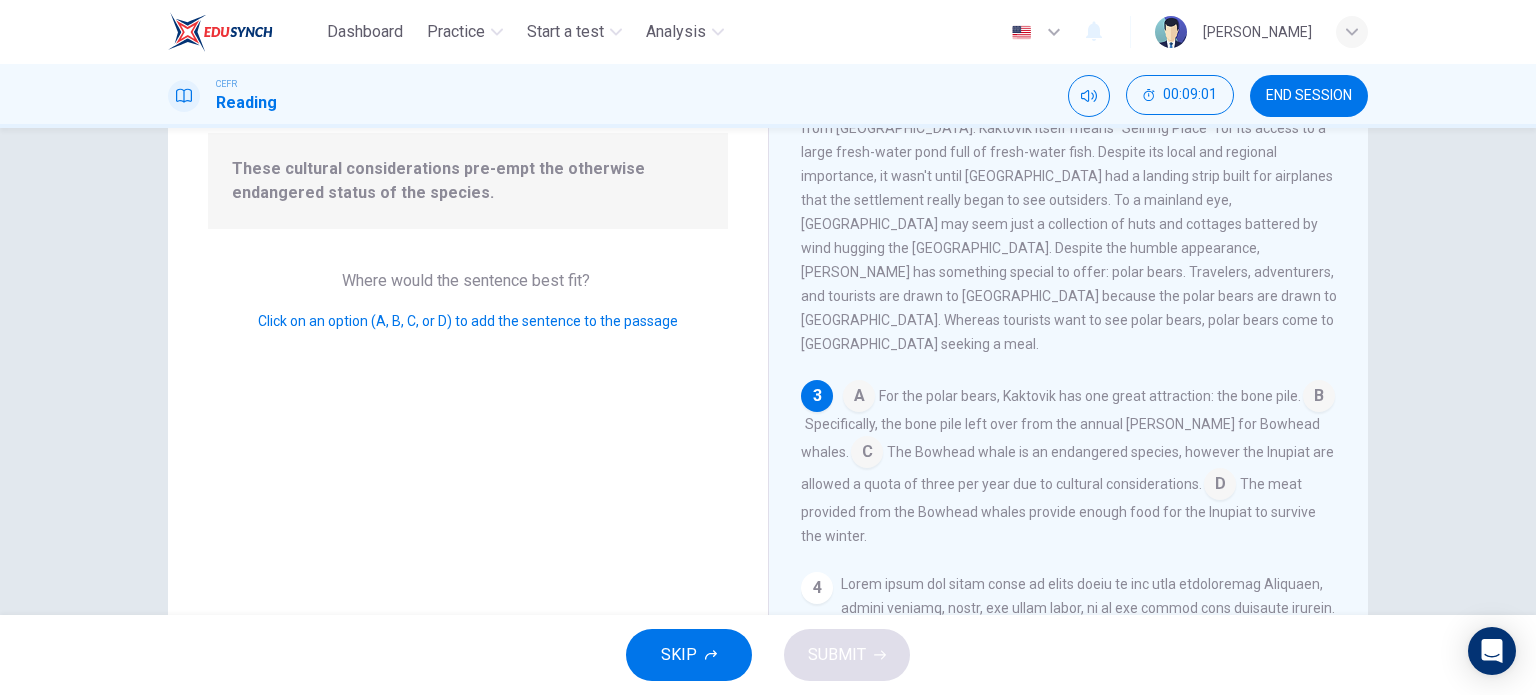 click at bounding box center (867, 454) 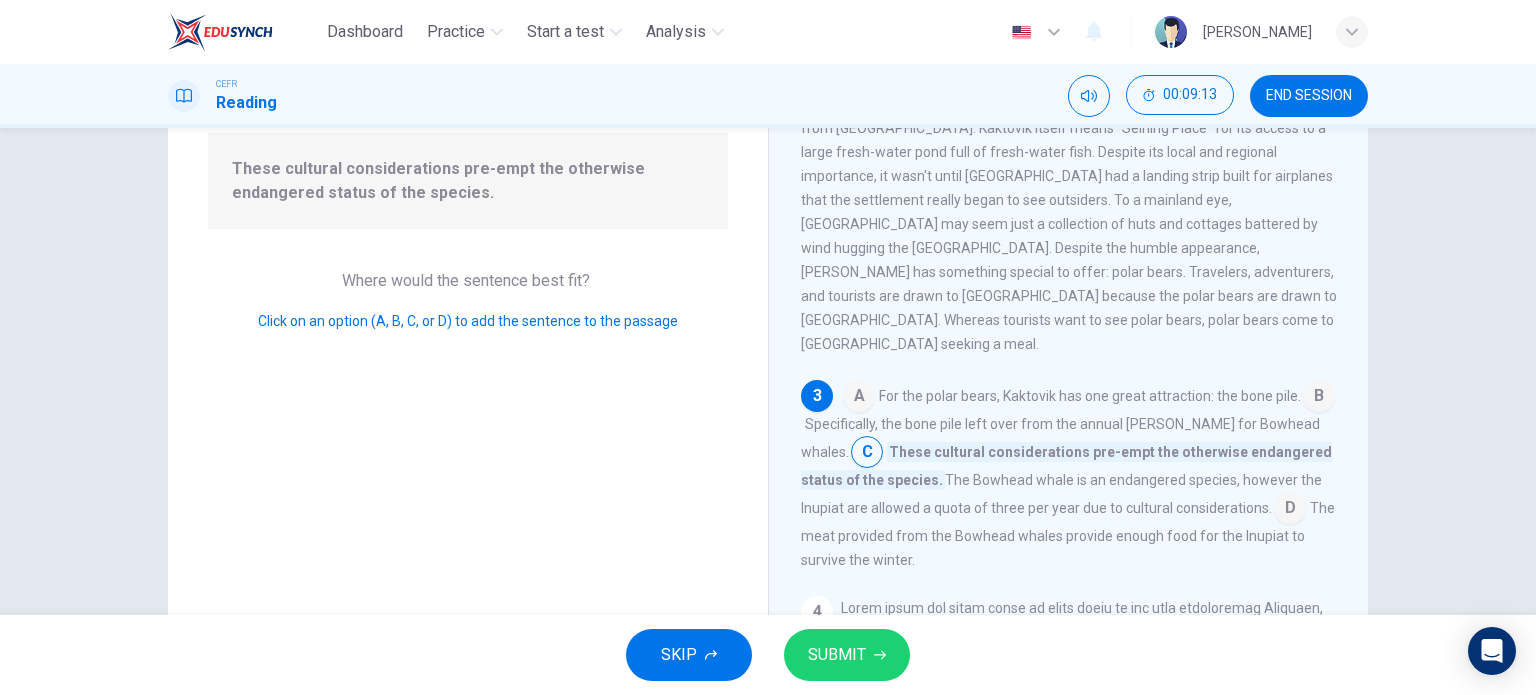 click at bounding box center [1319, 398] 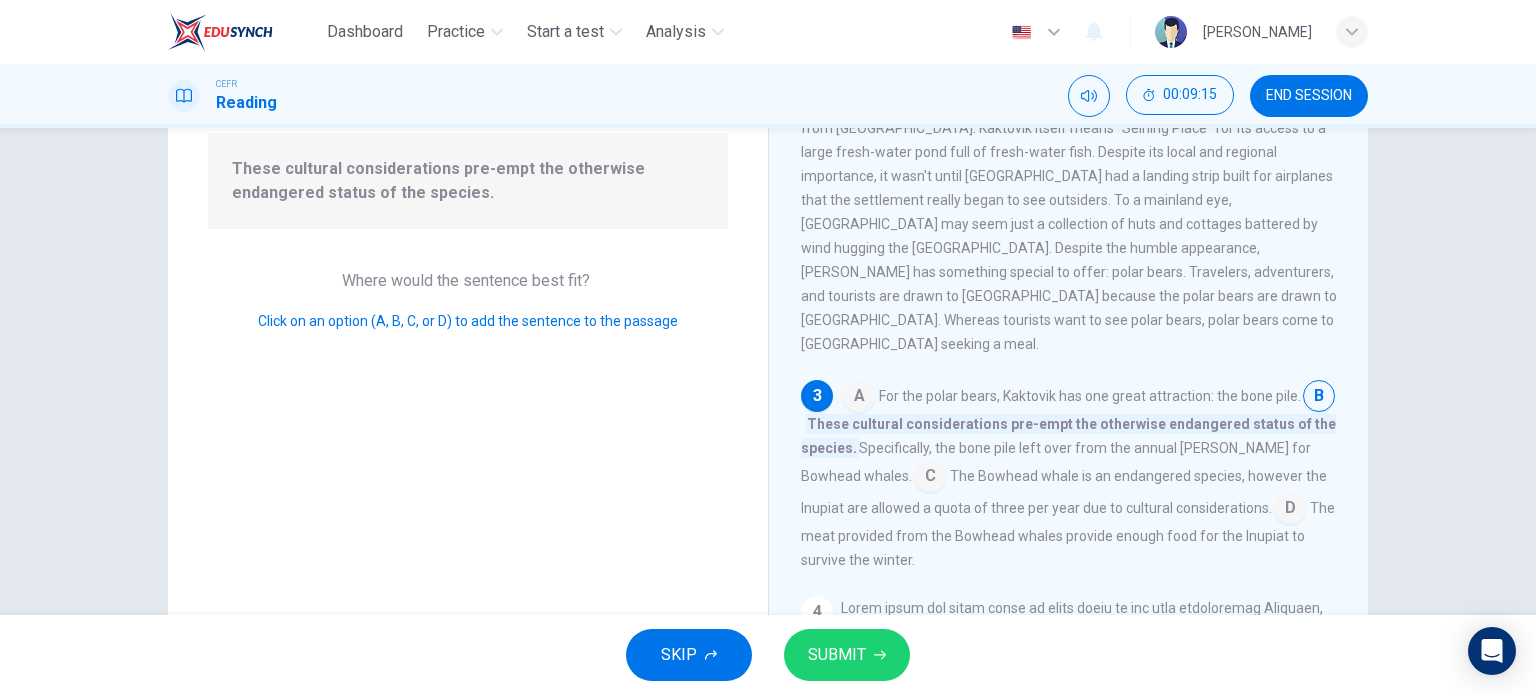 click at bounding box center [930, 478] 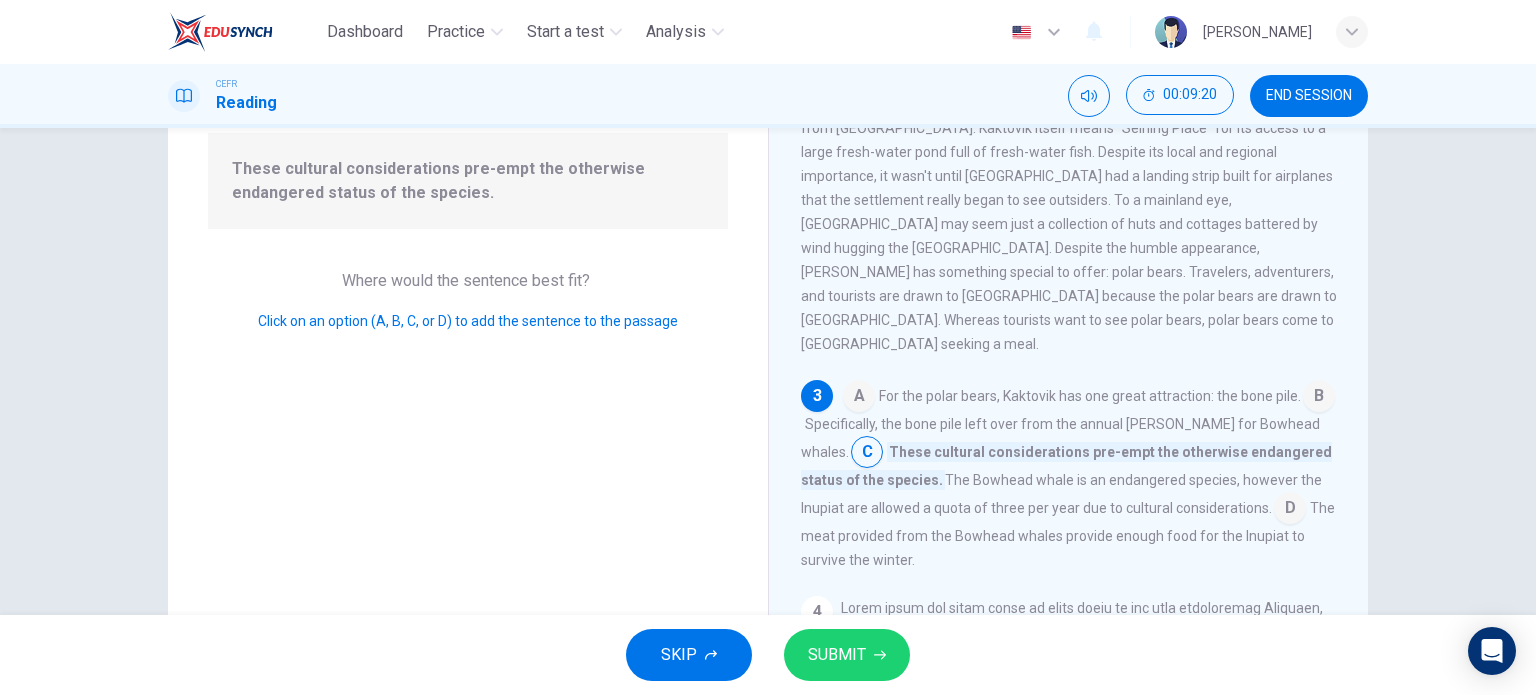 click at bounding box center [1290, 510] 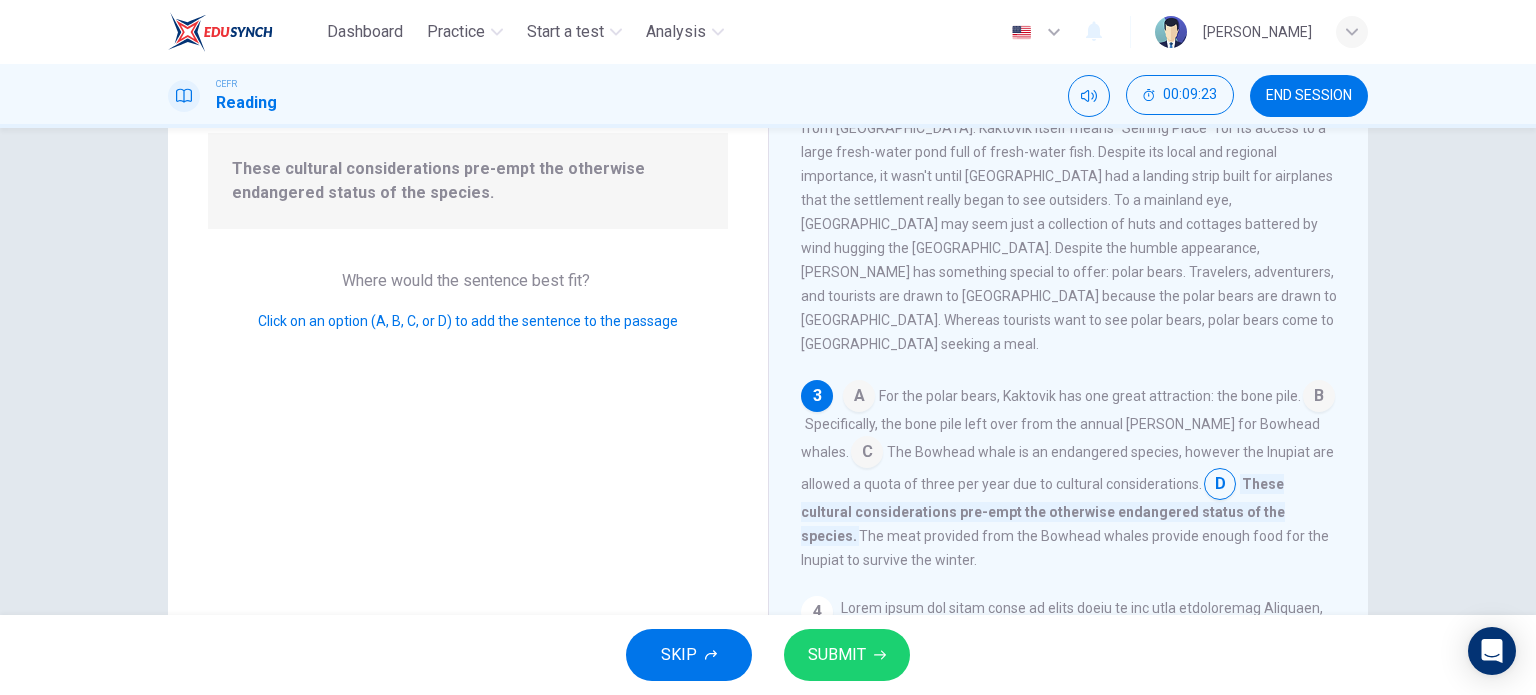 click on "SUBMIT" at bounding box center (847, 655) 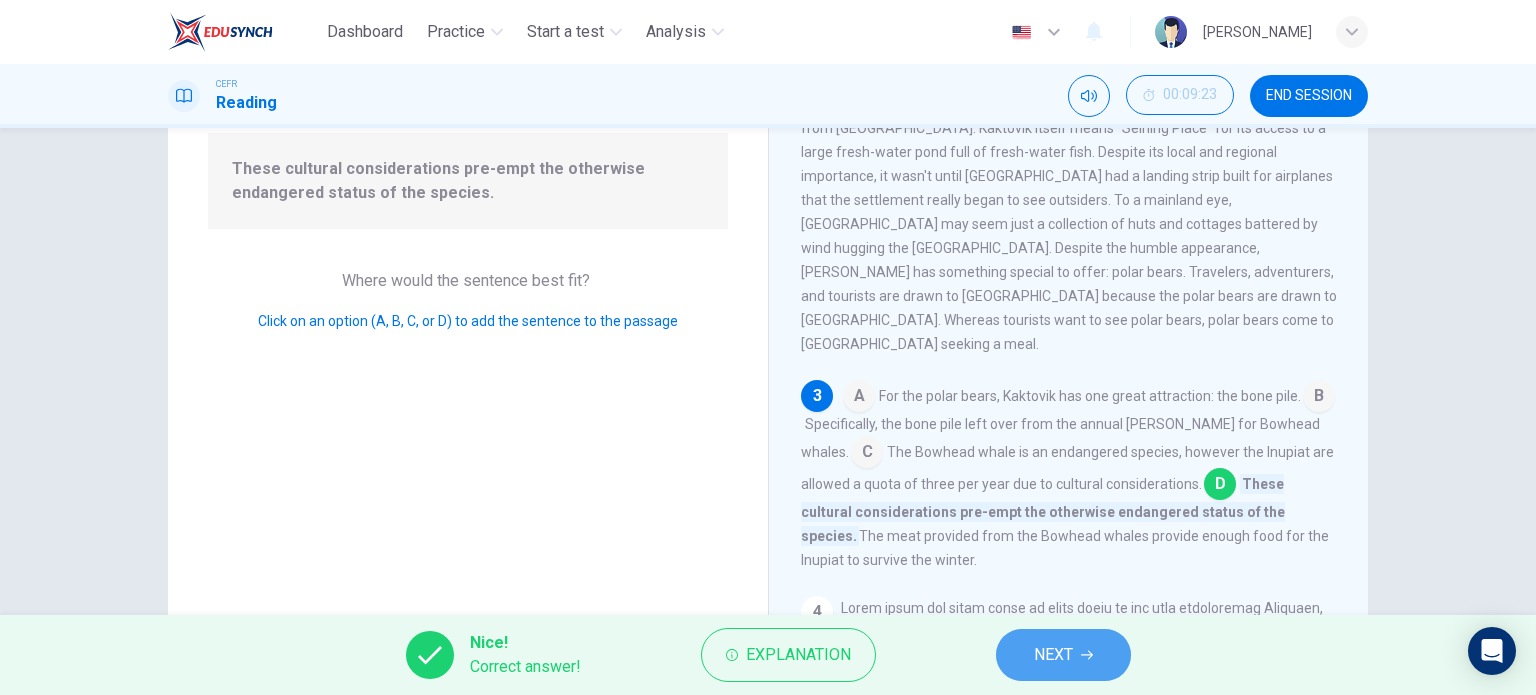 click on "NEXT" at bounding box center (1063, 655) 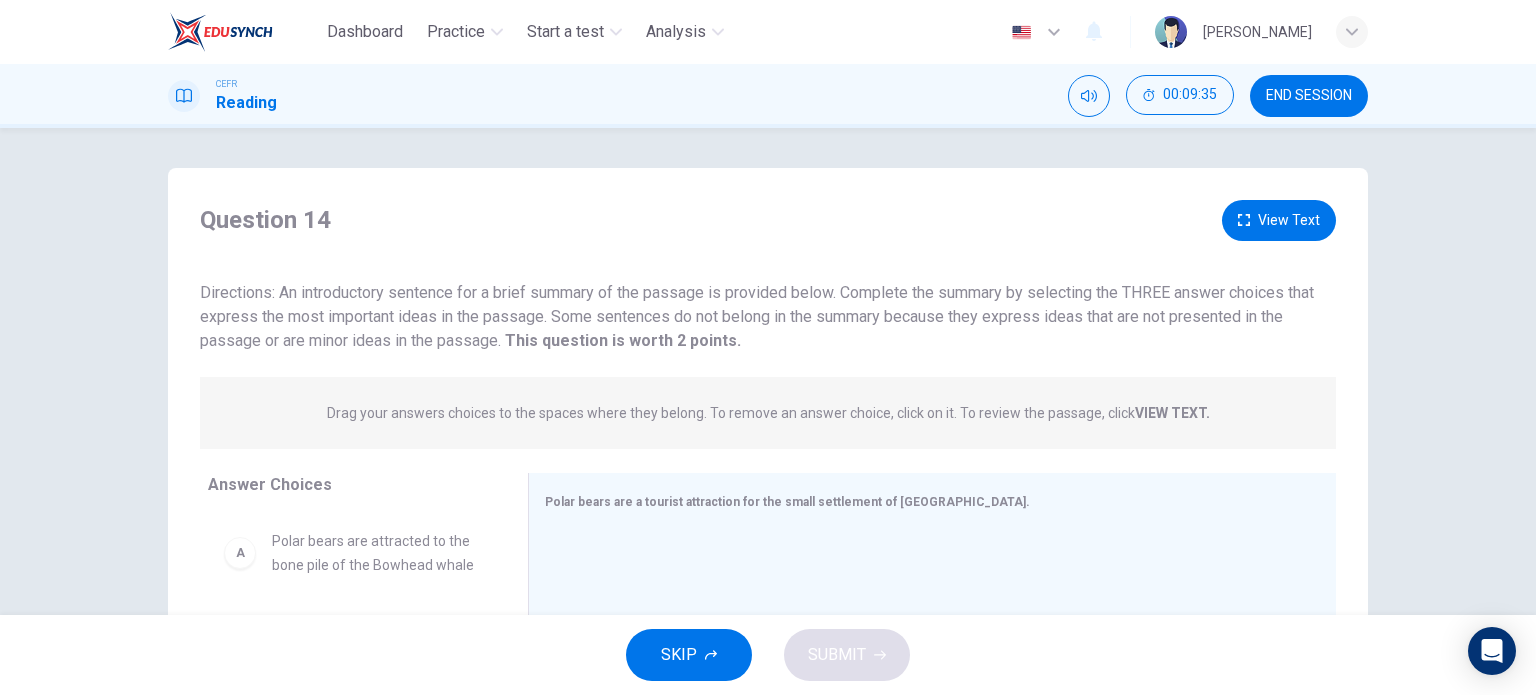 scroll, scrollTop: 200, scrollLeft: 0, axis: vertical 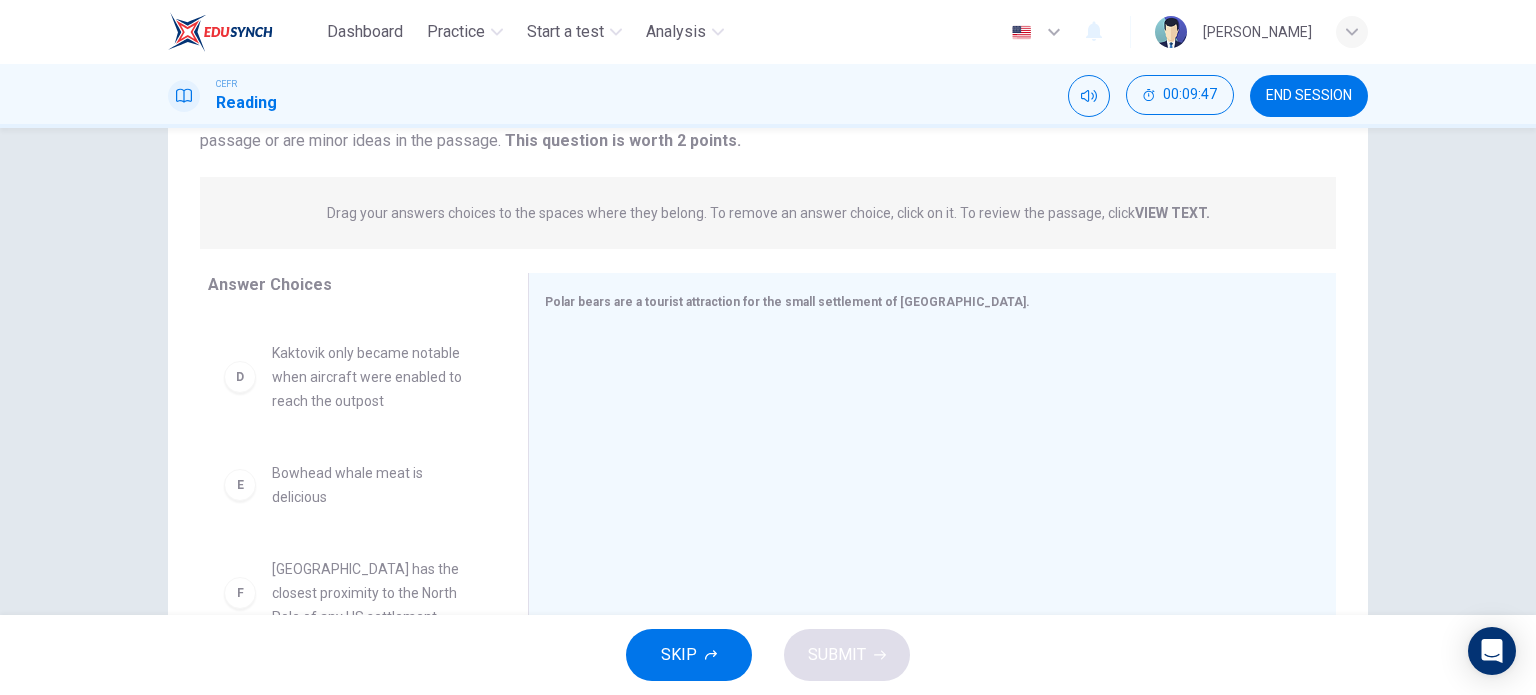 click on "Kaktovik only became notable when aircraft were enabled to reach the outpost" at bounding box center (376, 377) 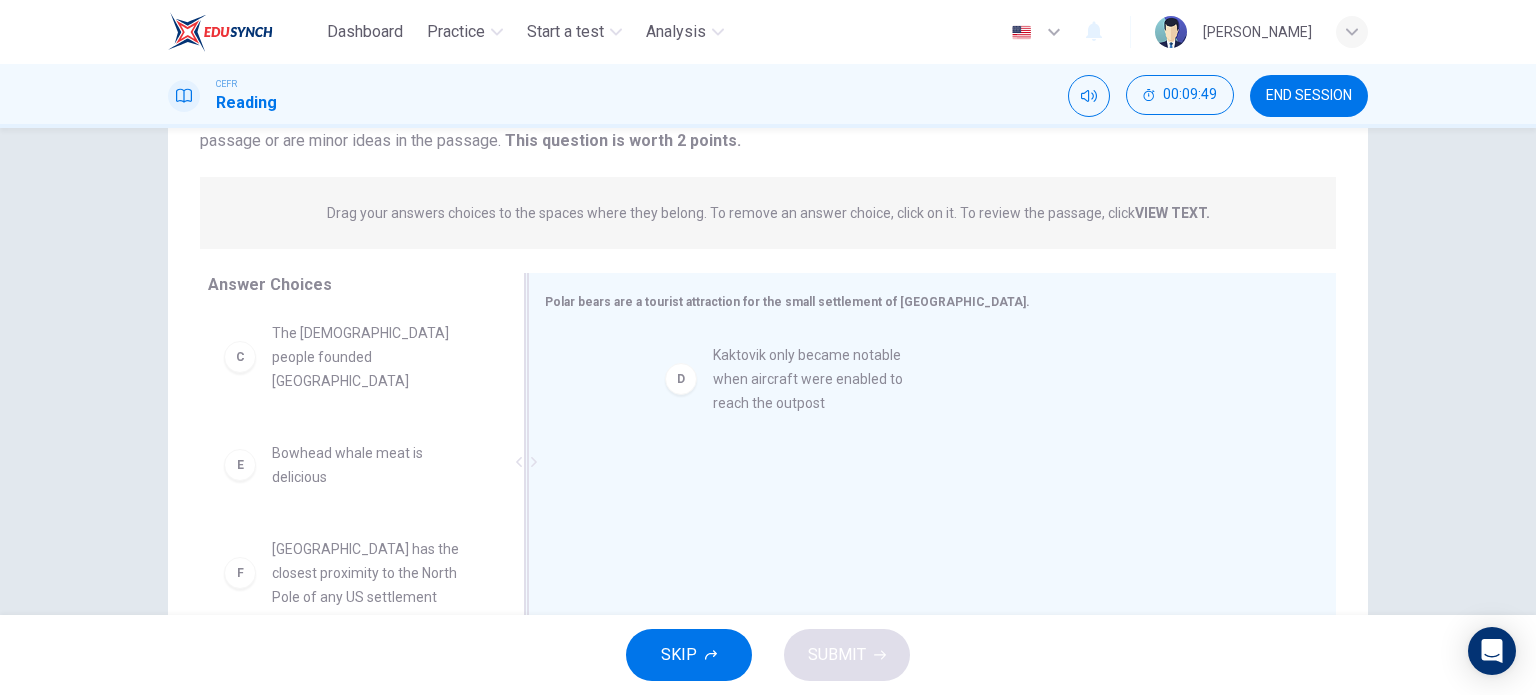 drag, startPoint x: 271, startPoint y: 454, endPoint x: 728, endPoint y: 379, distance: 463.11337 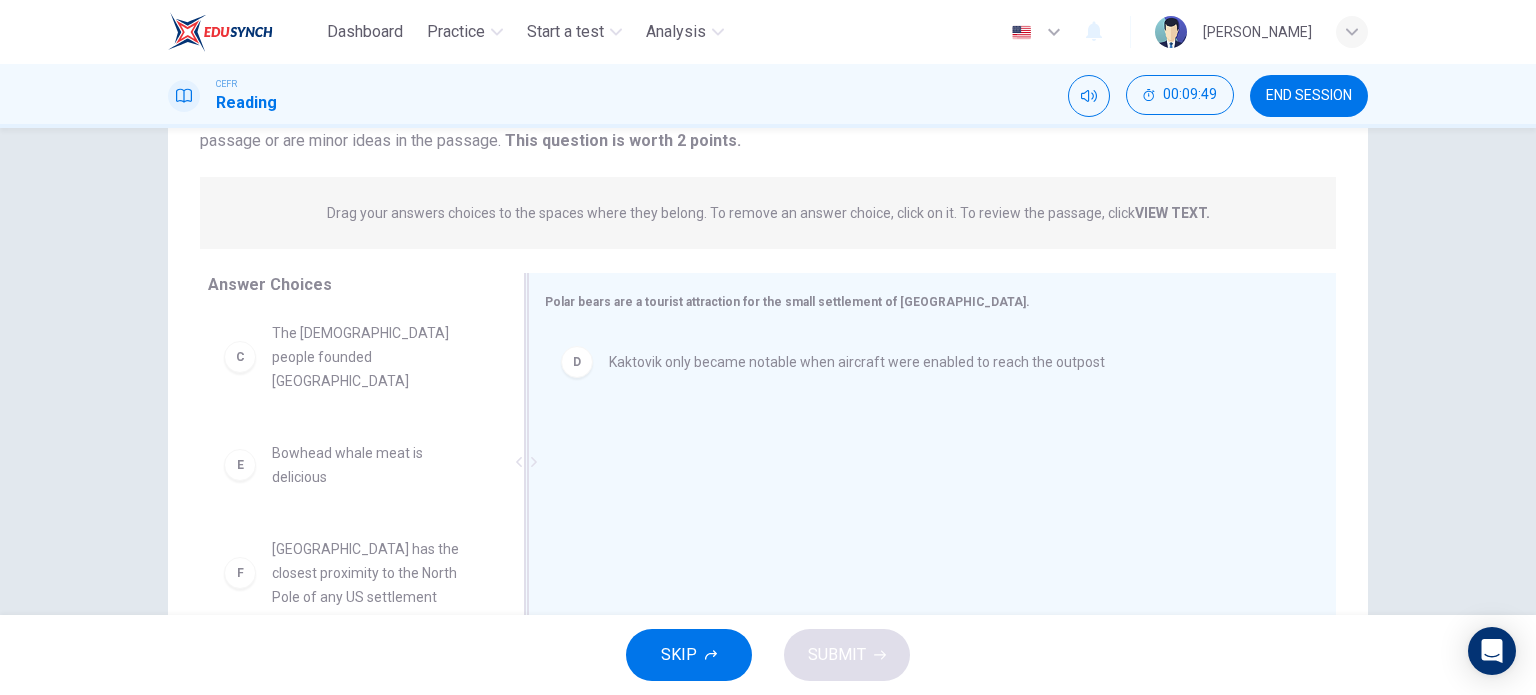 scroll, scrollTop: 180, scrollLeft: 0, axis: vertical 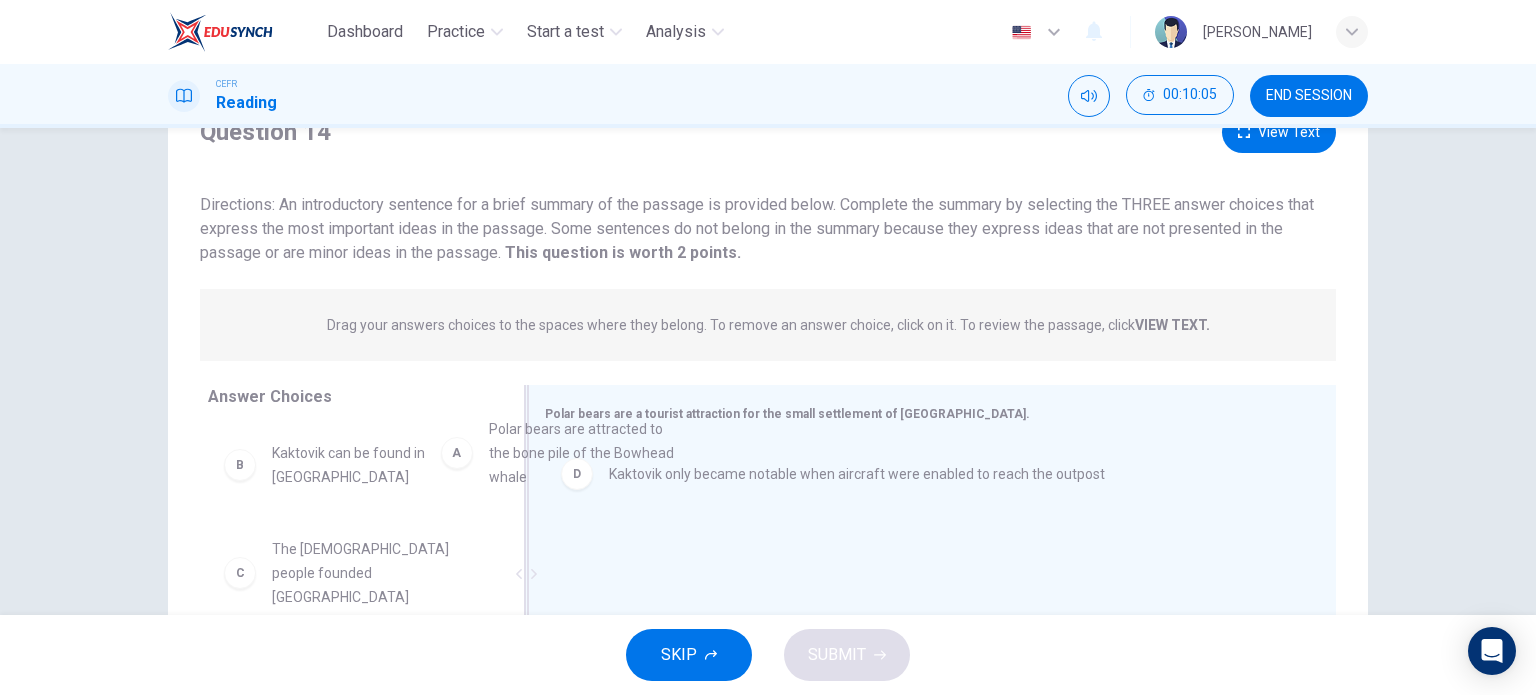 drag, startPoint x: 422, startPoint y: 493, endPoint x: 676, endPoint y: 477, distance: 254.50343 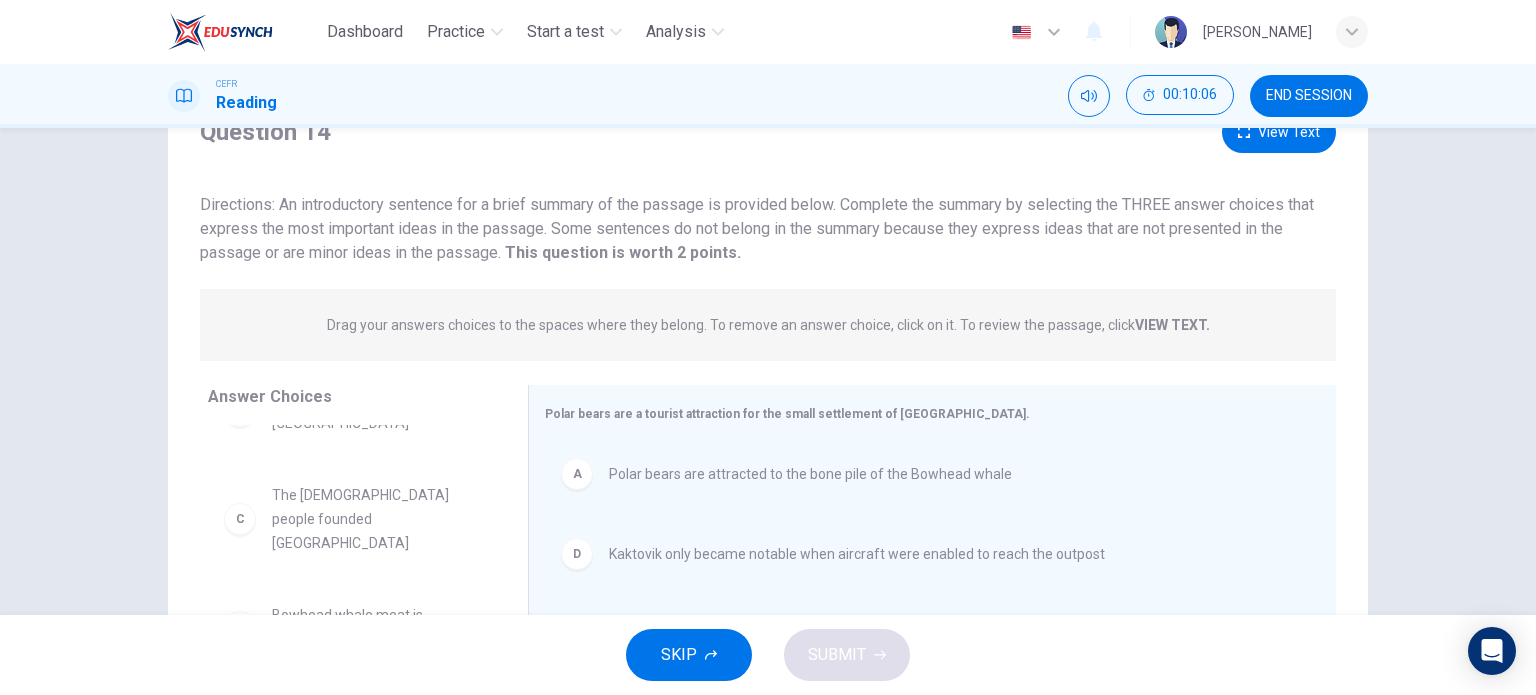 scroll, scrollTop: 84, scrollLeft: 0, axis: vertical 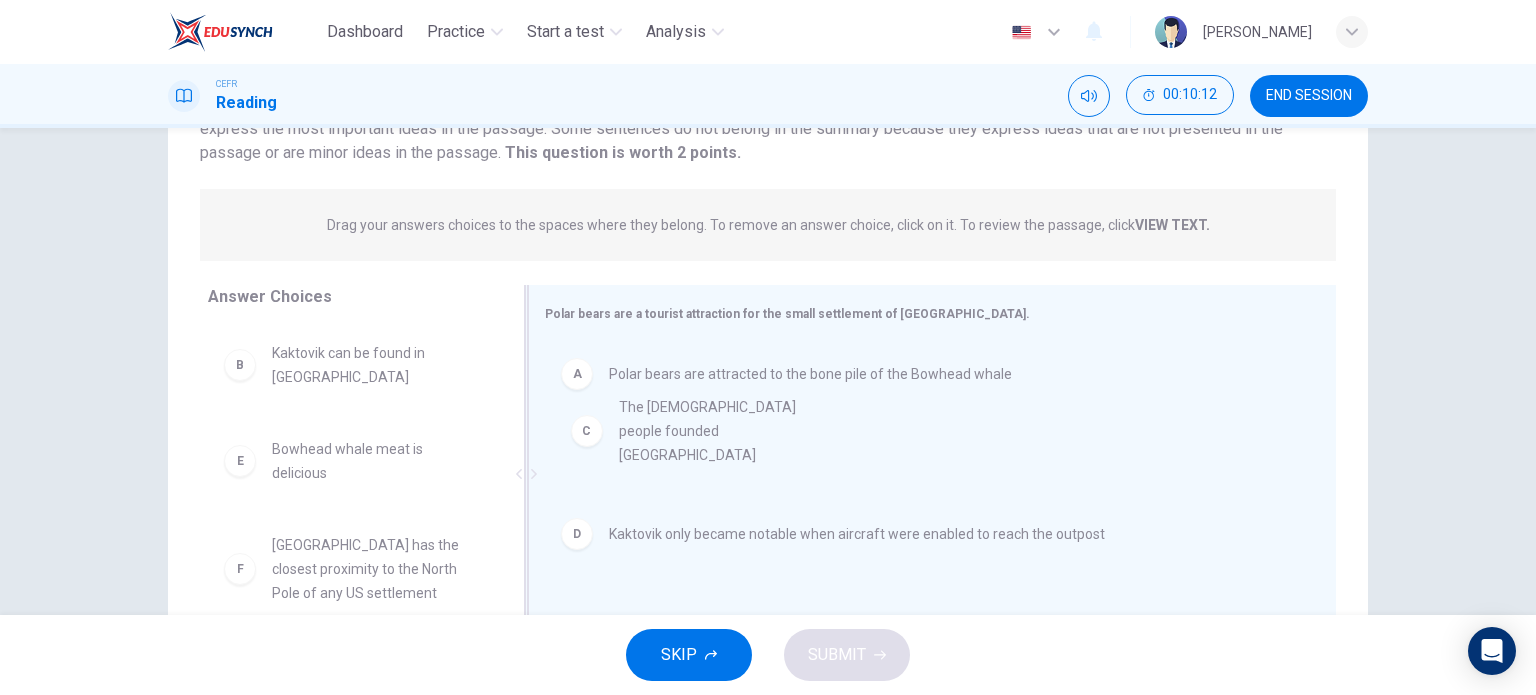 drag, startPoint x: 380, startPoint y: 473, endPoint x: 747, endPoint y: 429, distance: 369.6282 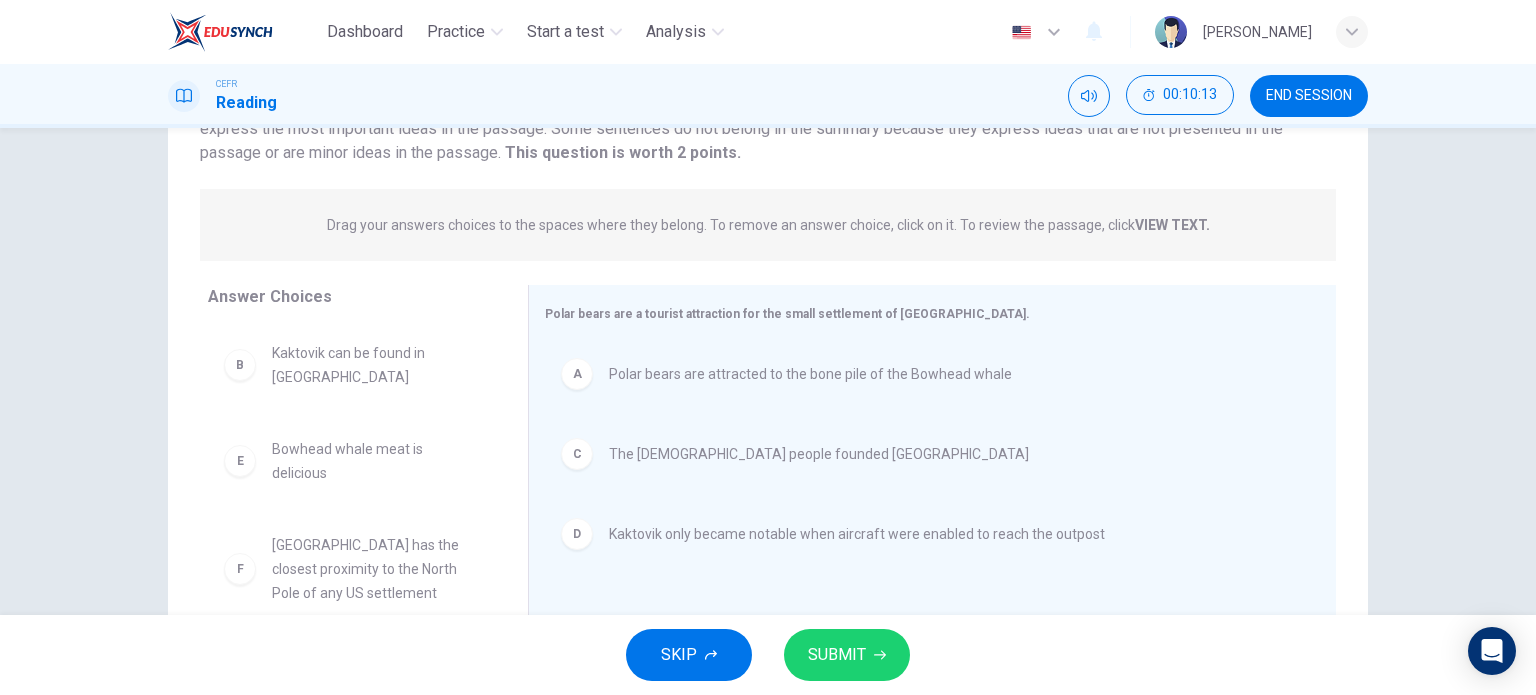 click 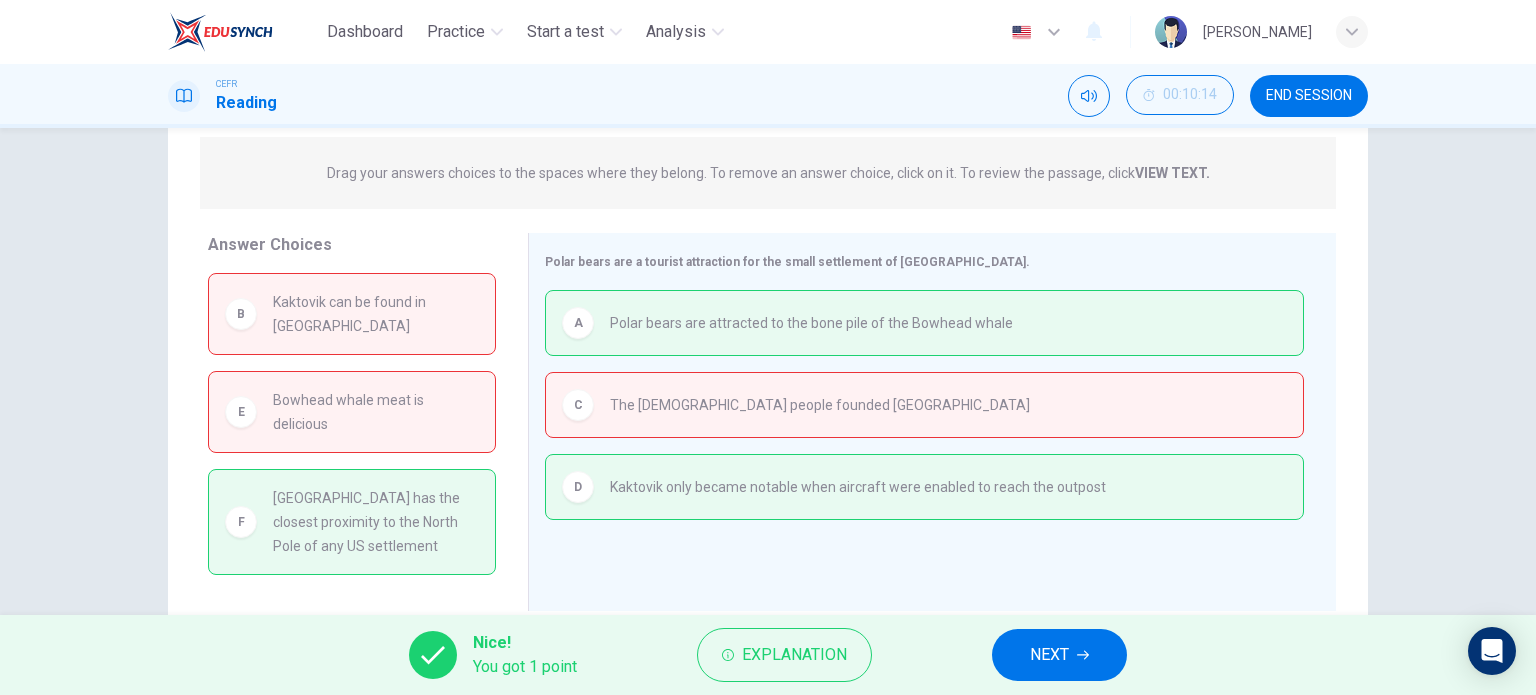 scroll, scrollTop: 288, scrollLeft: 0, axis: vertical 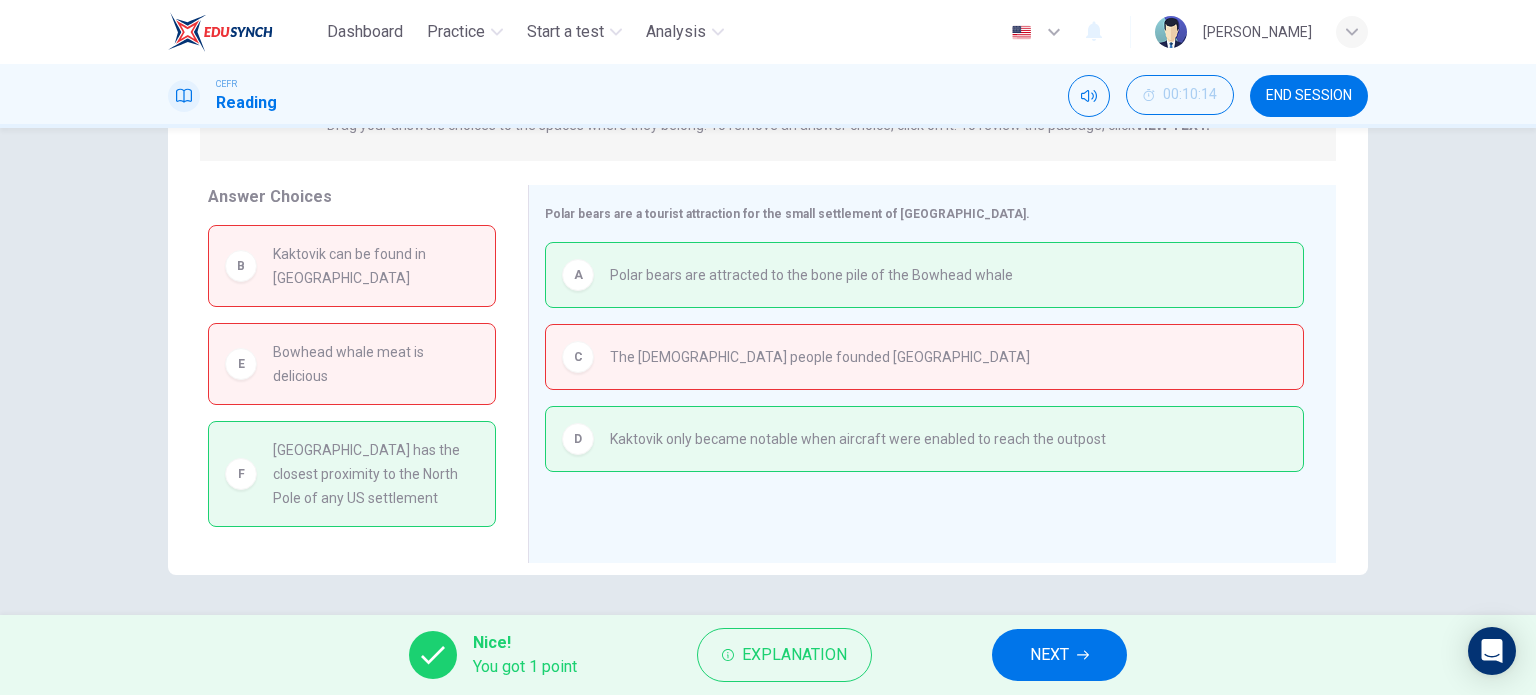 click on "NEXT" at bounding box center [1049, 655] 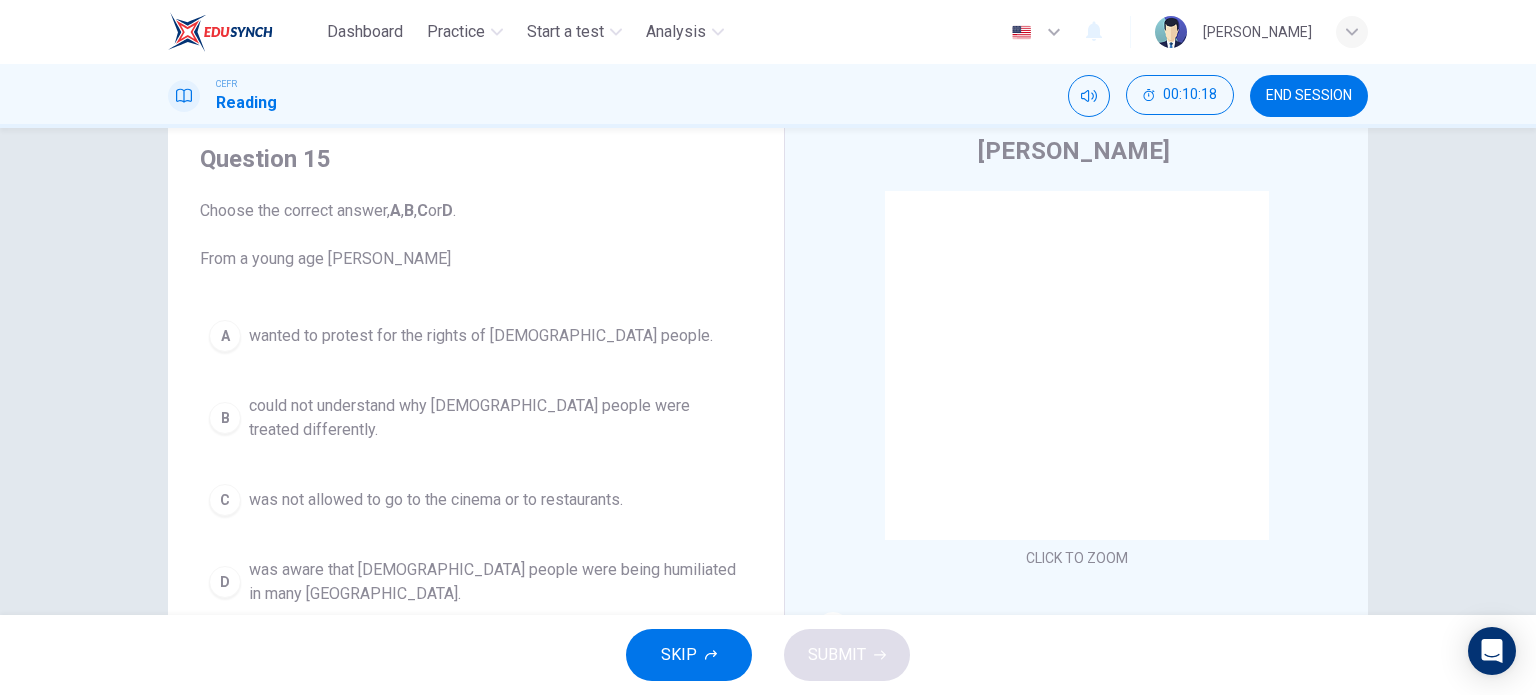 scroll, scrollTop: 100, scrollLeft: 0, axis: vertical 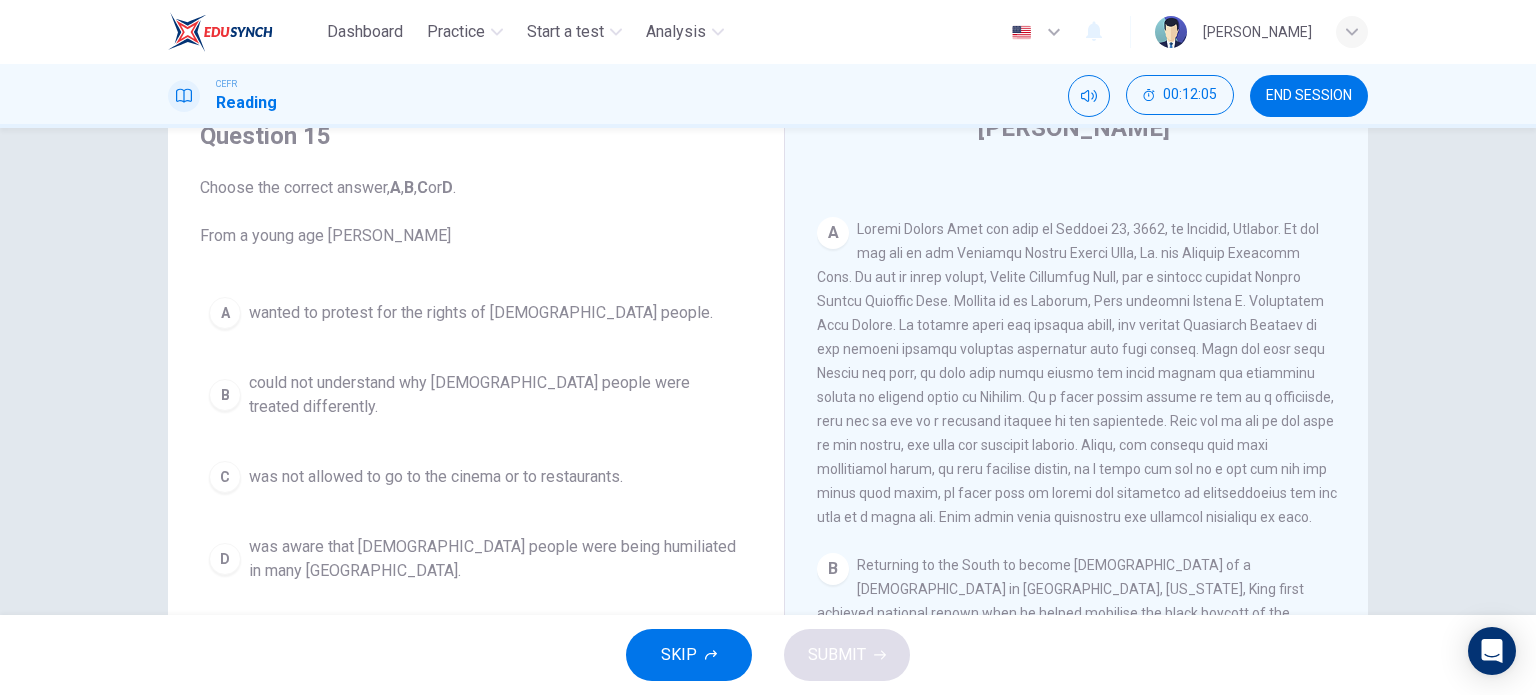 click on "could not understand why [DEMOGRAPHIC_DATA] people were treated differently." at bounding box center [496, 395] 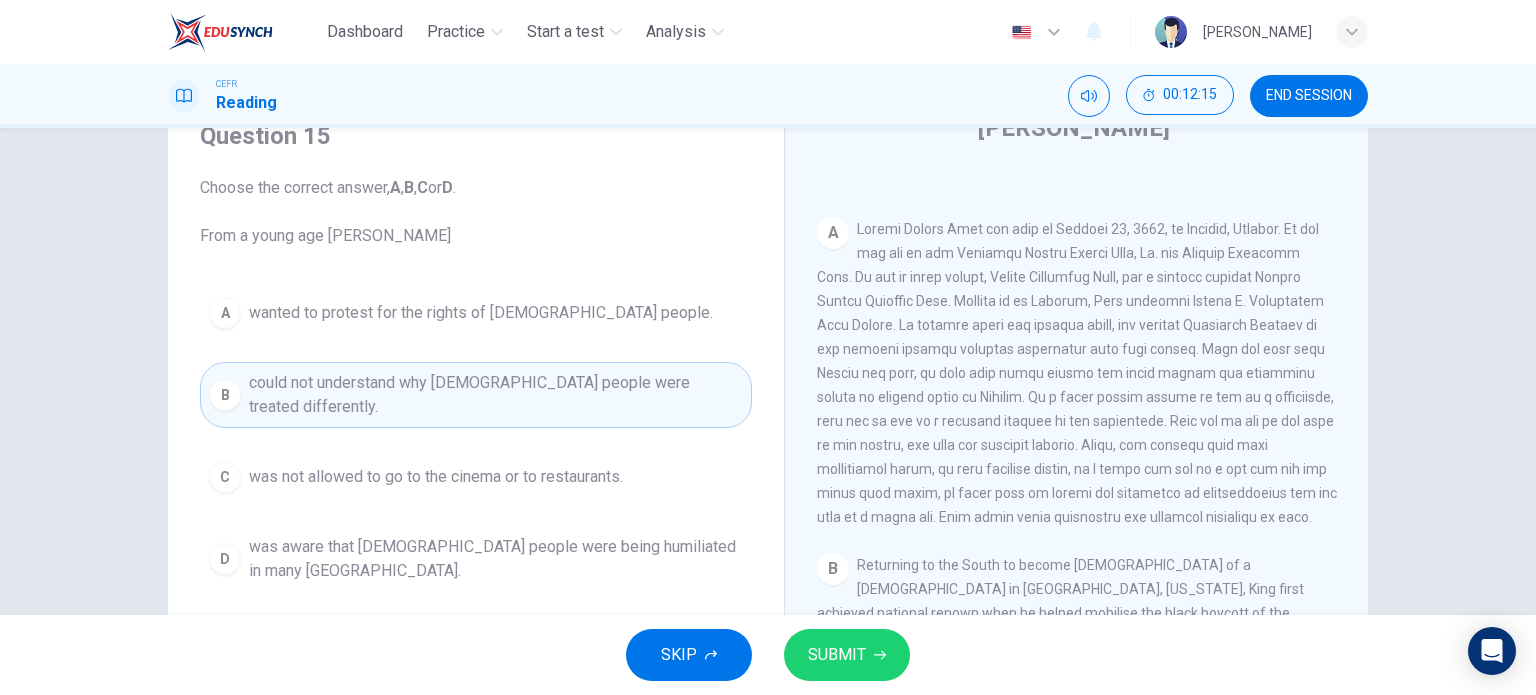 click on "SUBMIT" at bounding box center [837, 655] 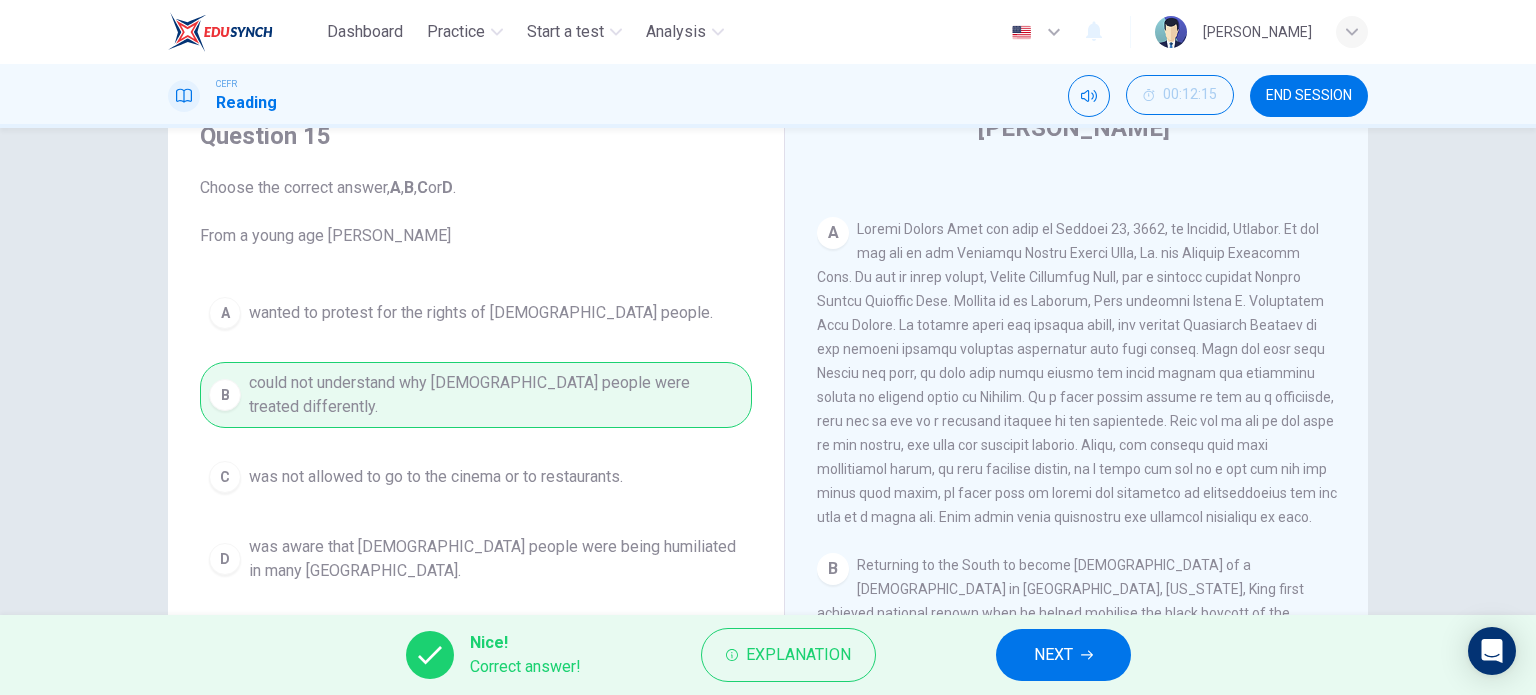 click on "NEXT" at bounding box center [1053, 655] 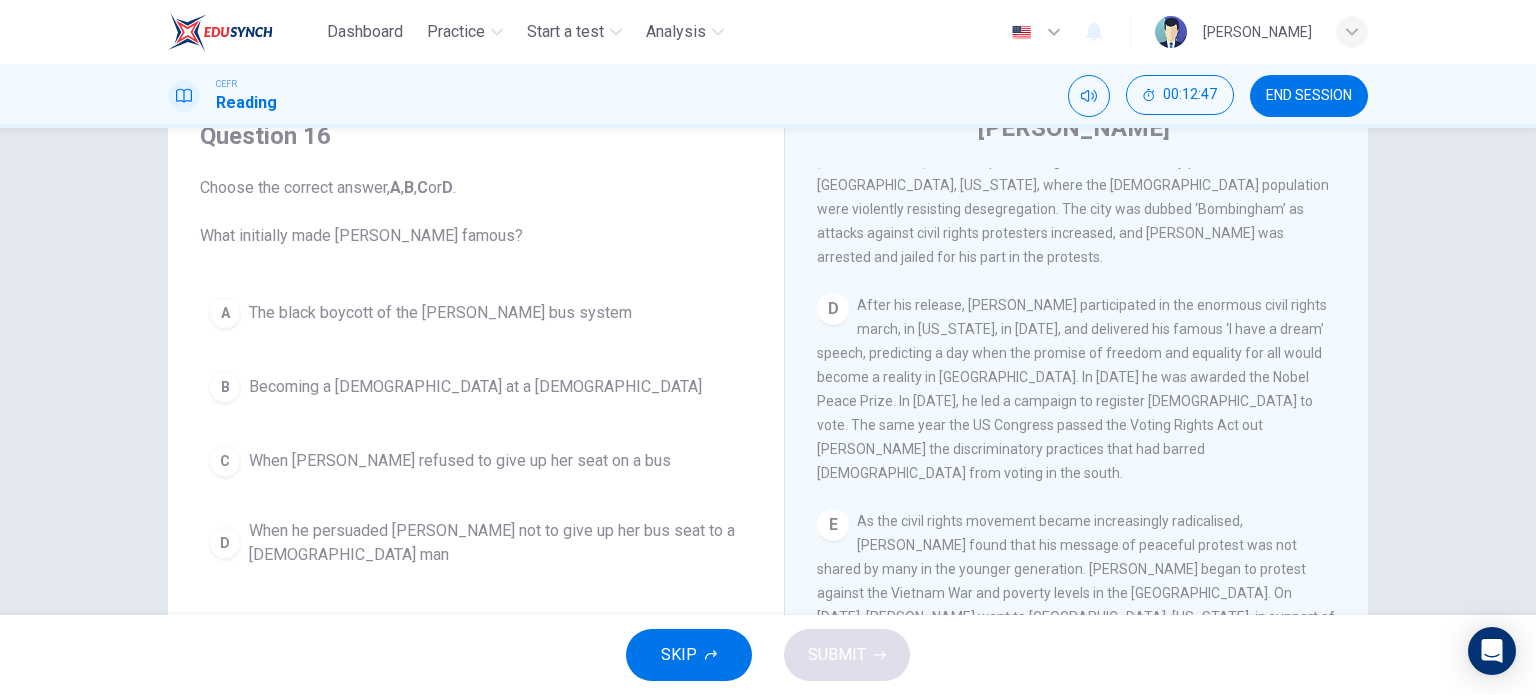 scroll, scrollTop: 1172, scrollLeft: 0, axis: vertical 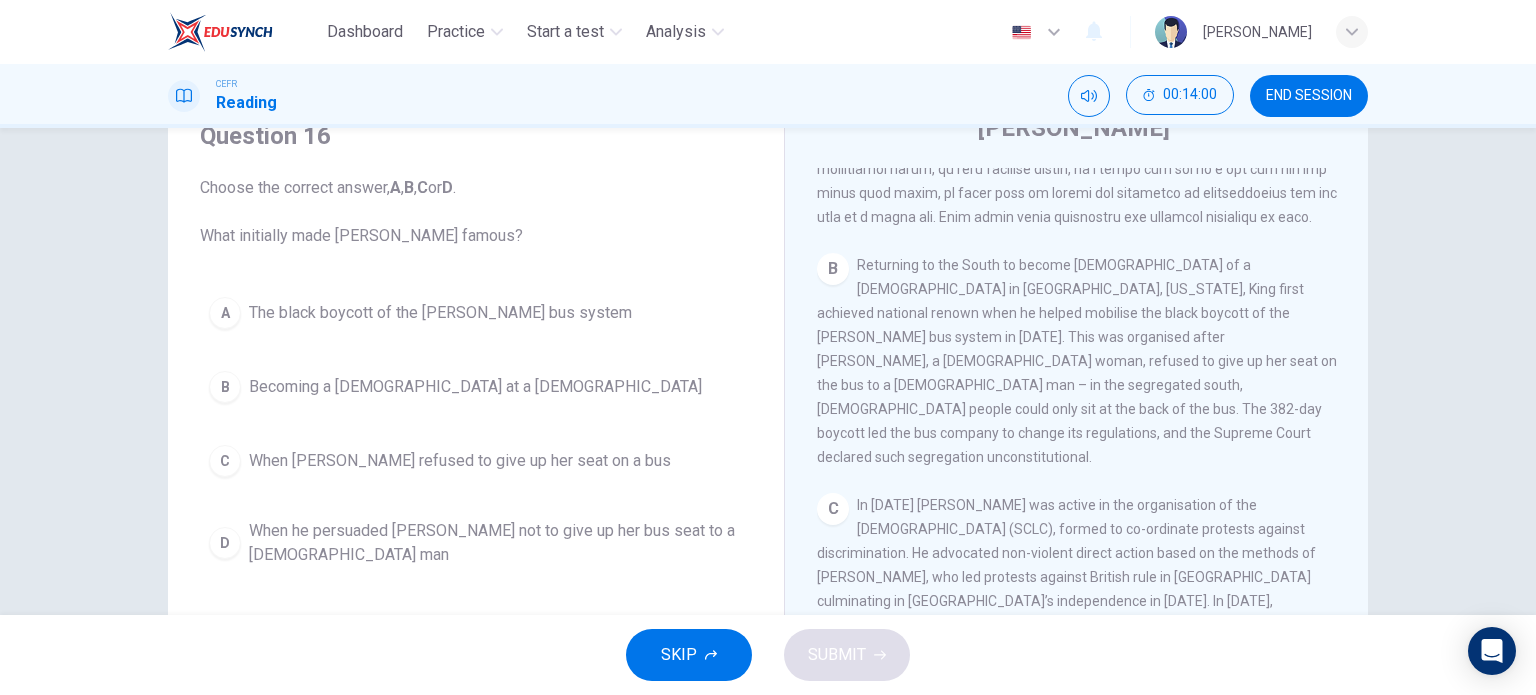 click on "Becoming a [DEMOGRAPHIC_DATA] at a [DEMOGRAPHIC_DATA]" at bounding box center [475, 387] 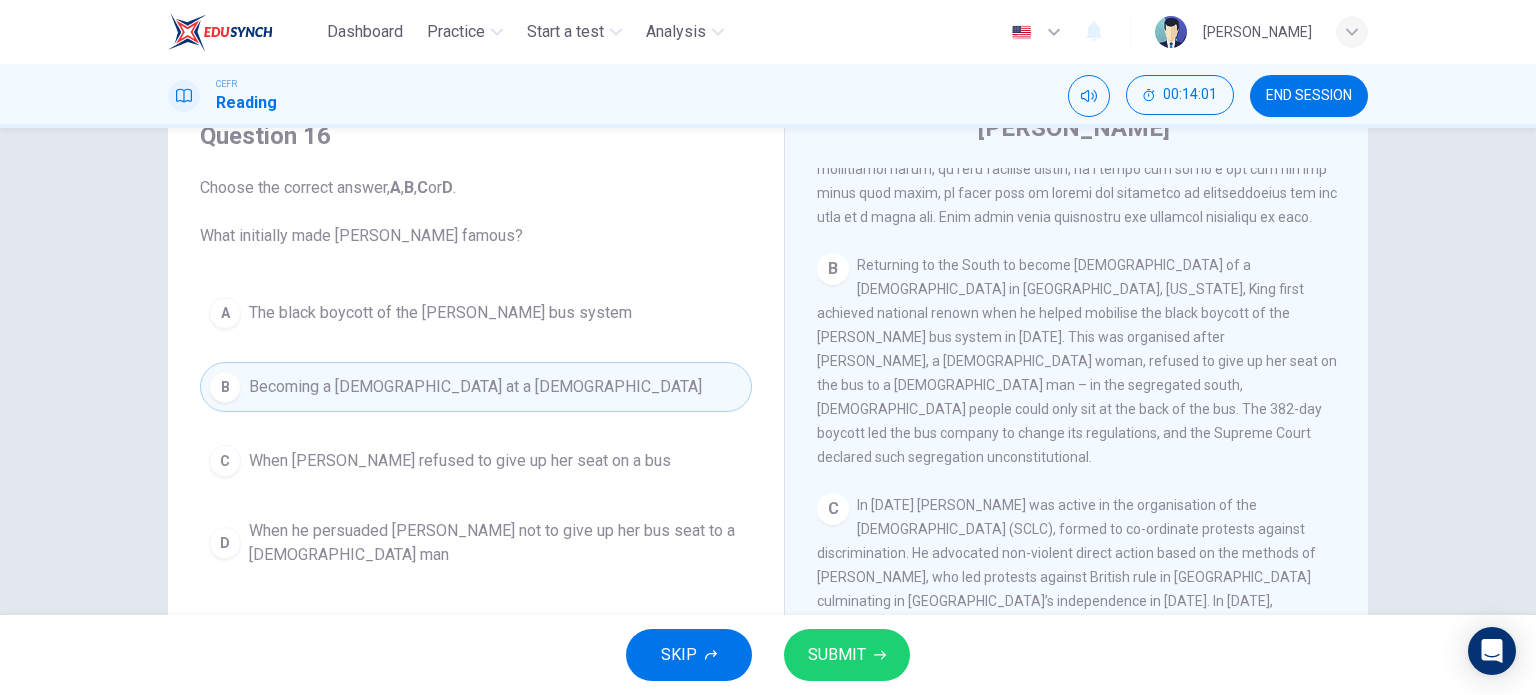 click on "SUBMIT" at bounding box center (847, 655) 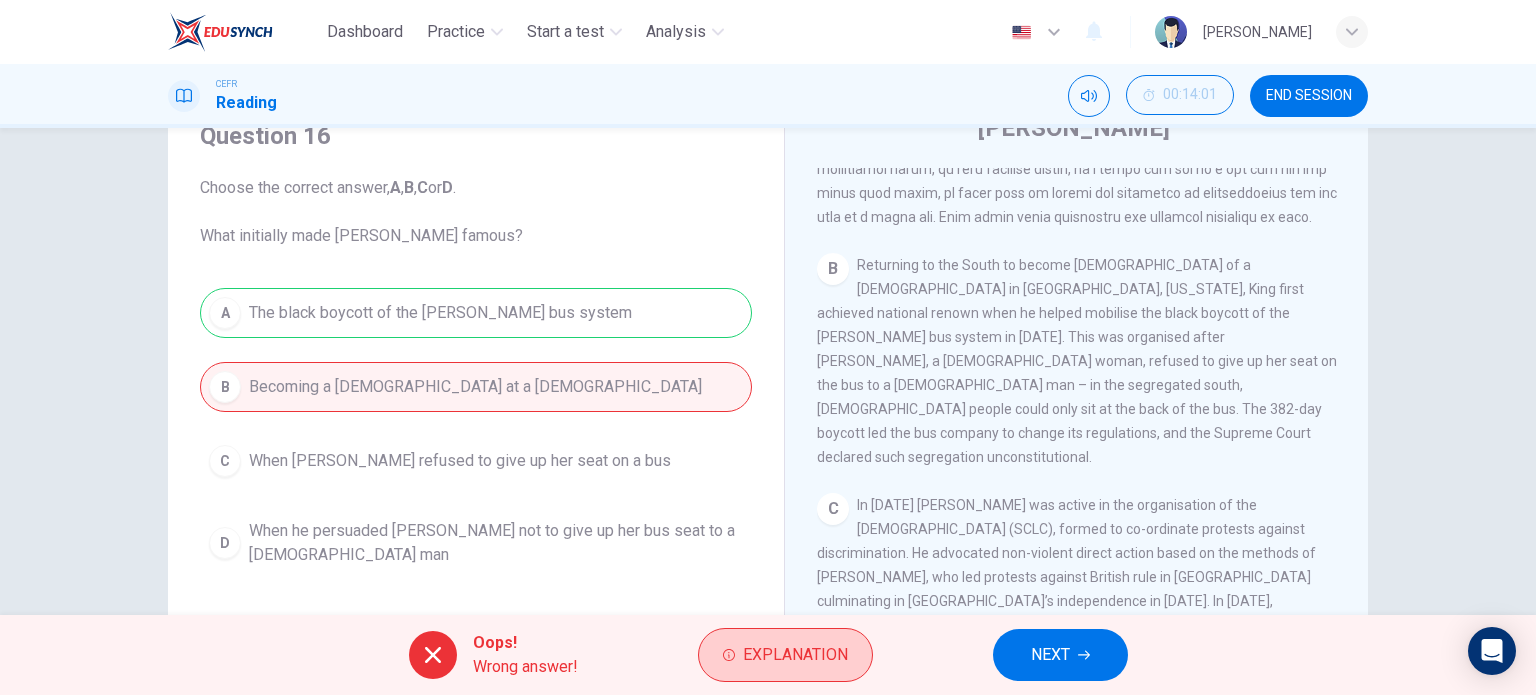 click on "Explanation" at bounding box center (795, 655) 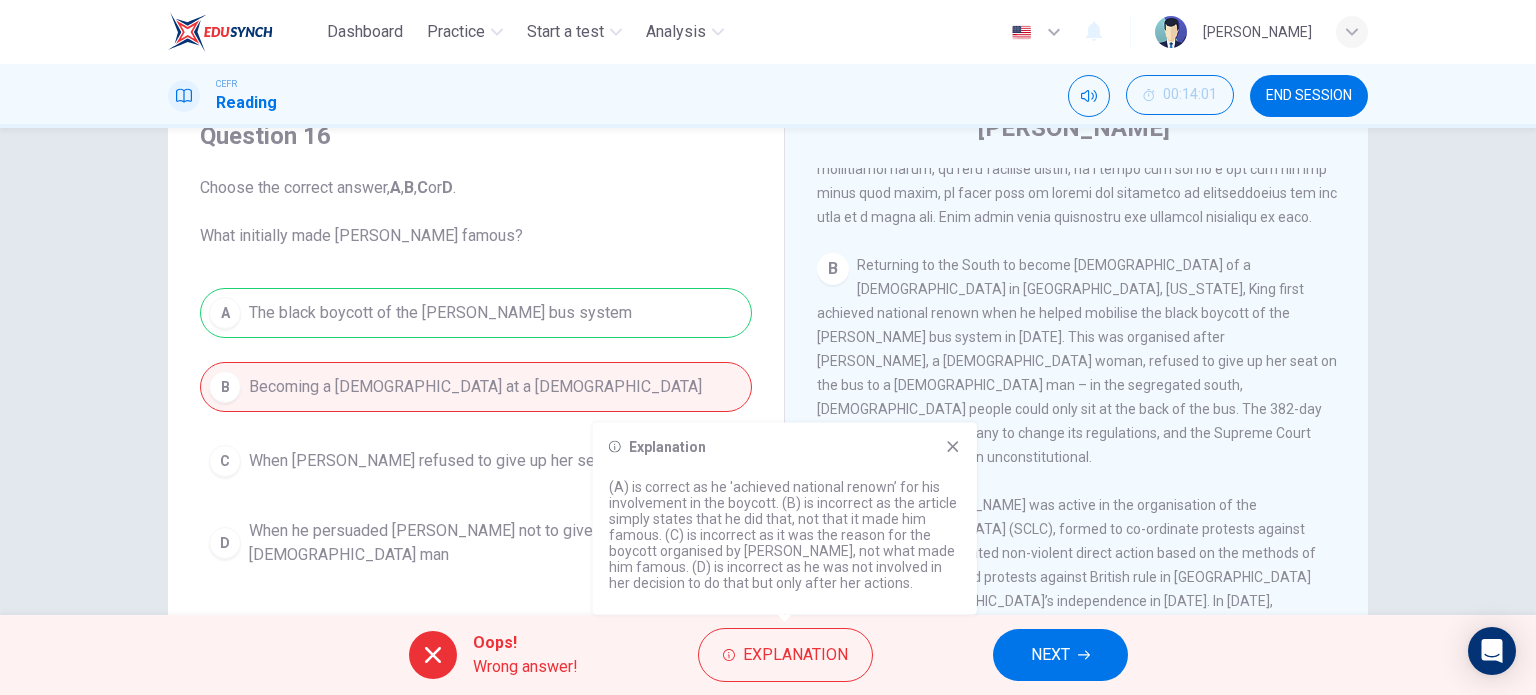 click on "Explanation (A) is correct as he 'achieved national renown’ for his involvement in the boycott. (B) is incorrect as the article simply states that he did that, not that it made him famous. (C) is incorrect as it was the reason for the boycott organised by [PERSON_NAME], not what made him famous. (D) is incorrect as he was not involved in her decision to do that but only after her actions." at bounding box center [785, 519] 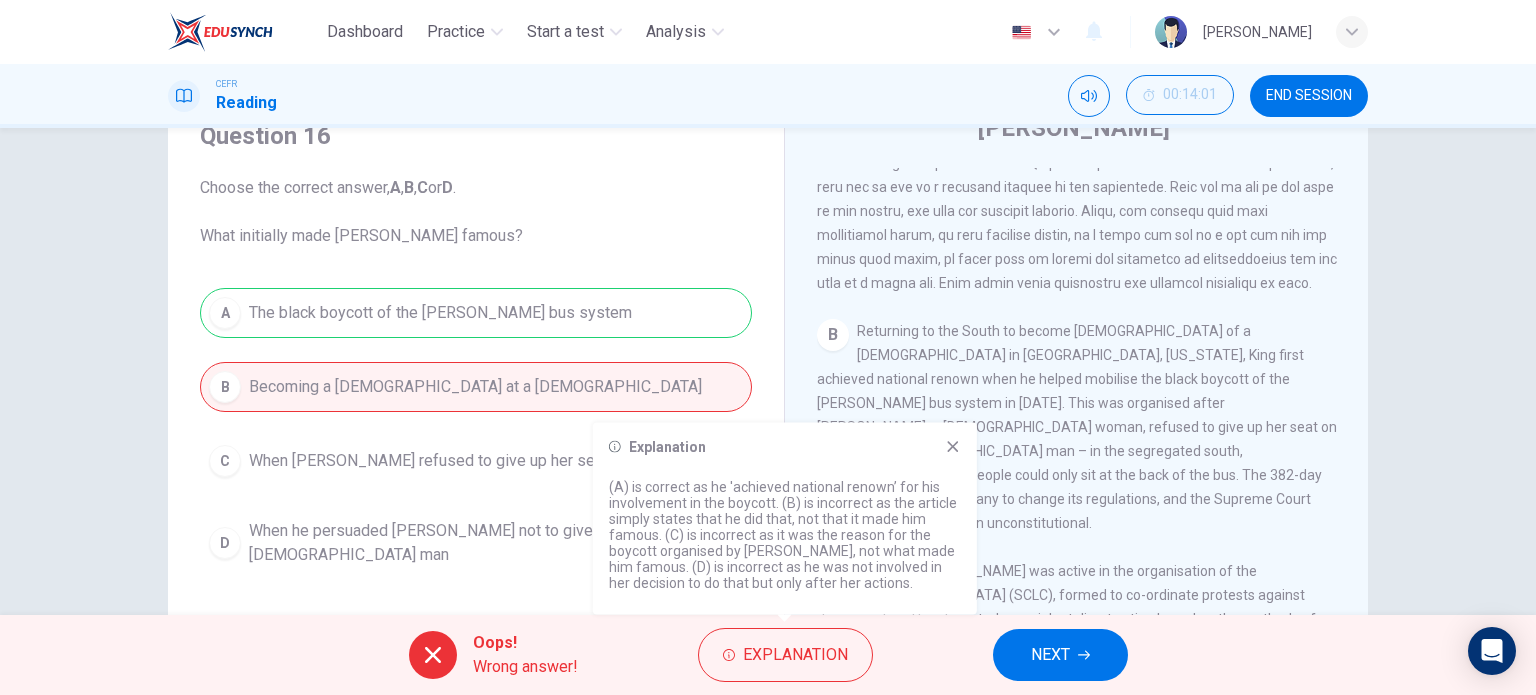 scroll, scrollTop: 572, scrollLeft: 0, axis: vertical 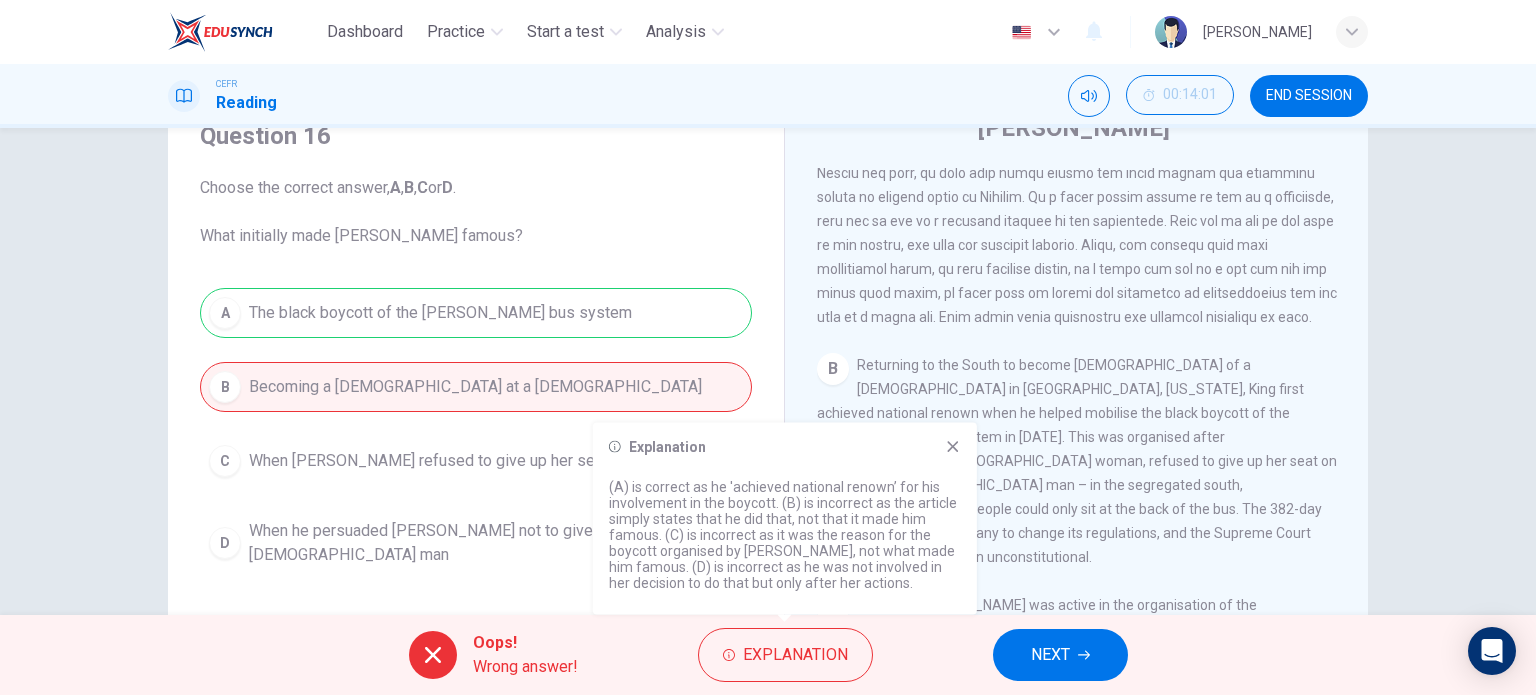 click 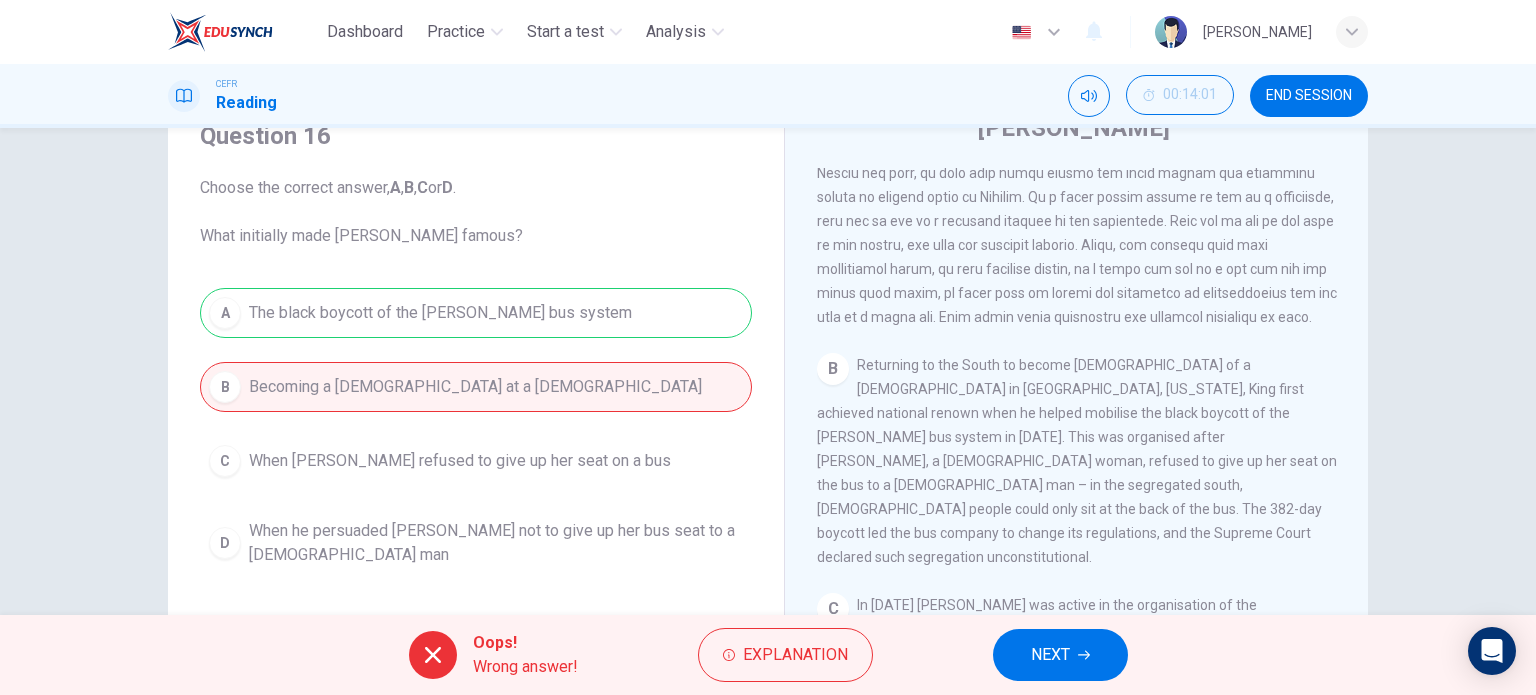 click on "NEXT" at bounding box center [1060, 655] 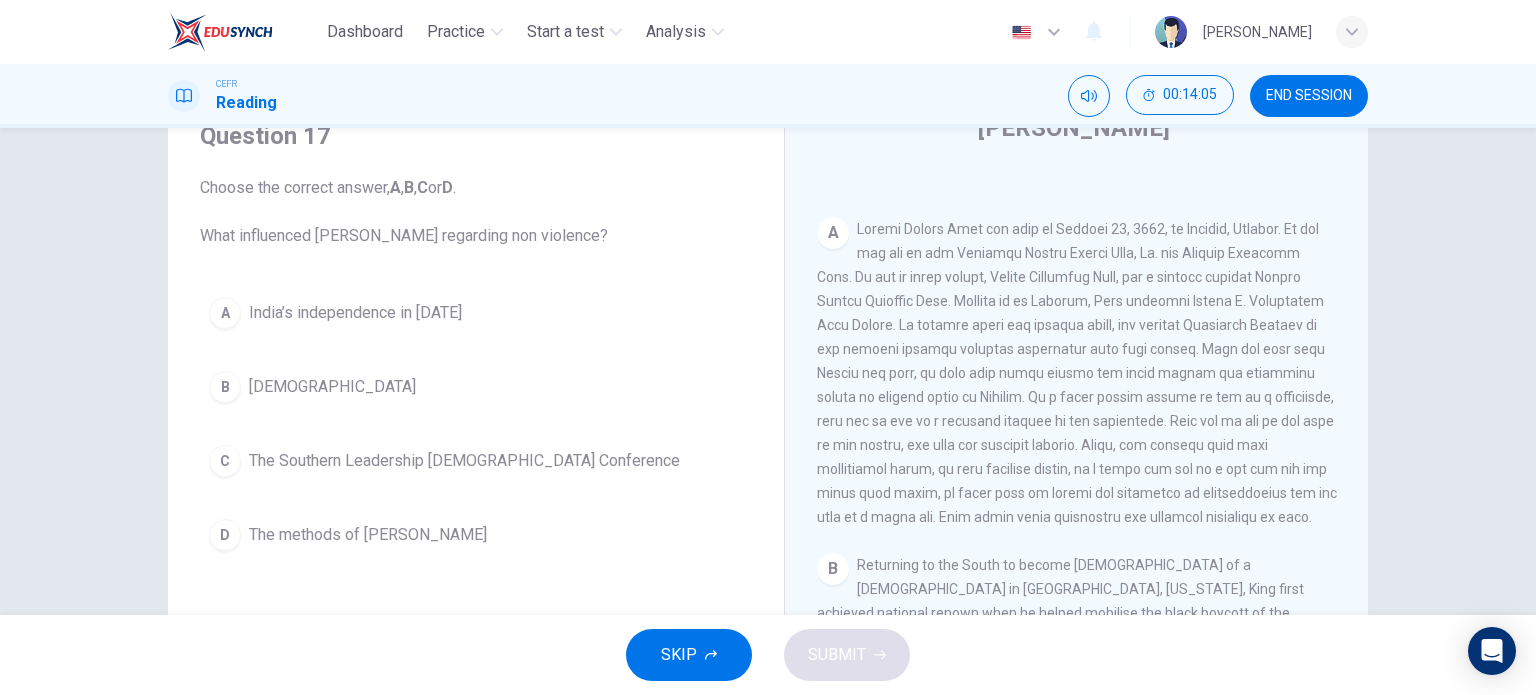 scroll, scrollTop: 372, scrollLeft: 0, axis: vertical 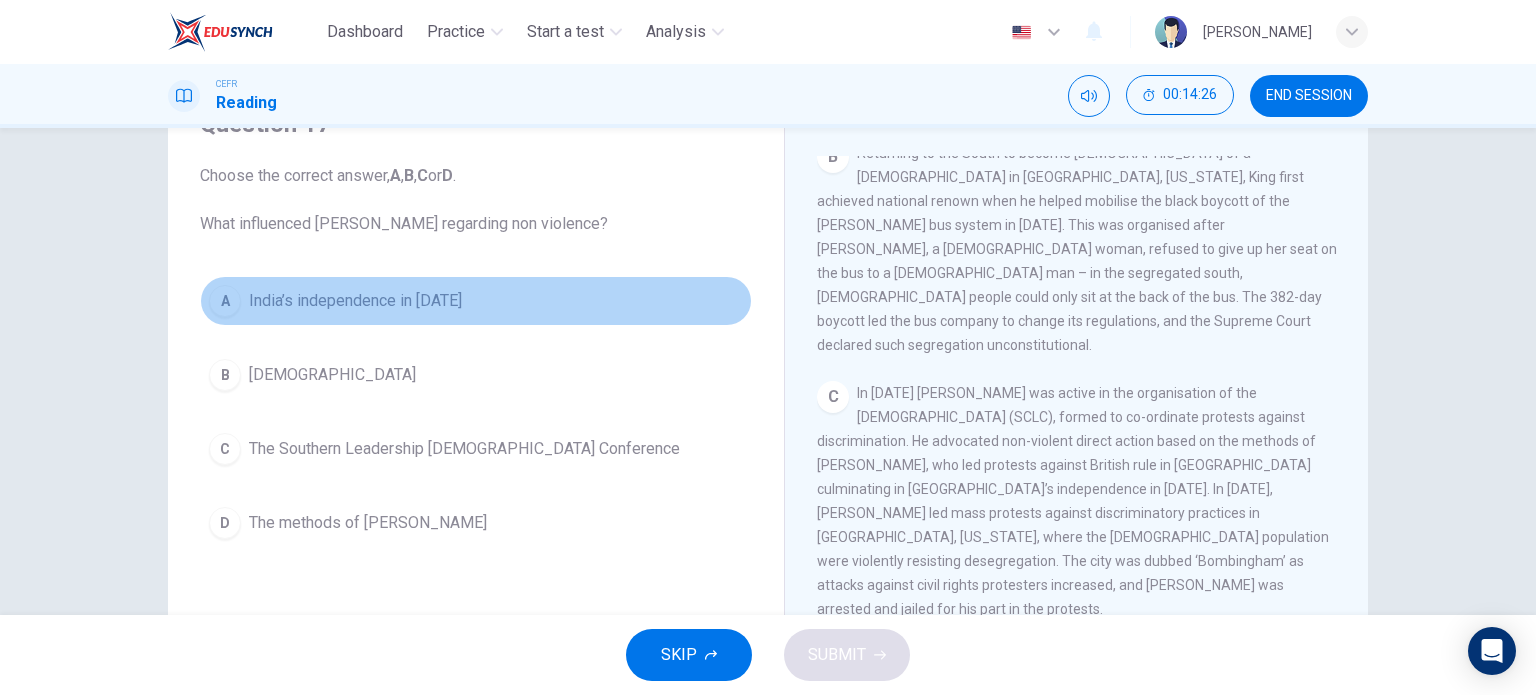 click on "India’s independence in [DATE]" at bounding box center (355, 301) 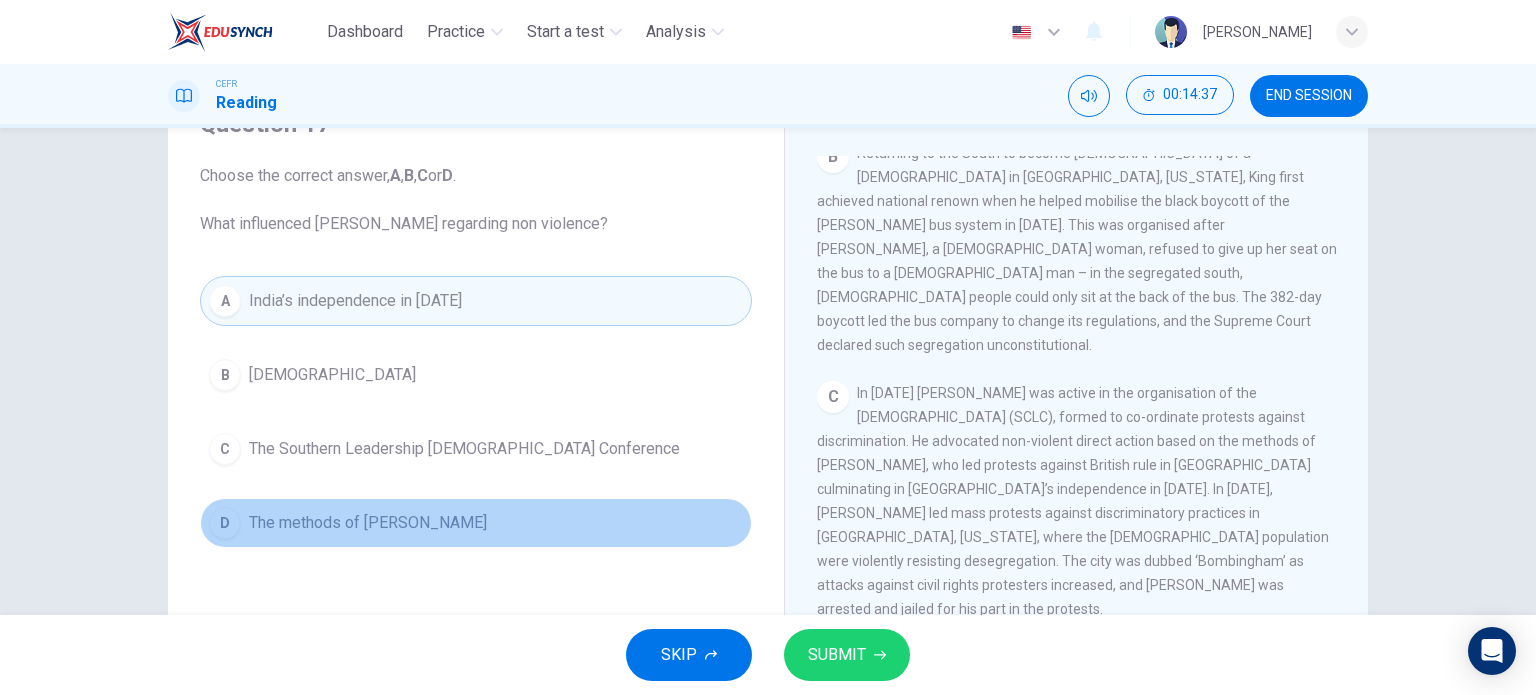 click on "D The methods of [PERSON_NAME]" at bounding box center [476, 523] 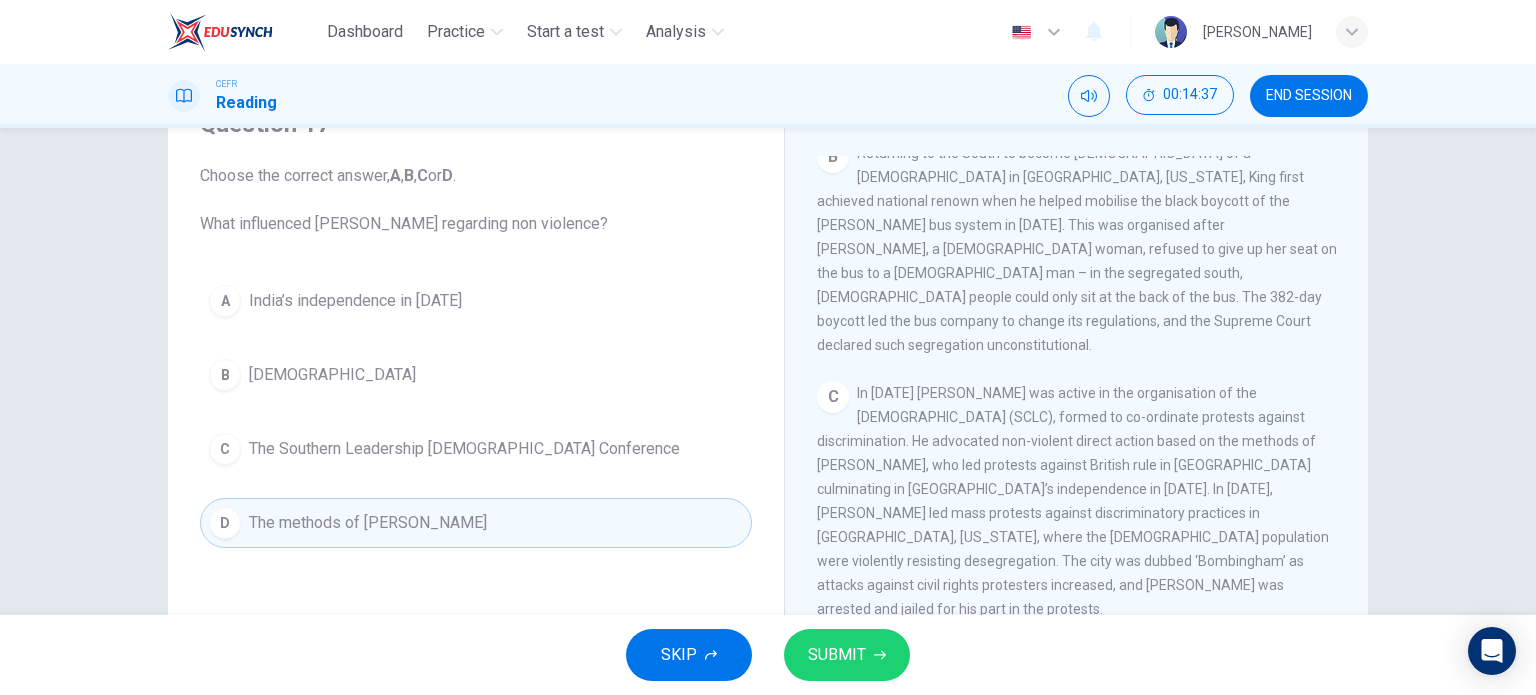 click on "SUBMIT" at bounding box center [837, 655] 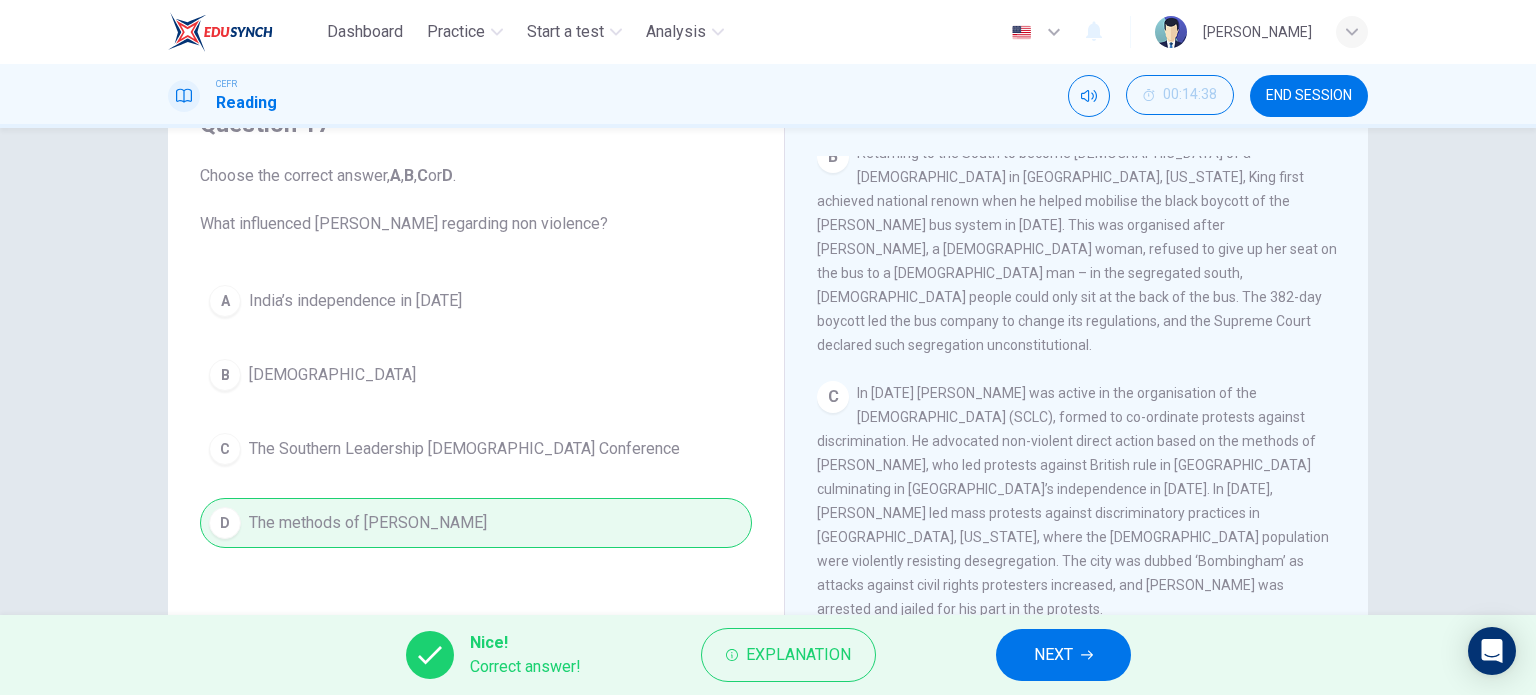click 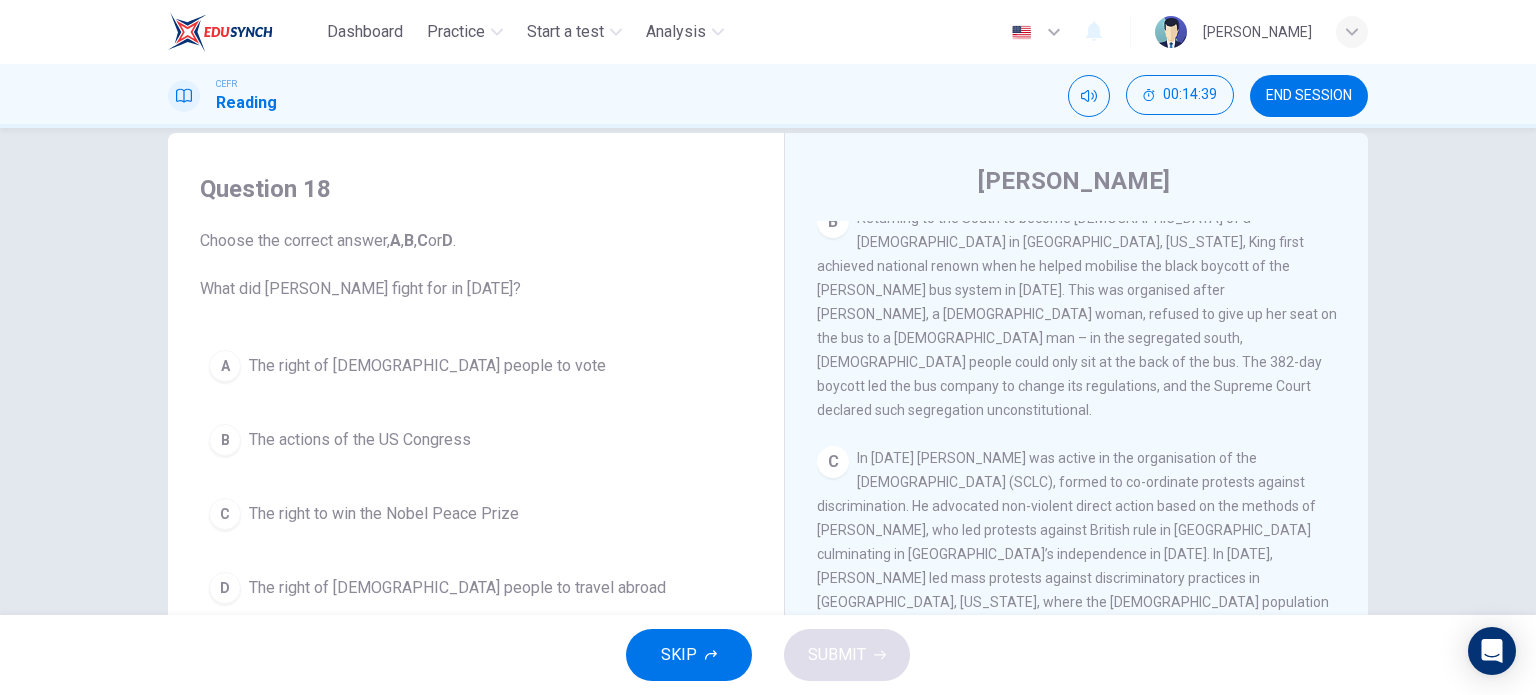 scroll, scrollTop: 0, scrollLeft: 0, axis: both 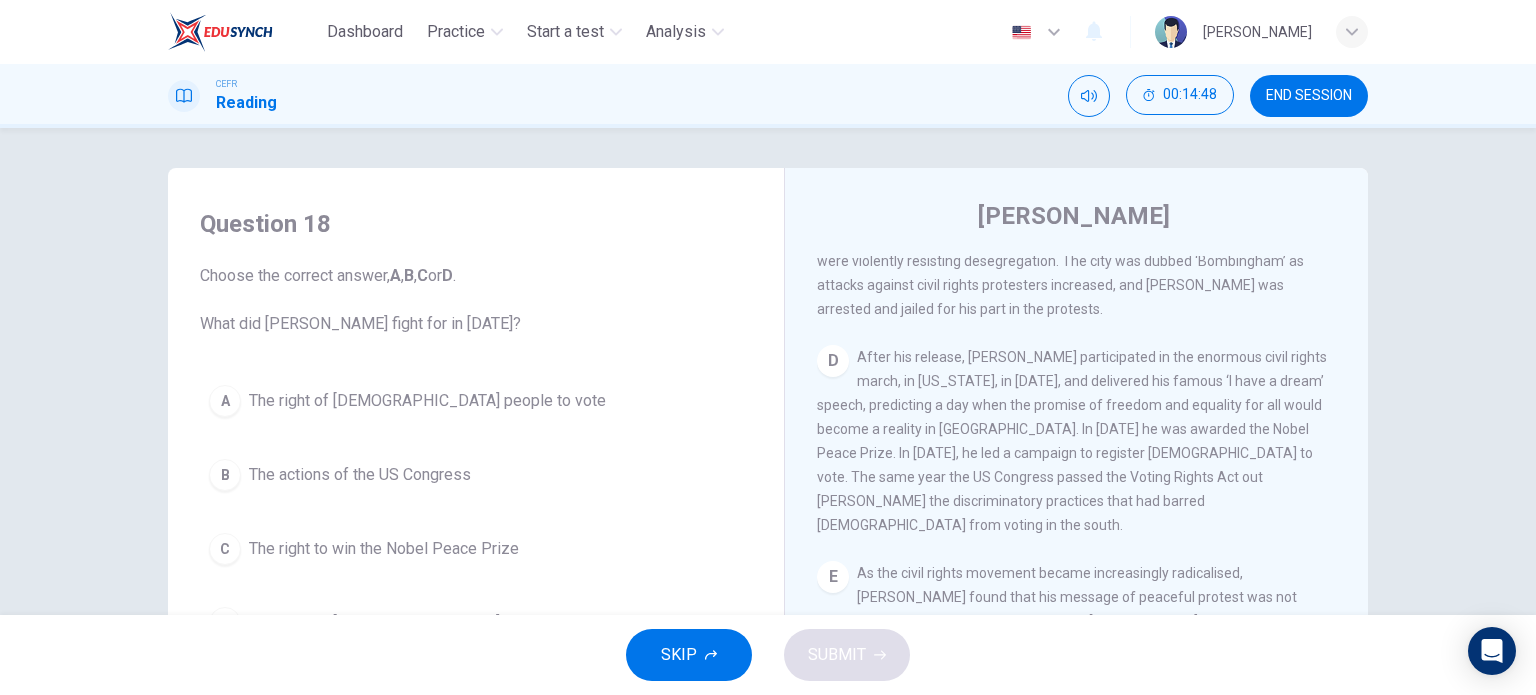 click on "The right of [DEMOGRAPHIC_DATA] people to vote" at bounding box center (427, 401) 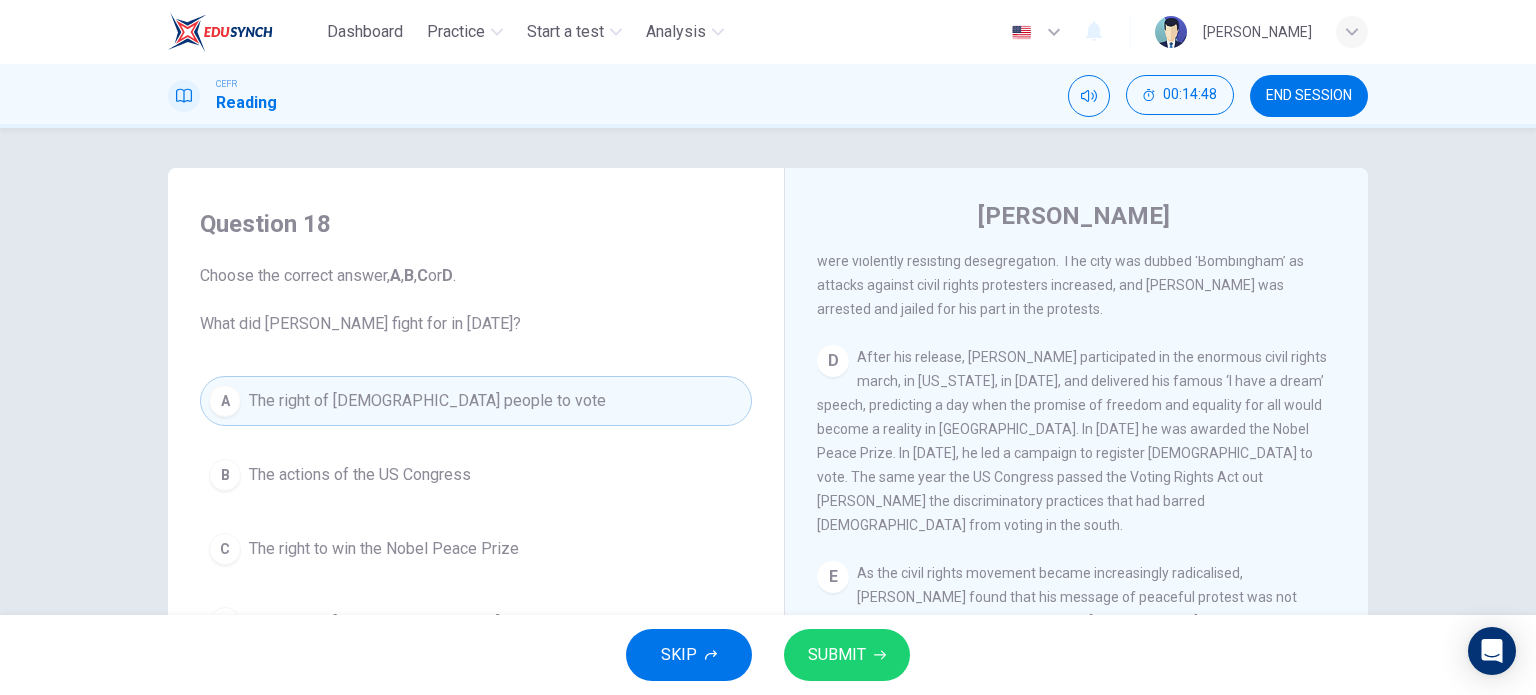 click on "SUBMIT" at bounding box center (837, 655) 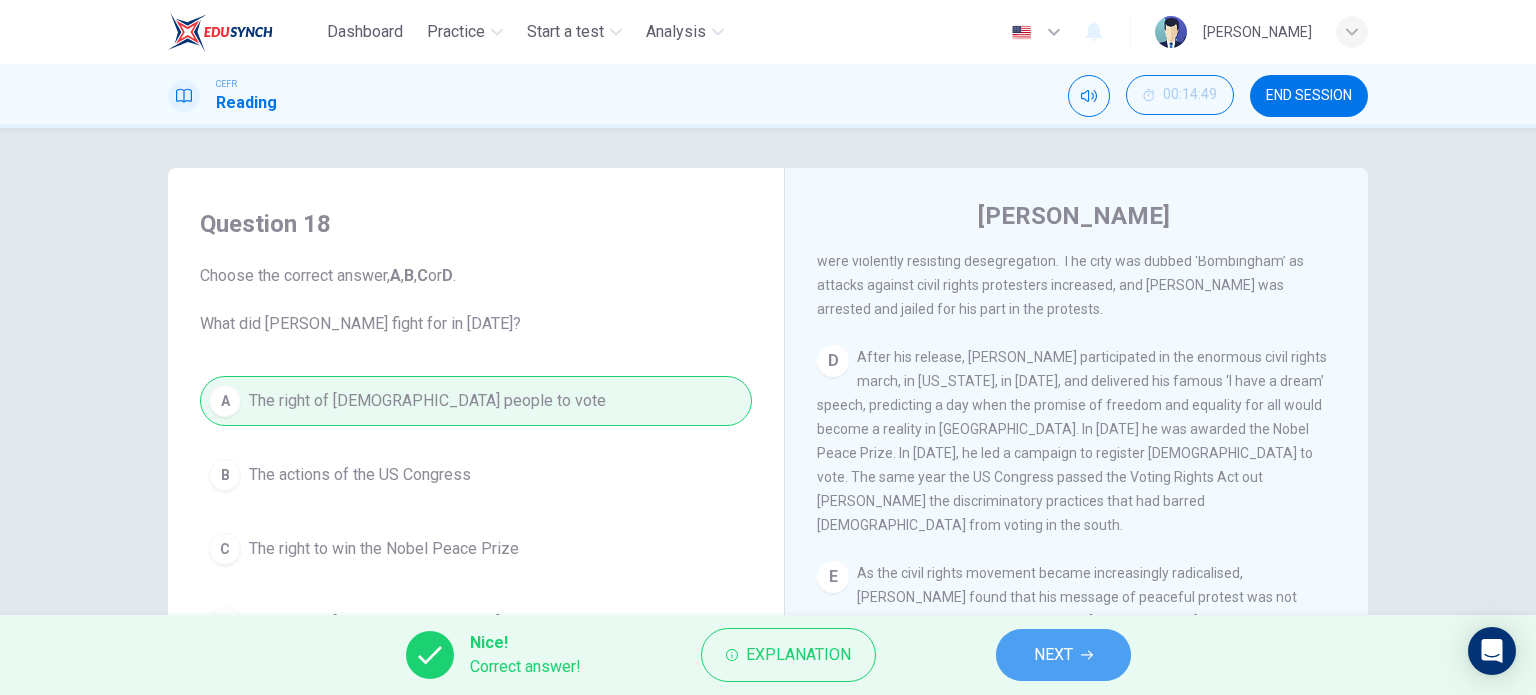 click on "NEXT" at bounding box center (1063, 655) 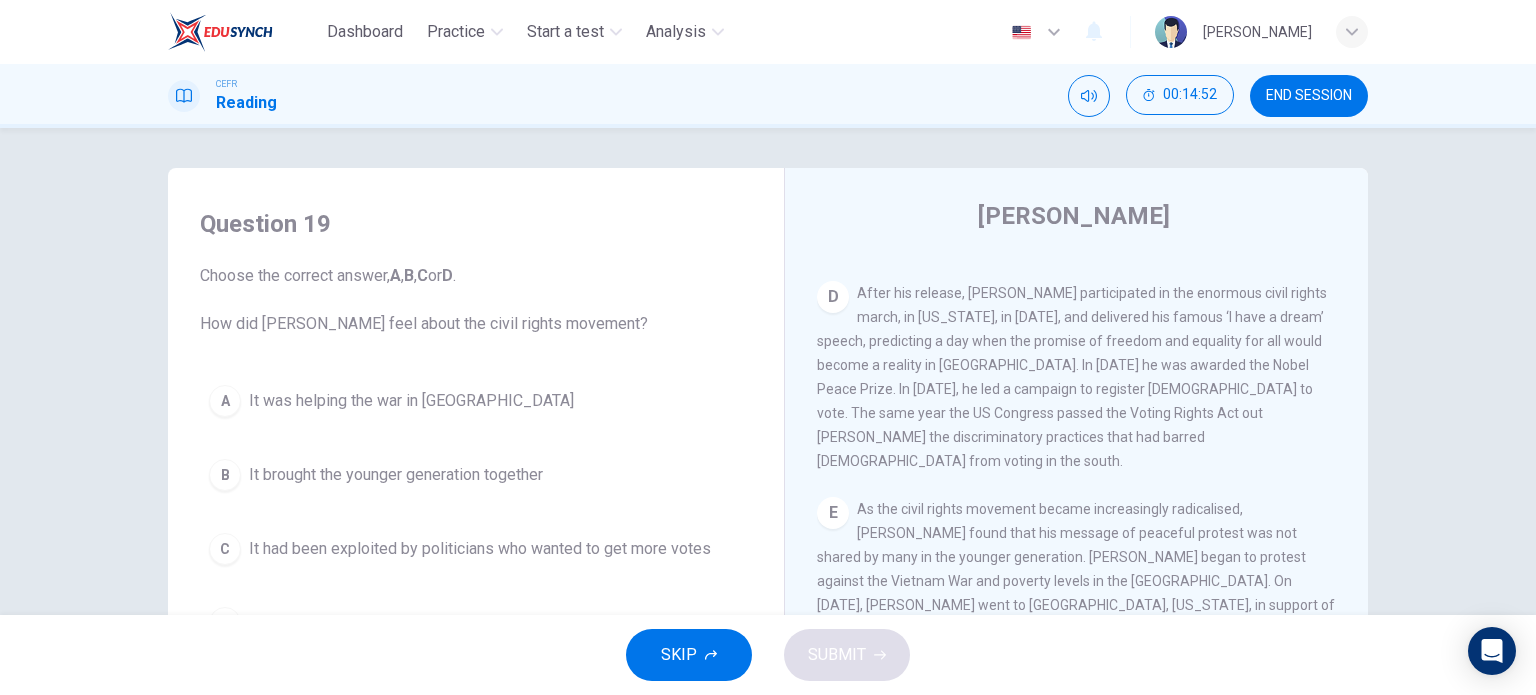 scroll, scrollTop: 1272, scrollLeft: 0, axis: vertical 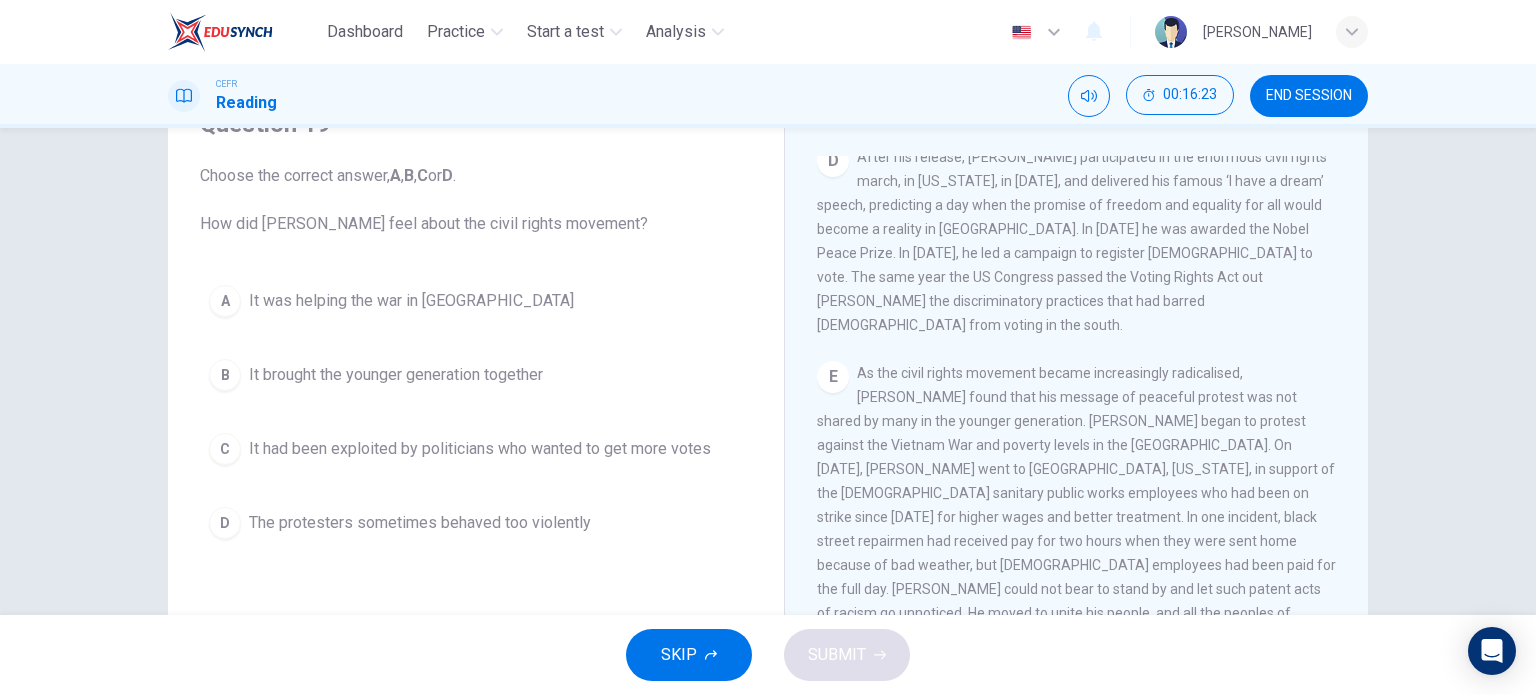 click on "The protesters sometimes behaved too violently" at bounding box center (420, 523) 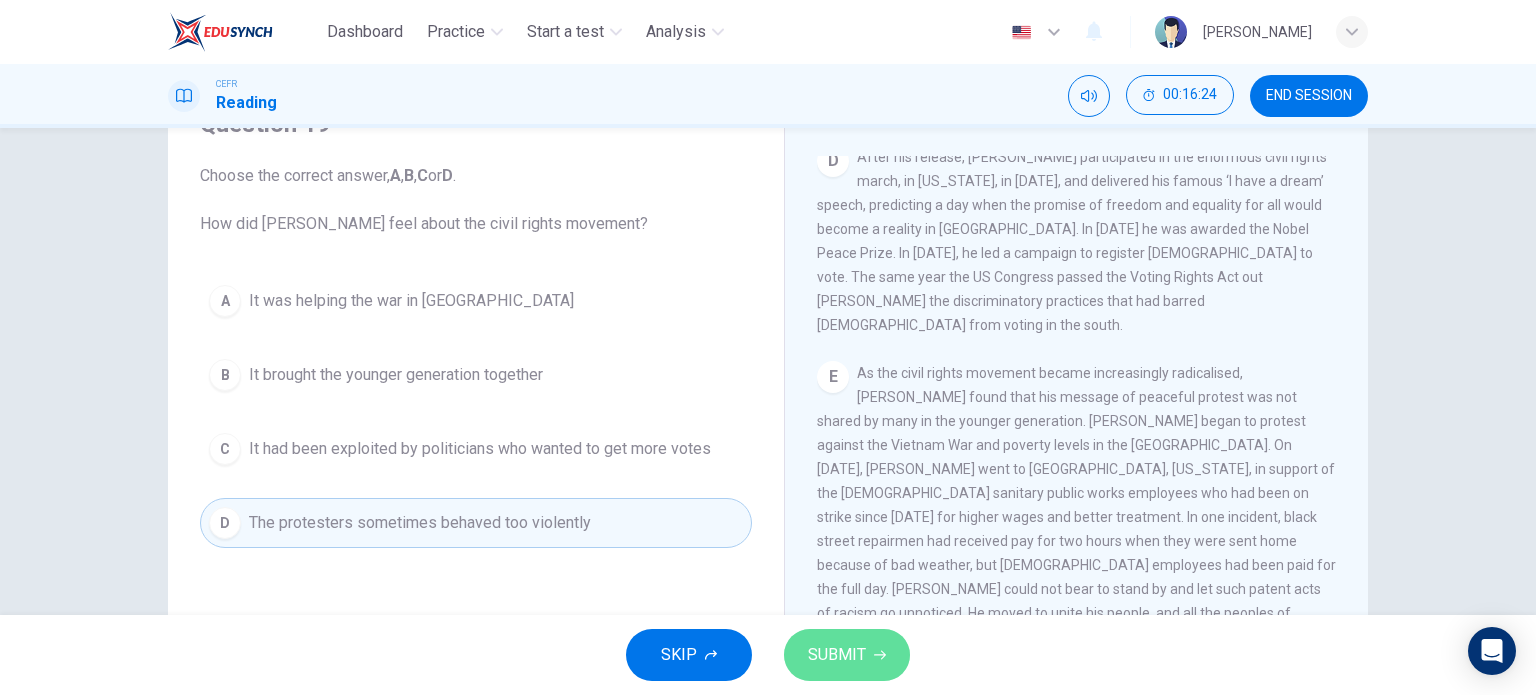 click on "SUBMIT" at bounding box center (847, 655) 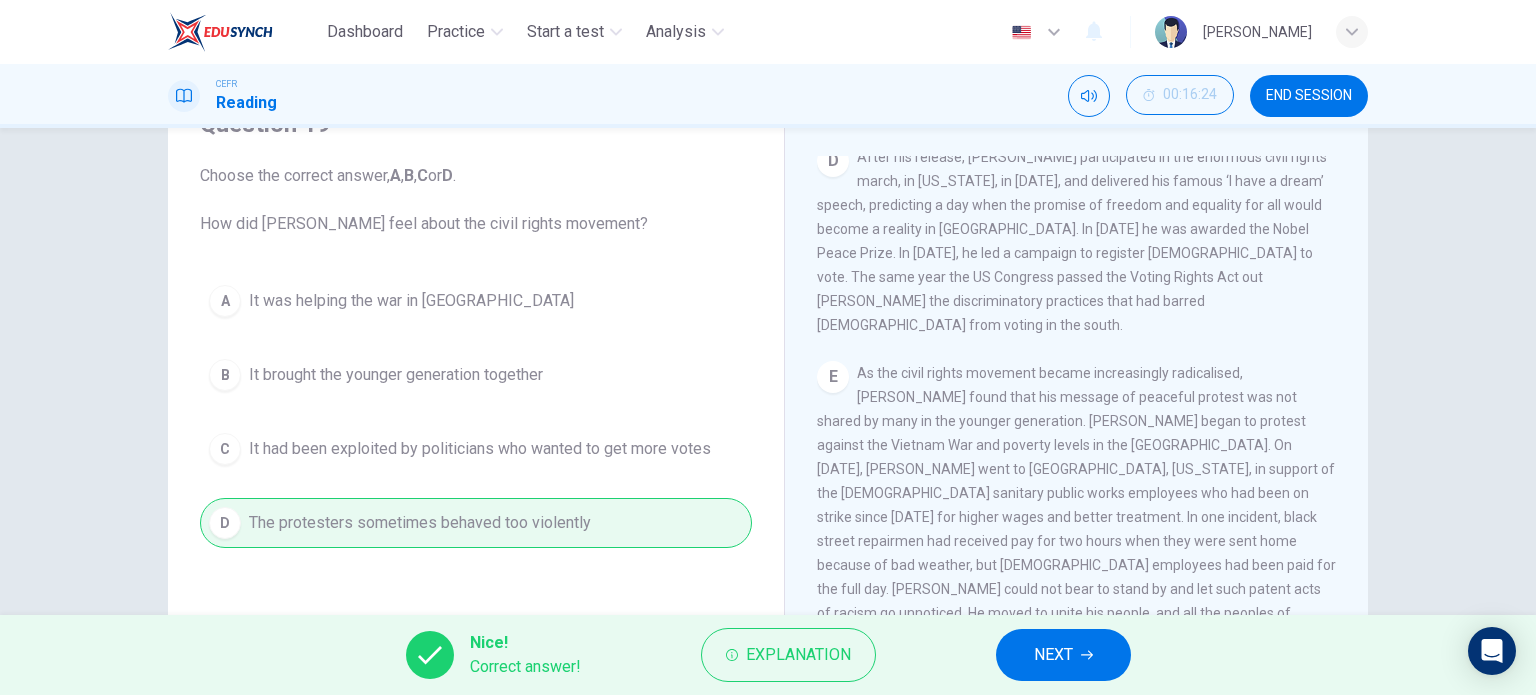 click on "NEXT" at bounding box center [1063, 655] 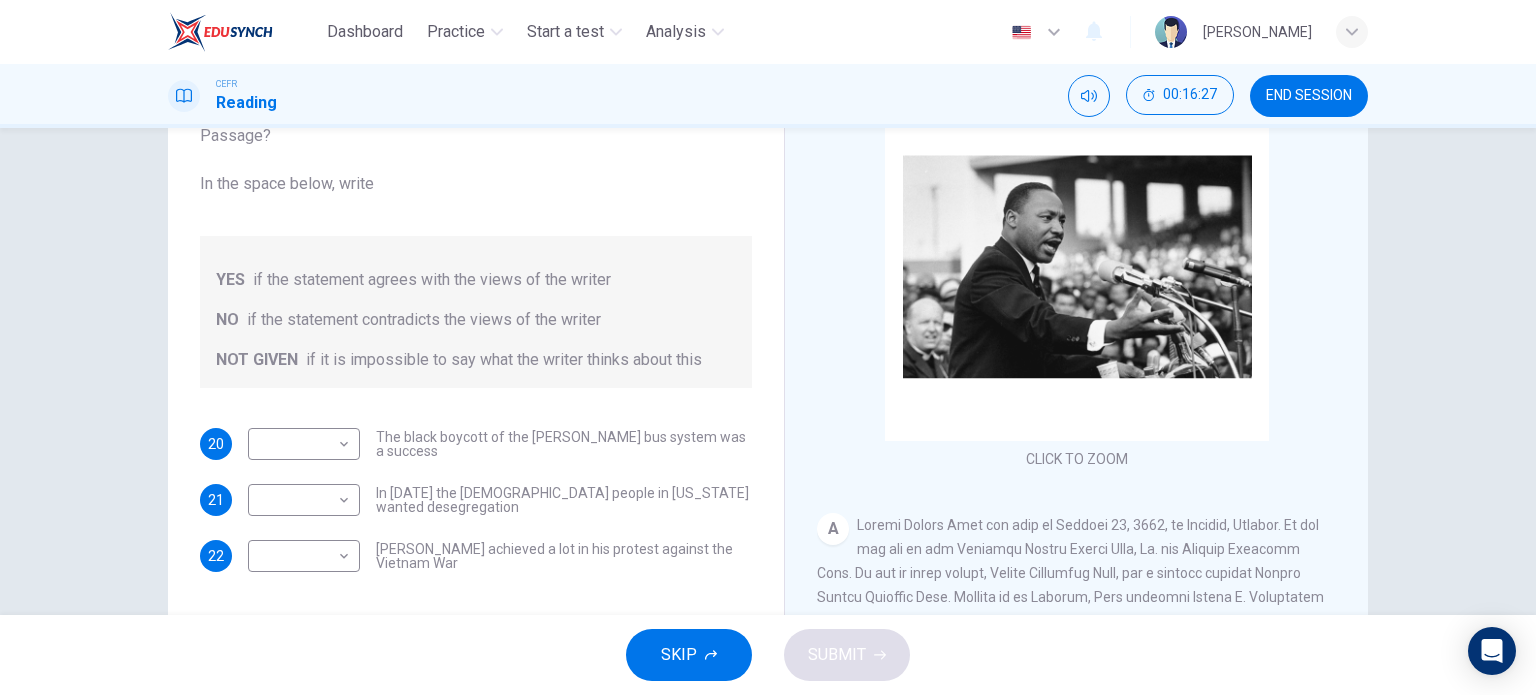 scroll, scrollTop: 200, scrollLeft: 0, axis: vertical 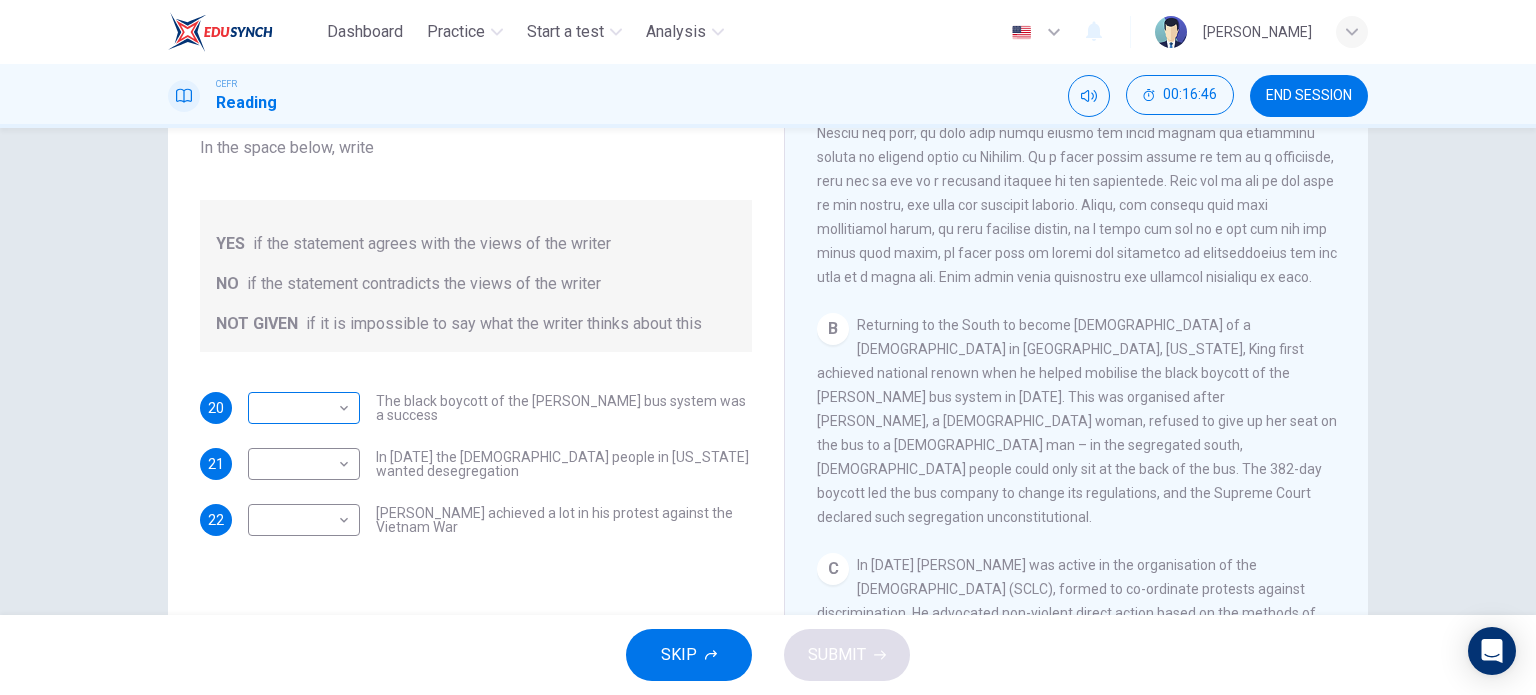 click on "Dashboard Practice Start a test Analysis English en ​ [PERSON_NAME] CEFR Reading 00:16:46 END SESSION Questions 20 - 22 Do the following statements agree with the information given in the Reading Passage? In the space below, write YES if the statement agrees with the views of the writer NO if the statement contradicts the views of the writer NOT GIVEN if it is impossible to say what the writer thinks about this 20 ​ ​ The black boycott of the [PERSON_NAME] bus system was a success 21 ​ ​ In [DATE] the [DEMOGRAPHIC_DATA] people in [US_STATE] wanted desegregation 22 ​ ​ [PERSON_NAME] achieved a lot in his protest against the Vietnam War [PERSON_NAME] CLICK TO ZOOM Click to Zoom A B C D E F SKIP SUBMIT EduSynch - Online Language Proficiency Testing
Dashboard Practice Start a test Analysis Notifications © Copyright  2025" at bounding box center (768, 347) 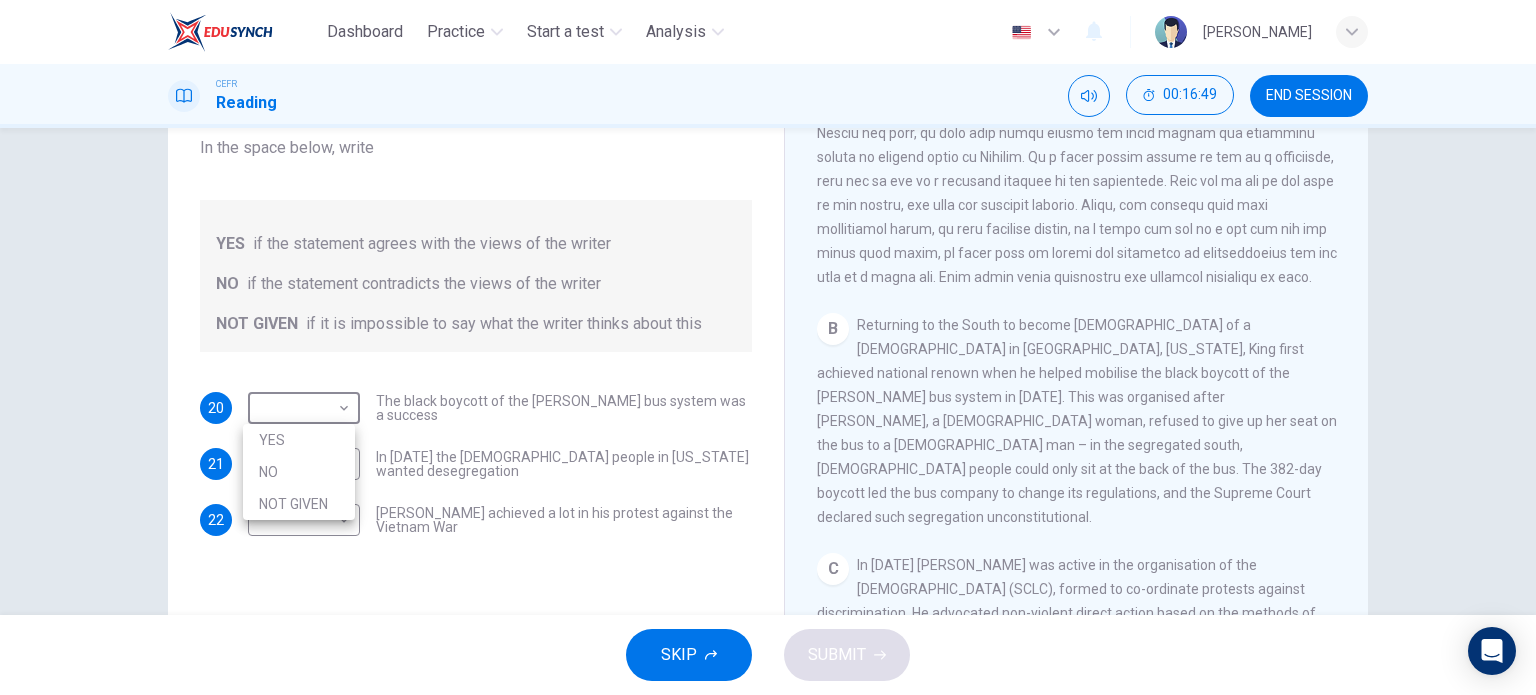 click on "YES" at bounding box center [299, 440] 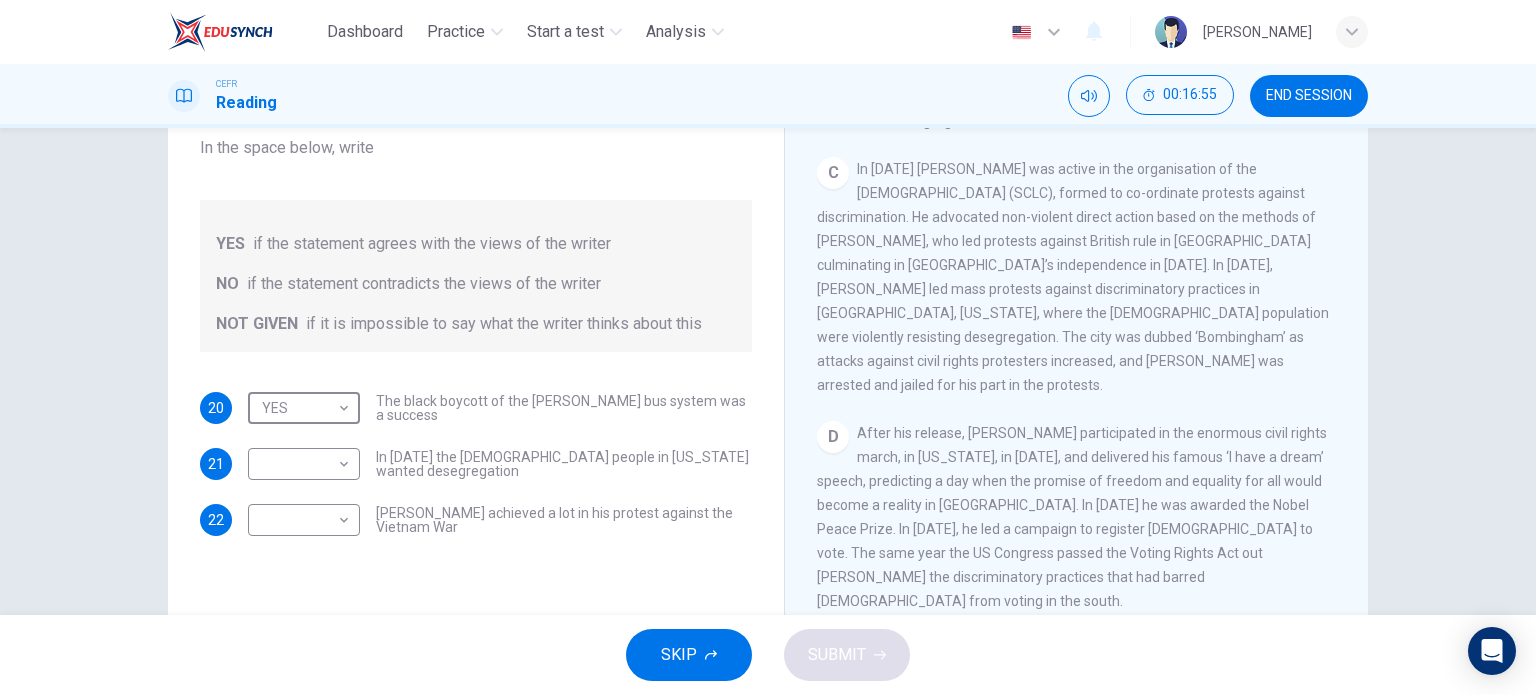 scroll, scrollTop: 900, scrollLeft: 0, axis: vertical 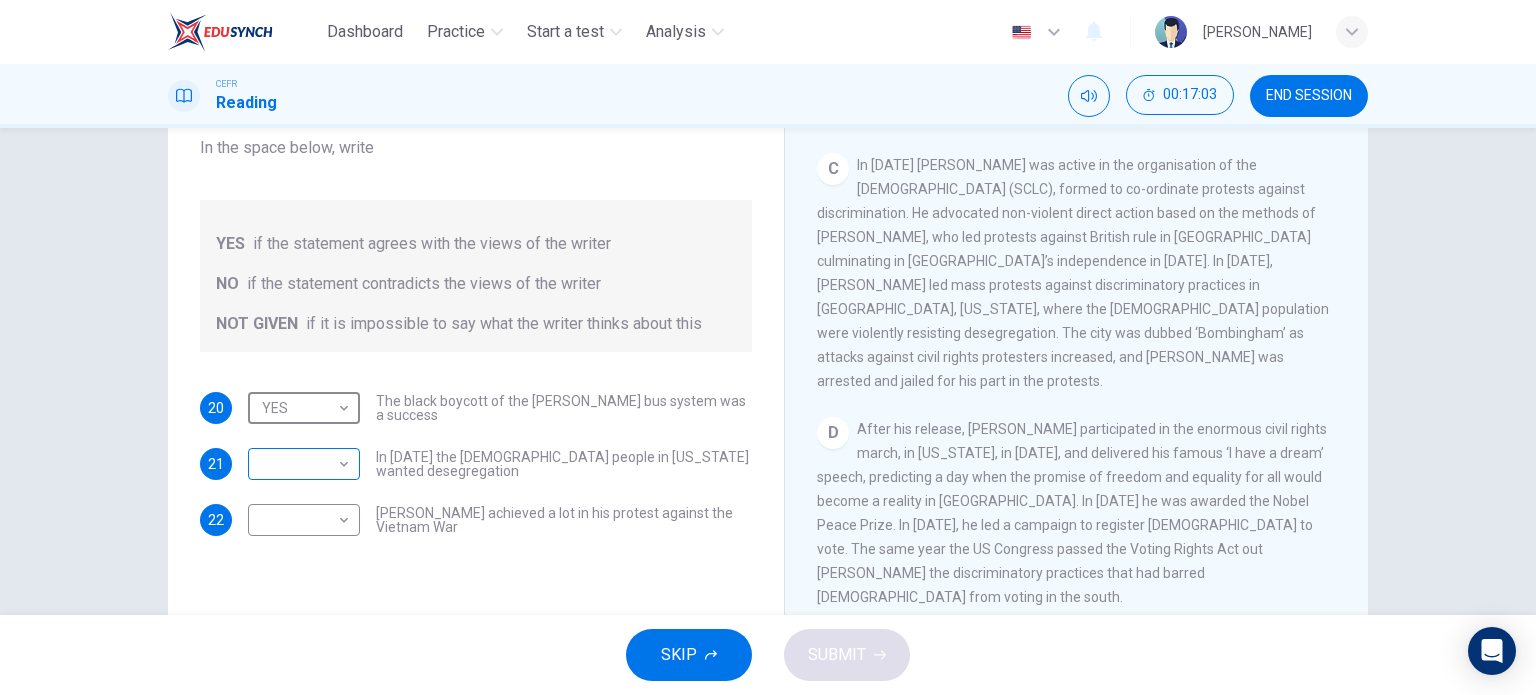 click on "Dashboard Practice Start a test Analysis English en ​ [PERSON_NAME] CEFR Reading 00:17:03 END SESSION Questions 20 - 22 Do the following statements agree with the information given in the Reading Passage? In the space below, write YES if the statement agrees with the views of the writer NO if the statement contradicts the views of the writer NOT GIVEN if it is impossible to say what the writer thinks about this 20 YES YES ​ The black boycott of the [PERSON_NAME] bus system was a success 21 ​ ​ In [DATE] the [DEMOGRAPHIC_DATA] people in [US_STATE] wanted desegregation 22 ​ ​ [PERSON_NAME] achieved a lot in his protest against the Vietnam War [PERSON_NAME] CLICK TO ZOOM Click to Zoom A B C D E F SKIP SUBMIT EduSynch - Online Language Proficiency Testing
Dashboard Practice Start a test Analysis Notifications © Copyright  2025" at bounding box center (768, 347) 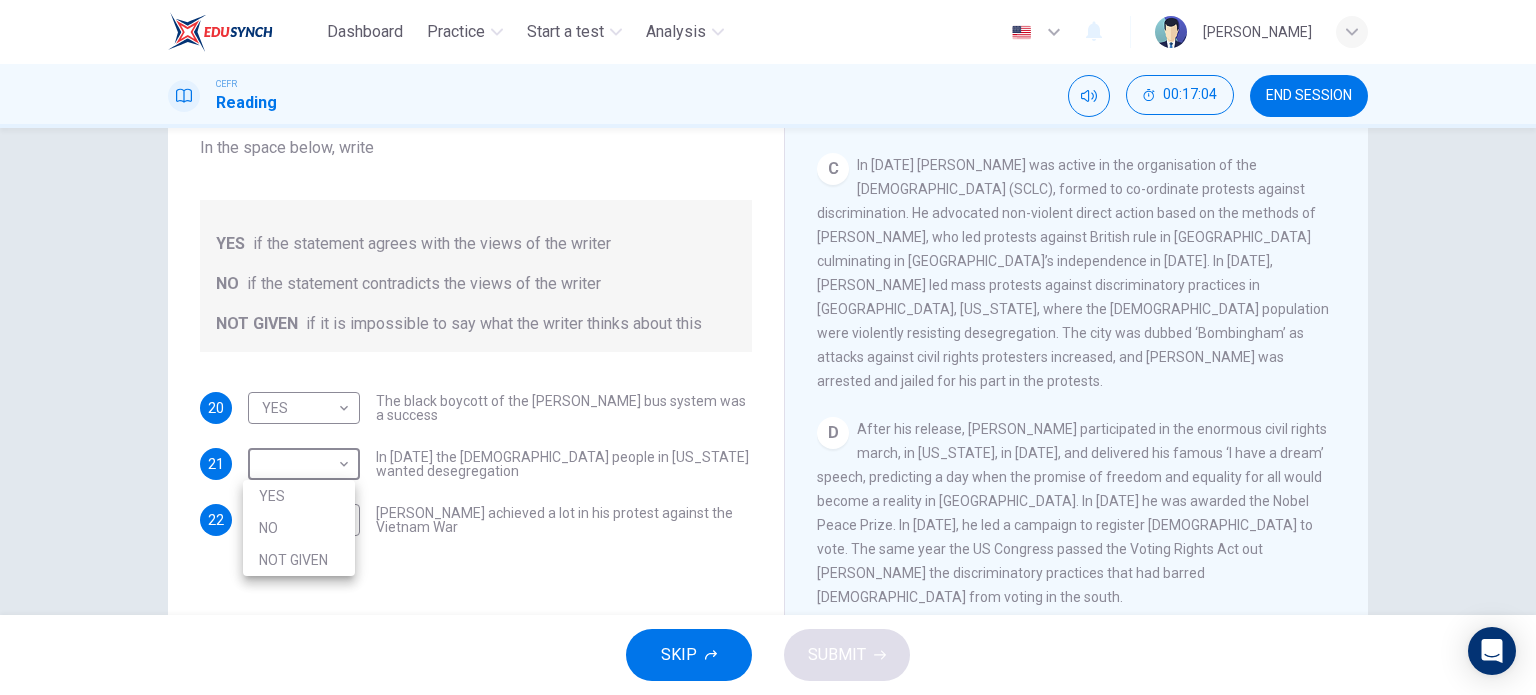 click on "NOT GIVEN" at bounding box center [299, 560] 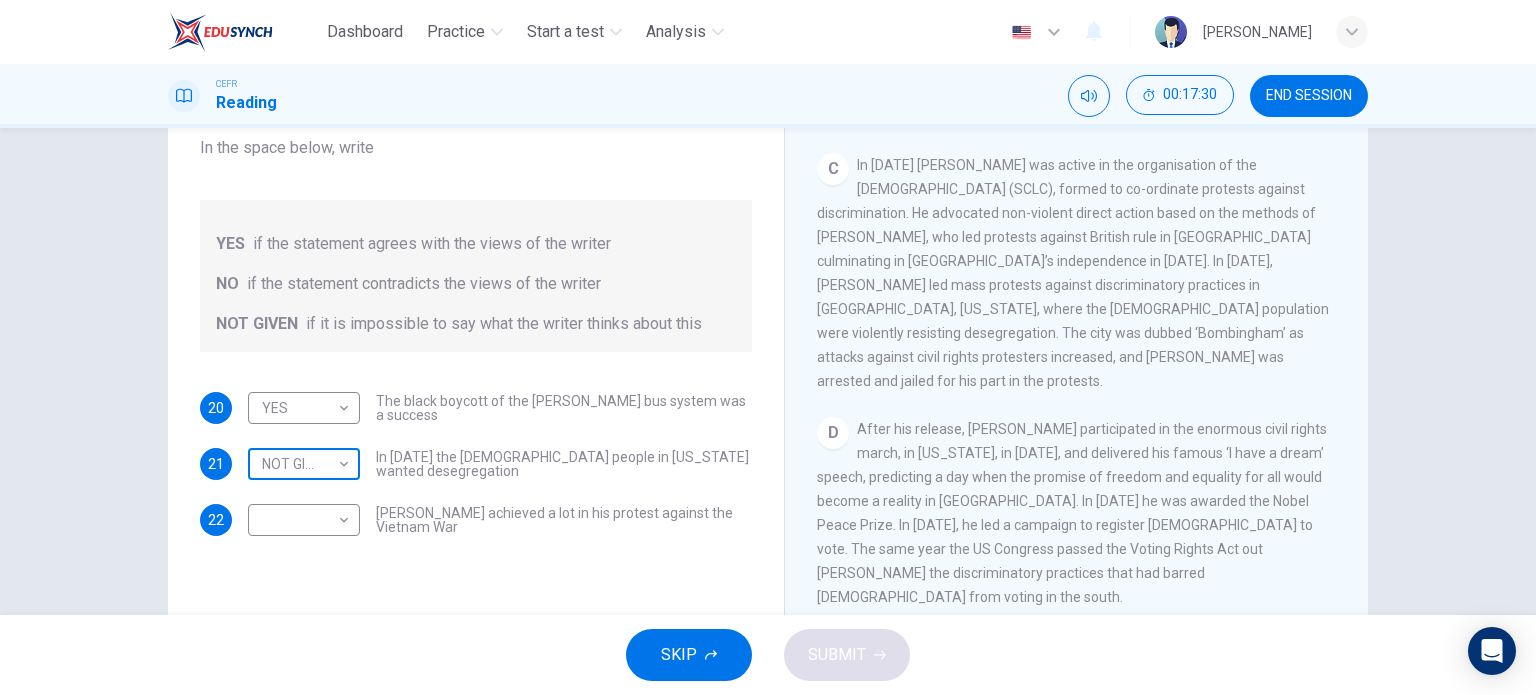 click on "Dashboard Practice Start a test Analysis English en ​ [PERSON_NAME] CEFR Reading 00:17:30 END SESSION Questions 20 - 22 Do the following statements agree with the information given in the Reading Passage? In the space below, write YES if the statement agrees with the views of the writer NO if the statement contradicts the views of the writer NOT GIVEN if it is impossible to say what the writer thinks about this 20 YES YES ​ The black boycott of the [PERSON_NAME] bus system was a success 21 NOT GIVEN NOT GIVEN ​ In [DATE] the [DEMOGRAPHIC_DATA] people in [US_STATE] wanted desegregation 22 ​ ​ [PERSON_NAME] achieved a lot in his protest against the Vietnam War [PERSON_NAME] CLICK TO ZOOM Click to Zoom A B C D E F SKIP SUBMIT EduSynch - Online Language Proficiency Testing
Dashboard Practice Start a test Analysis Notifications © Copyright  2025" at bounding box center (768, 347) 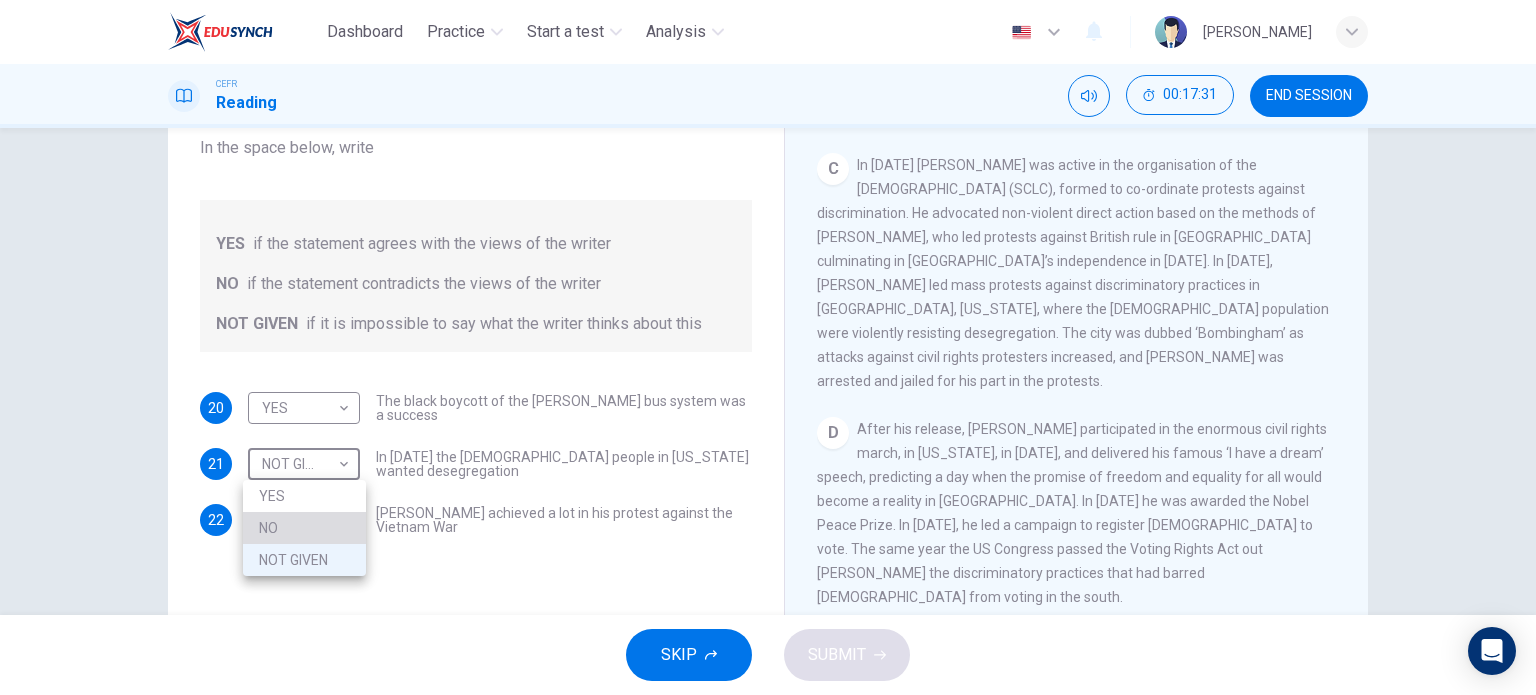 click on "NO" at bounding box center [304, 528] 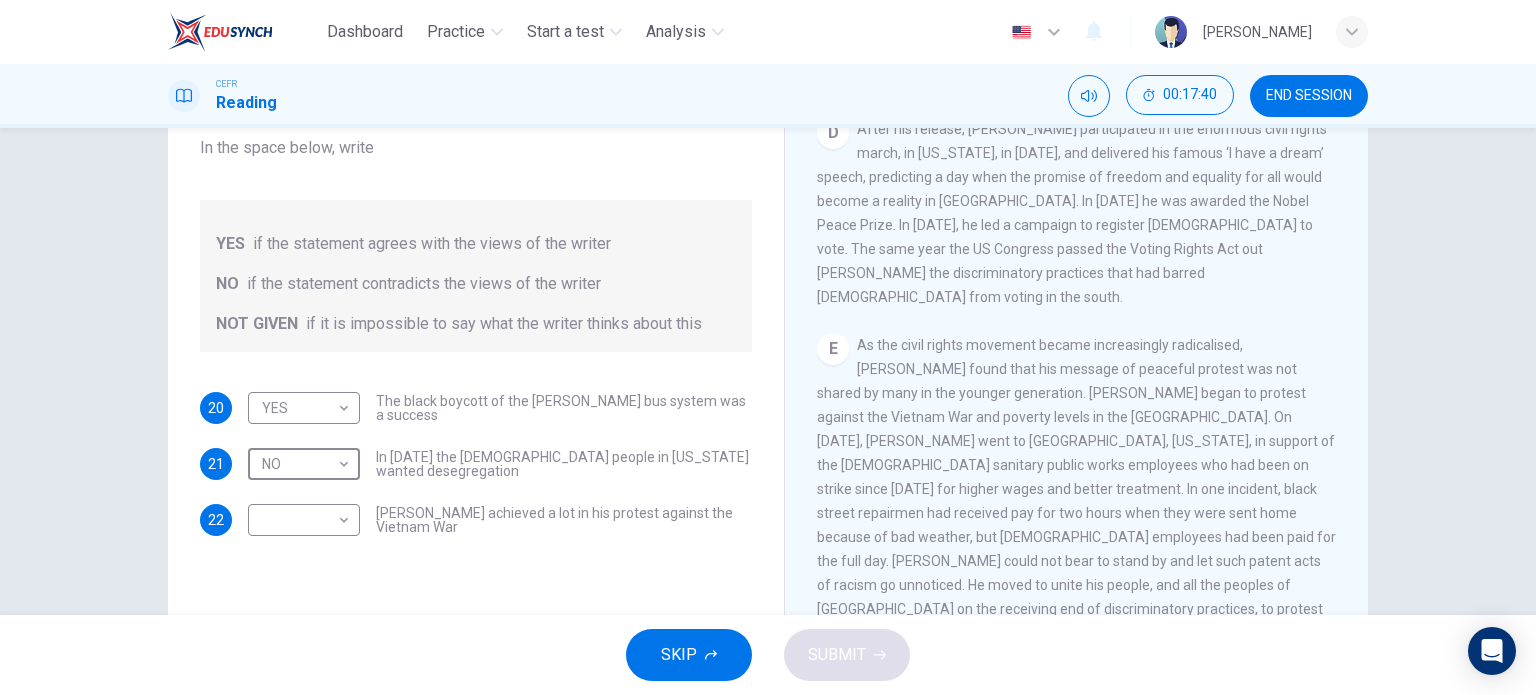 scroll, scrollTop: 1272, scrollLeft: 0, axis: vertical 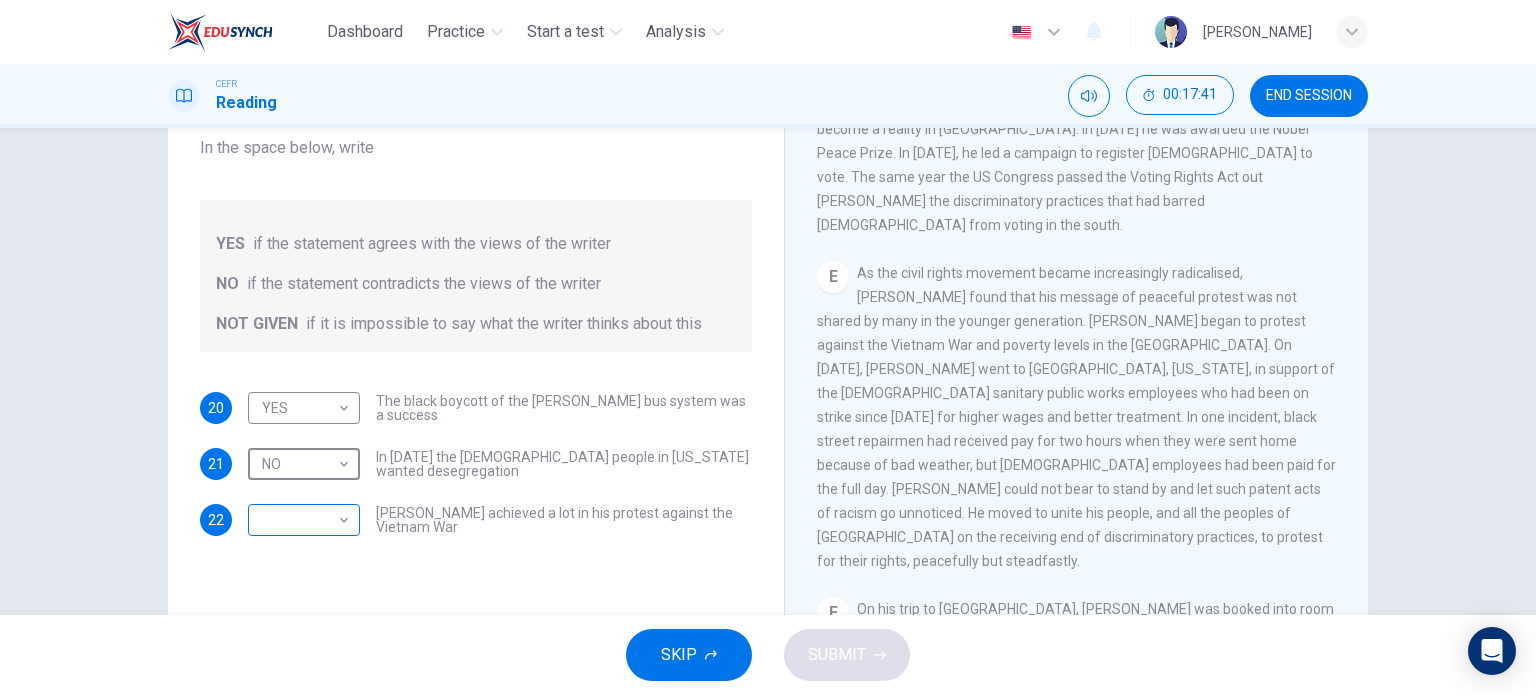 click on "Dashboard Practice Start a test Analysis English en ​ [PERSON_NAME] CEFR Reading 00:17:41 END SESSION Questions 20 - 22 Do the following statements agree with the information given in the Reading Passage? In the space below, write YES if the statement agrees with the views of the writer NO if the statement contradicts the views of the writer NOT GIVEN if it is impossible to say what the writer thinks about this 20 YES YES ​ The black boycott of the [PERSON_NAME] bus system was a success 21 NO NO ​ In [DATE] the [DEMOGRAPHIC_DATA] people in [US_STATE] wanted desegregation 22 ​ ​ [PERSON_NAME] achieved a lot in his protest against the Vietnam War [PERSON_NAME] CLICK TO ZOOM Click to Zoom A B C D E F SKIP SUBMIT EduSynch - Online Language Proficiency Testing
Dashboard Practice Start a test Analysis Notifications © Copyright  2025" at bounding box center [768, 347] 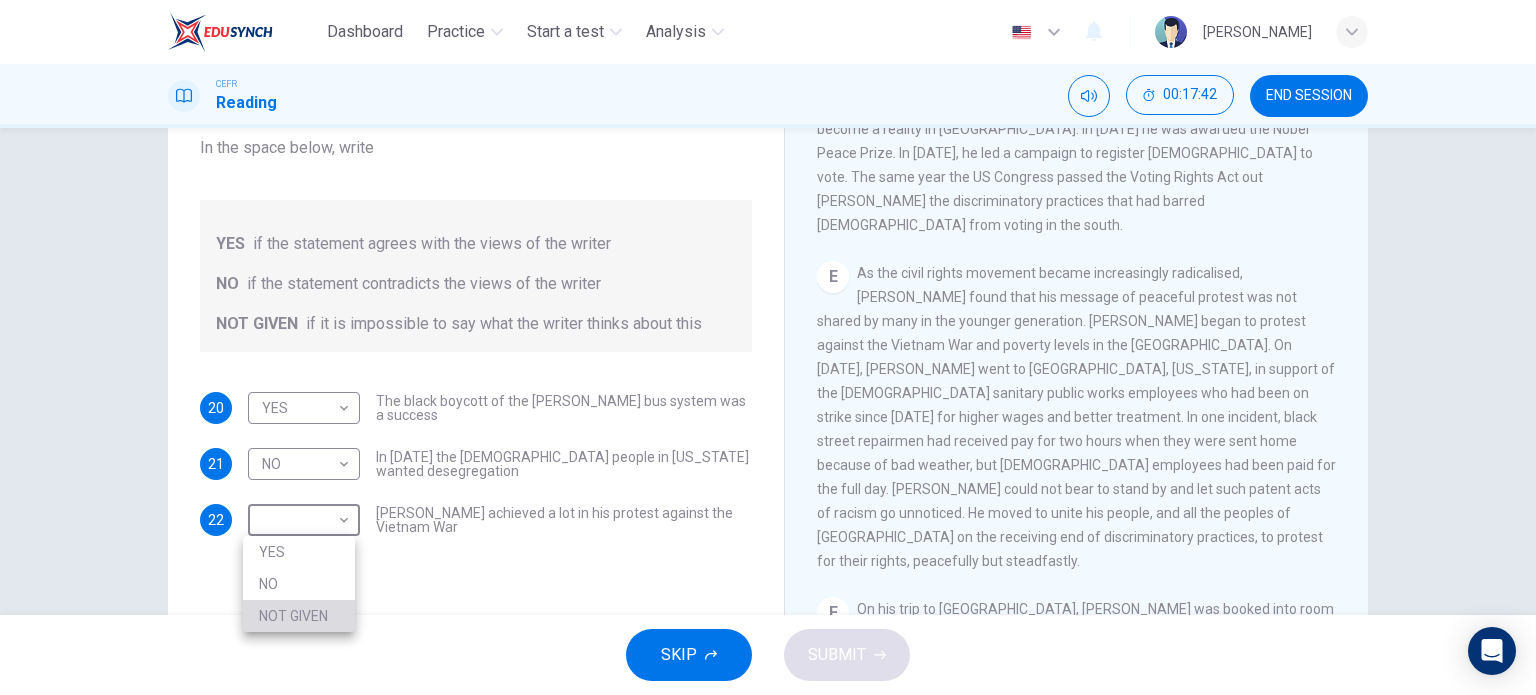 click on "NOT GIVEN" at bounding box center (299, 616) 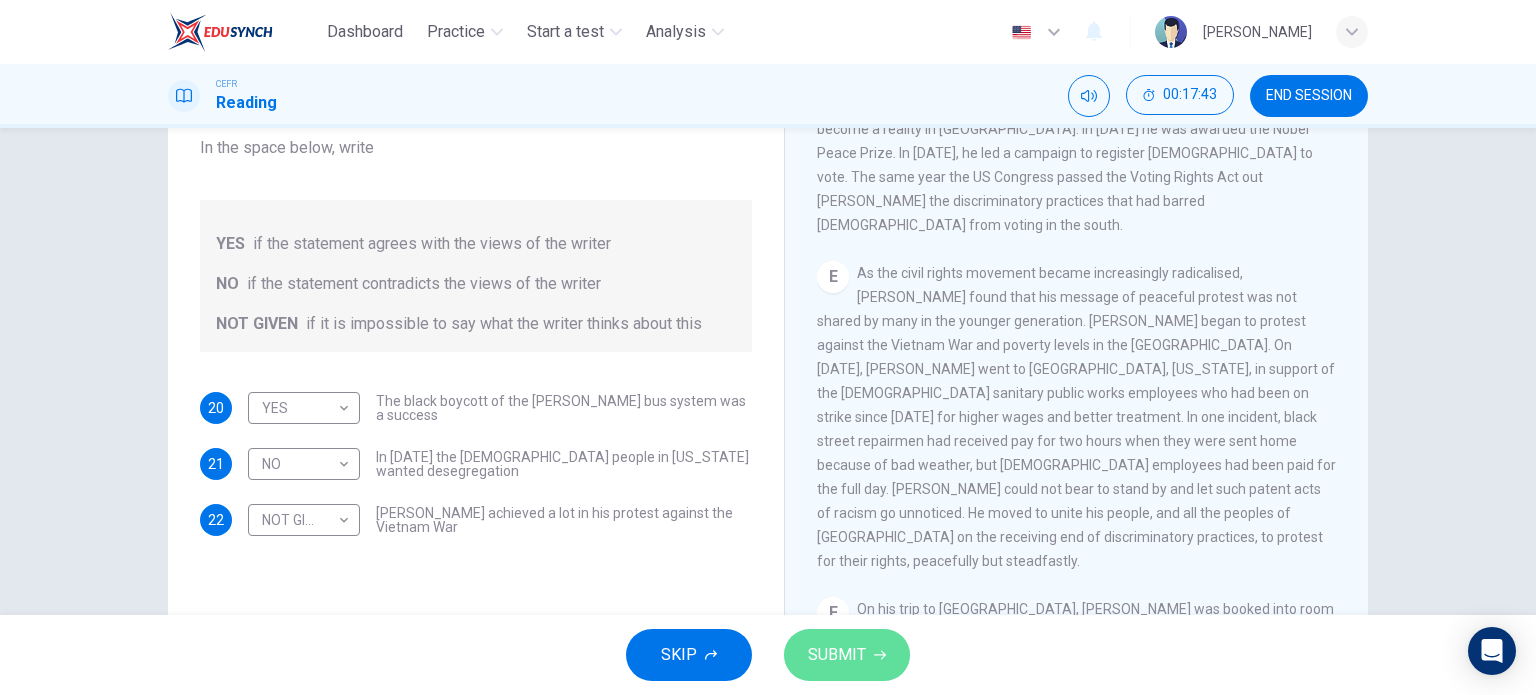 click on "SUBMIT" at bounding box center [847, 655] 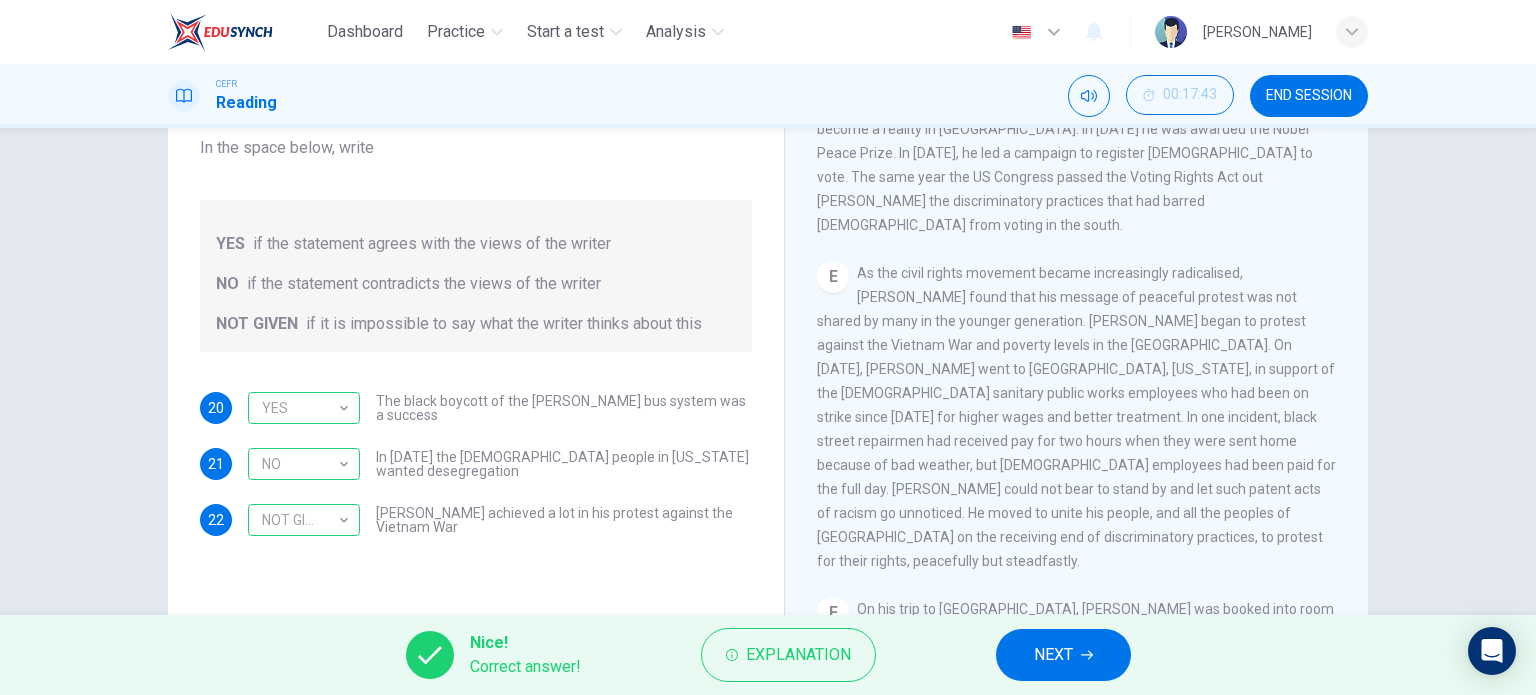 click on "NEXT" at bounding box center (1053, 655) 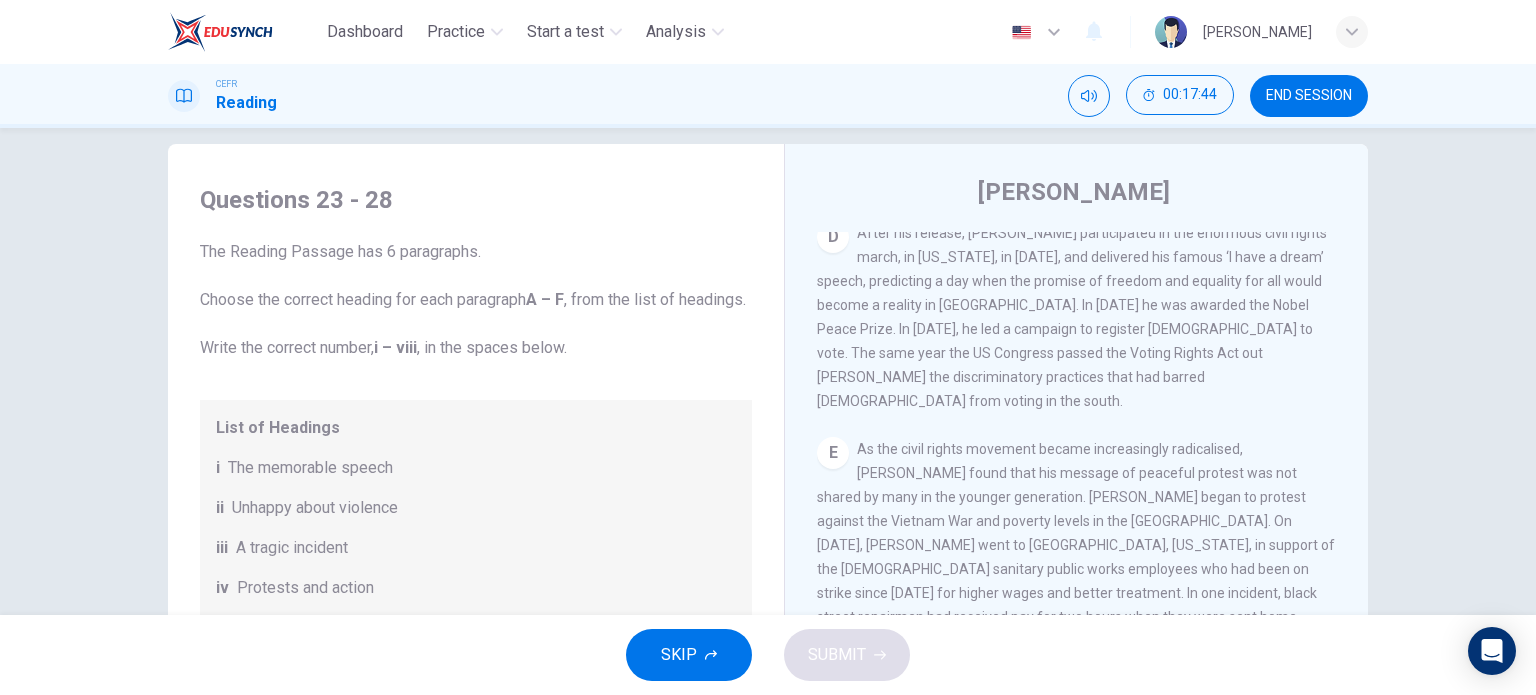 scroll, scrollTop: 0, scrollLeft: 0, axis: both 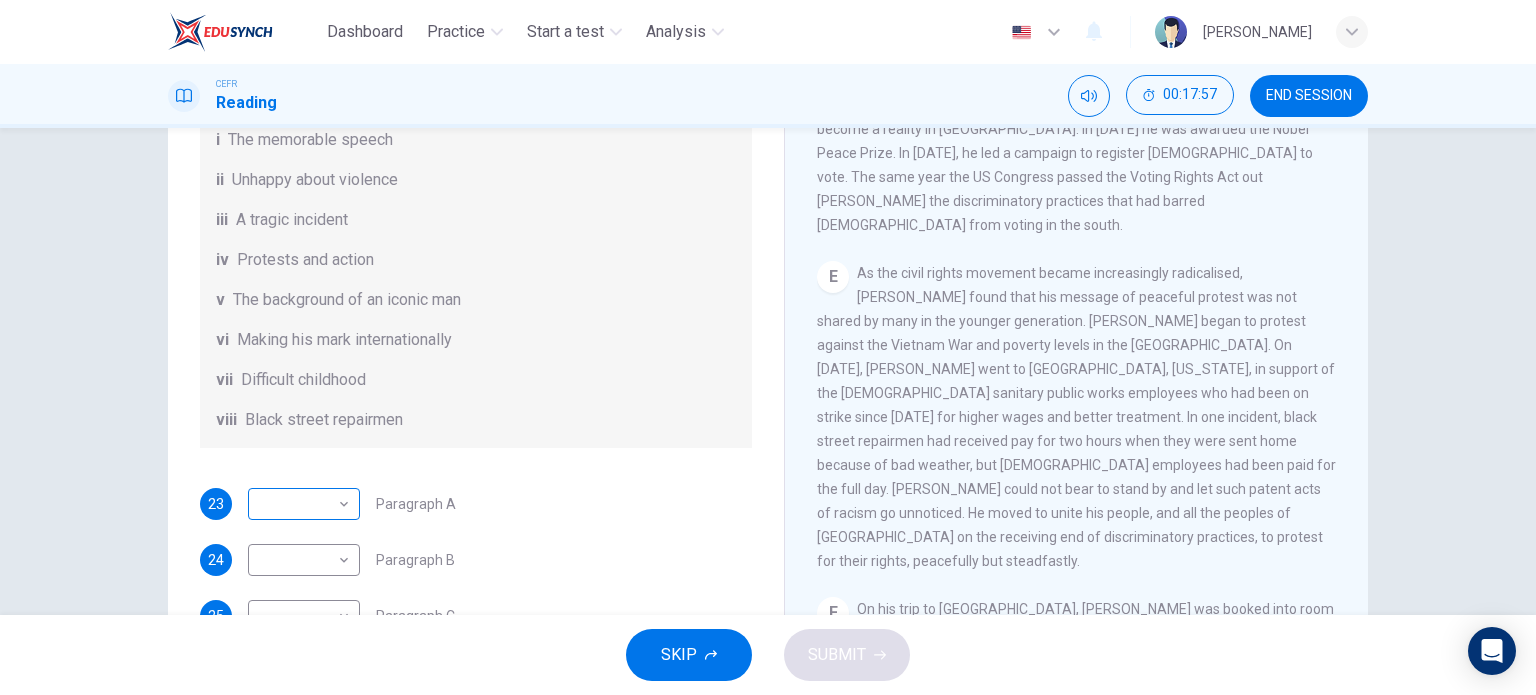click on "Dashboard Practice Start a test Analysis English en ​ [PERSON_NAME] CEFR Reading 00:17:57 END SESSION Questions 23 - 28 The Reading Passage has 6 paragraphs.
Choose the correct heading for each paragraph  A – F , from the list of headings.
Write the correct number,  i – viii , in the spaces below. List of Headings i The memorable speech ii Unhappy about violence iii A tragic incident iv Protests and action v The background of an iconic man vi Making his mark internationally vii Difficult childhood viii Black street repairmen 23 ​ ​ Paragraph A 24 ​ ​ Paragraph B 25 ​ ​ Paragraph C 26 ​ ​ Paragraph D 27 ​ ​ Paragraph E 28 ​ ​ Paragraph F [PERSON_NAME] CLICK TO ZOOM Click to Zoom A B C D E F SKIP SUBMIT EduSynch - Online Language Proficiency Testing
Dashboard Practice Start a test Analysis Notifications © Copyright  2025" at bounding box center [768, 347] 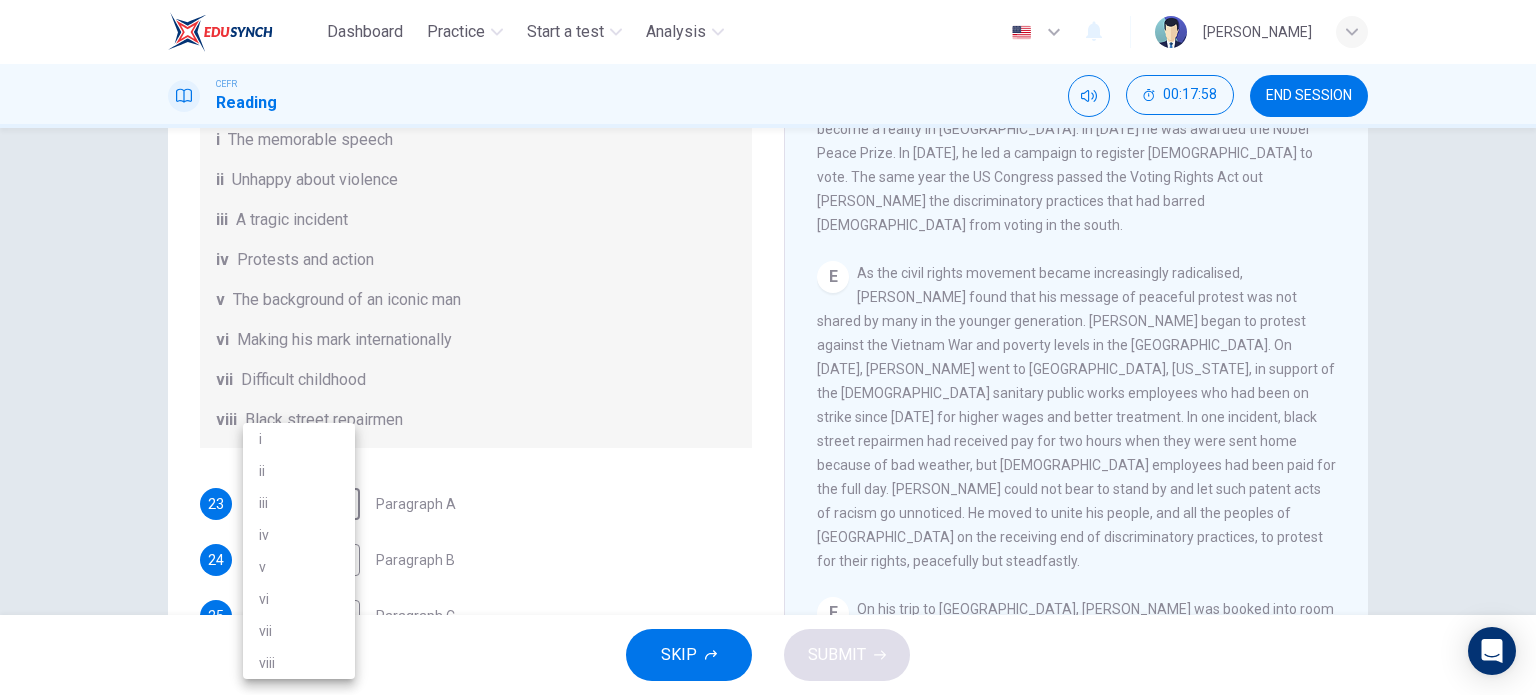 click on "ii" at bounding box center [299, 471] 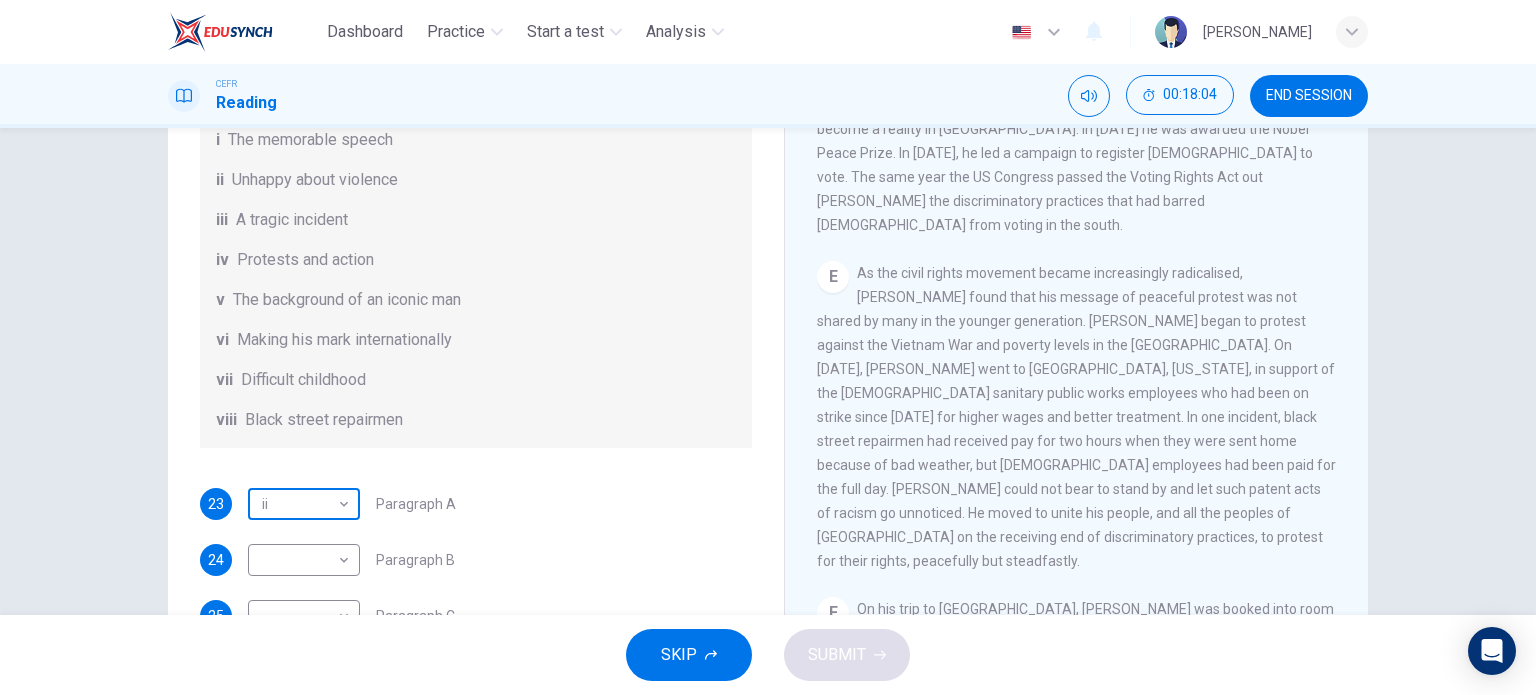 click on "Dashboard Practice Start a test Analysis English en ​ [PERSON_NAME] CEFR Reading 00:18:04 END SESSION Questions 23 - 28 The Reading Passage has 6 paragraphs.
Choose the correct heading for each paragraph  A – F , from the list of headings.
Write the correct number,  i – viii , in the spaces below. List of Headings i The memorable speech ii Unhappy about violence iii A tragic incident iv Protests and action v The background of an iconic man vi Making his mark internationally vii Difficult childhood viii Black street repairmen 23 ii ii ​ Paragraph A 24 ​ ​ Paragraph B 25 ​ ​ Paragraph C 26 ​ ​ Paragraph D 27 ​ ​ Paragraph E 28 ​ ​ Paragraph F [PERSON_NAME] CLICK TO ZOOM Click to Zoom A B C D E F SKIP SUBMIT EduSynch - Online Language Proficiency Testing
Dashboard Practice Start a test Analysis Notifications © Copyright  2025" at bounding box center (768, 347) 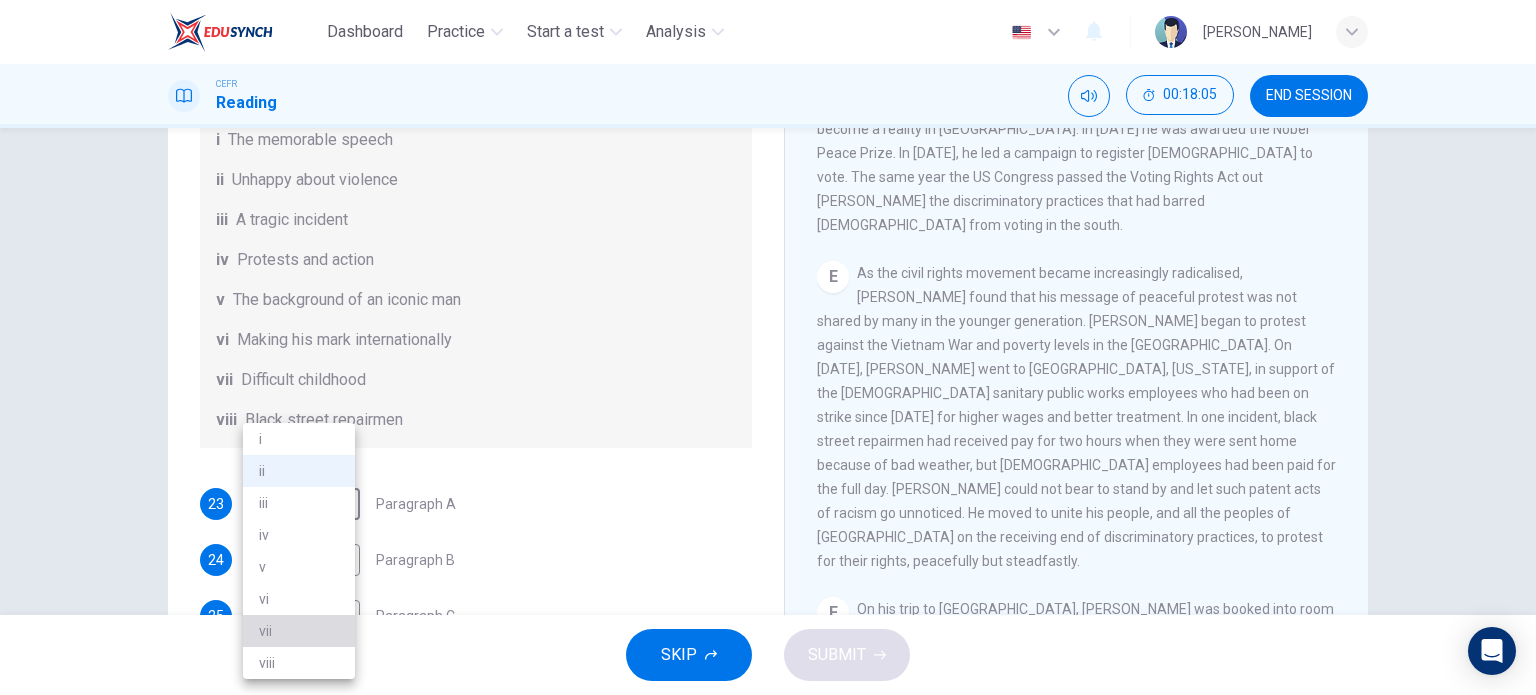 click on "vii" at bounding box center (299, 631) 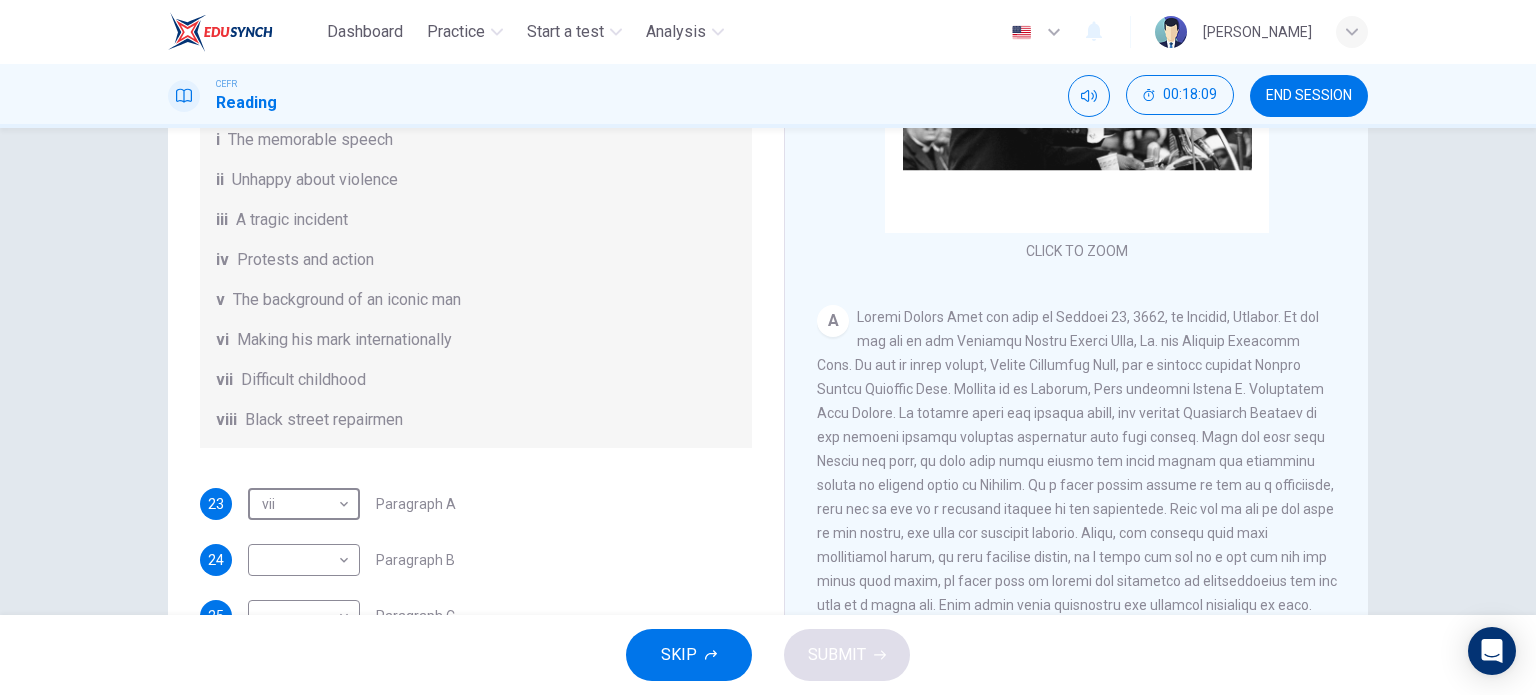 scroll, scrollTop: 572, scrollLeft: 0, axis: vertical 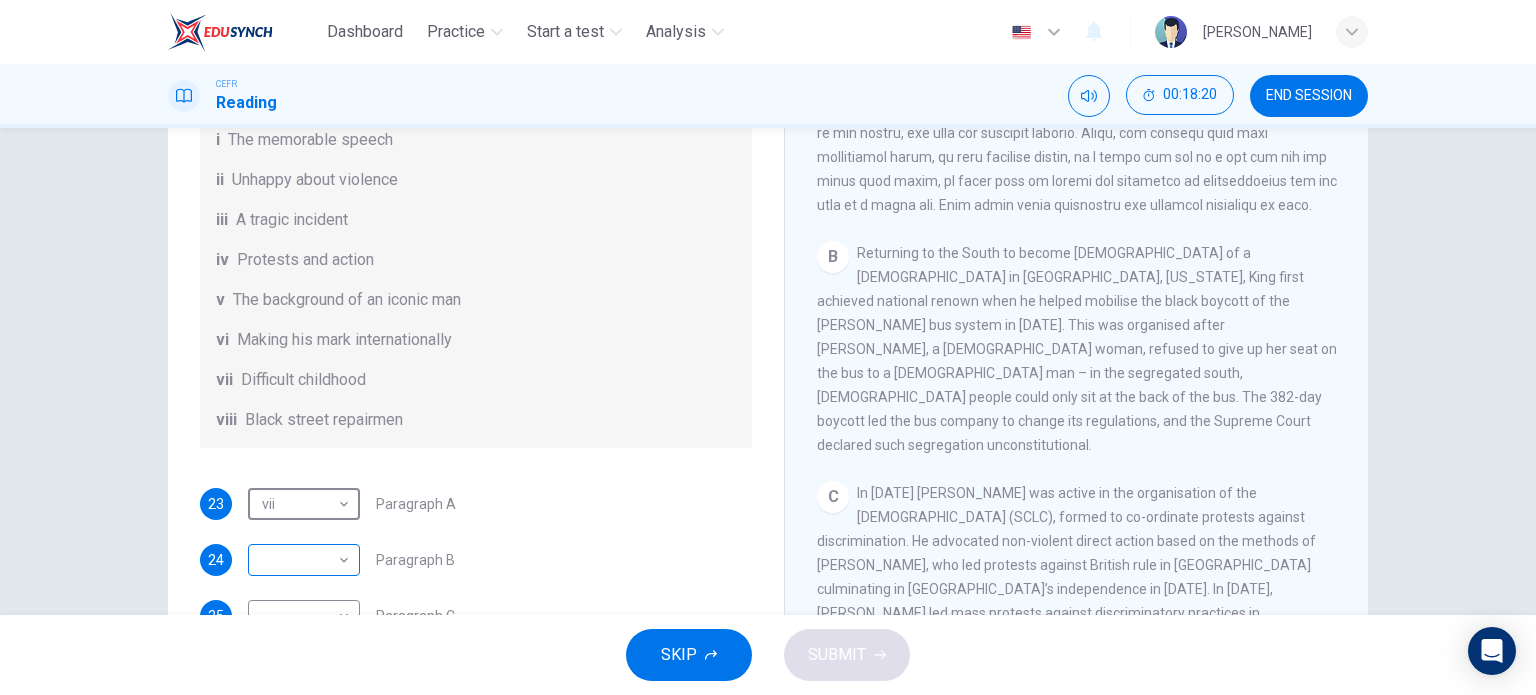 click on "​ ​" at bounding box center (304, 560) 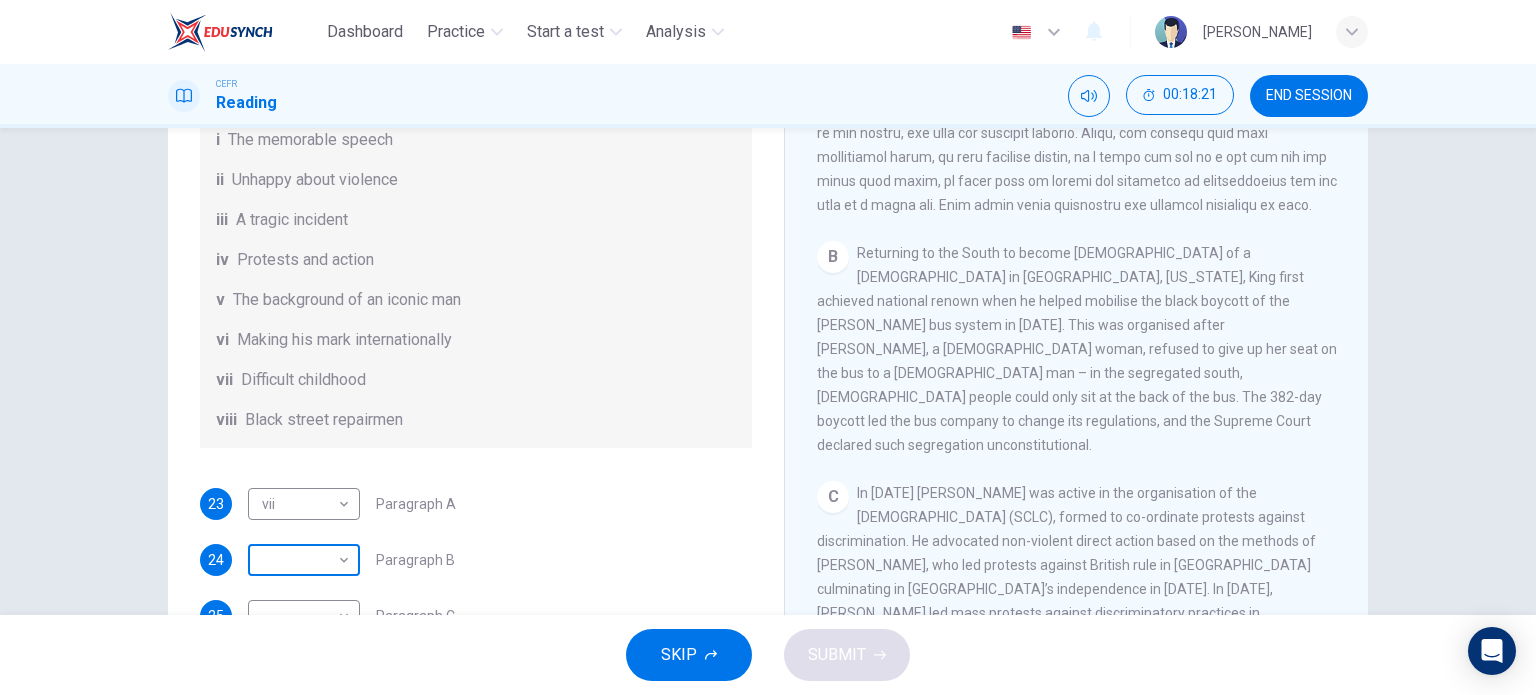 click on "Dashboard Practice Start a test Analysis English en ​ [PERSON_NAME] CEFR Reading 00:18:21 END SESSION Questions 23 - 28 The Reading Passage has 6 paragraphs.
Choose the correct heading for each paragraph  A – F , from the list of headings.
Write the correct number,  i – viii , in the spaces below. List of Headings i The memorable speech ii Unhappy about violence iii A tragic incident iv Protests and action v The background of an iconic man vi Making his mark internationally vii Difficult childhood viii Black street repairmen 23 vii vii ​ Paragraph A 24 ​ ​ Paragraph B 25 ​ ​ Paragraph C 26 ​ ​ Paragraph D 27 ​ ​ Paragraph E 28 ​ ​ Paragraph F [PERSON_NAME] CLICK TO ZOOM Click to Zoom A B C D E F SKIP SUBMIT EduSynch - Online Language Proficiency Testing
Dashboard Practice Start a test Analysis Notifications © Copyright  2025" at bounding box center [768, 347] 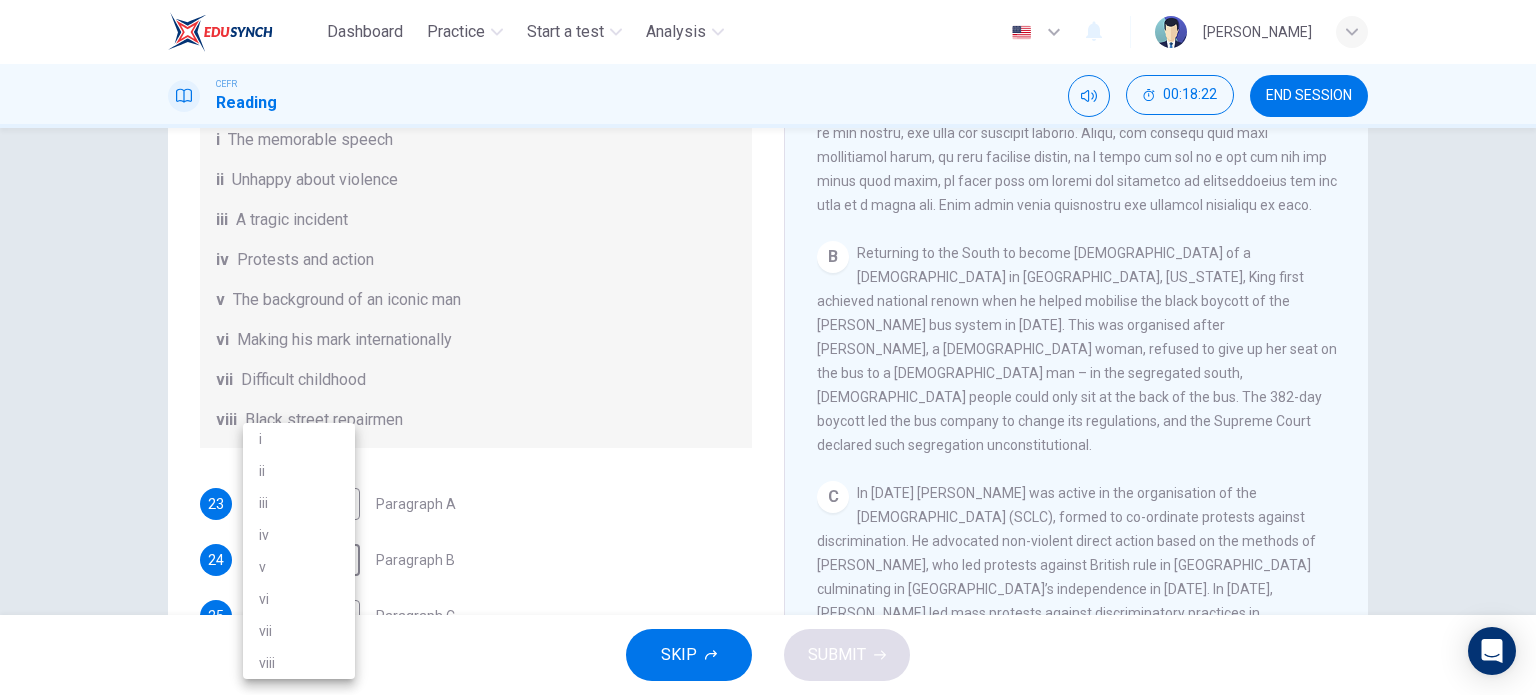 click on "v" at bounding box center [299, 567] 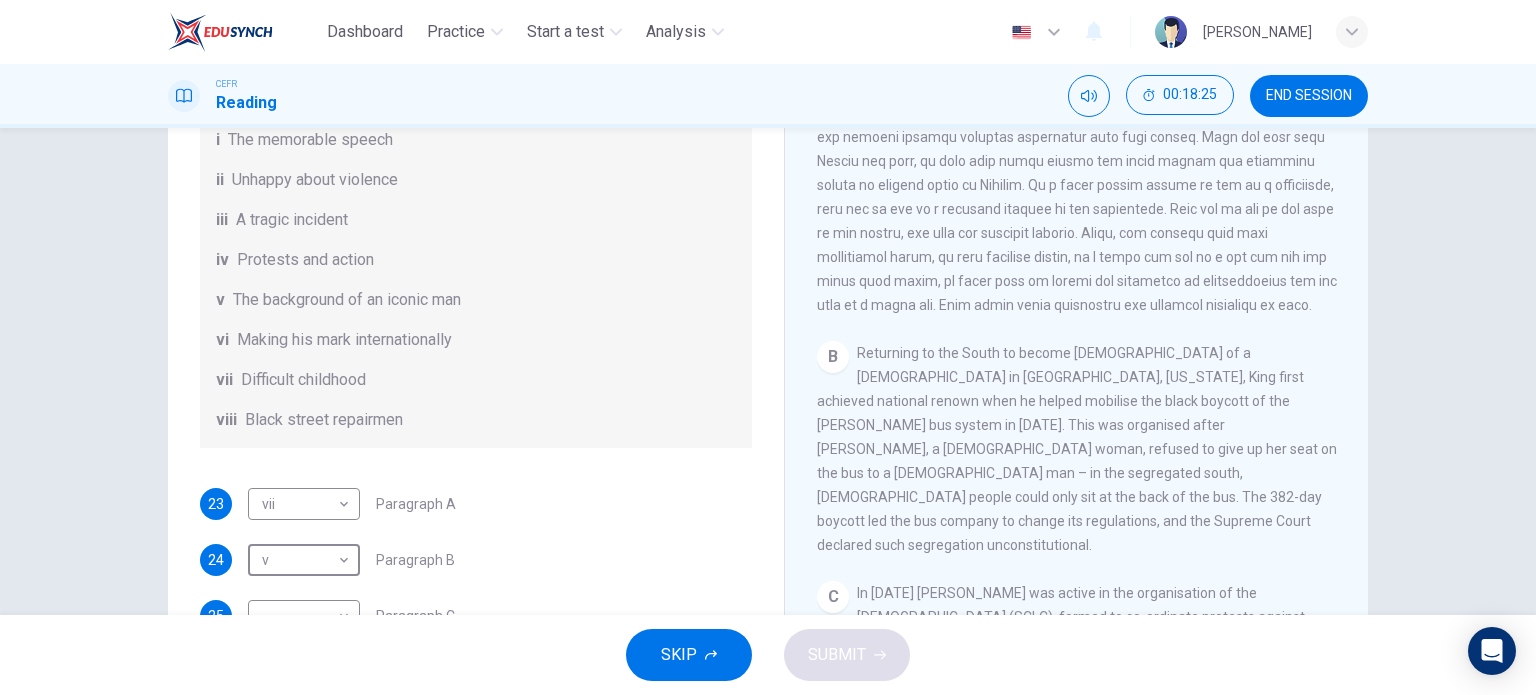 scroll, scrollTop: 572, scrollLeft: 0, axis: vertical 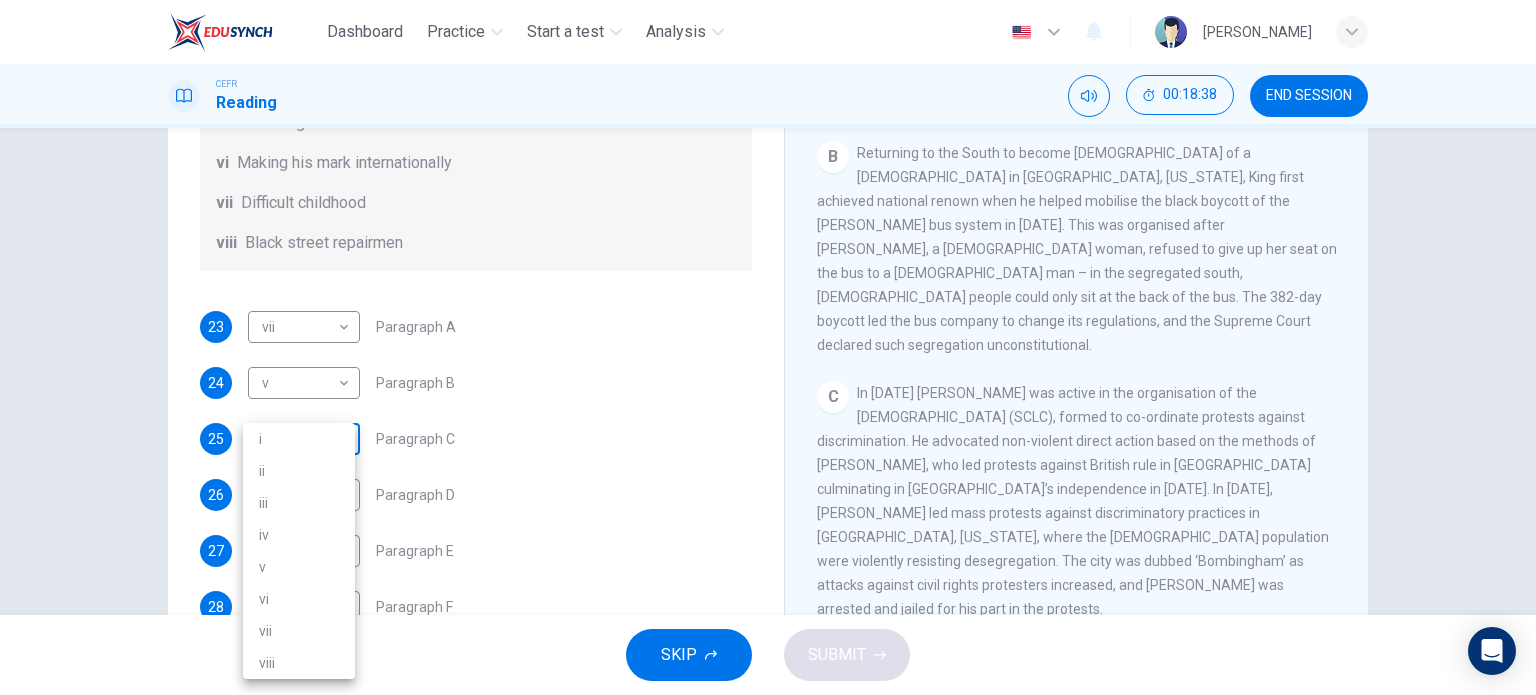 click on "Dashboard Practice Start a test Analysis English en ​ [PERSON_NAME] CEFR Reading 00:18:38 END SESSION Questions 23 - 28 The Reading Passage has 6 paragraphs.
Choose the correct heading for each paragraph  A – F , from the list of headings.
Write the correct number,  i – viii , in the spaces below. List of Headings i The memorable speech ii Unhappy about violence iii A tragic incident iv Protests and action v The background of an iconic man vi Making his mark internationally vii Difficult childhood viii Black street repairmen 23 vii vii ​ Paragraph A 24 v v ​ Paragraph B 25 ​ ​ Paragraph C 26 ​ ​ Paragraph D 27 ​ ​ Paragraph E 28 ​ ​ Paragraph F [PERSON_NAME] CLICK TO ZOOM Click to Zoom A B C D E F SKIP SUBMIT EduSynch - Online Language Proficiency Testing
Dashboard Practice Start a test Analysis Notifications © Copyright  2025 i ii iii iv v vi vii viii" at bounding box center (768, 347) 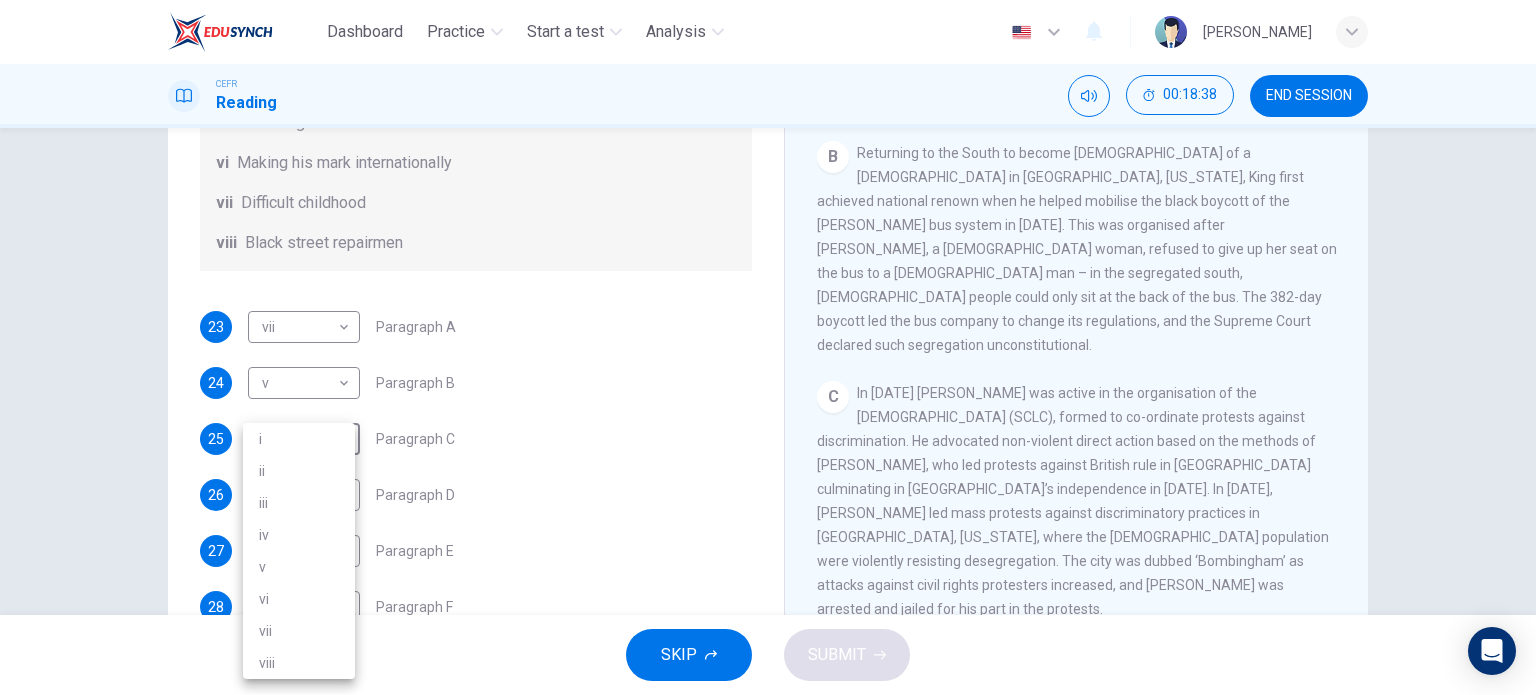 click on "ii" at bounding box center (299, 471) 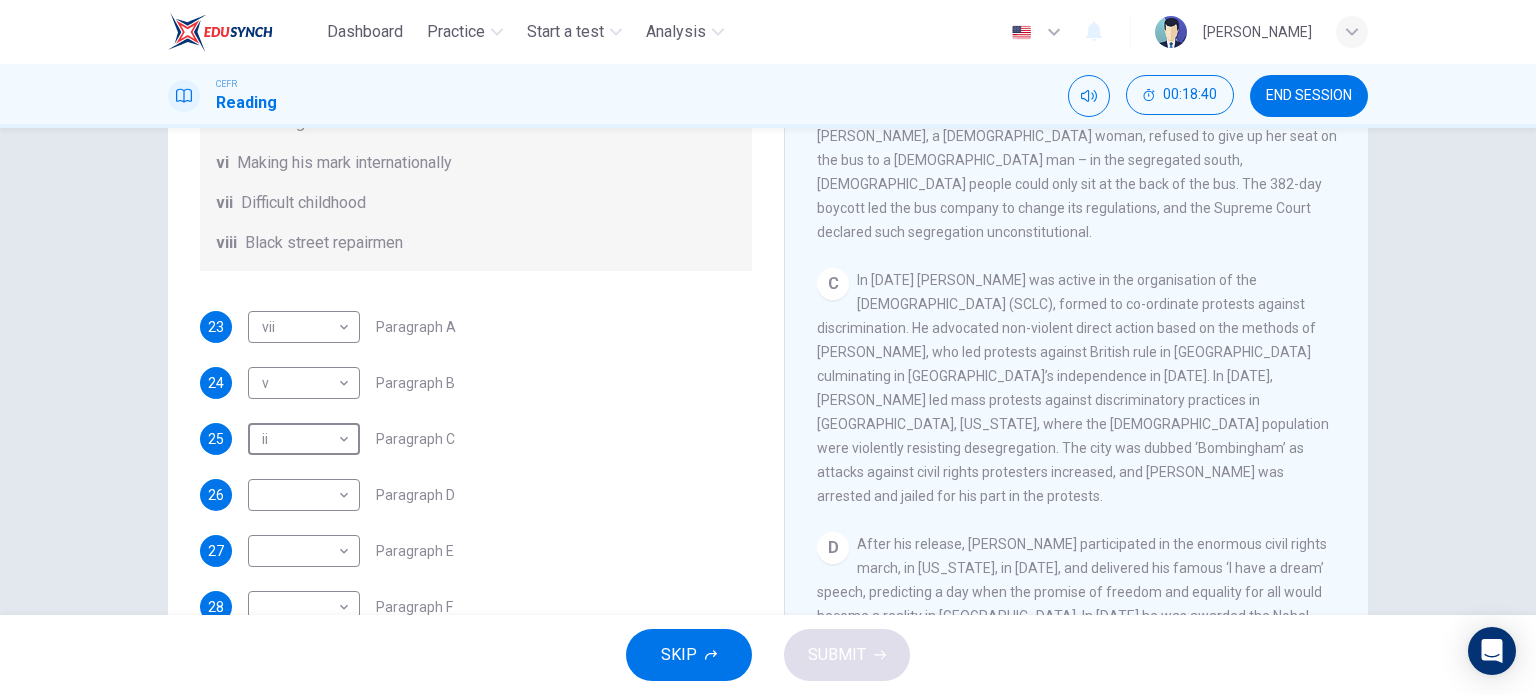 scroll, scrollTop: 872, scrollLeft: 0, axis: vertical 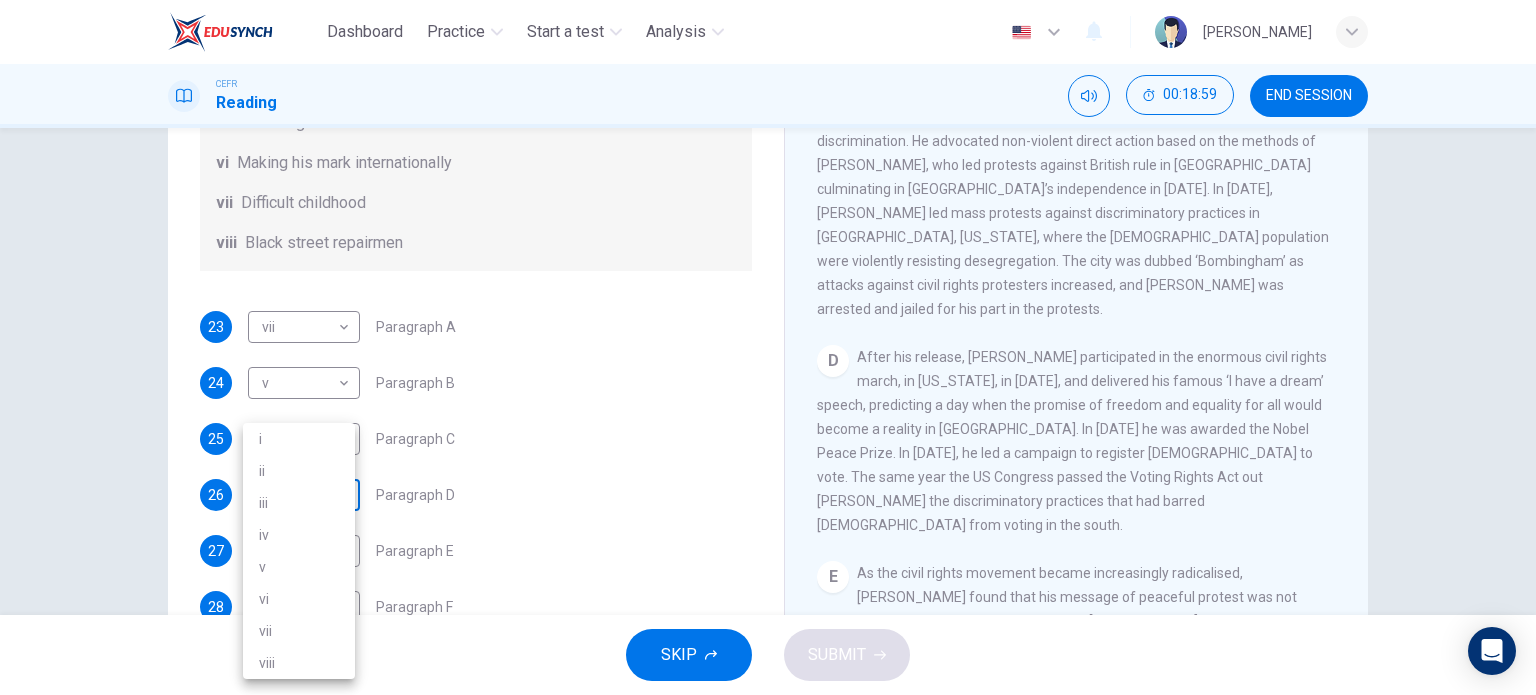 click on "Dashboard Practice Start a test Analysis English en ​ [PERSON_NAME] CEFR Reading 00:18:59 END SESSION Questions 23 - 28 The Reading Passage has 6 paragraphs.
Choose the correct heading for each paragraph  A – F , from the list of headings.
Write the correct number,  i – viii , in the spaces below. List of Headings i The memorable speech ii Unhappy about violence iii A tragic incident iv Protests and action v The background of an iconic man vi Making his mark internationally vii Difficult childhood viii Black street repairmen 23 vii vii ​ Paragraph A 24 v v ​ Paragraph B 25 ii ii ​ Paragraph C 26 ​ ​ Paragraph D 27 ​ ​ Paragraph E 28 ​ ​ Paragraph F [PERSON_NAME] CLICK TO ZOOM Click to Zoom A B C D E F SKIP SUBMIT EduSynch - Online Language Proficiency Testing
Dashboard Practice Start a test Analysis Notifications © Copyright  2025 i ii iii iv v vi vii viii" at bounding box center [768, 347] 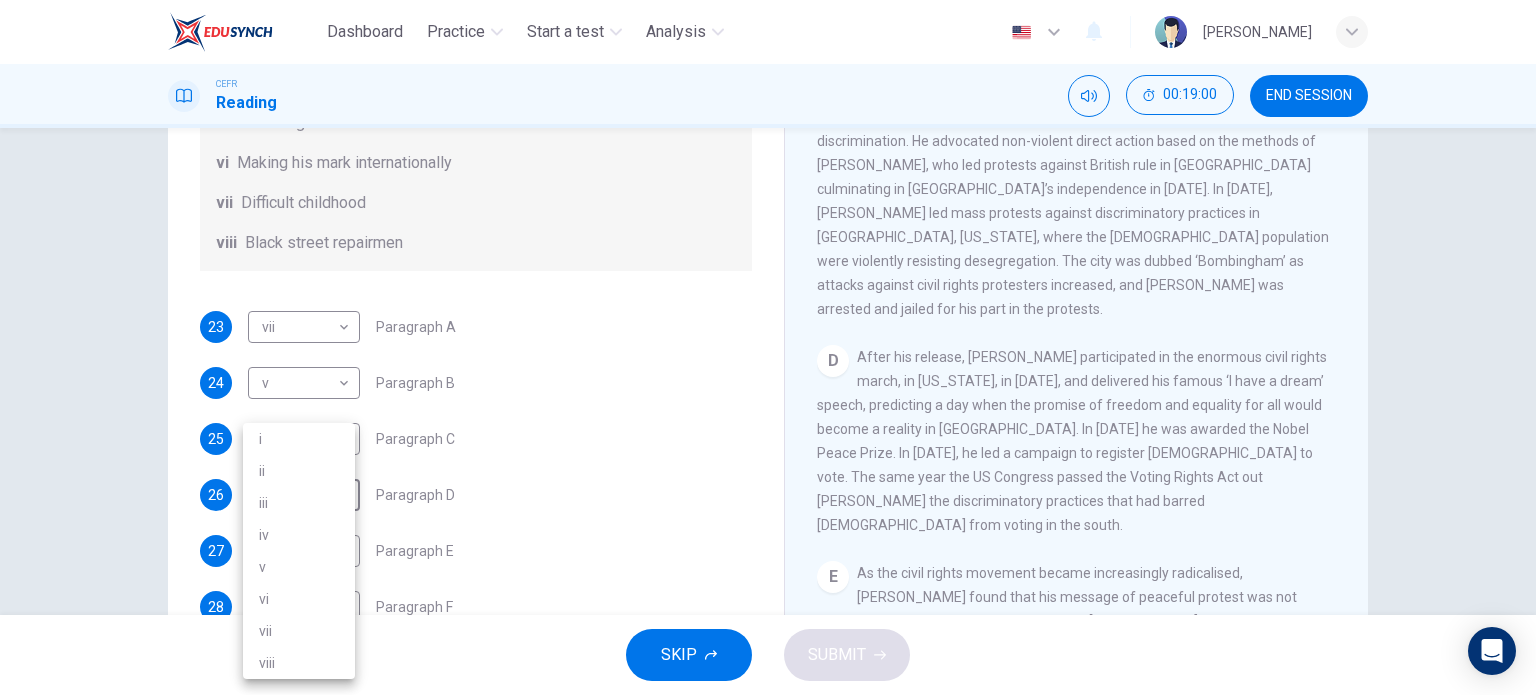 click on "i" at bounding box center (299, 439) 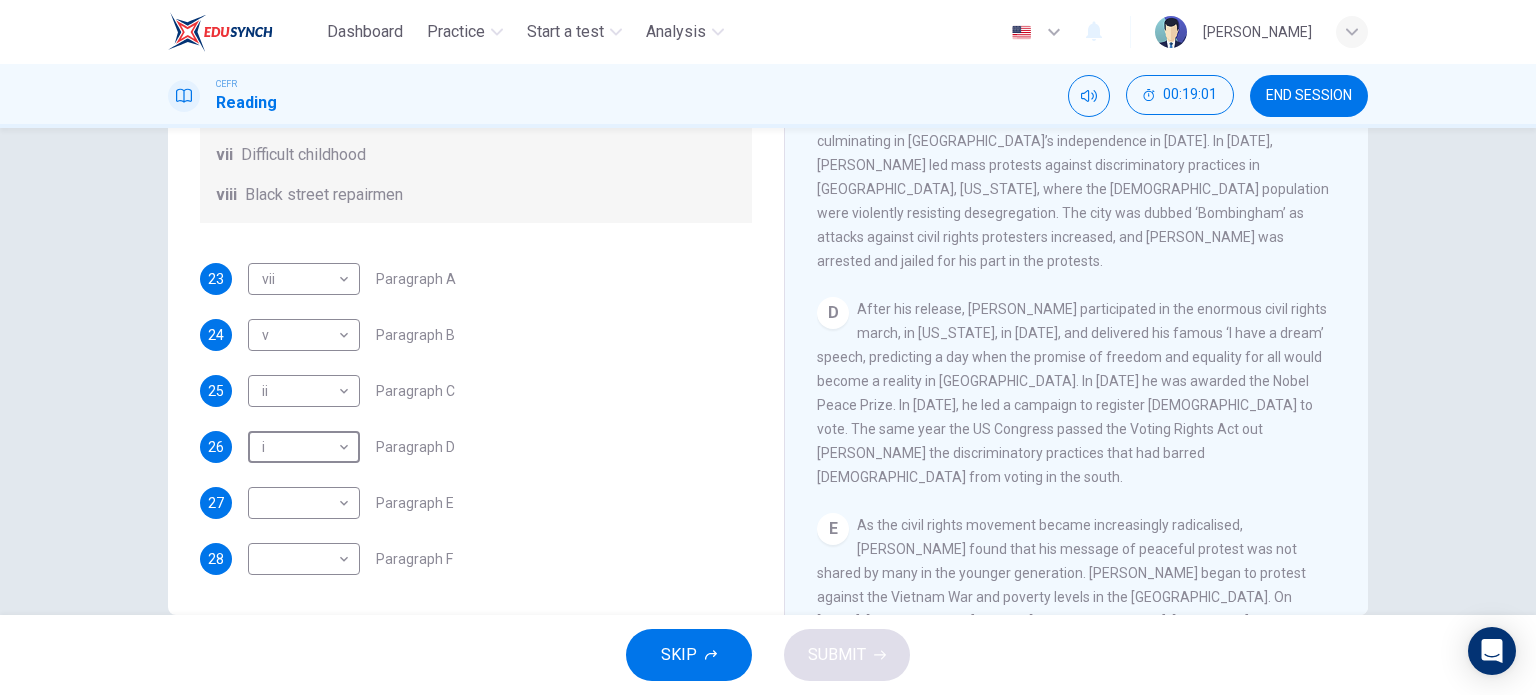 scroll, scrollTop: 288, scrollLeft: 0, axis: vertical 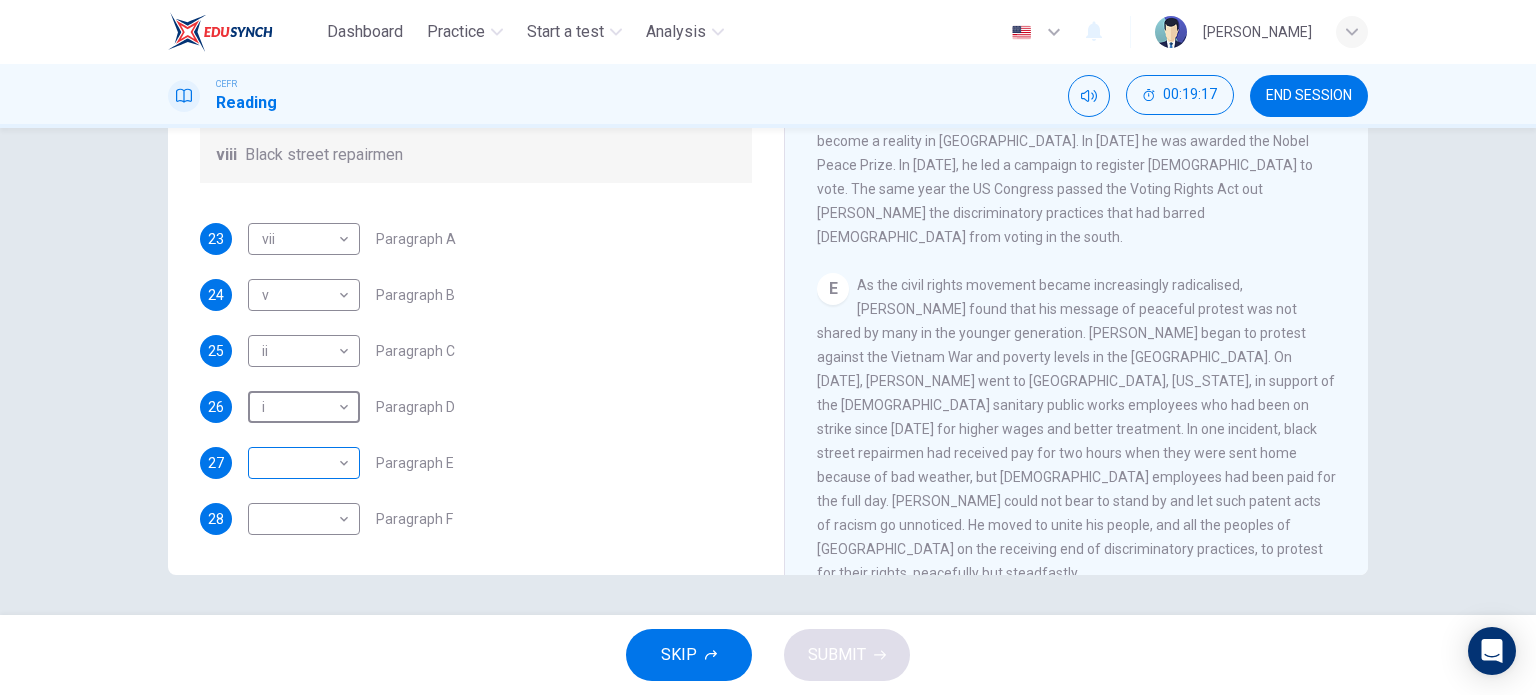 click on "Dashboard Practice Start a test Analysis English en ​ [PERSON_NAME] CEFR Reading 00:19:17 END SESSION Questions 23 - 28 The Reading Passage has 6 paragraphs.
Choose the correct heading for each paragraph  A – F , from the list of headings.
Write the correct number,  i – viii , in the spaces below. List of Headings i The memorable speech ii Unhappy about violence iii A tragic incident iv Protests and action v The background of an iconic man vi Making his mark internationally vii Difficult childhood viii Black street repairmen 23 vii vii ​ Paragraph A 24 v v ​ Paragraph B 25 ii ii ​ Paragraph C 26 i i ​ Paragraph D 27 ​ ​ Paragraph E 28 ​ ​ Paragraph F [PERSON_NAME] CLICK TO ZOOM Click to Zoom A B C D E F SKIP SUBMIT EduSynch - Online Language Proficiency Testing
Dashboard Practice Start a test Analysis Notifications © Copyright  2025" at bounding box center (768, 347) 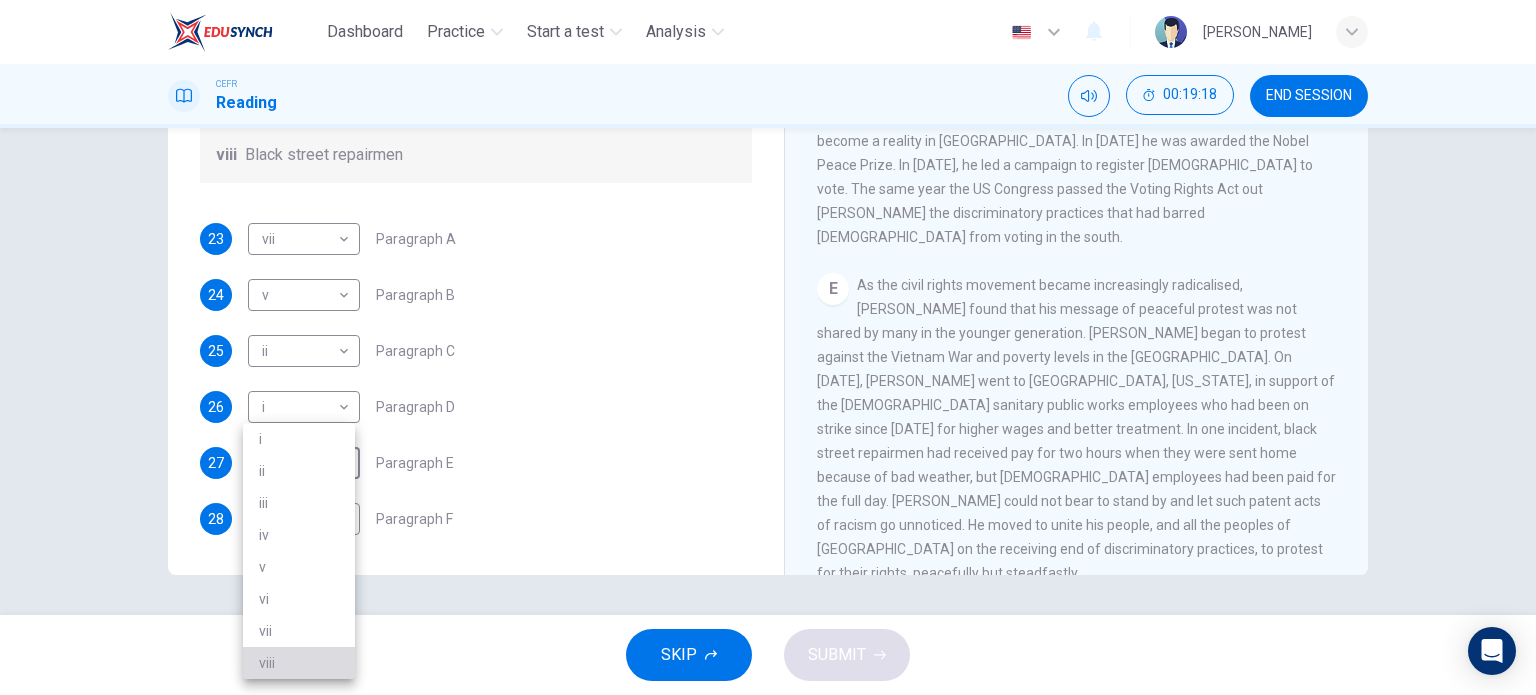 click on "viii" at bounding box center [299, 663] 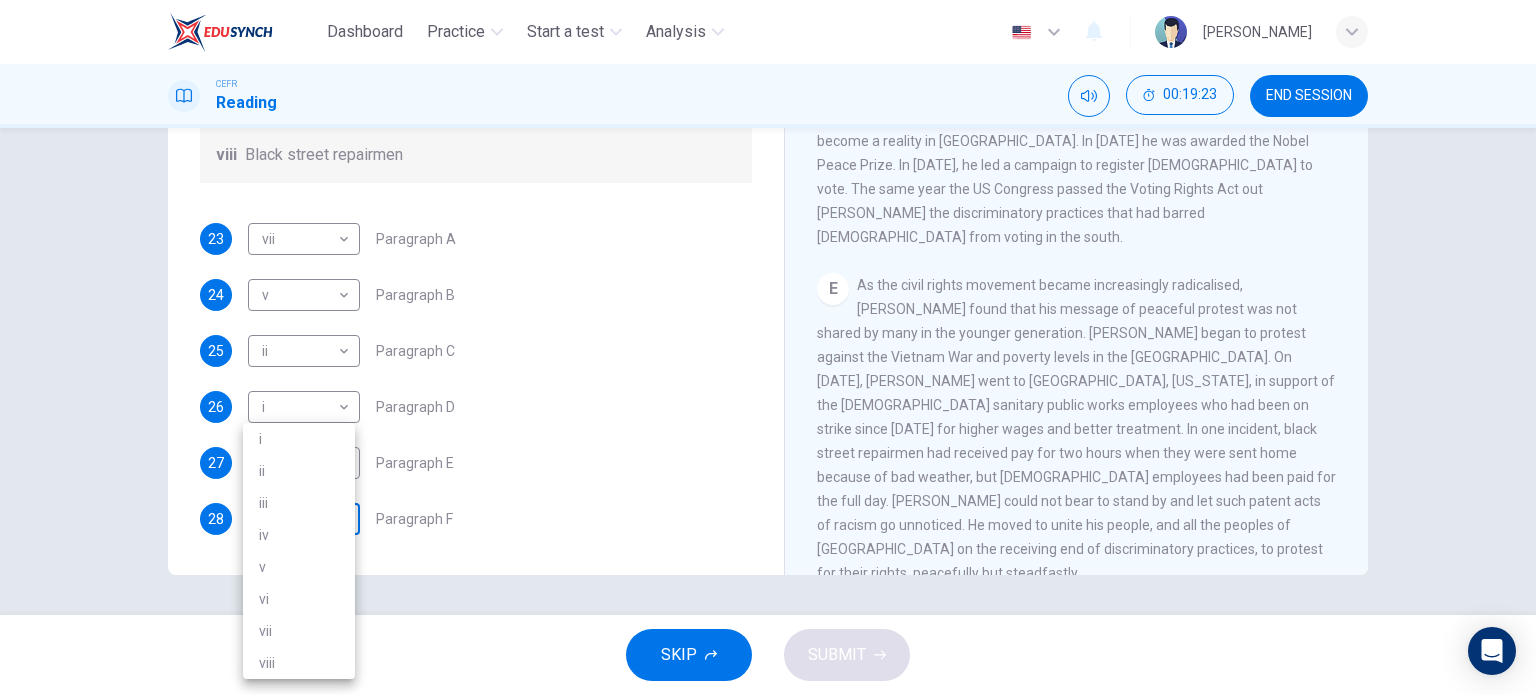 click on "Dashboard Practice Start a test Analysis English en ​ [PERSON_NAME] CEFR Reading 00:19:23 END SESSION Questions 23 - 28 The Reading Passage has 6 paragraphs.
Choose the correct heading for each paragraph  A – F , from the list of headings.
Write the correct number,  i – viii , in the spaces below. List of Headings i The memorable speech ii Unhappy about violence iii A tragic incident iv Protests and action v The background of an iconic man vi Making his mark internationally vii Difficult childhood viii Black street repairmen 23 vii vii ​ Paragraph A 24 v v ​ Paragraph B 25 ii ii ​ Paragraph C 26 i i ​ Paragraph D 27 viii viii ​ Paragraph E 28 ​ ​ Paragraph F [PERSON_NAME] CLICK TO ZOOM Click to Zoom A B C D E F SKIP SUBMIT EduSynch - Online Language Proficiency Testing
Dashboard Practice Start a test Analysis Notifications © Copyright  2025 i ii iii iv v vi vii viii" at bounding box center [768, 347] 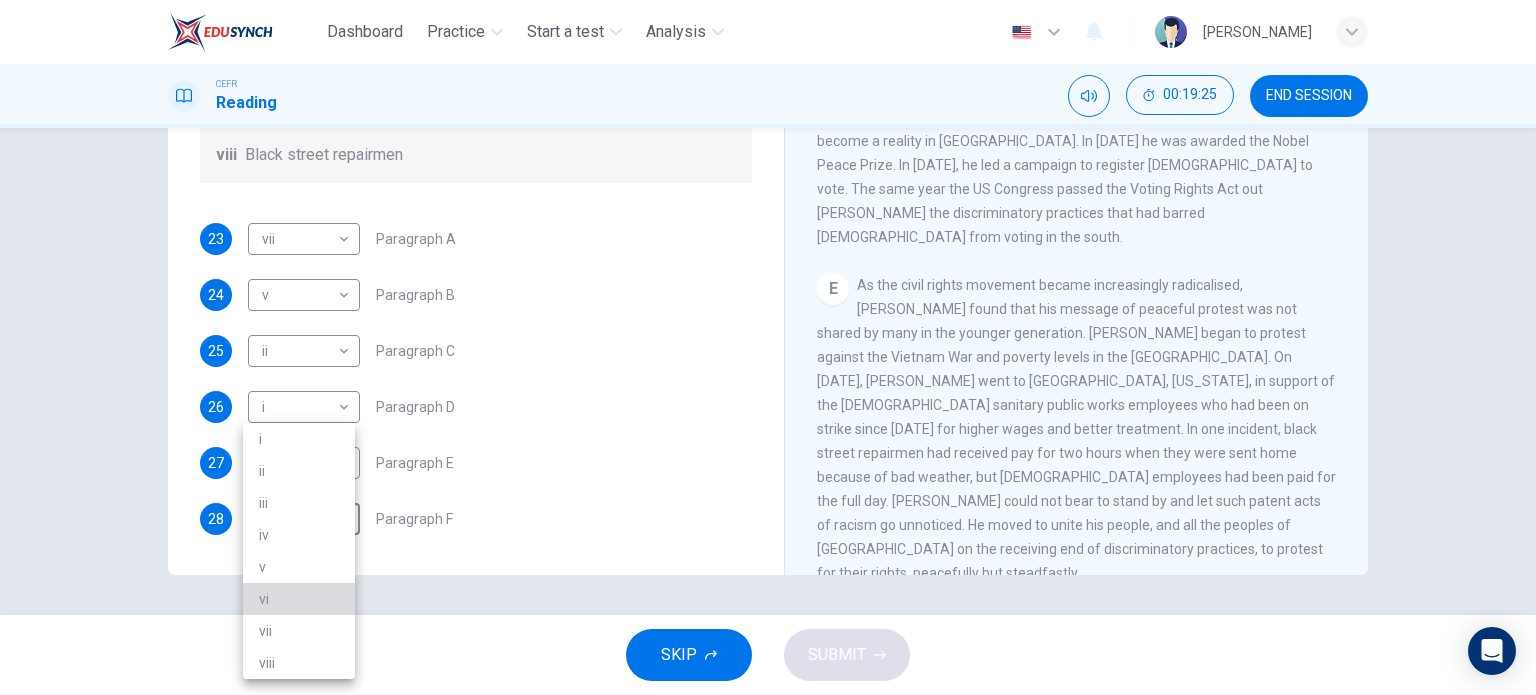 click on "vi" at bounding box center [299, 599] 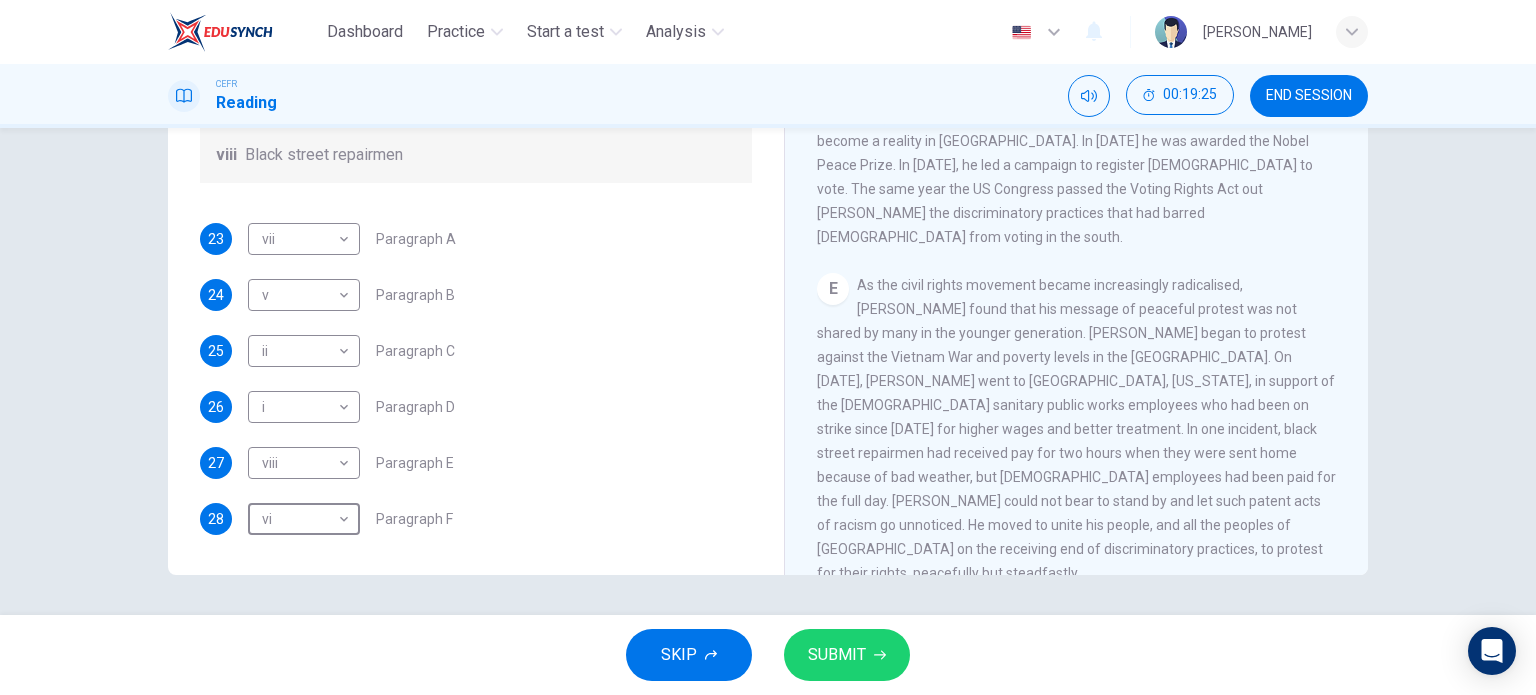 scroll, scrollTop: 52, scrollLeft: 0, axis: vertical 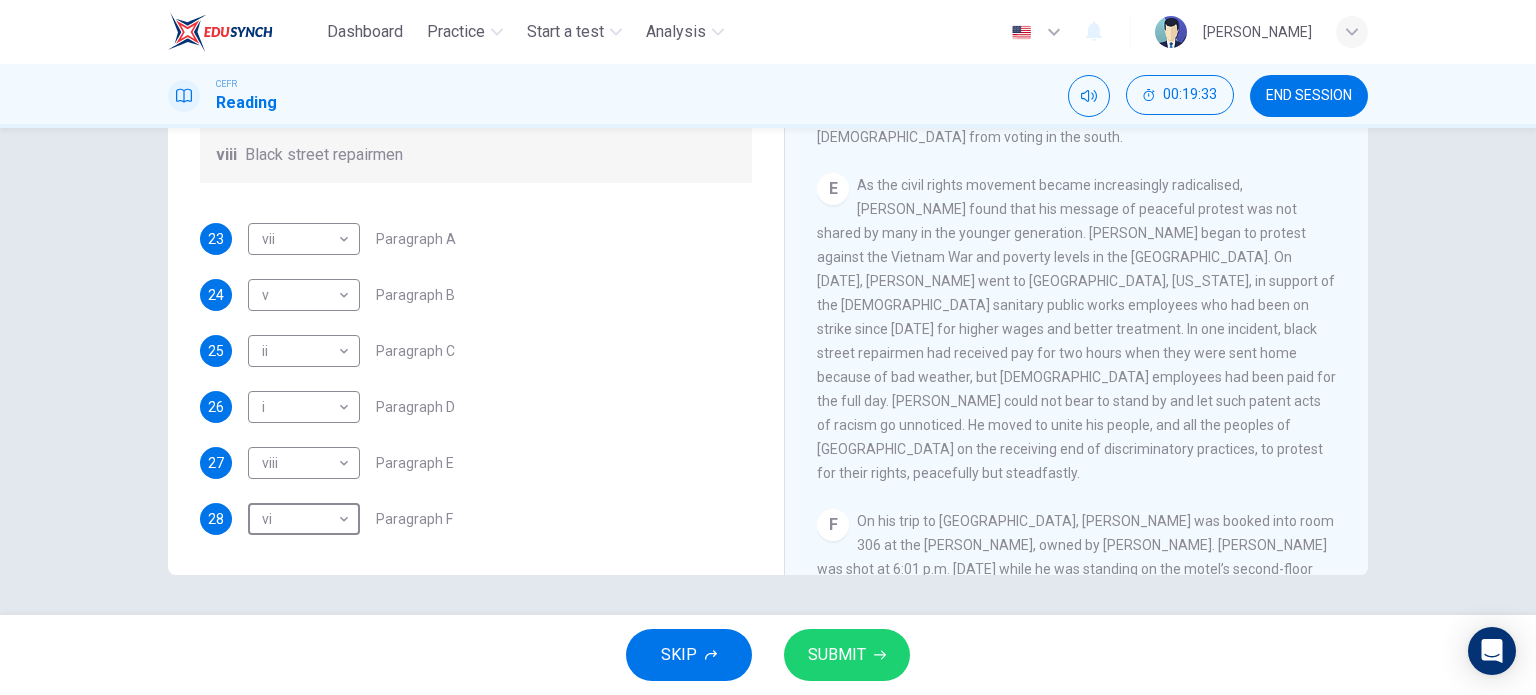 click on "SUBMIT" at bounding box center (837, 655) 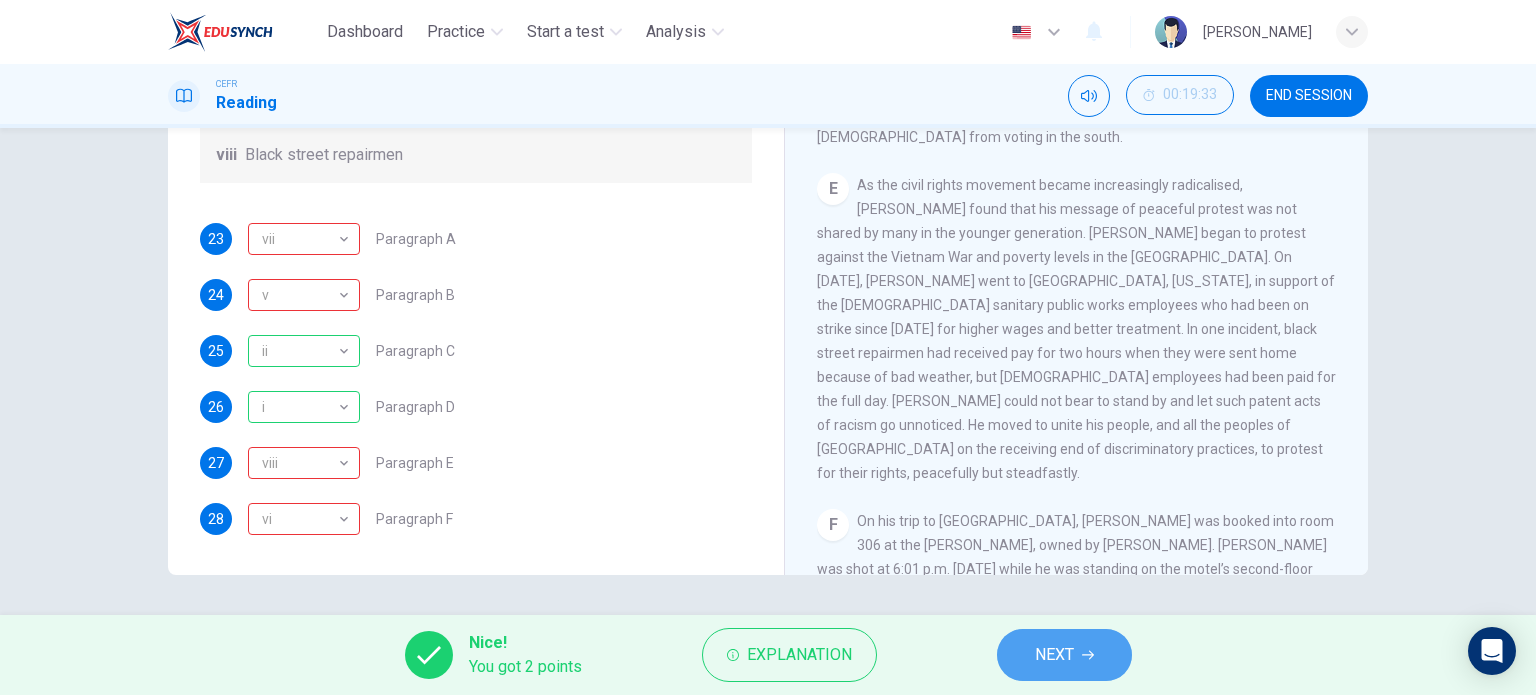 click on "NEXT" at bounding box center (1054, 655) 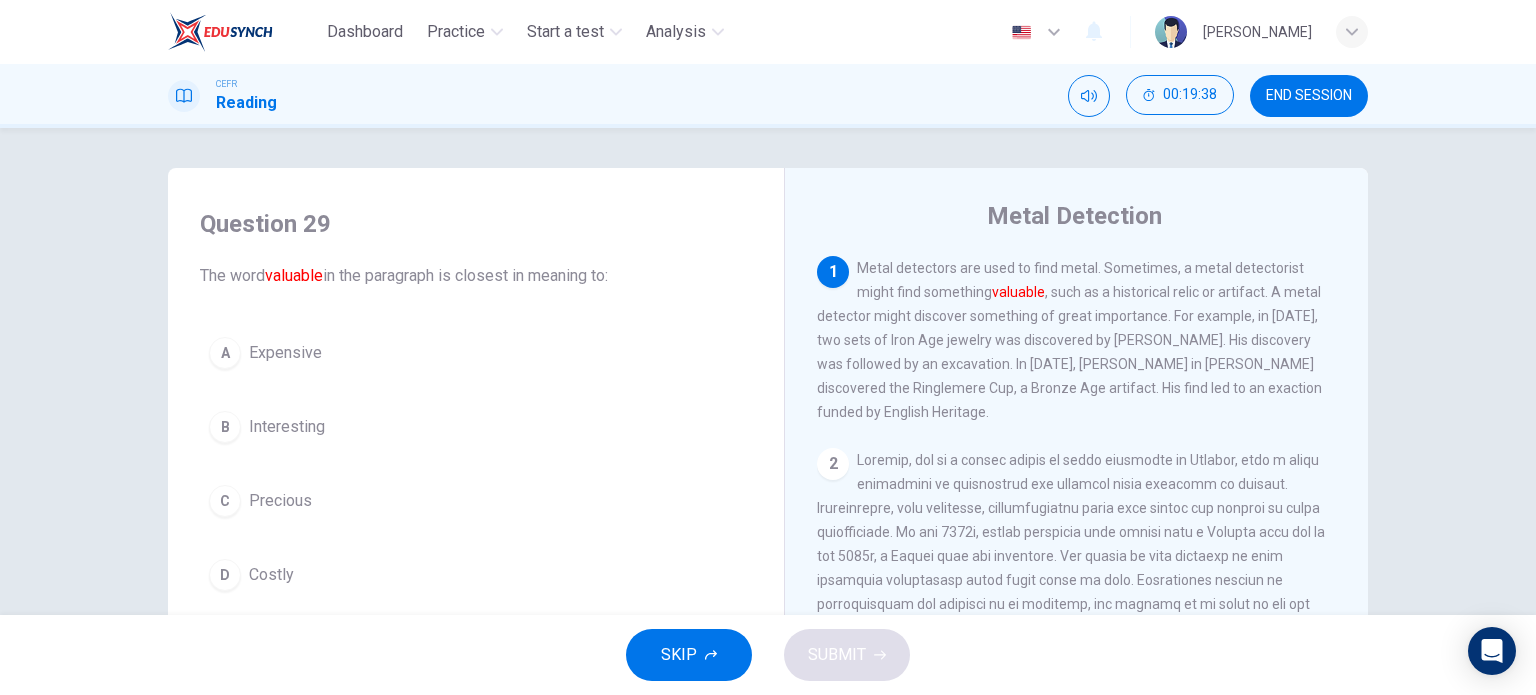 scroll, scrollTop: 0, scrollLeft: 0, axis: both 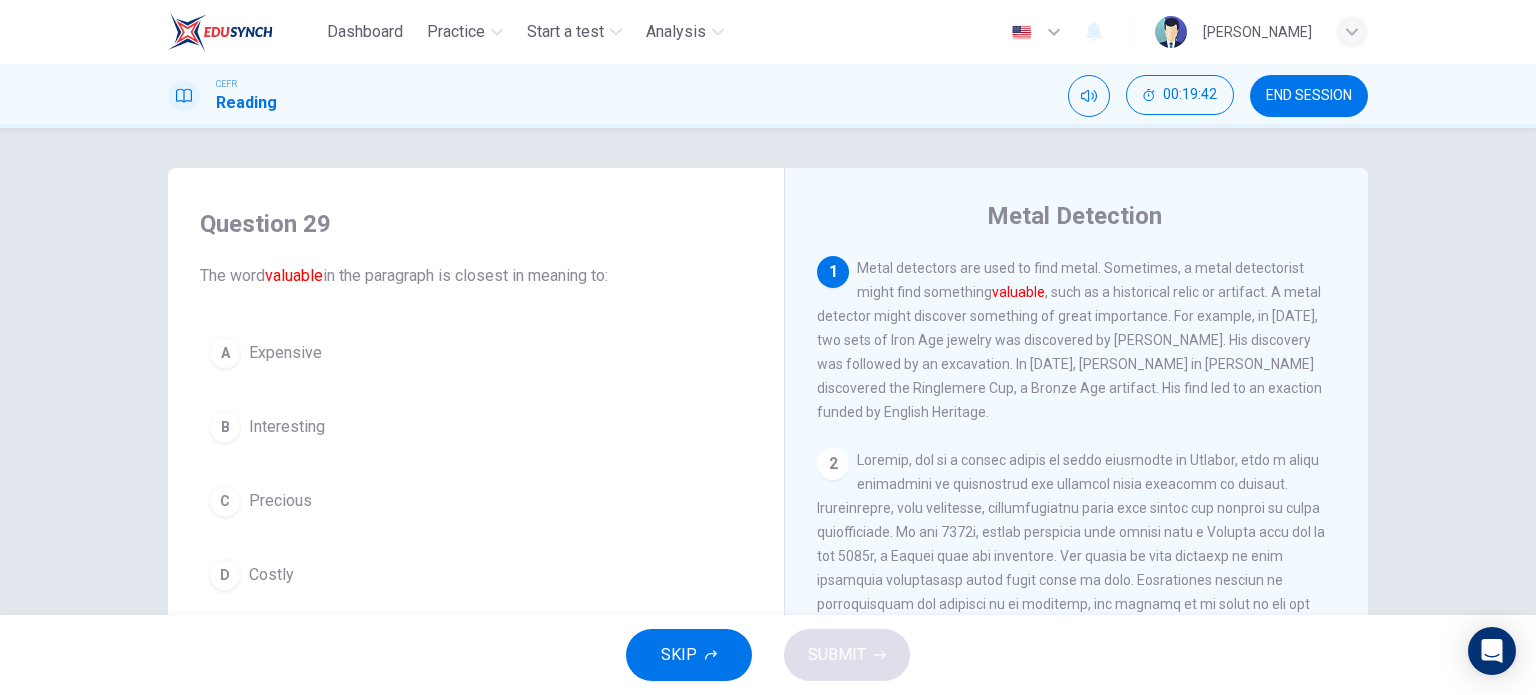 click on "Precious" at bounding box center [280, 501] 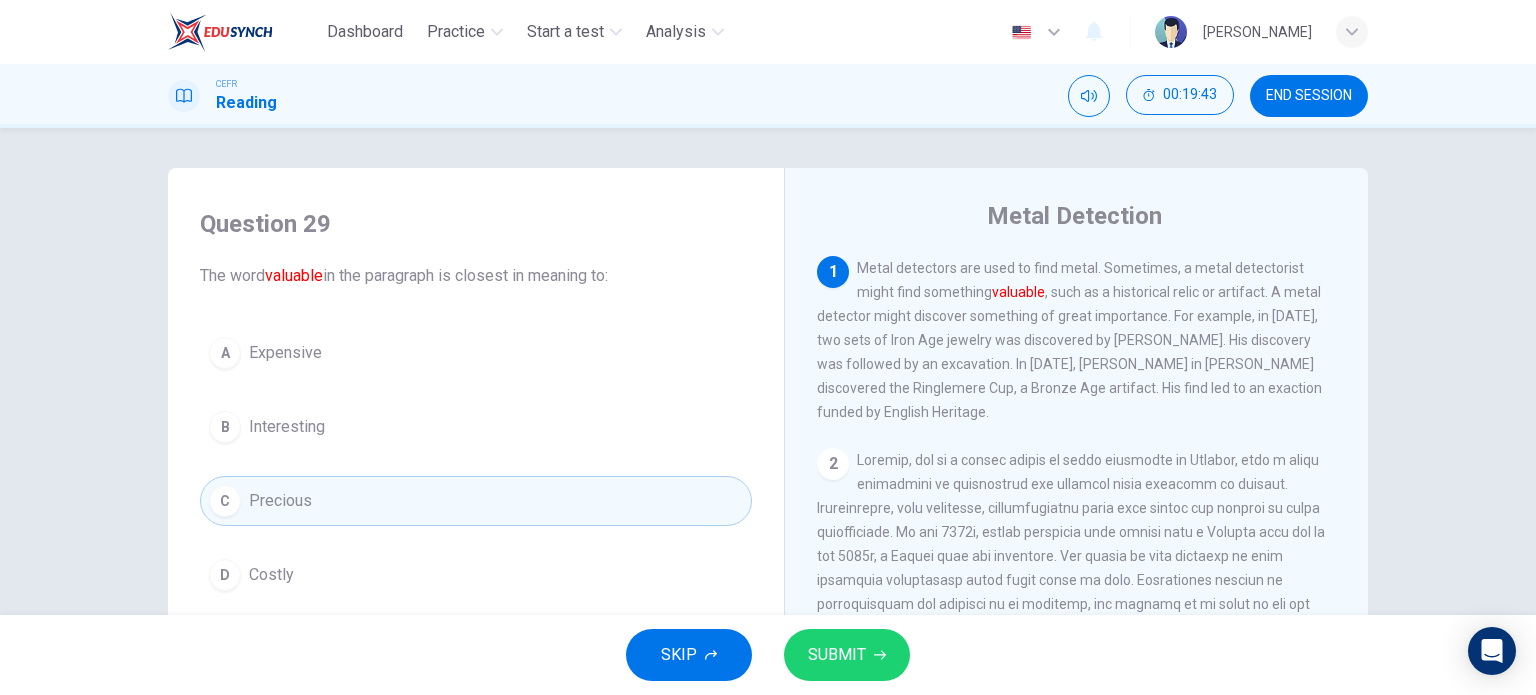click on "SUBMIT" at bounding box center [837, 655] 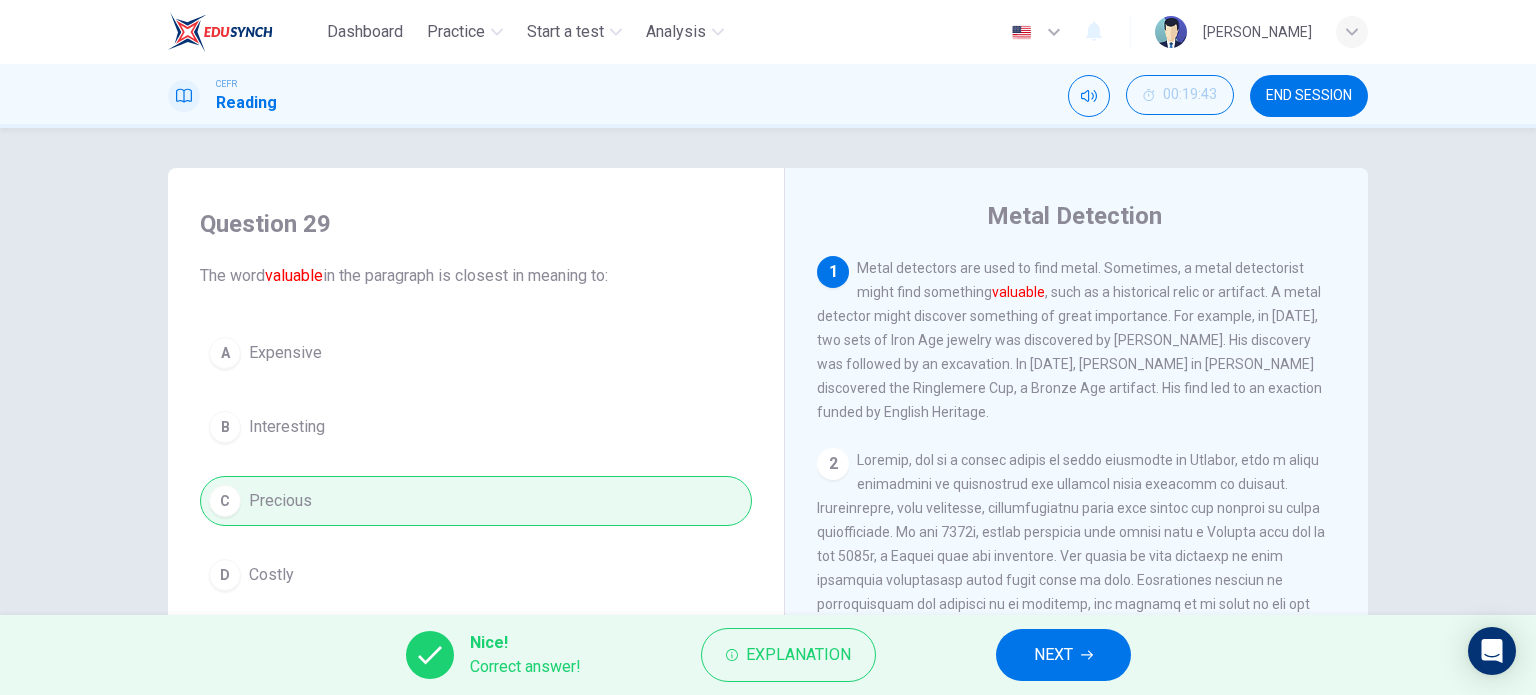 click on "NEXT" at bounding box center (1053, 655) 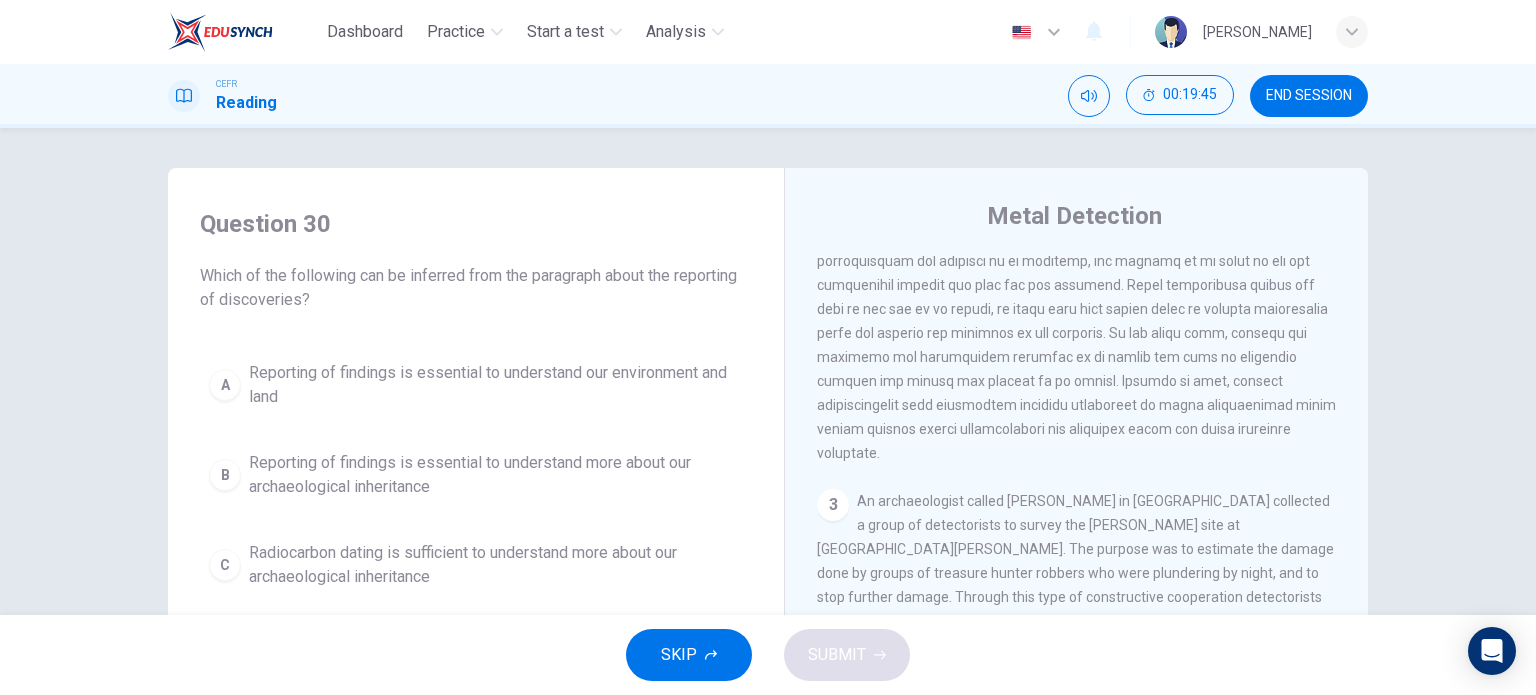 scroll, scrollTop: 174, scrollLeft: 0, axis: vertical 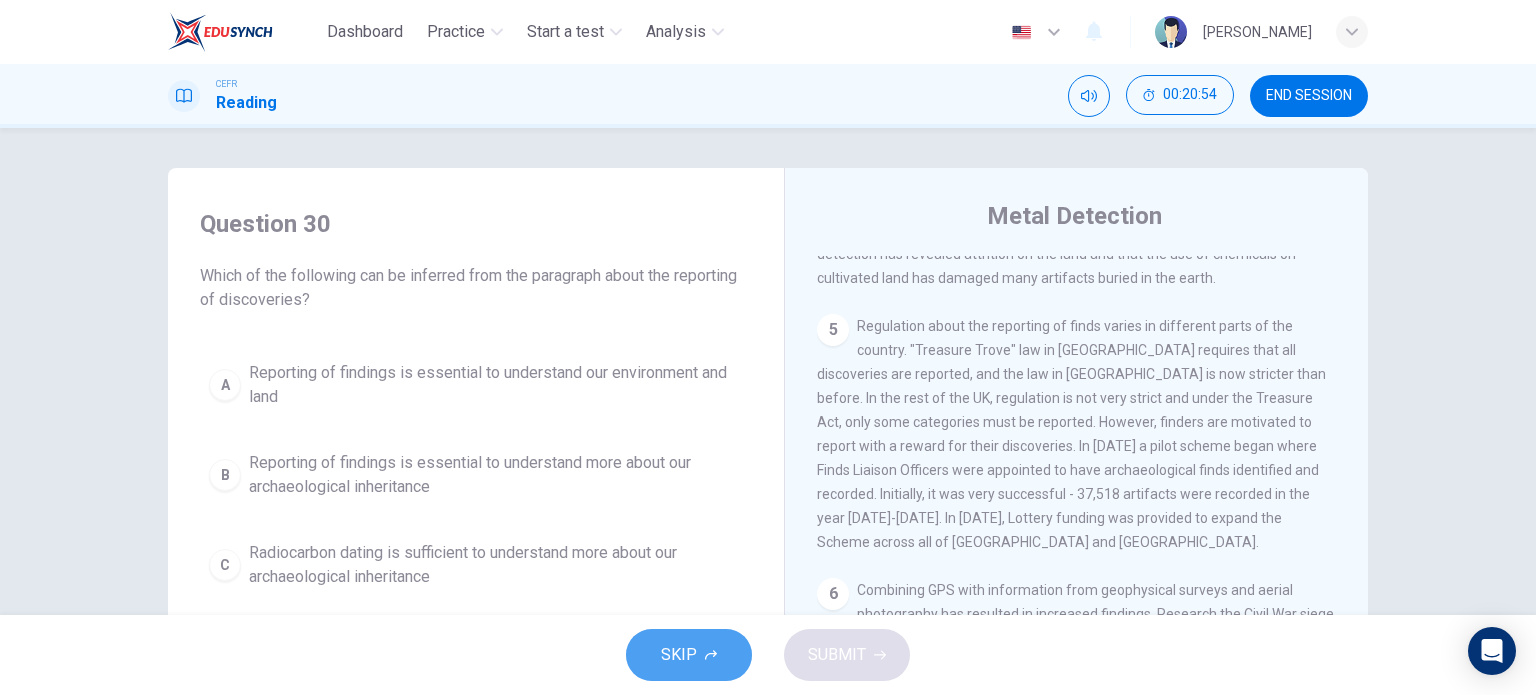 click on "SKIP" at bounding box center (689, 655) 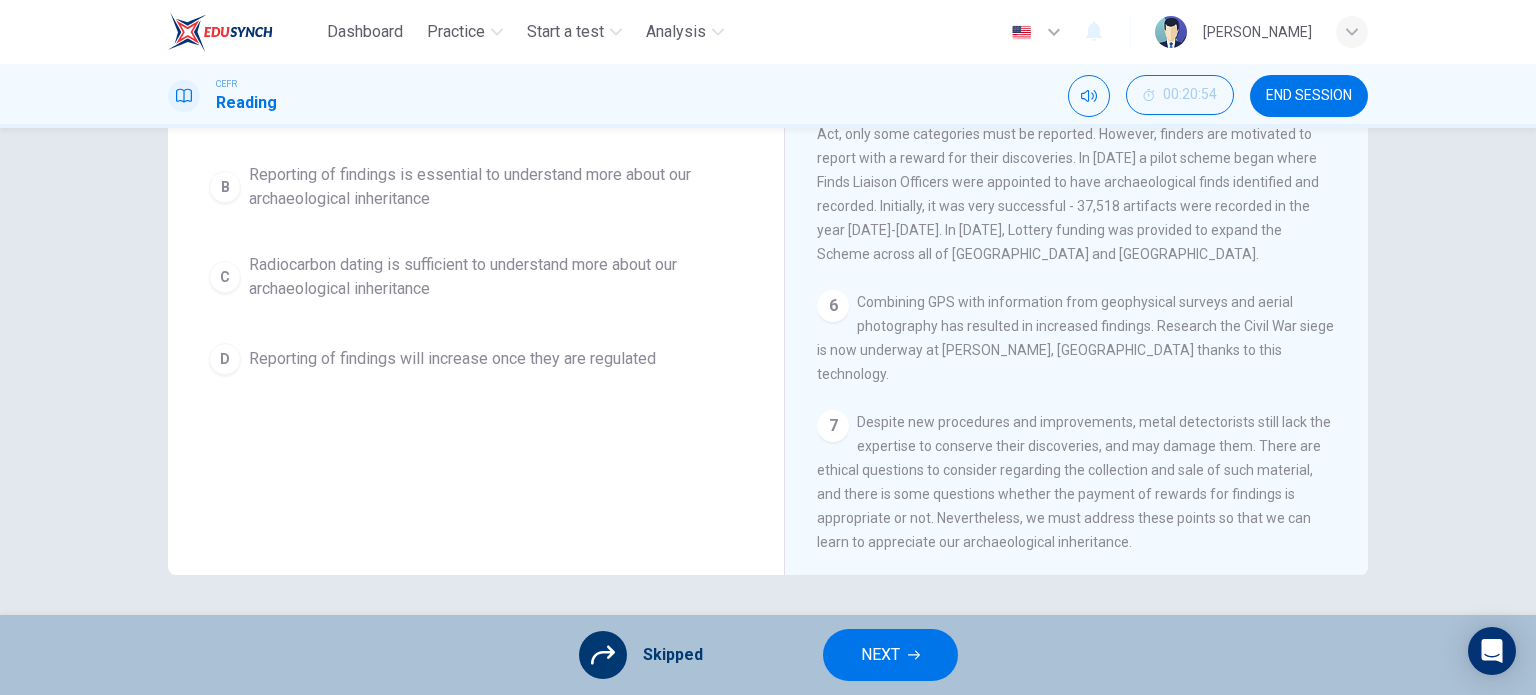 click on "NEXT" at bounding box center [880, 655] 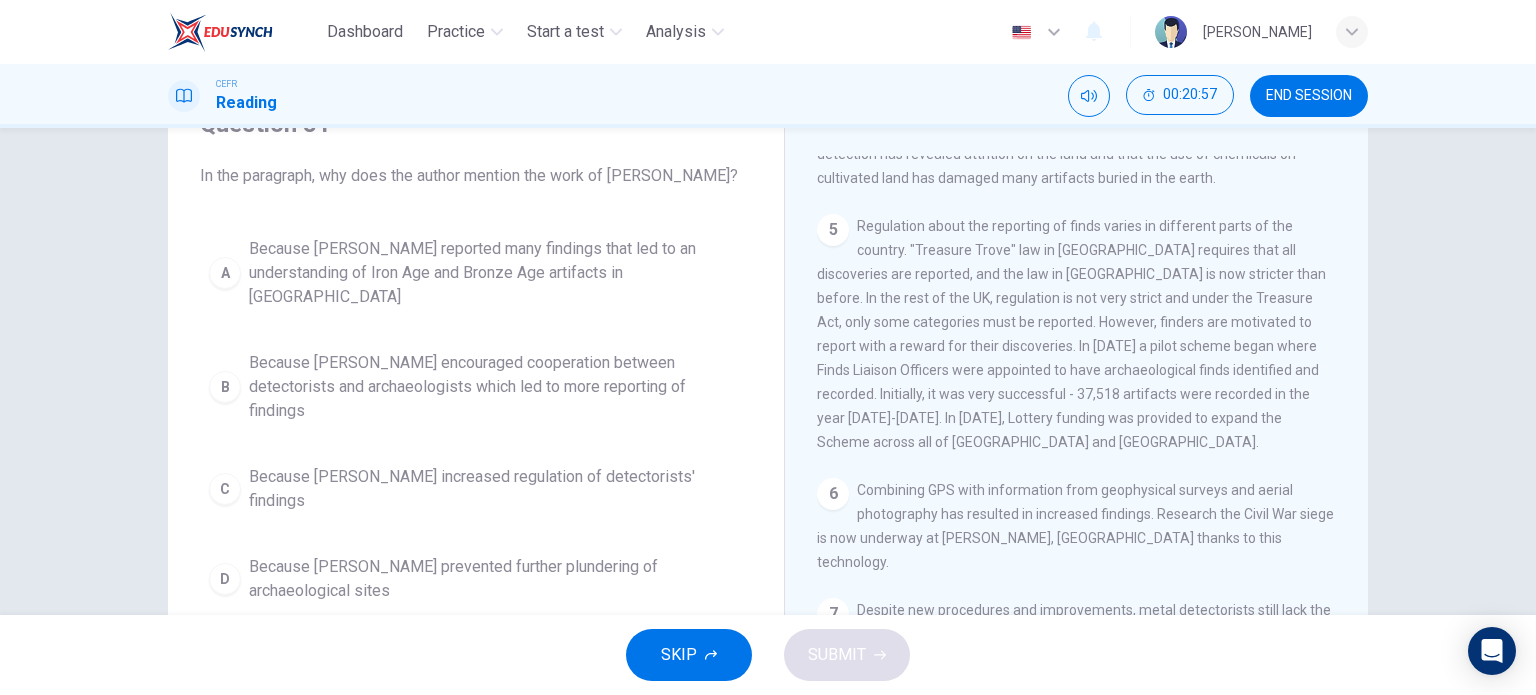 scroll, scrollTop: 288, scrollLeft: 0, axis: vertical 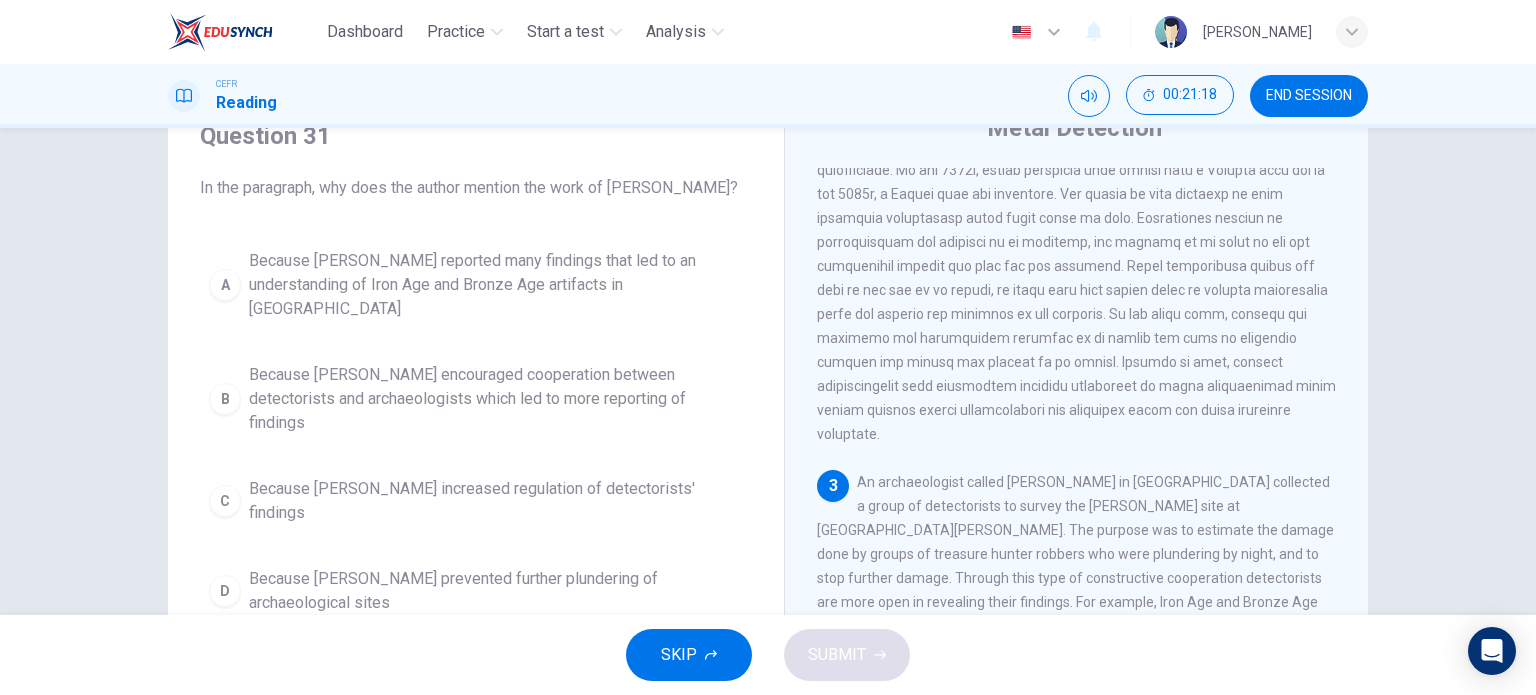 click on "Because [PERSON_NAME] prevented further plundering of archaeological sites" at bounding box center (496, 591) 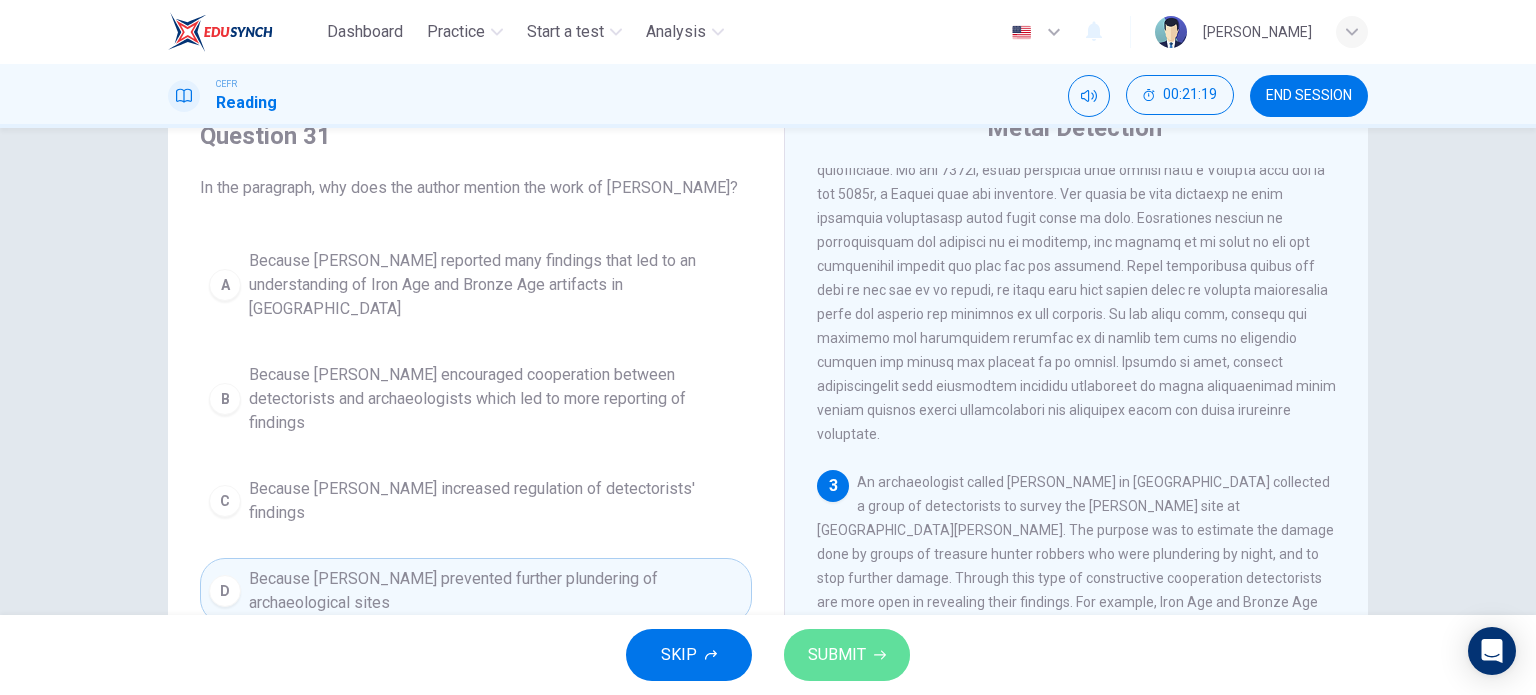 click on "SUBMIT" at bounding box center [837, 655] 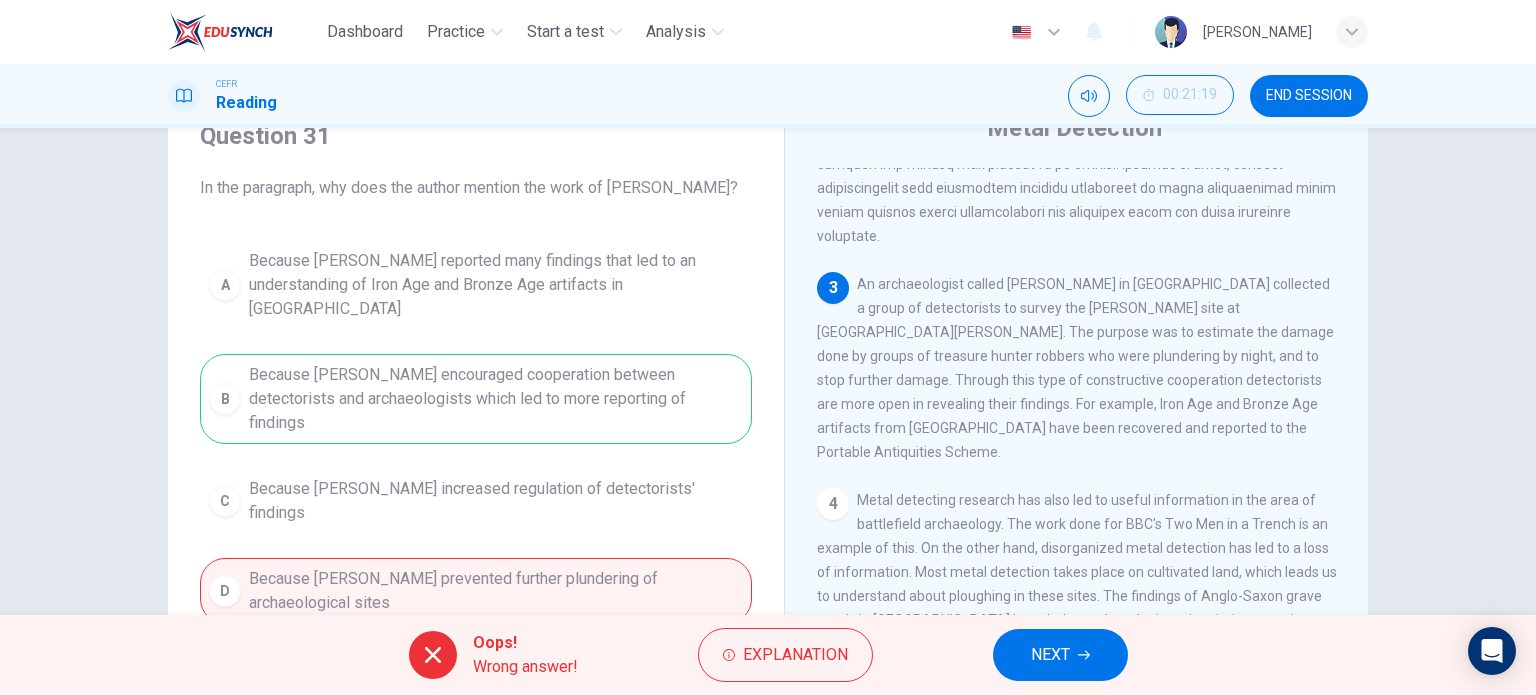scroll, scrollTop: 474, scrollLeft: 0, axis: vertical 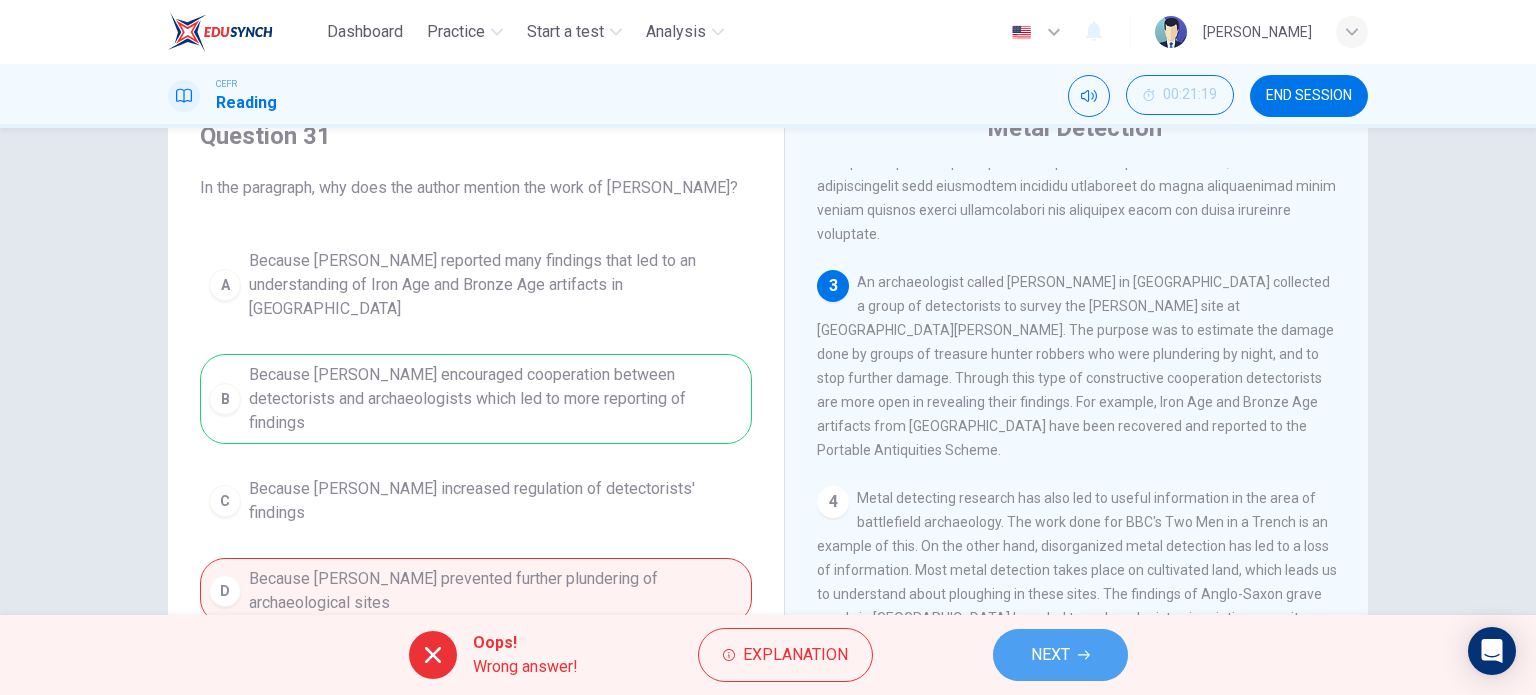 click on "NEXT" at bounding box center (1050, 655) 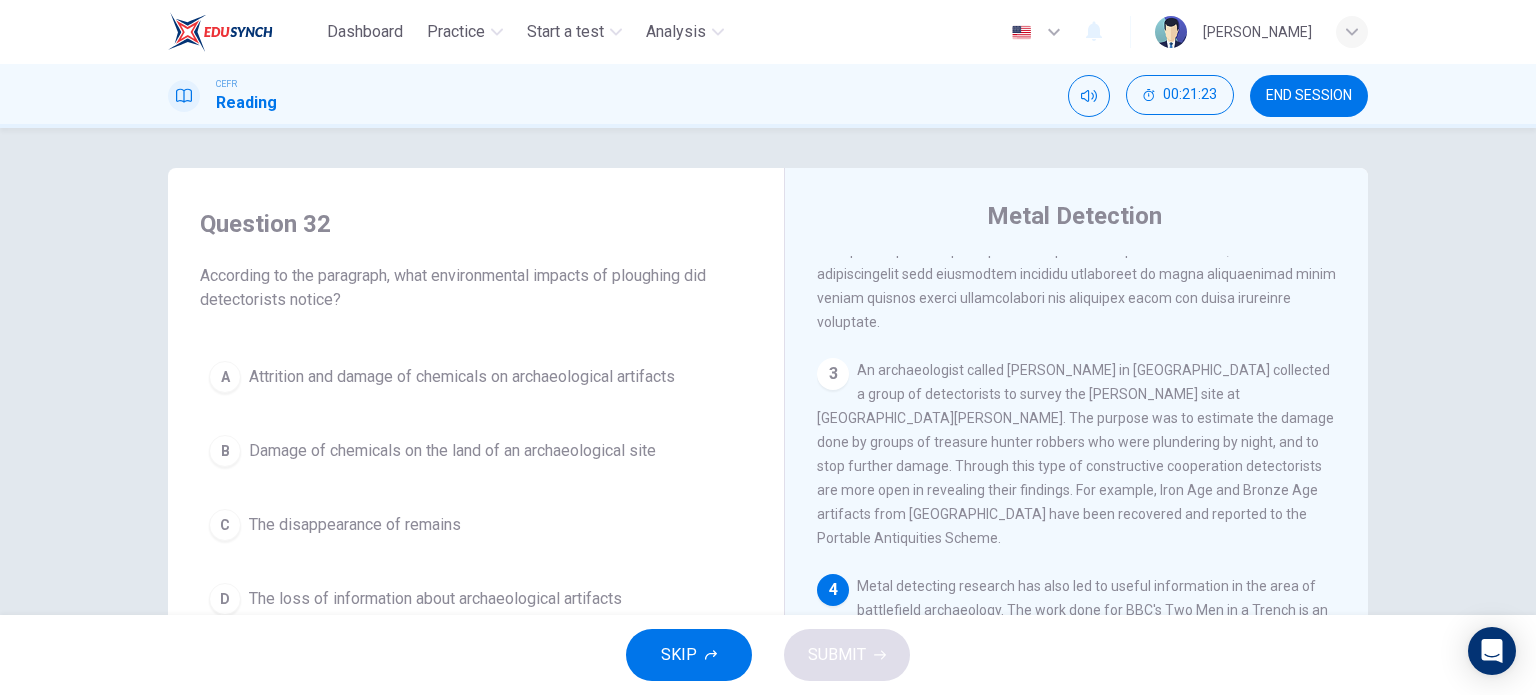 scroll, scrollTop: 100, scrollLeft: 0, axis: vertical 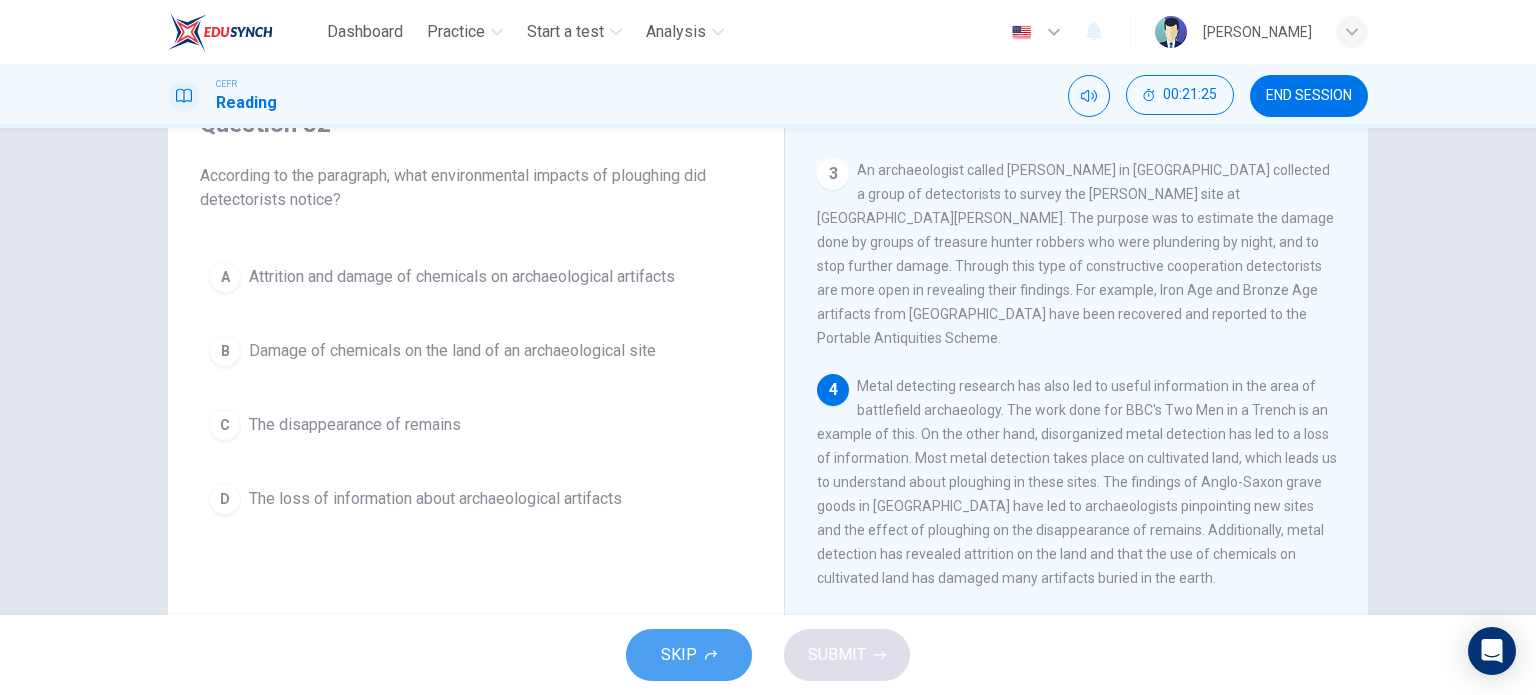 click on "SKIP" at bounding box center (689, 655) 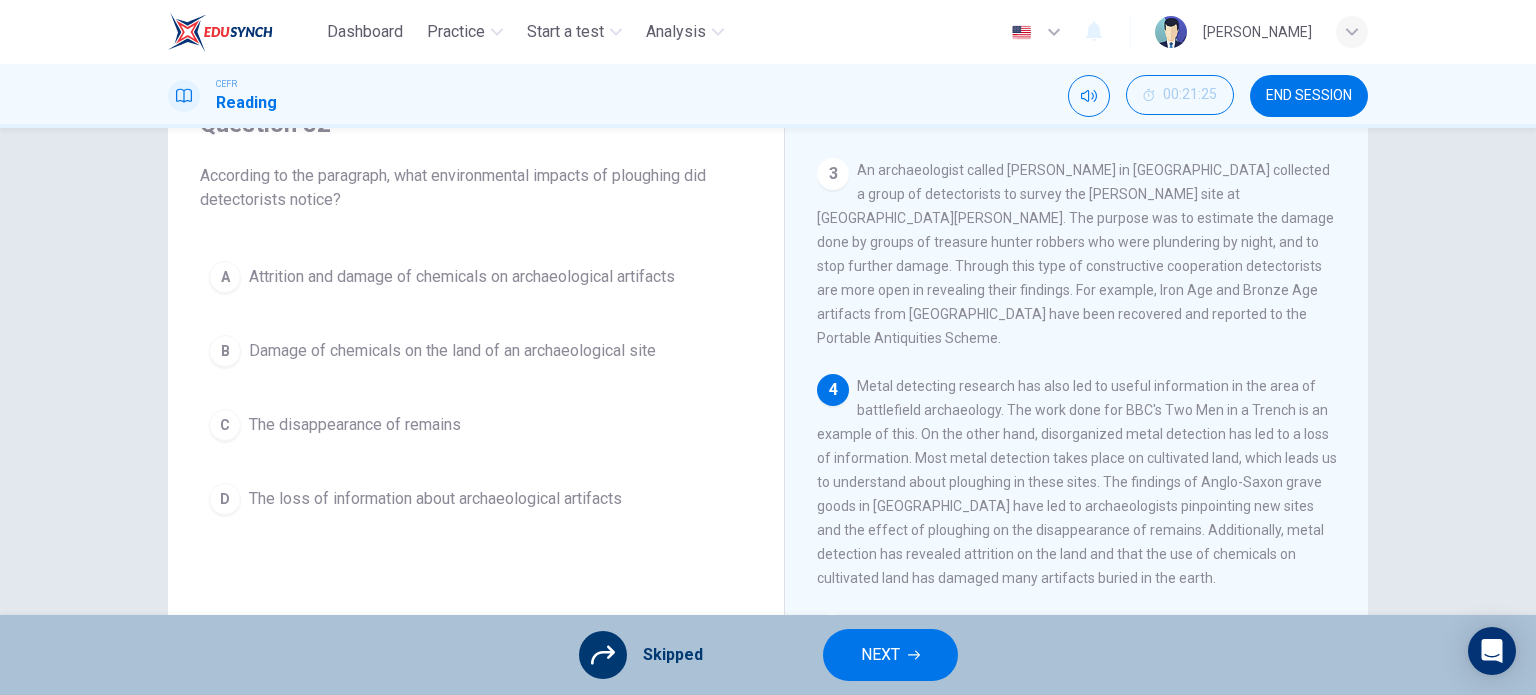 click on "NEXT" at bounding box center (880, 655) 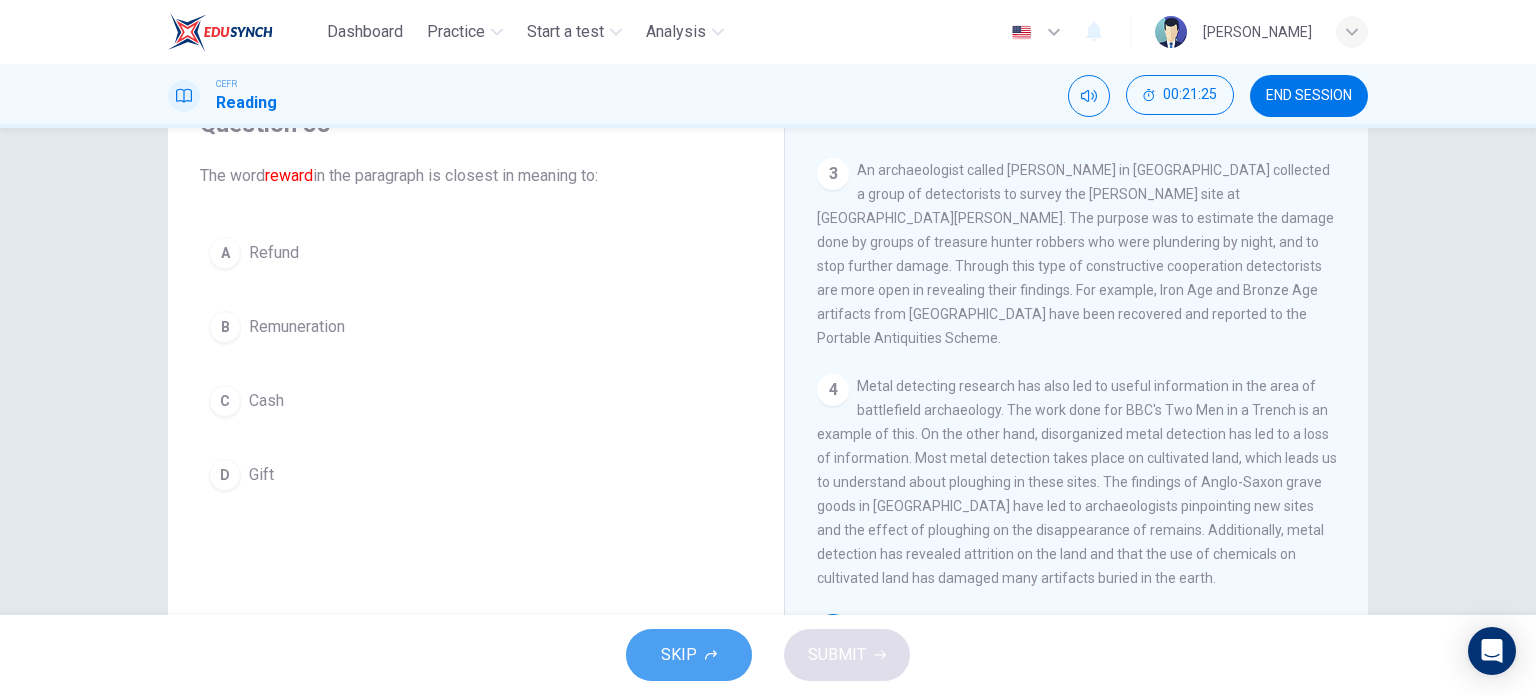 click on "SKIP" at bounding box center [689, 655] 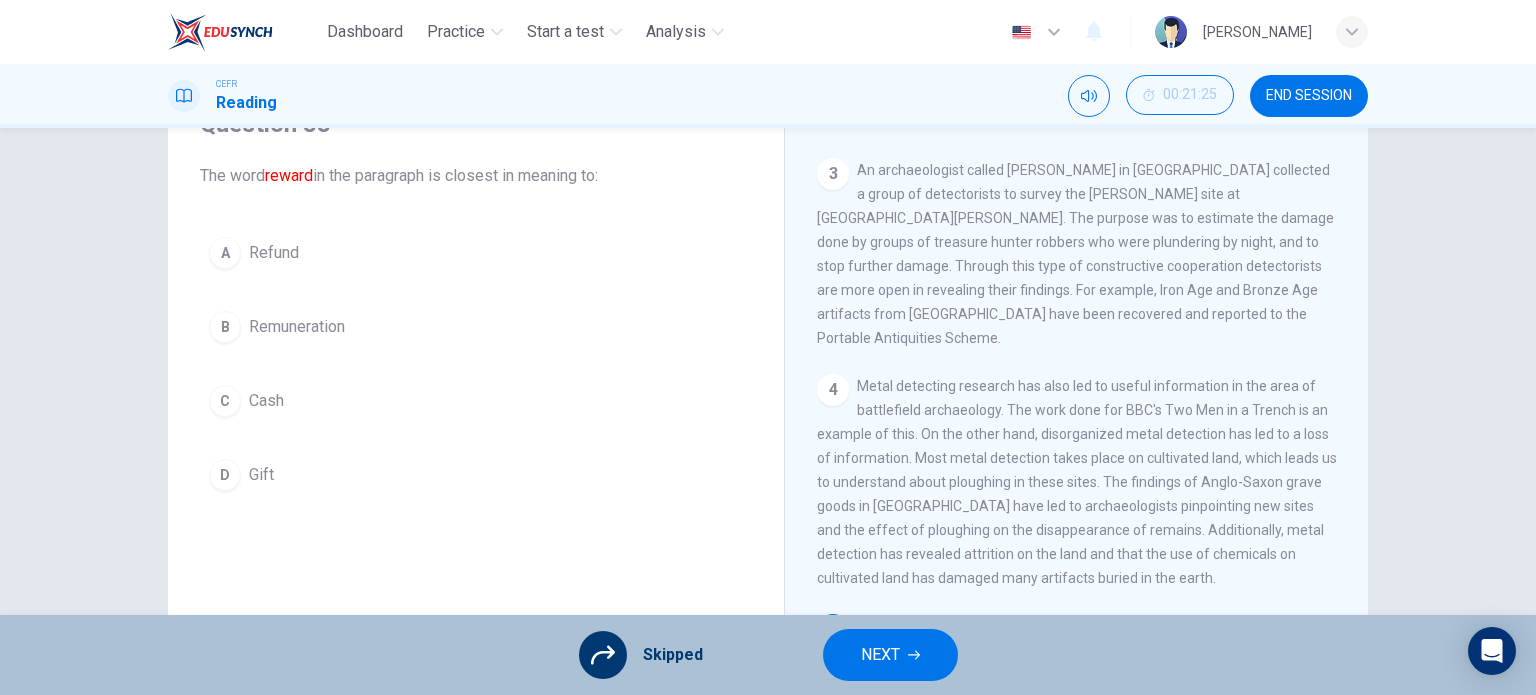 click on "A Refund B Remuneration C Cash D Gift" at bounding box center [476, 364] 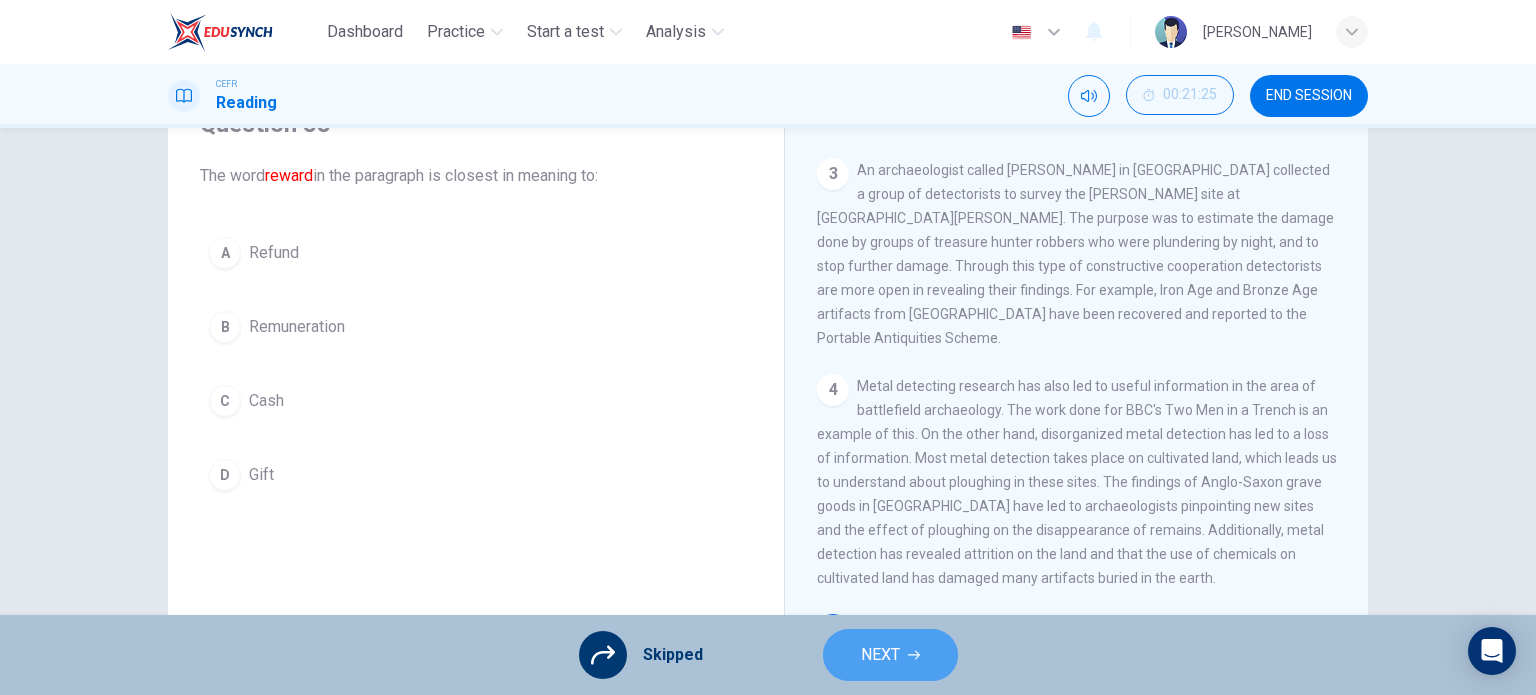 click on "NEXT" at bounding box center [890, 655] 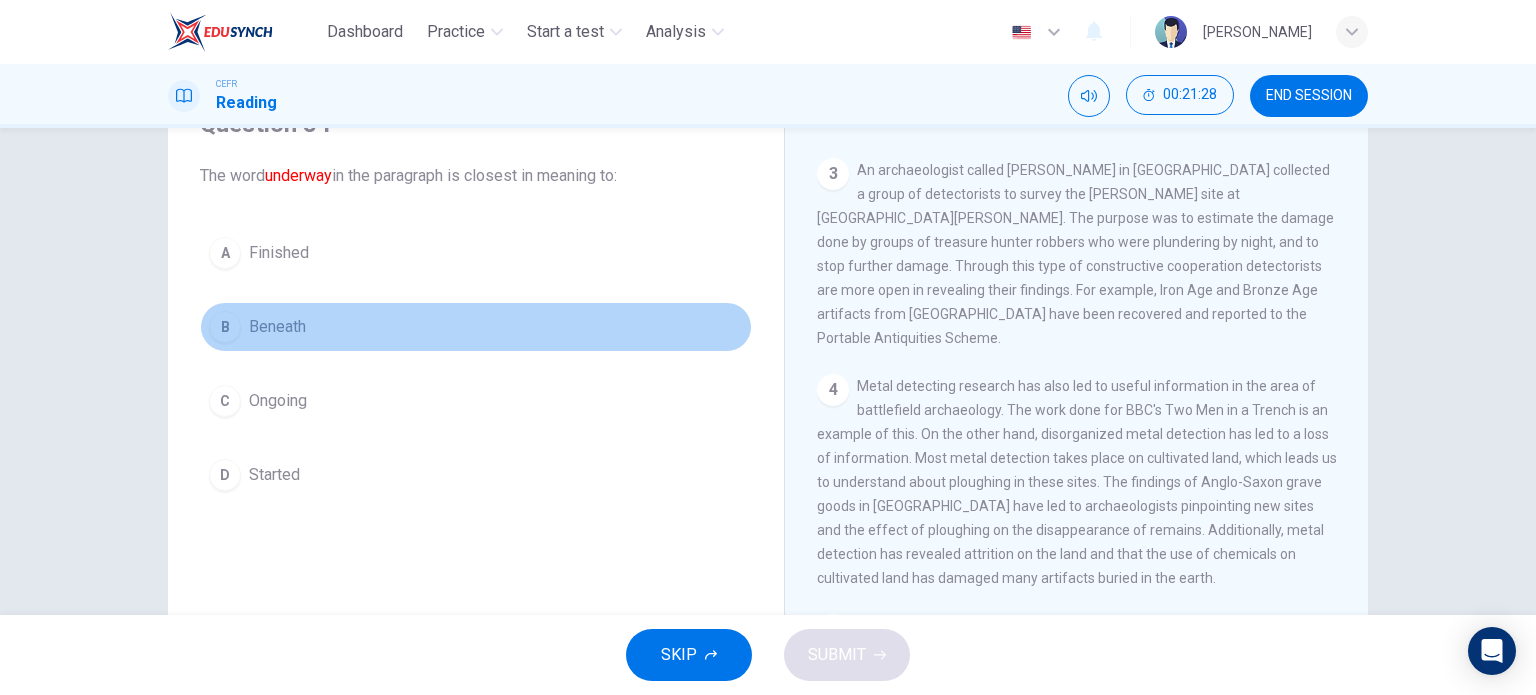 click on "Beneath" at bounding box center (277, 327) 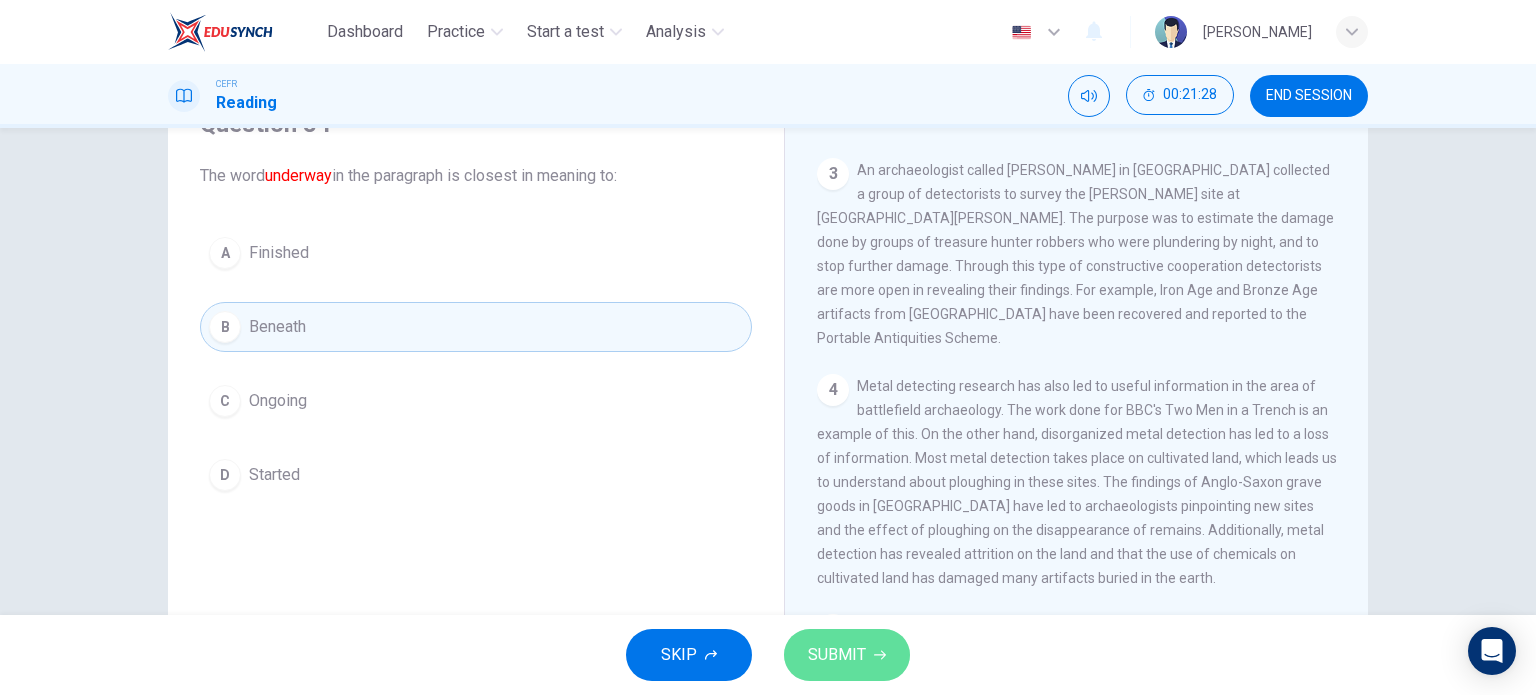 click on "SUBMIT" at bounding box center [837, 655] 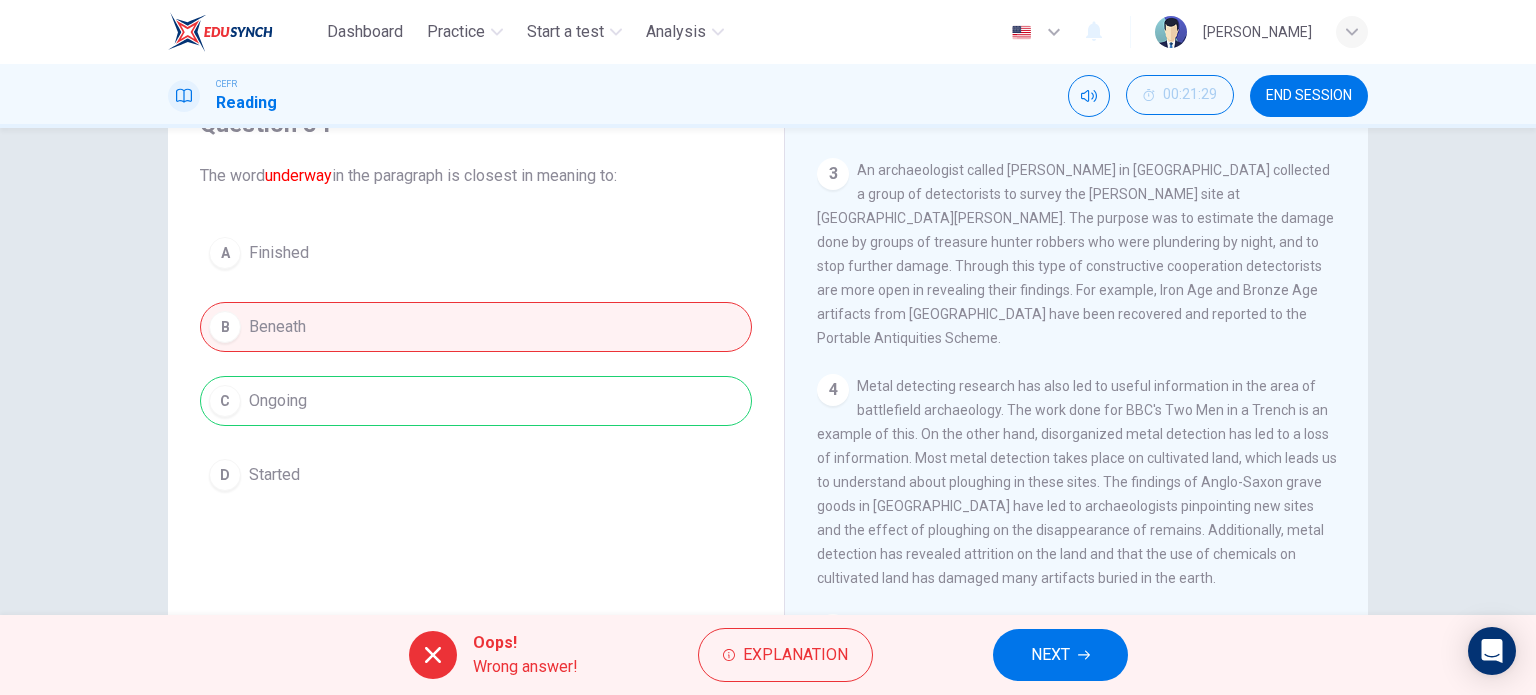 click on "NEXT" at bounding box center (1060, 655) 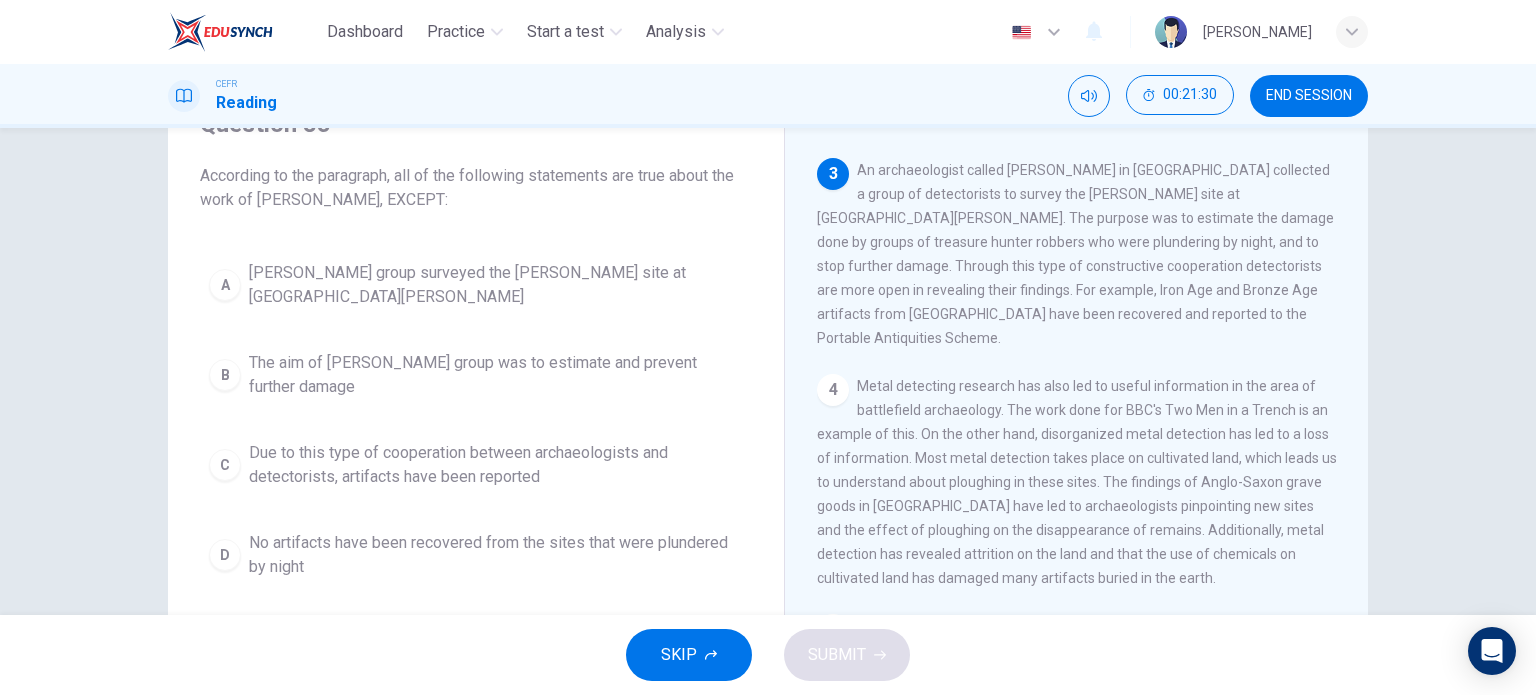 click on "SKIP" at bounding box center [689, 655] 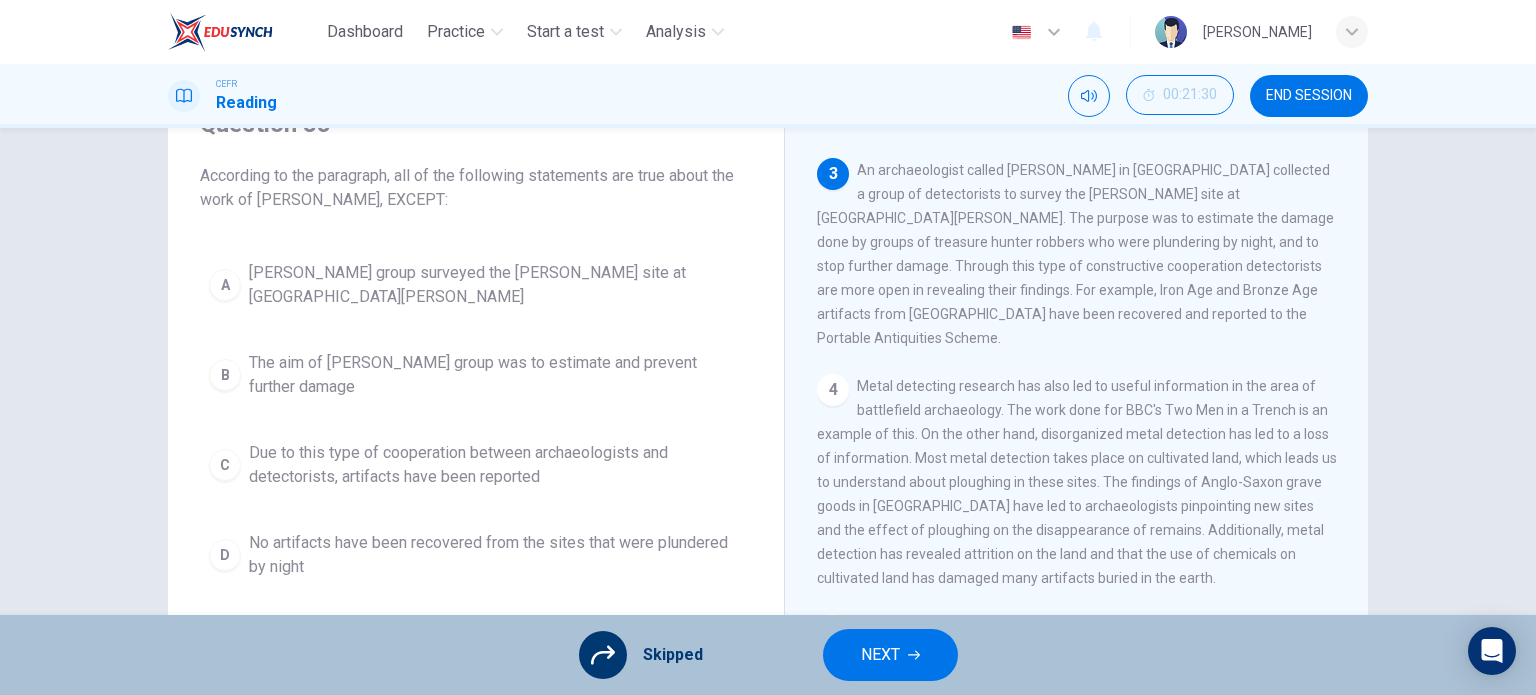 click on "NEXT" at bounding box center [890, 655] 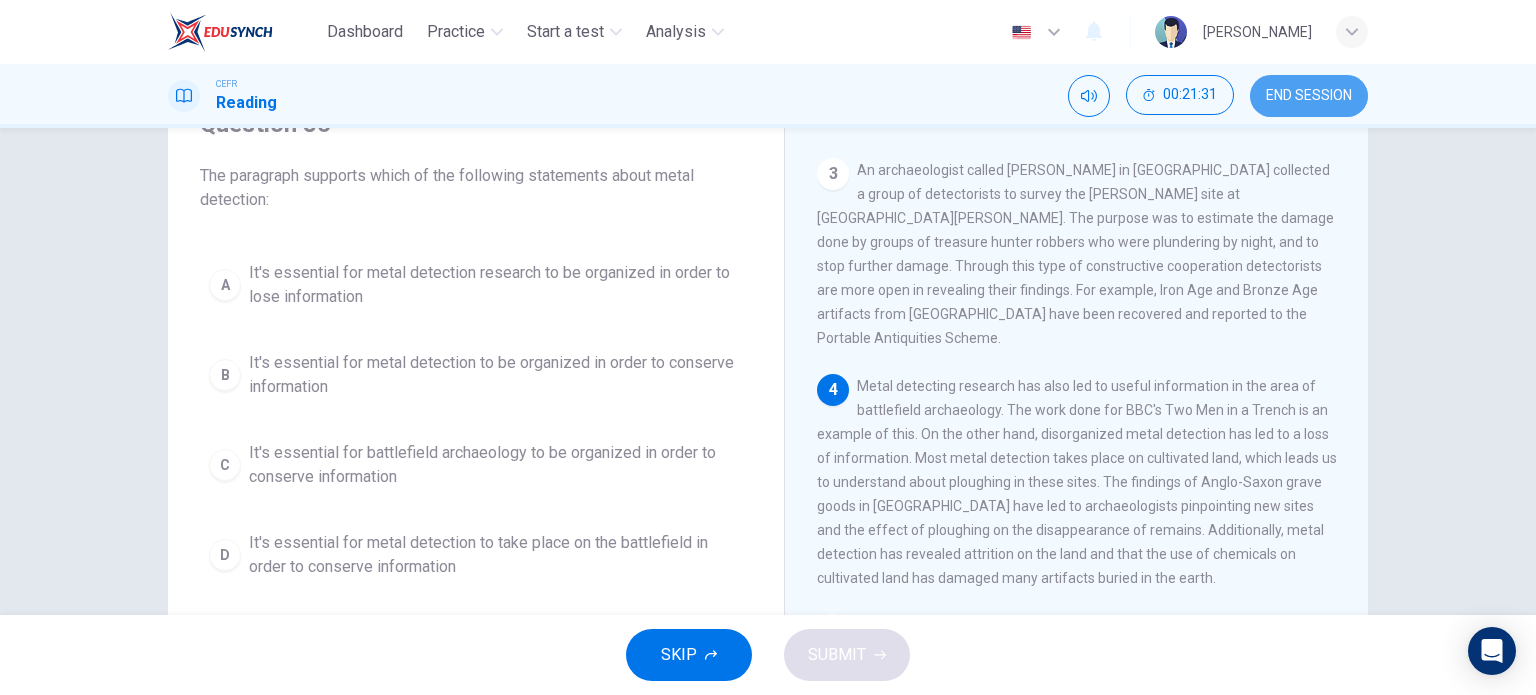 click on "END SESSION" at bounding box center (1309, 96) 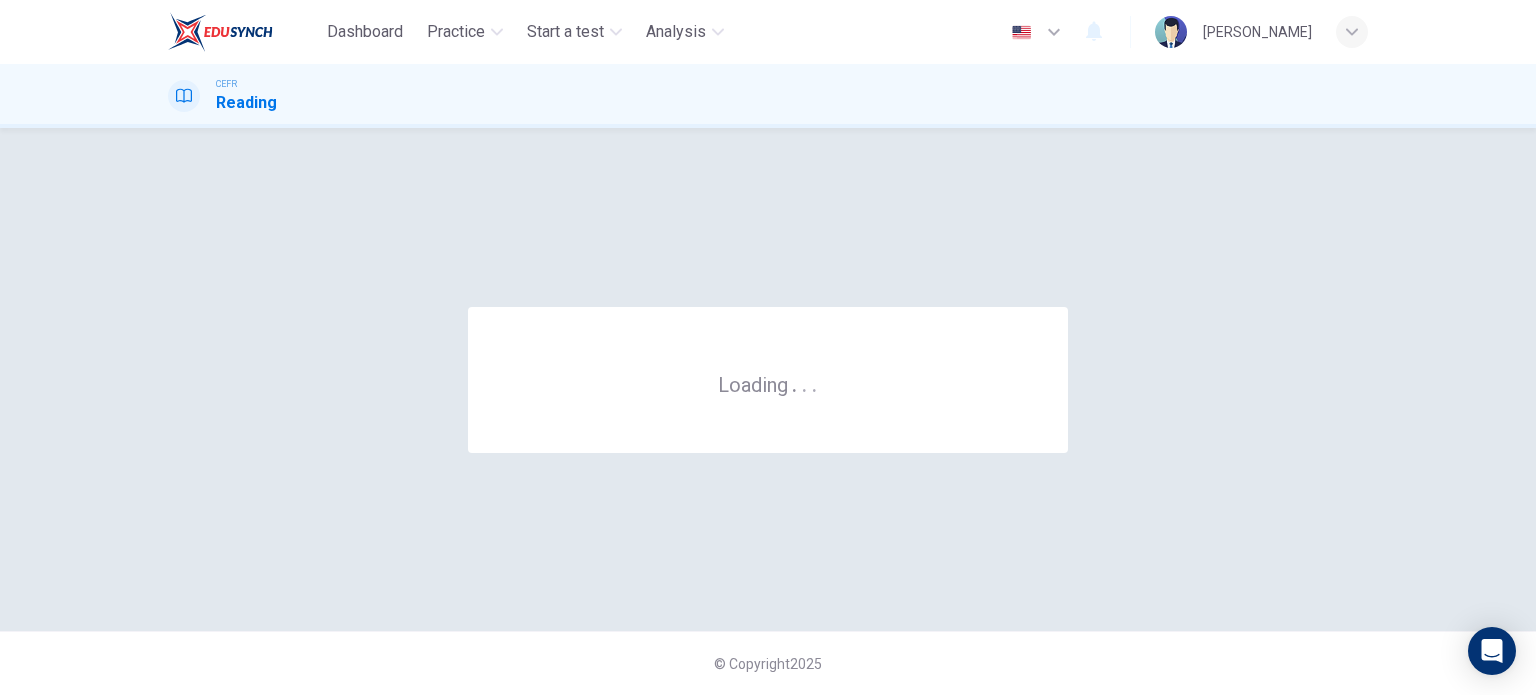 scroll, scrollTop: 0, scrollLeft: 0, axis: both 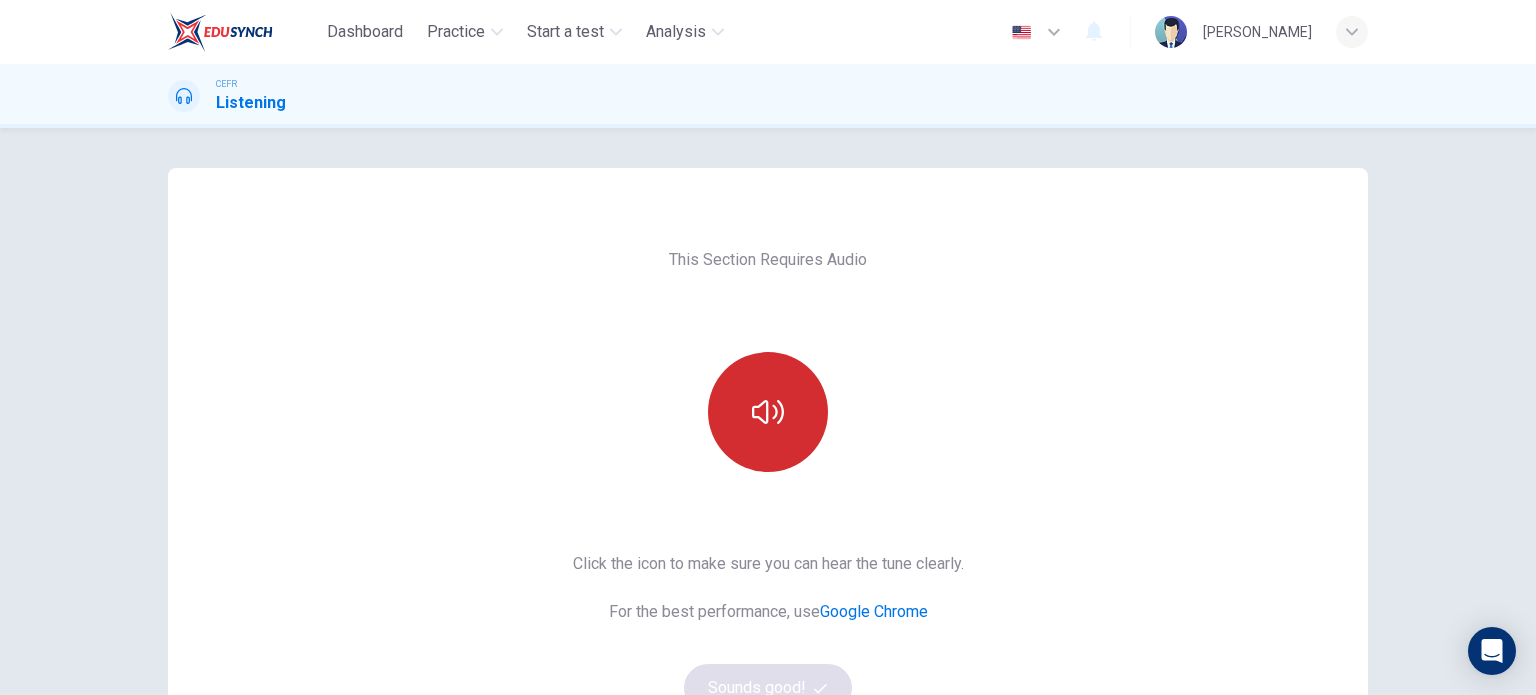 click at bounding box center [768, 412] 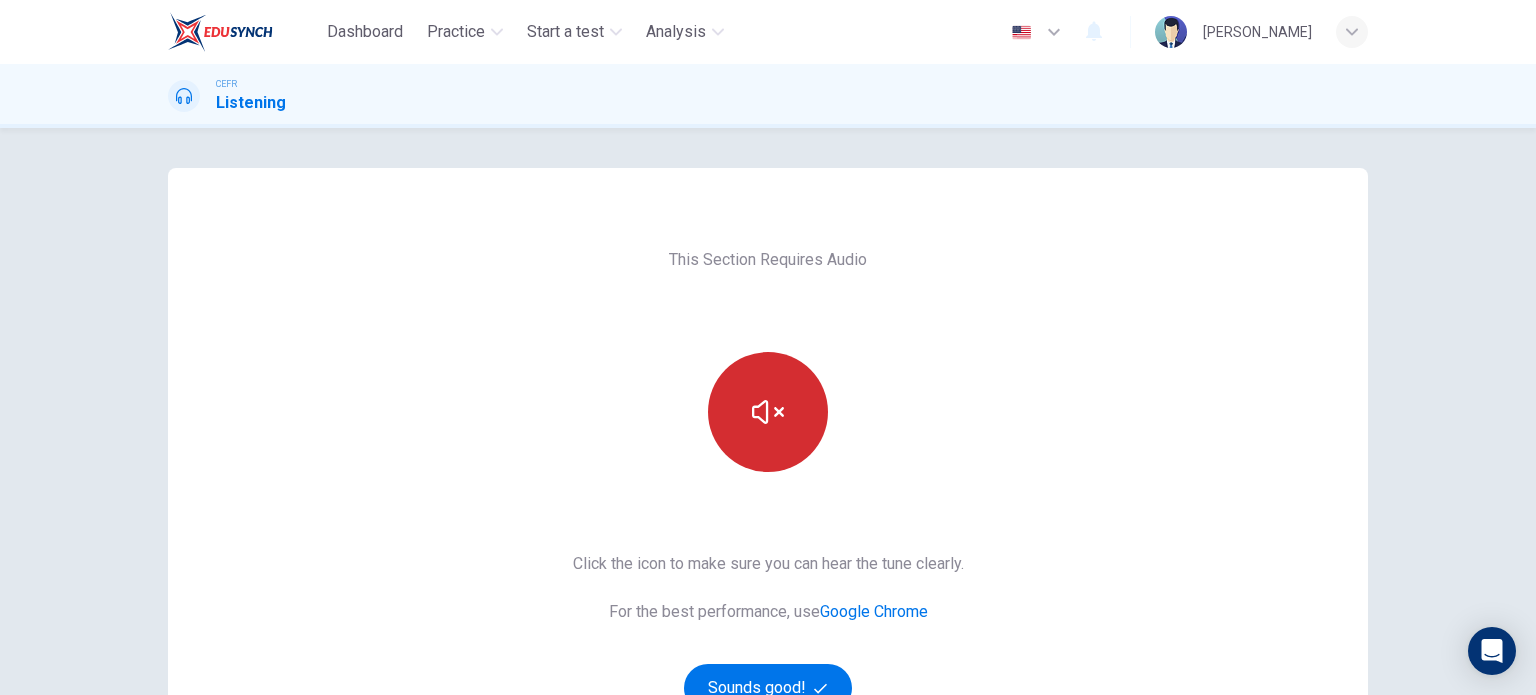 scroll, scrollTop: 200, scrollLeft: 0, axis: vertical 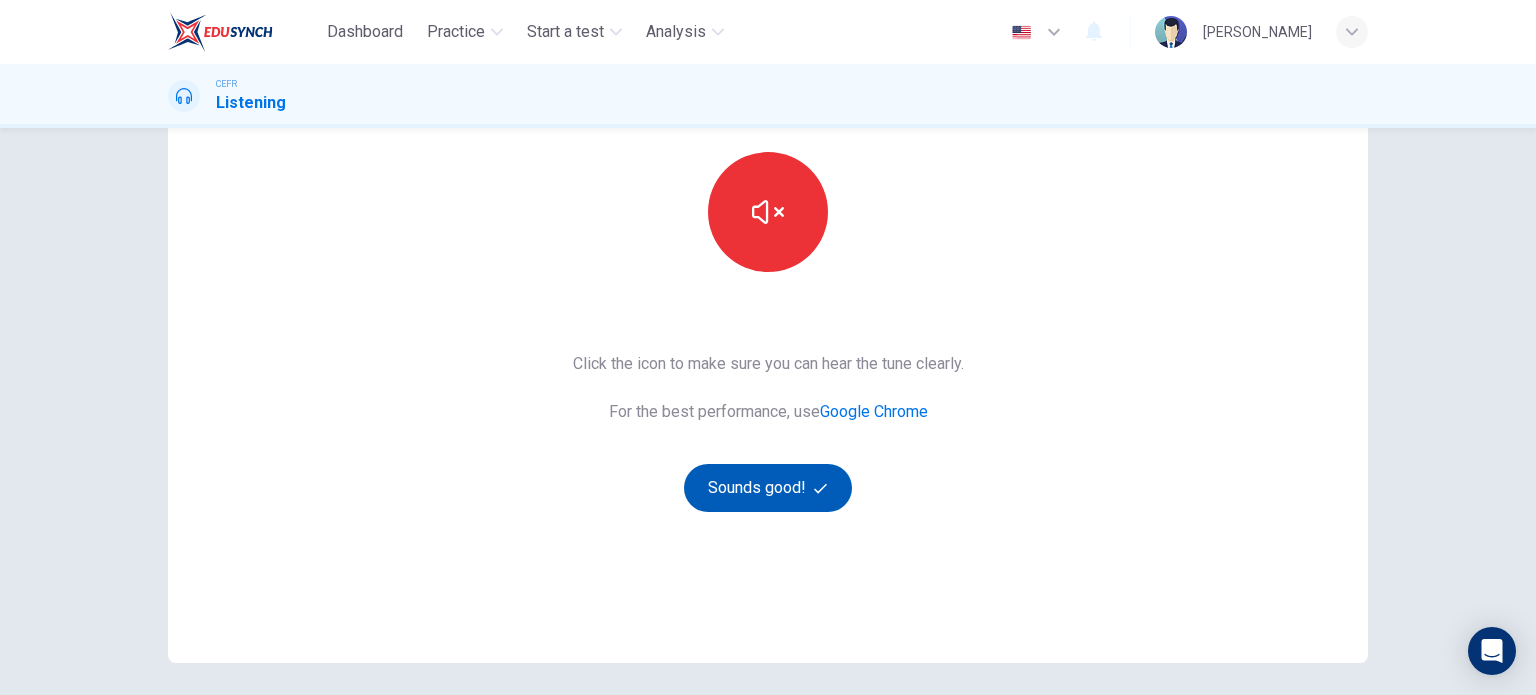 type 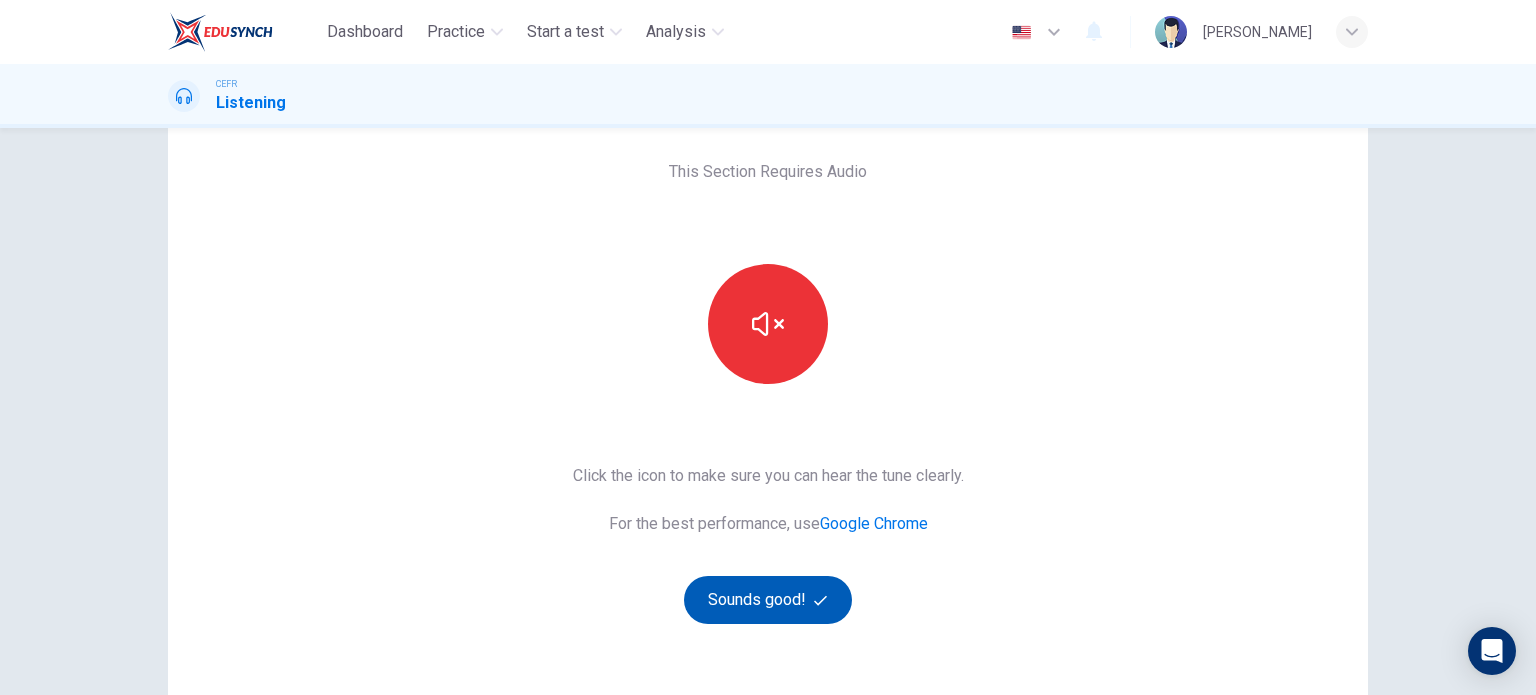scroll, scrollTop: 200, scrollLeft: 0, axis: vertical 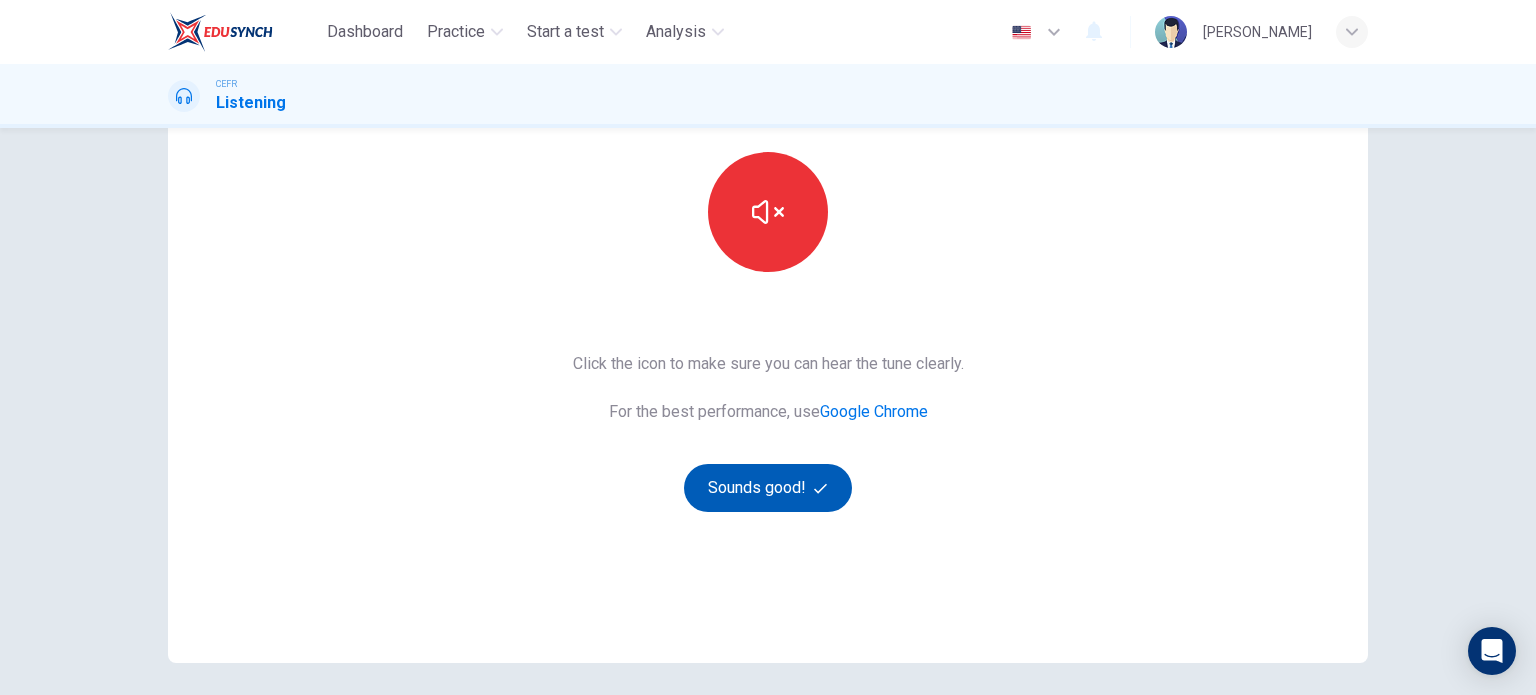 click on "Sounds good!" at bounding box center [768, 488] 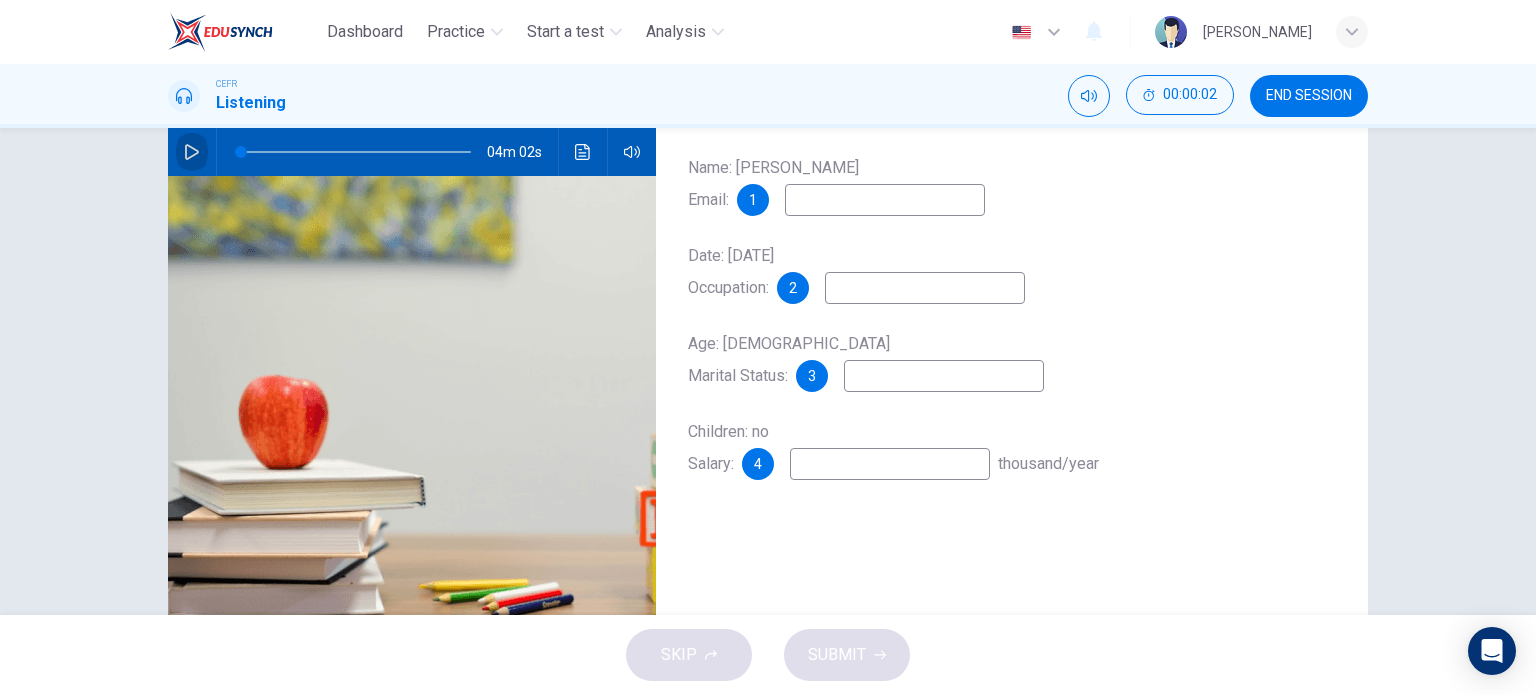 click 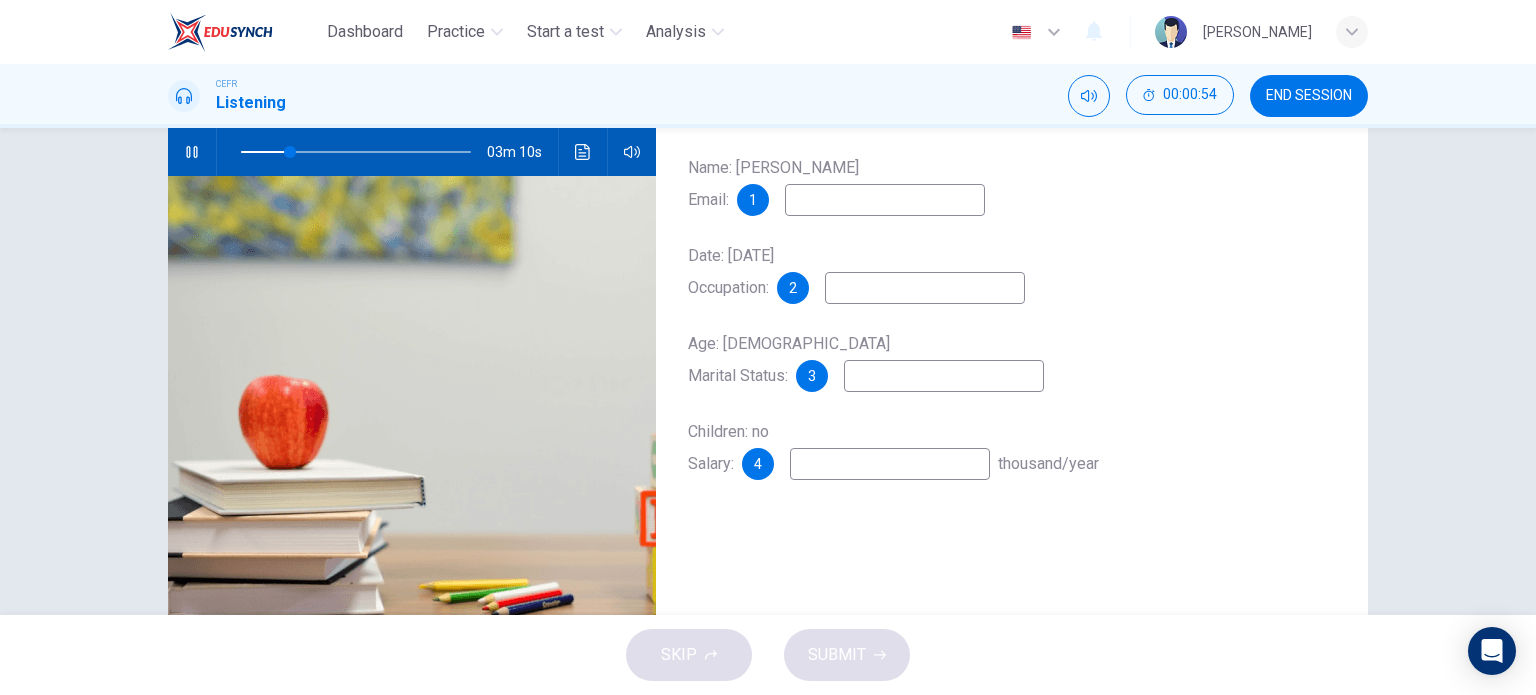 click at bounding box center (885, 200) 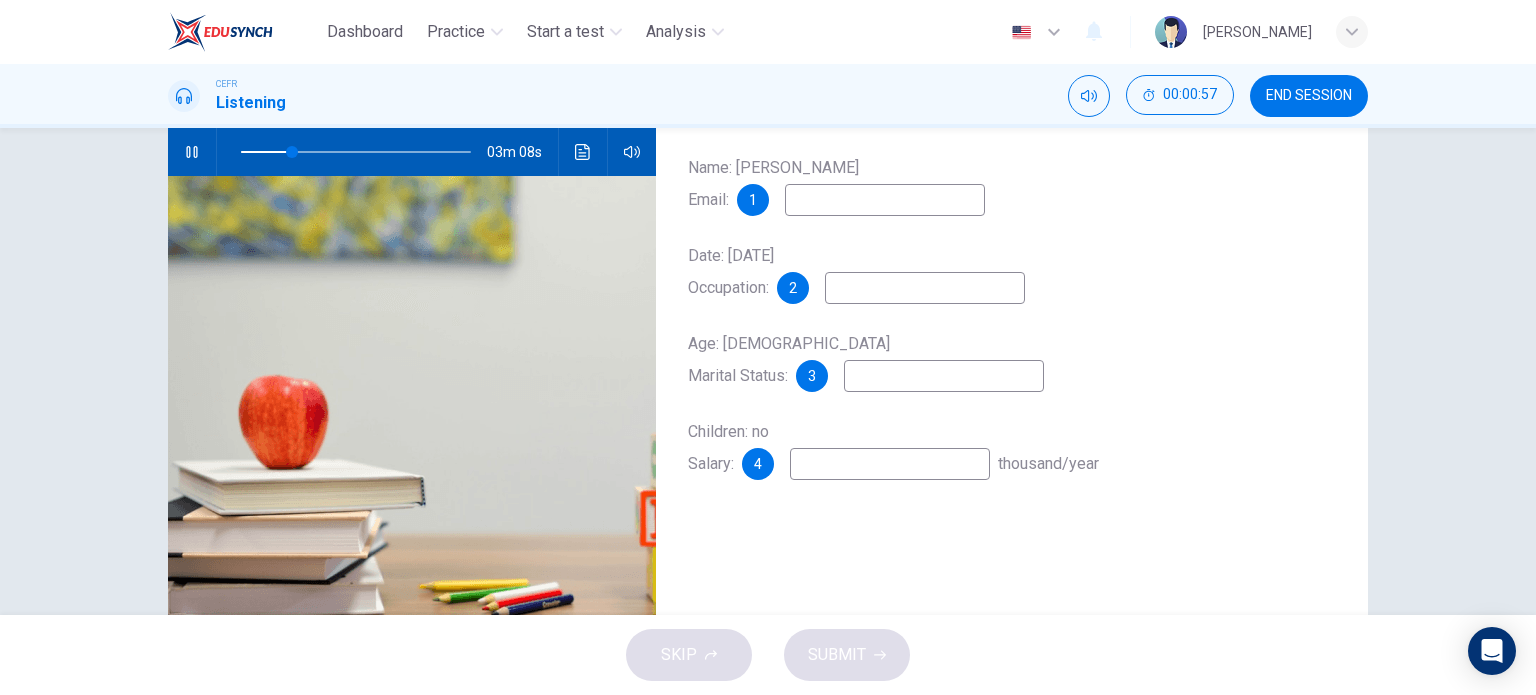 type on "23" 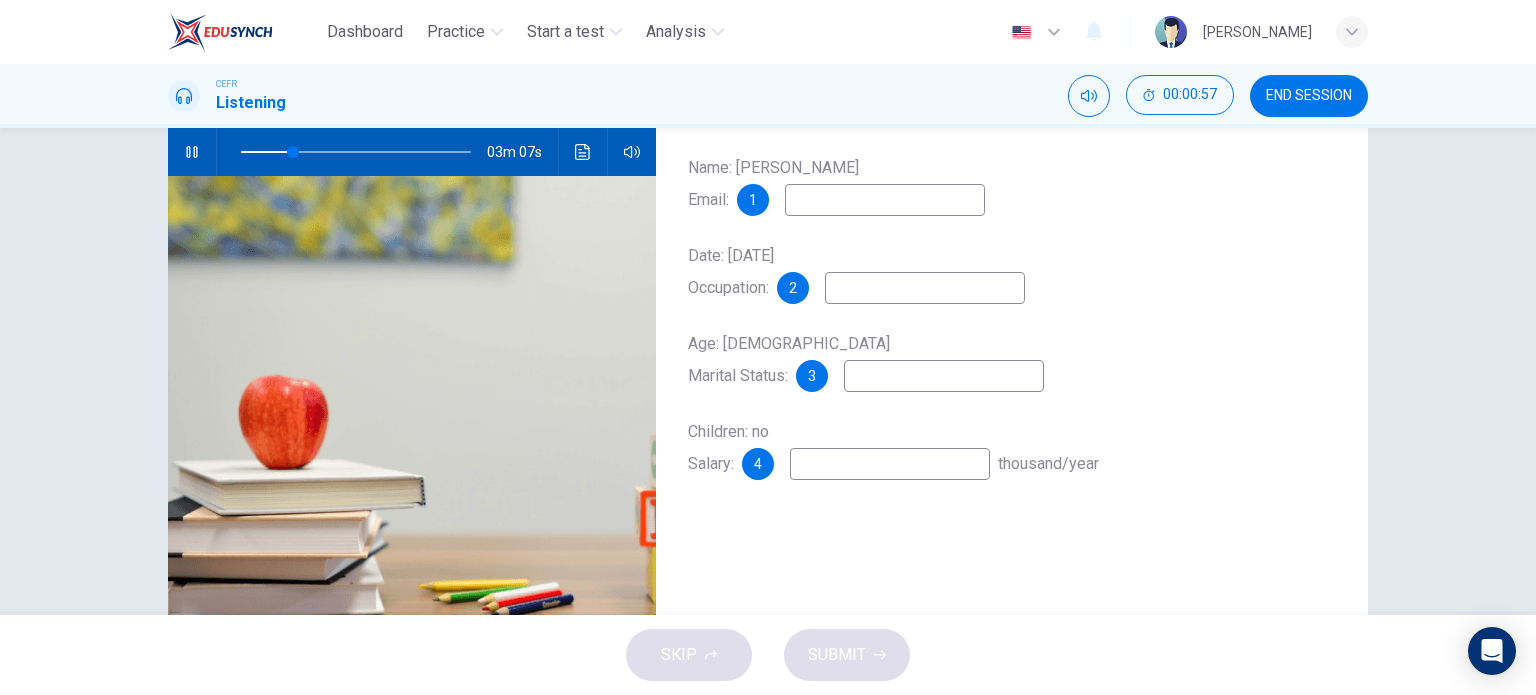 type on "w" 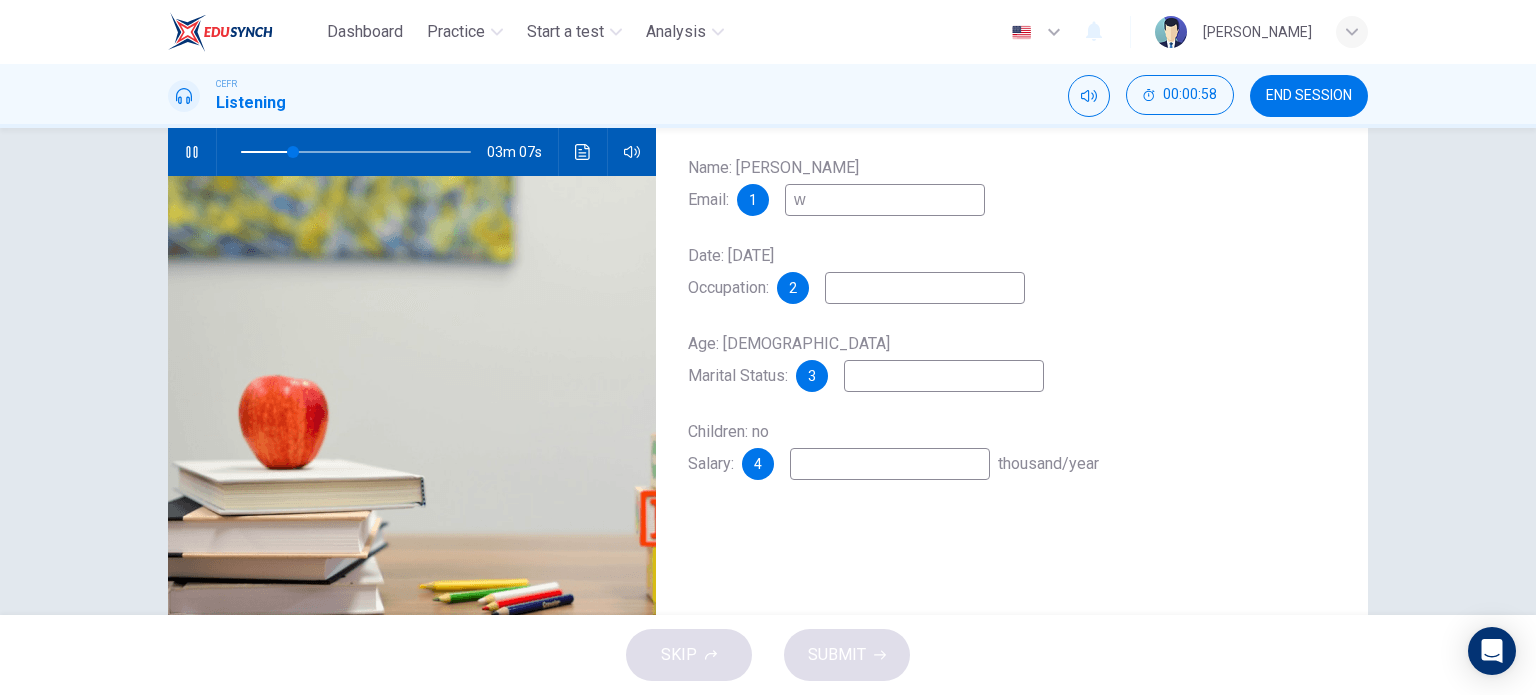 type on "23" 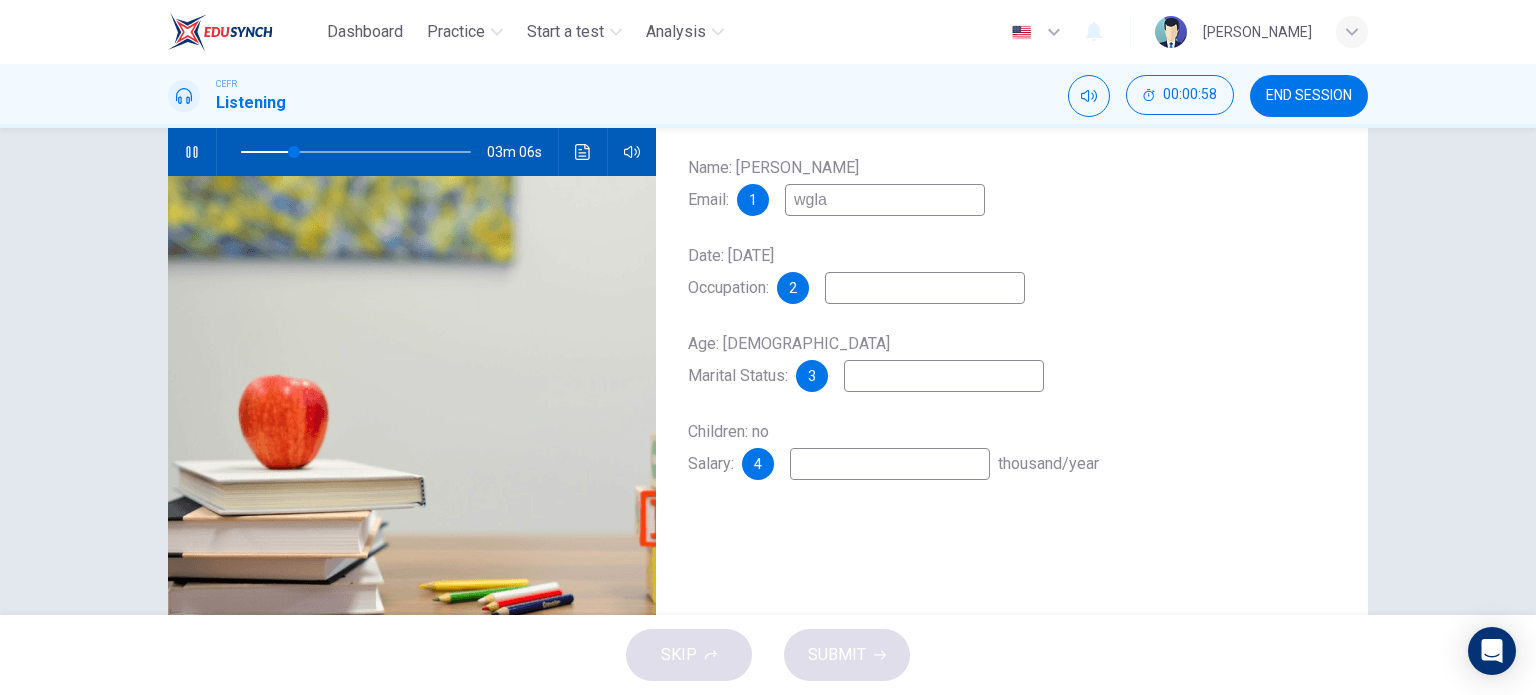 type on "wglas" 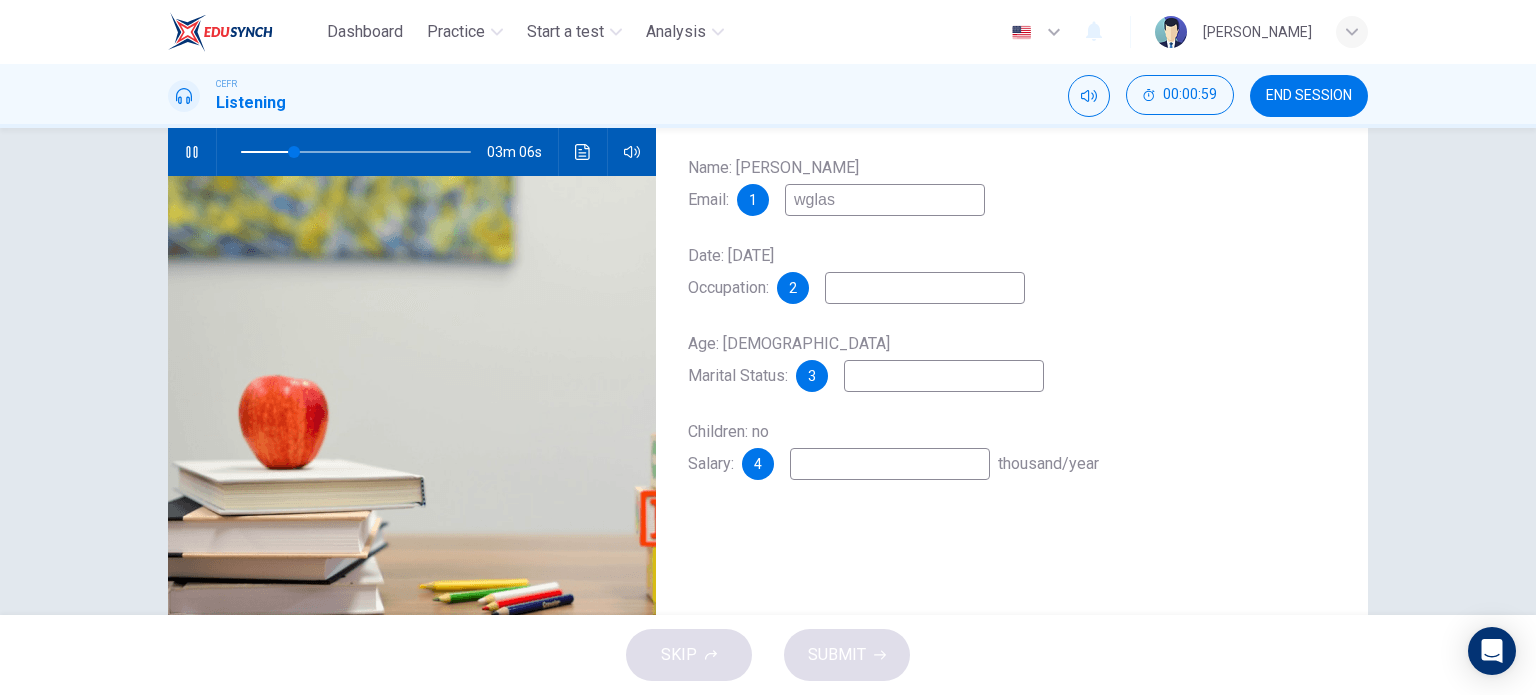 type on "23" 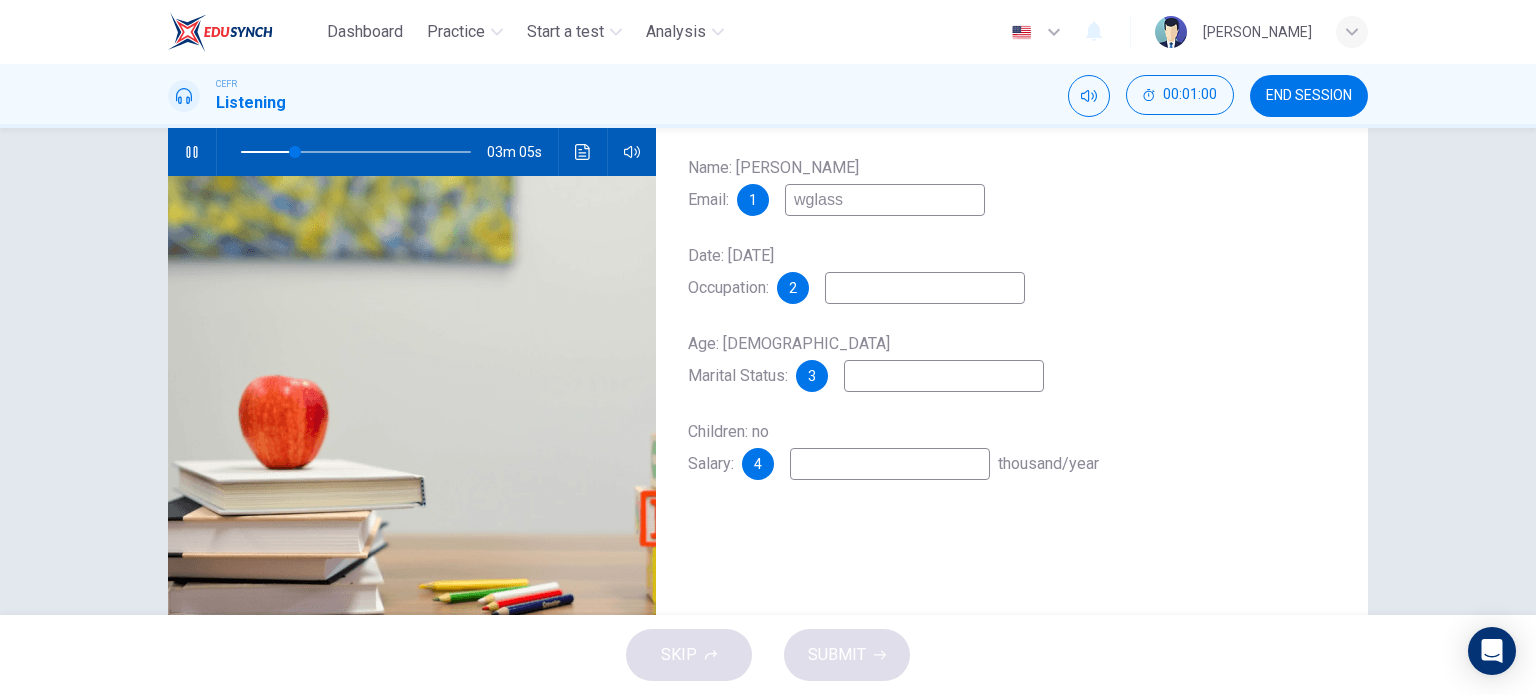 type on "24" 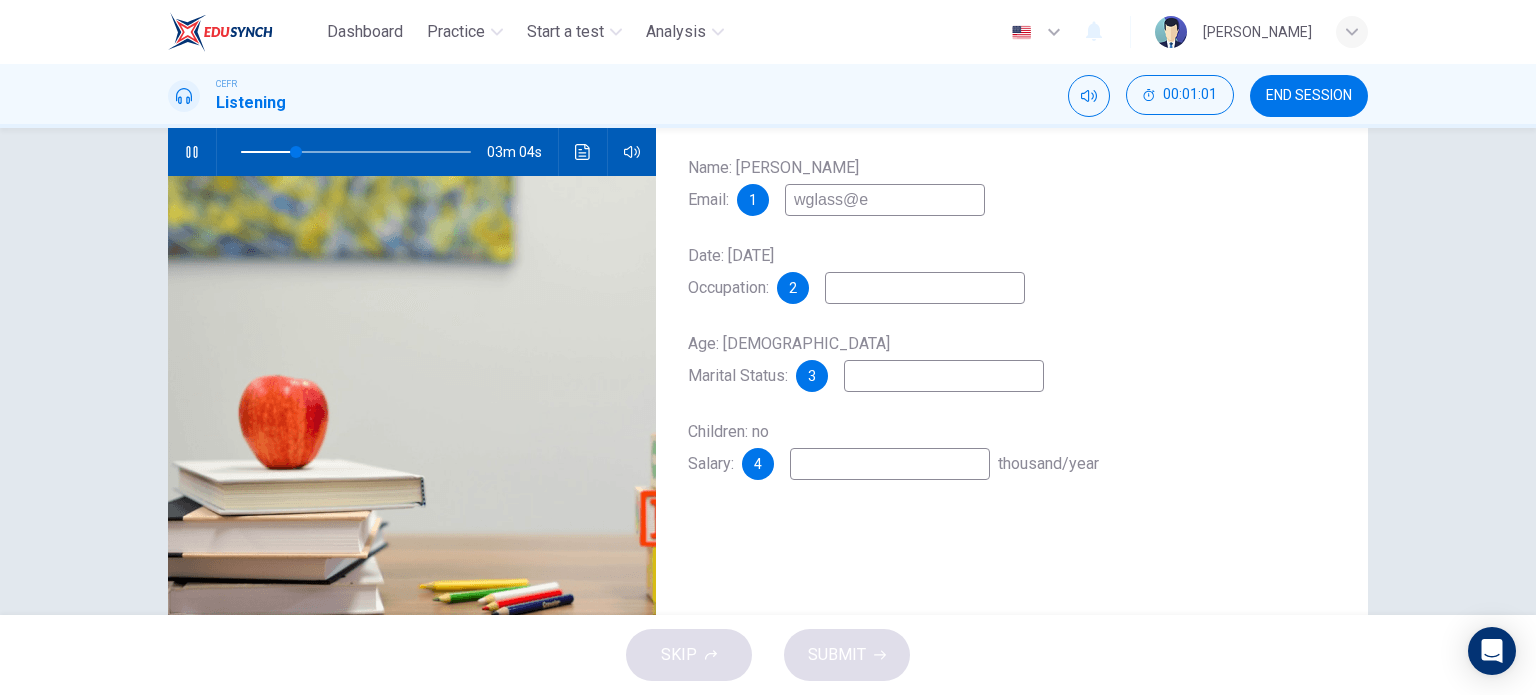type on "wglass@em" 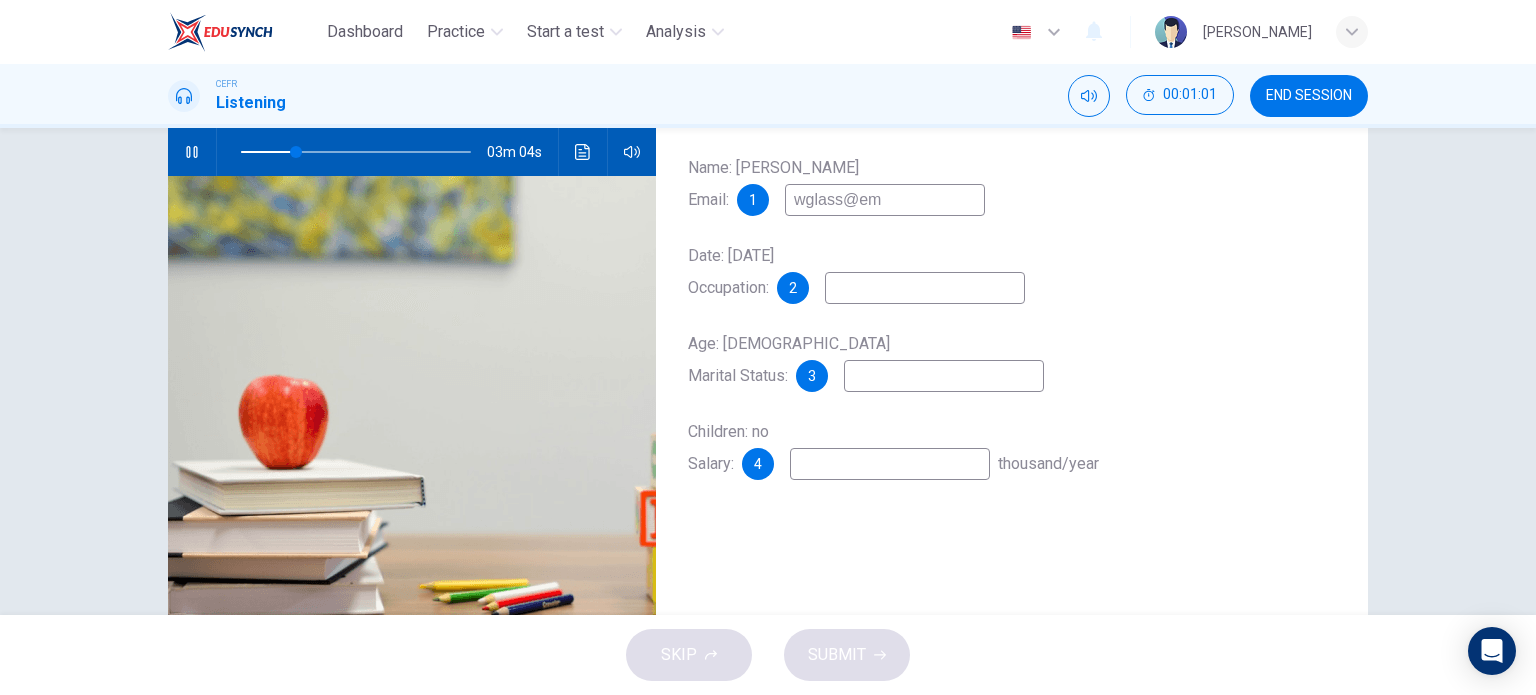 type on "24" 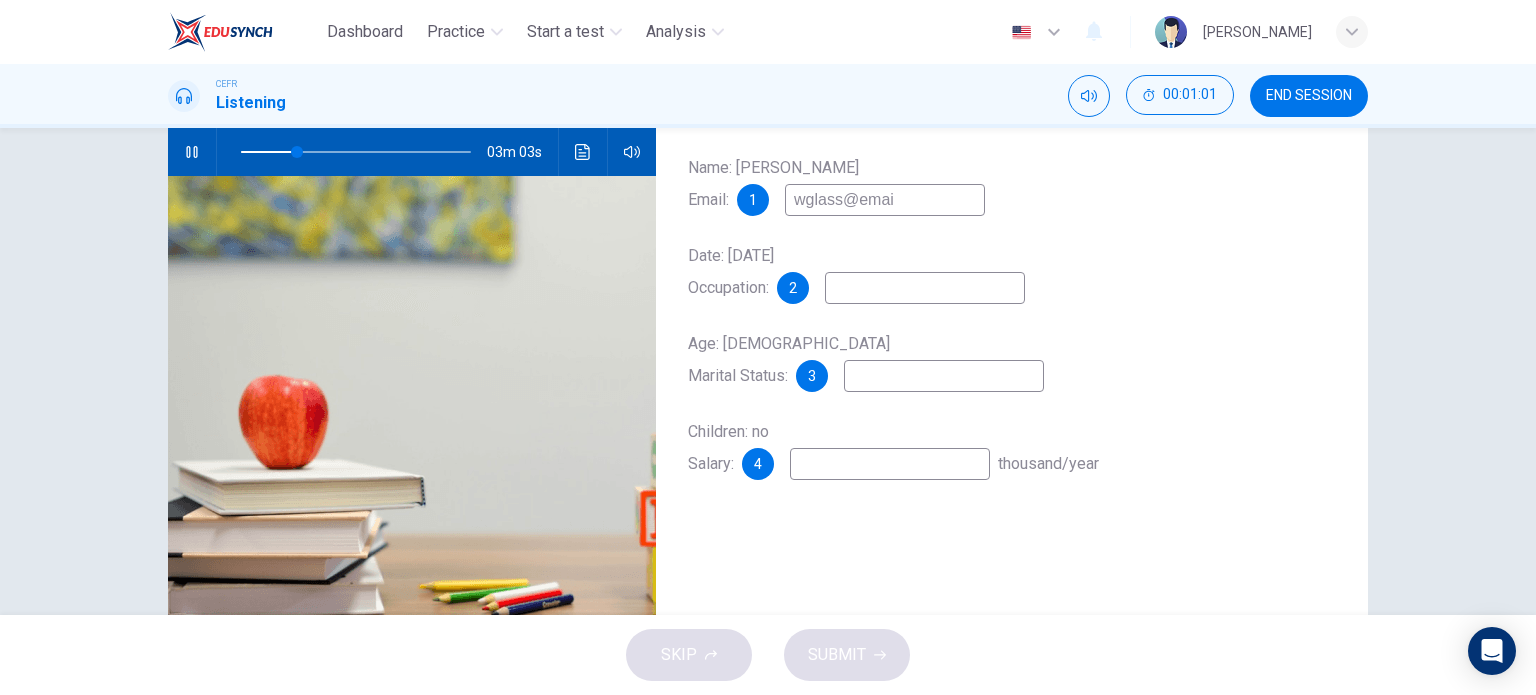 type on "wglass@email" 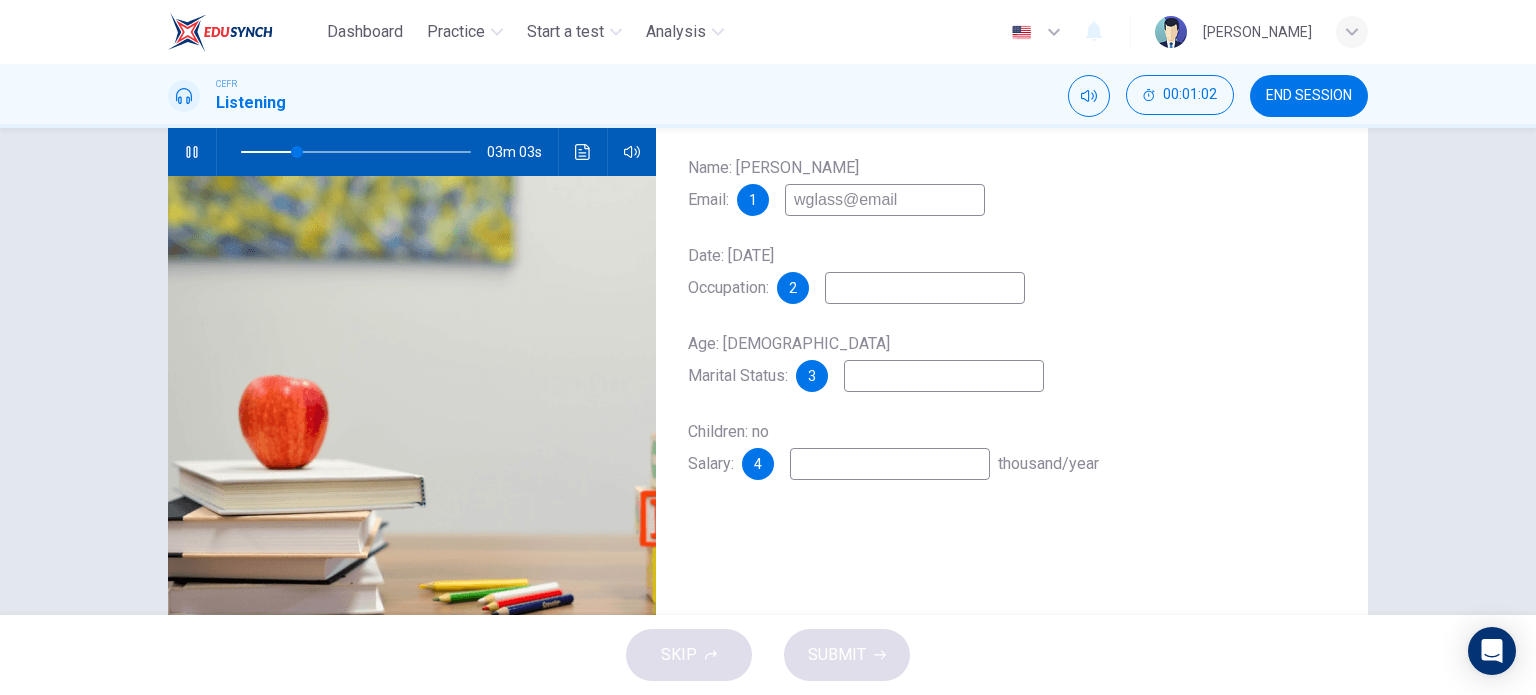 type on "25" 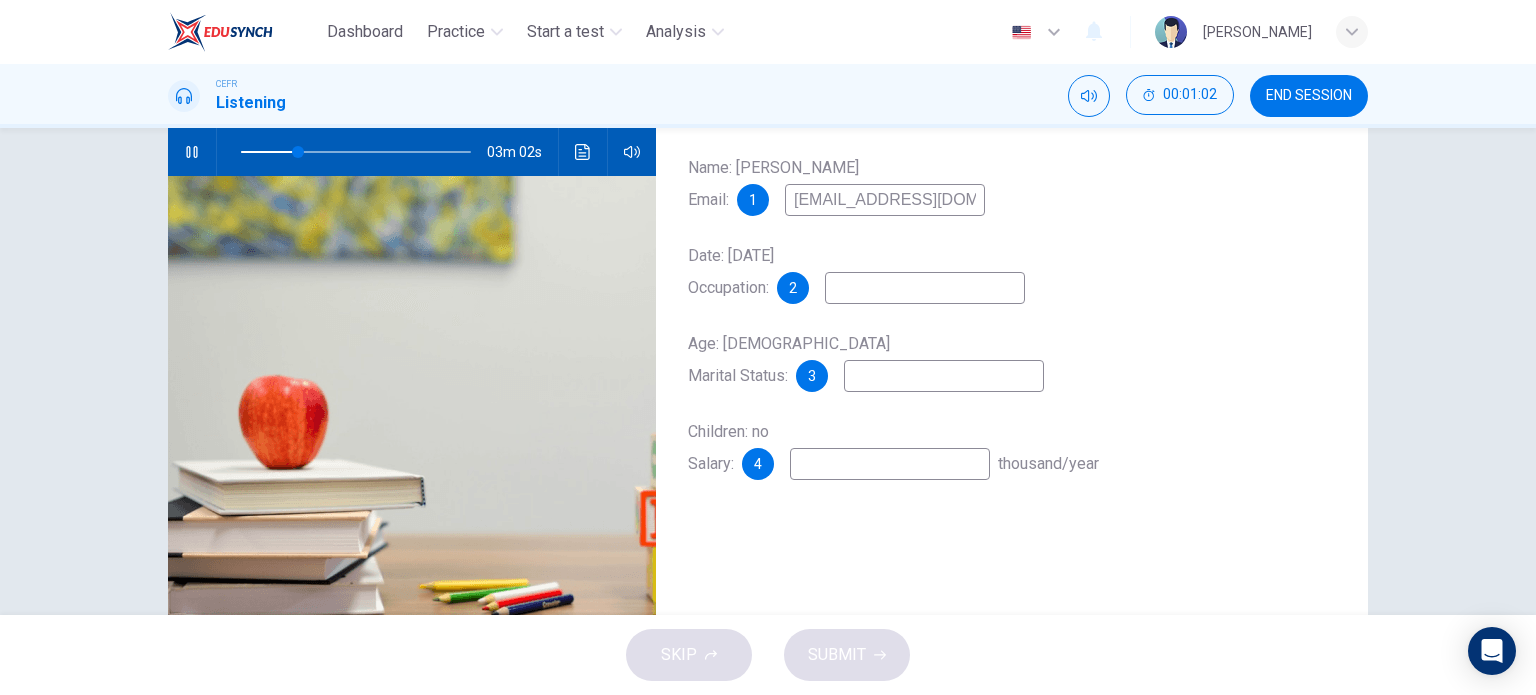 type on "wglass@email.com" 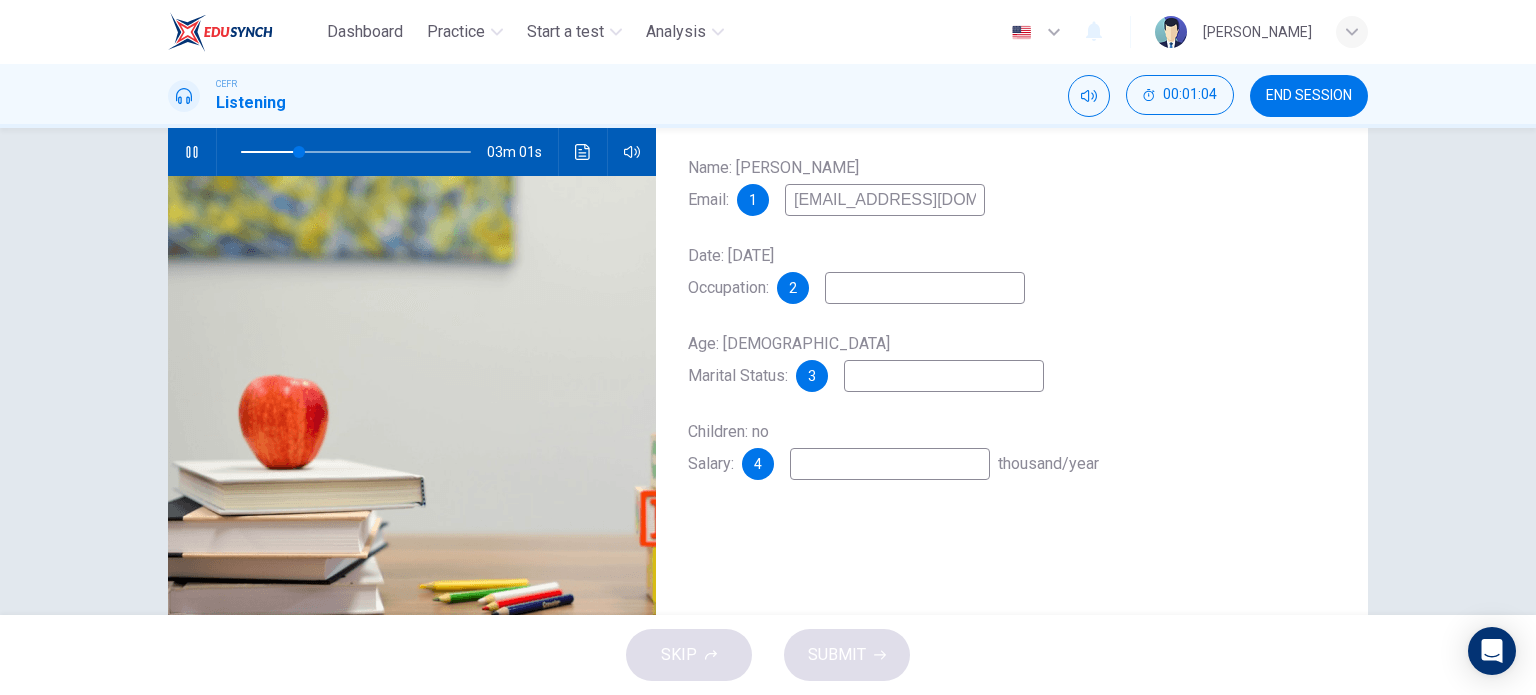 type on "26" 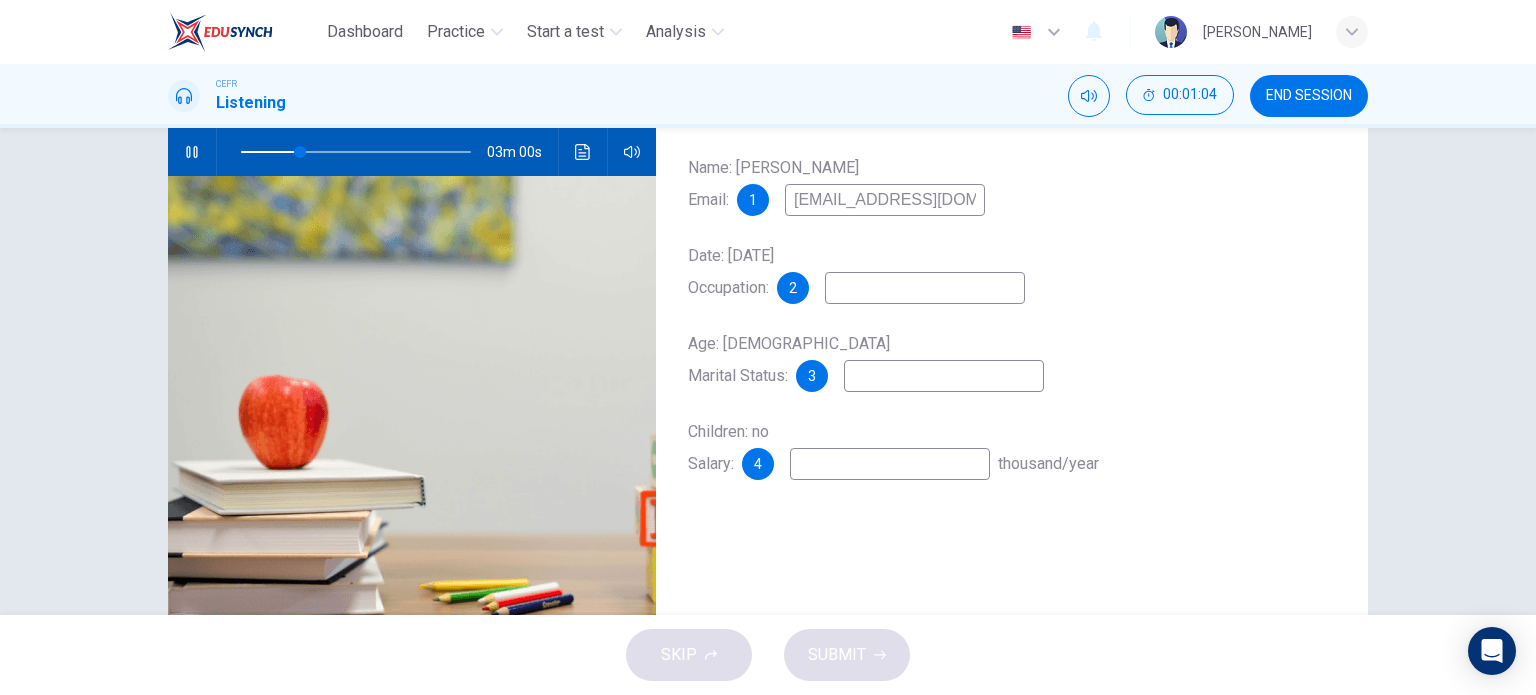 type on "wglass@email.com" 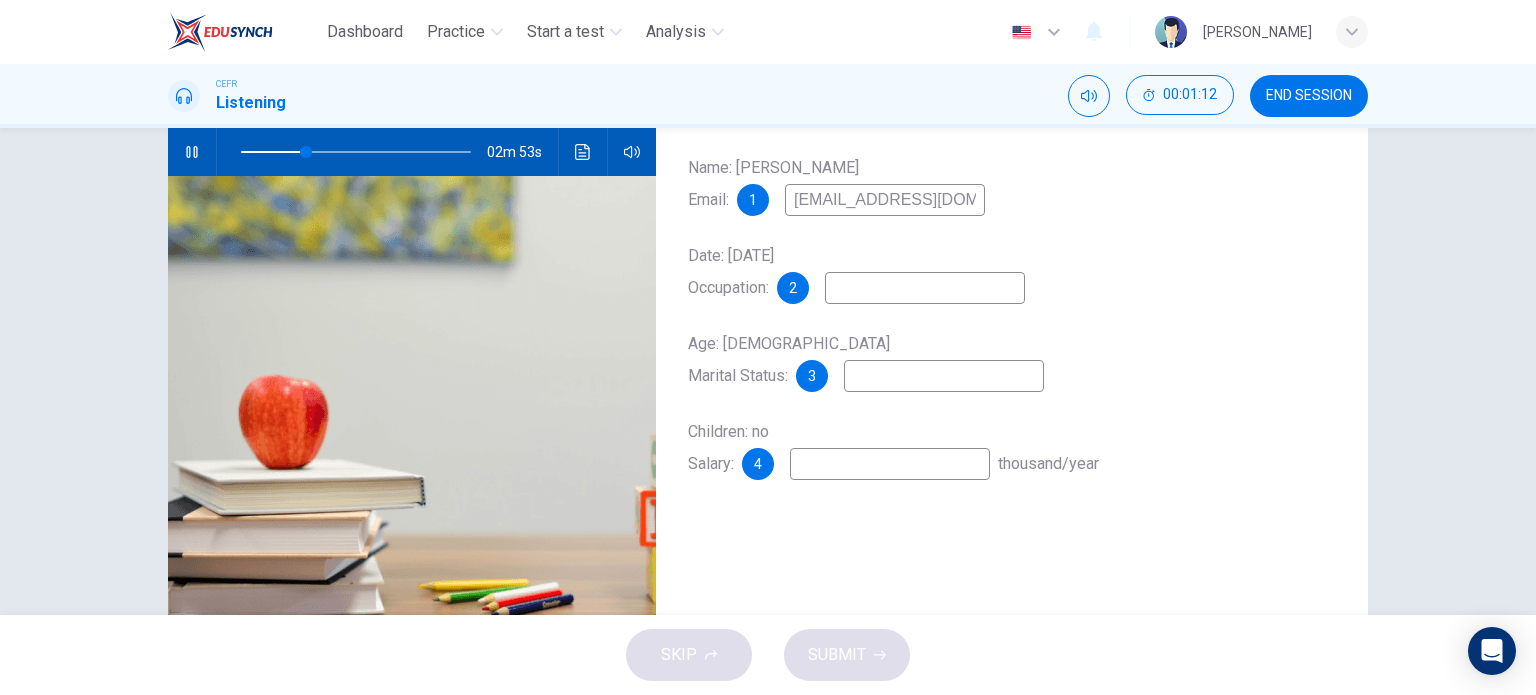 type on "29" 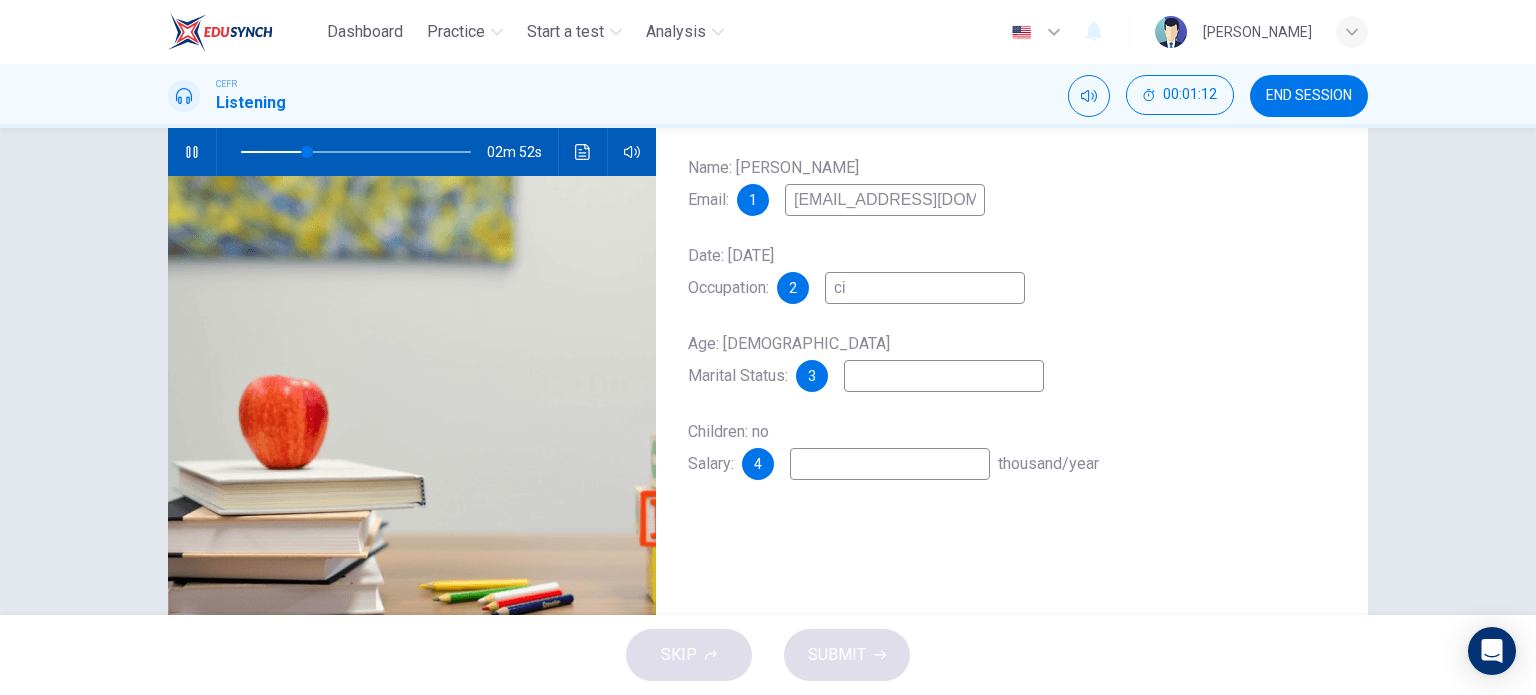 type on "civ" 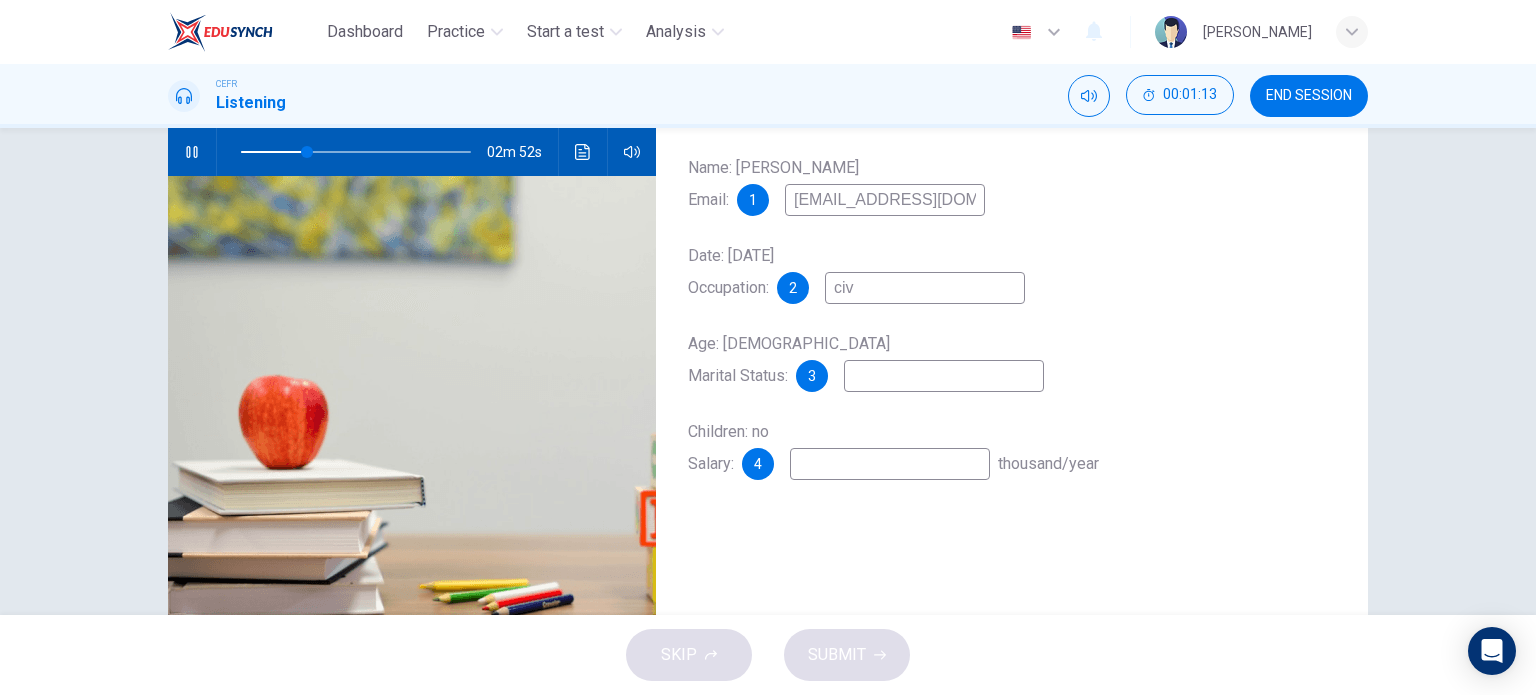 type on "29" 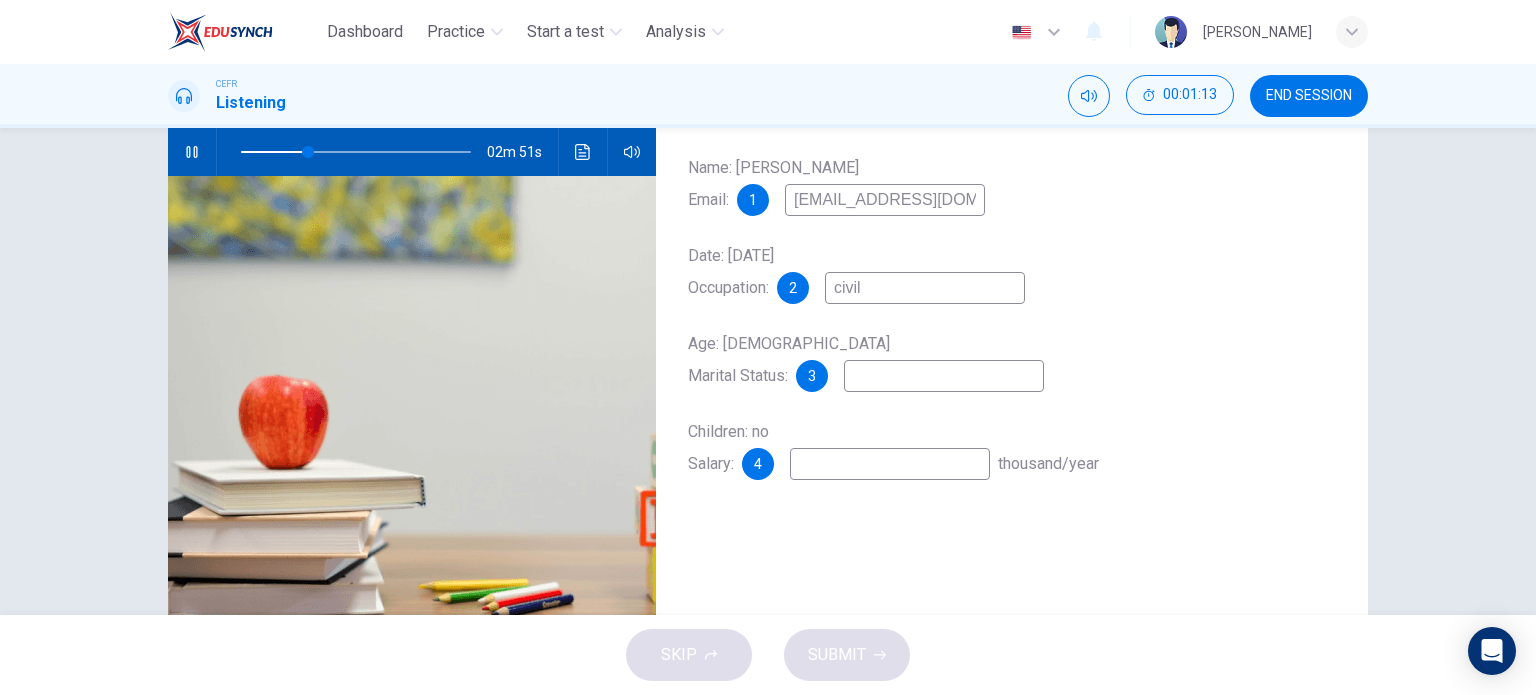 type on "civil s" 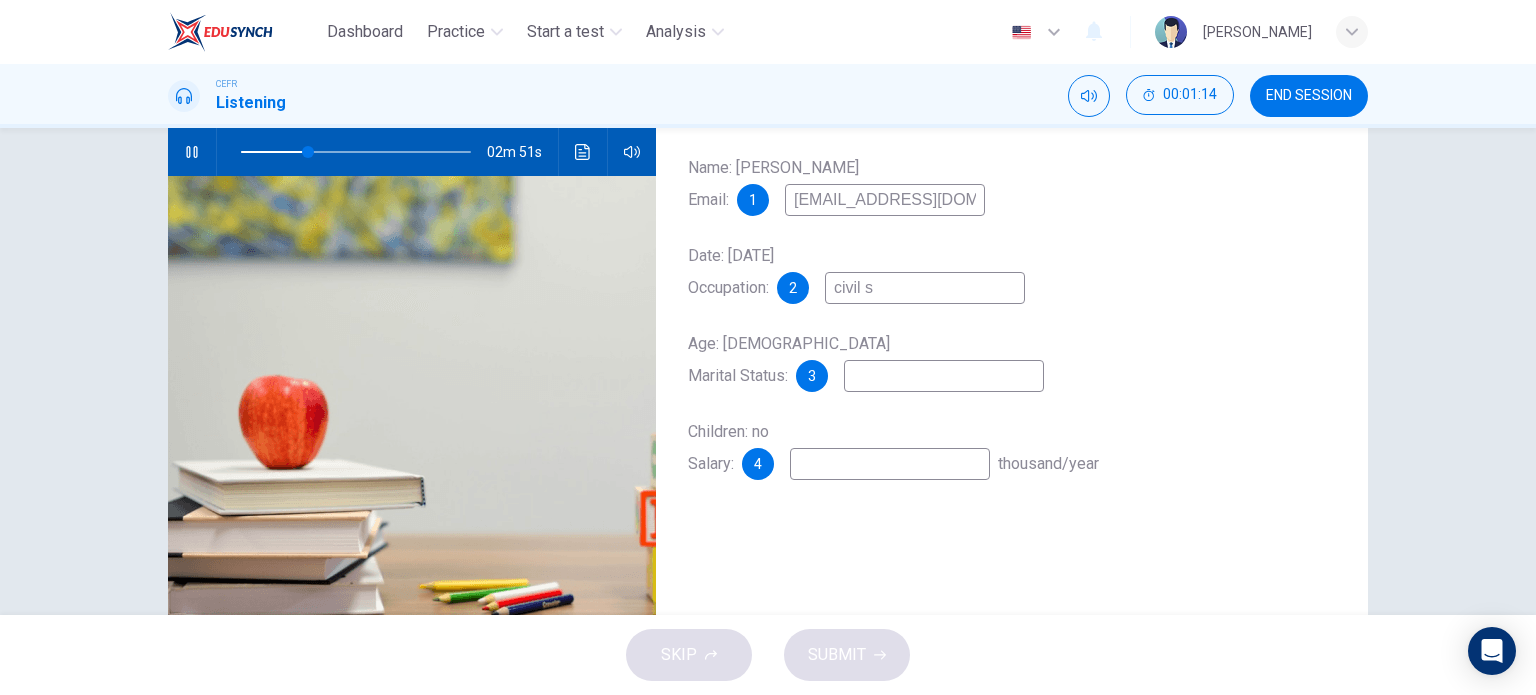 type on "30" 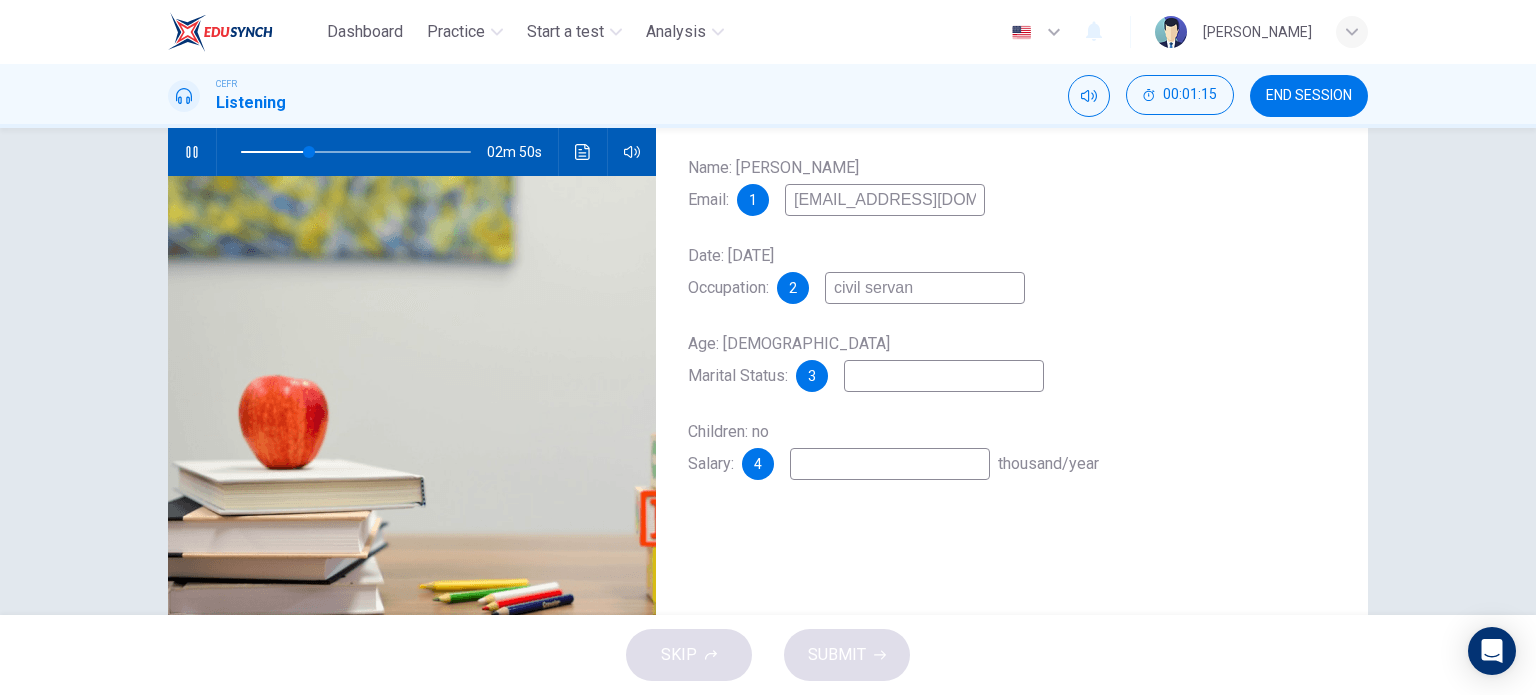 type on "civil servant" 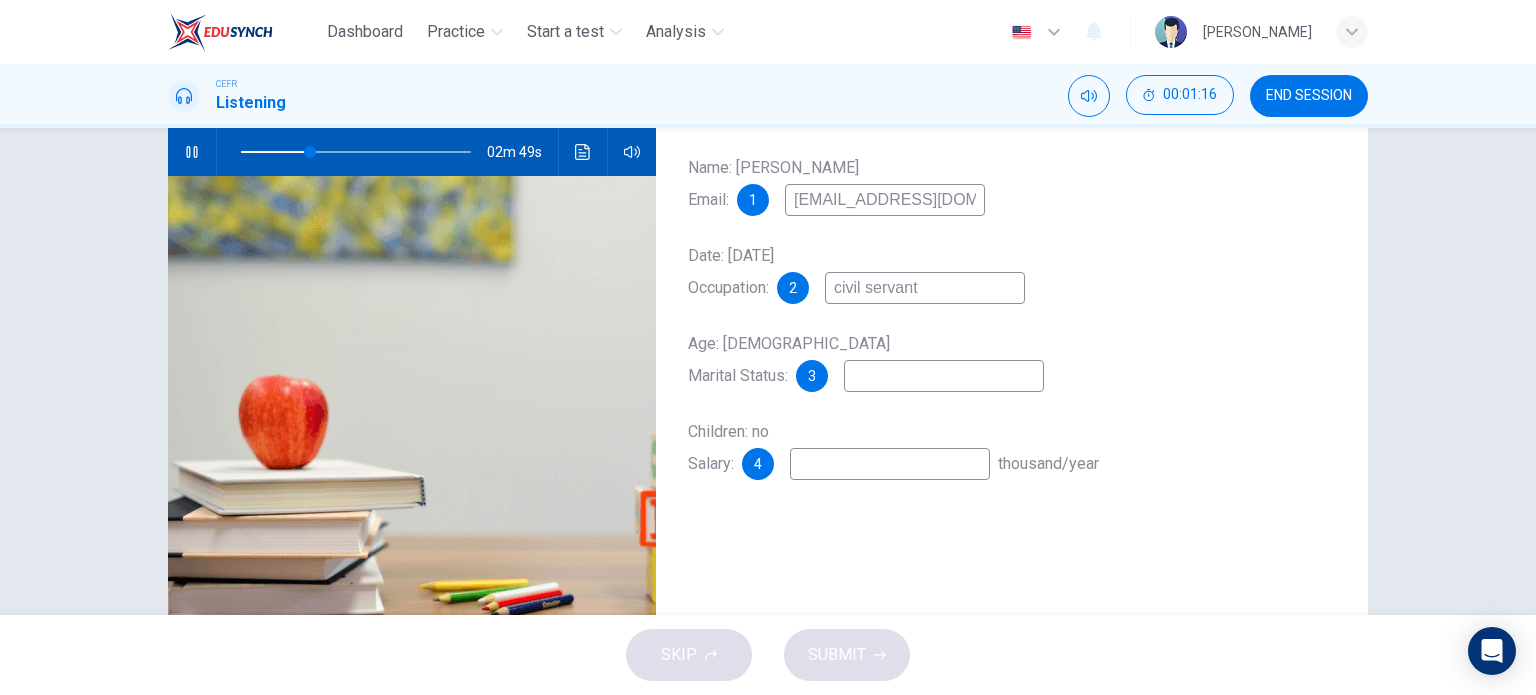 type on "30" 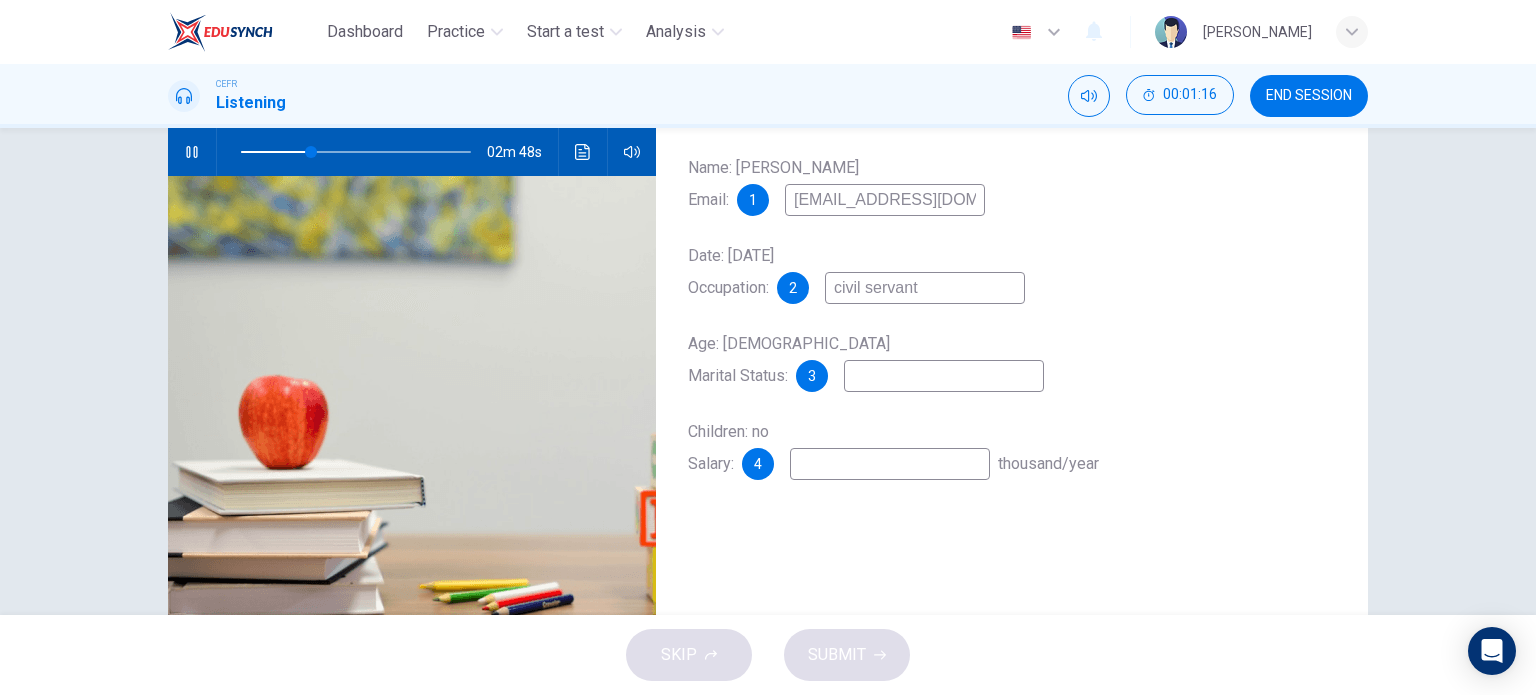 type on "civil servant" 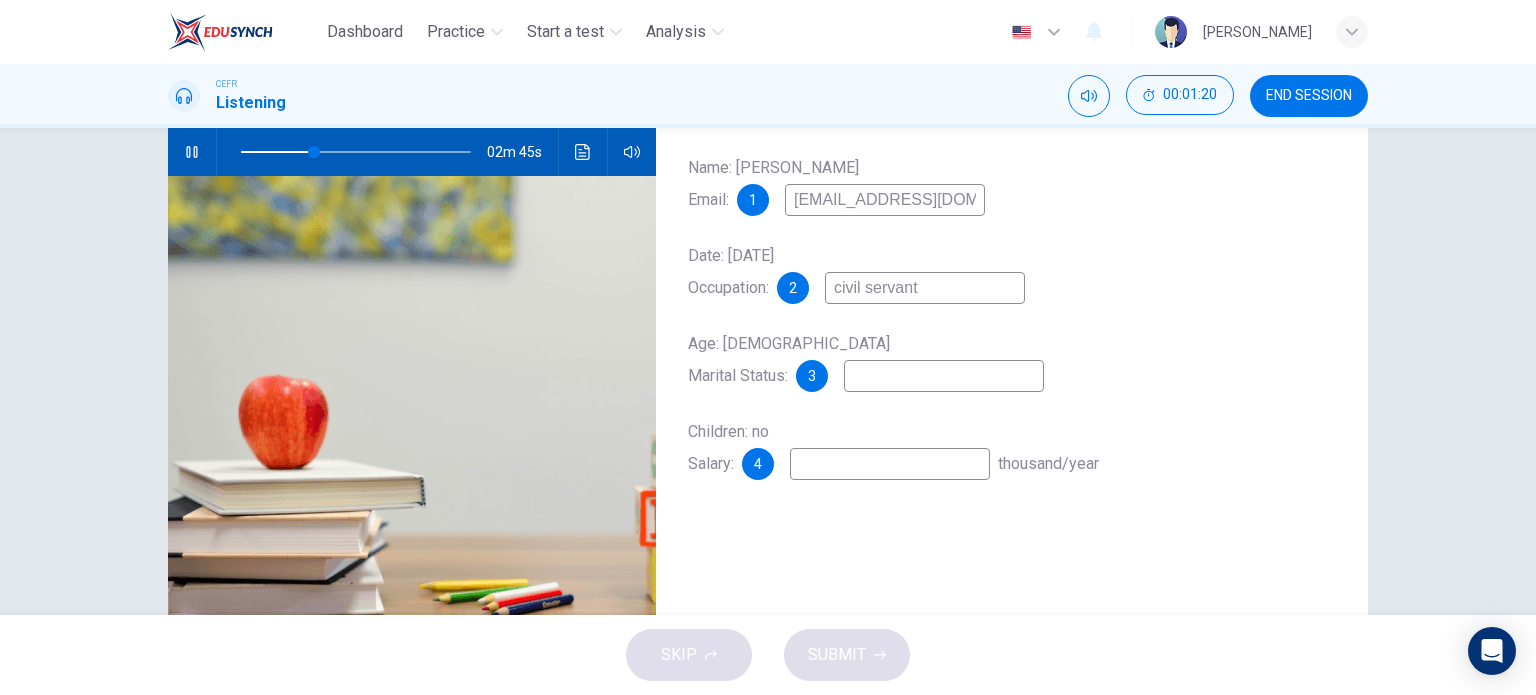 type on "32" 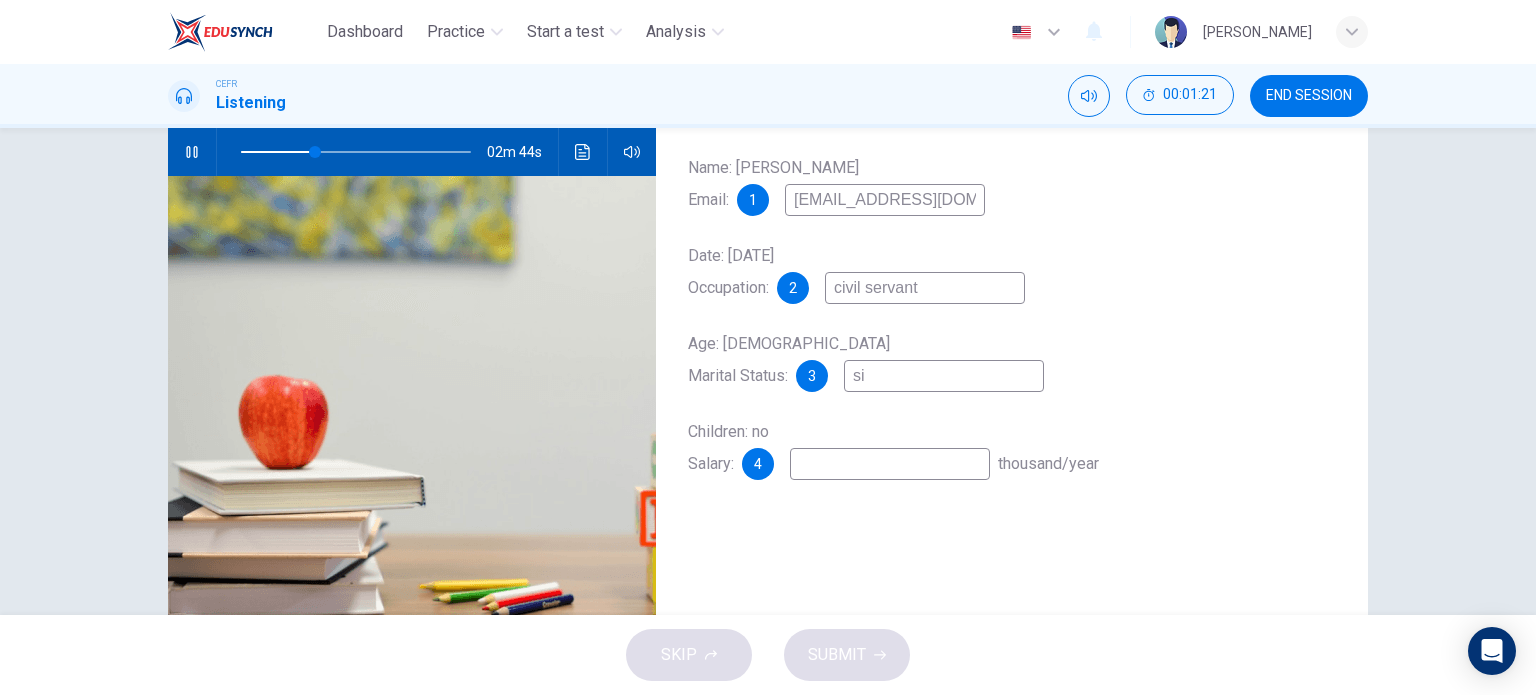 type on "sin" 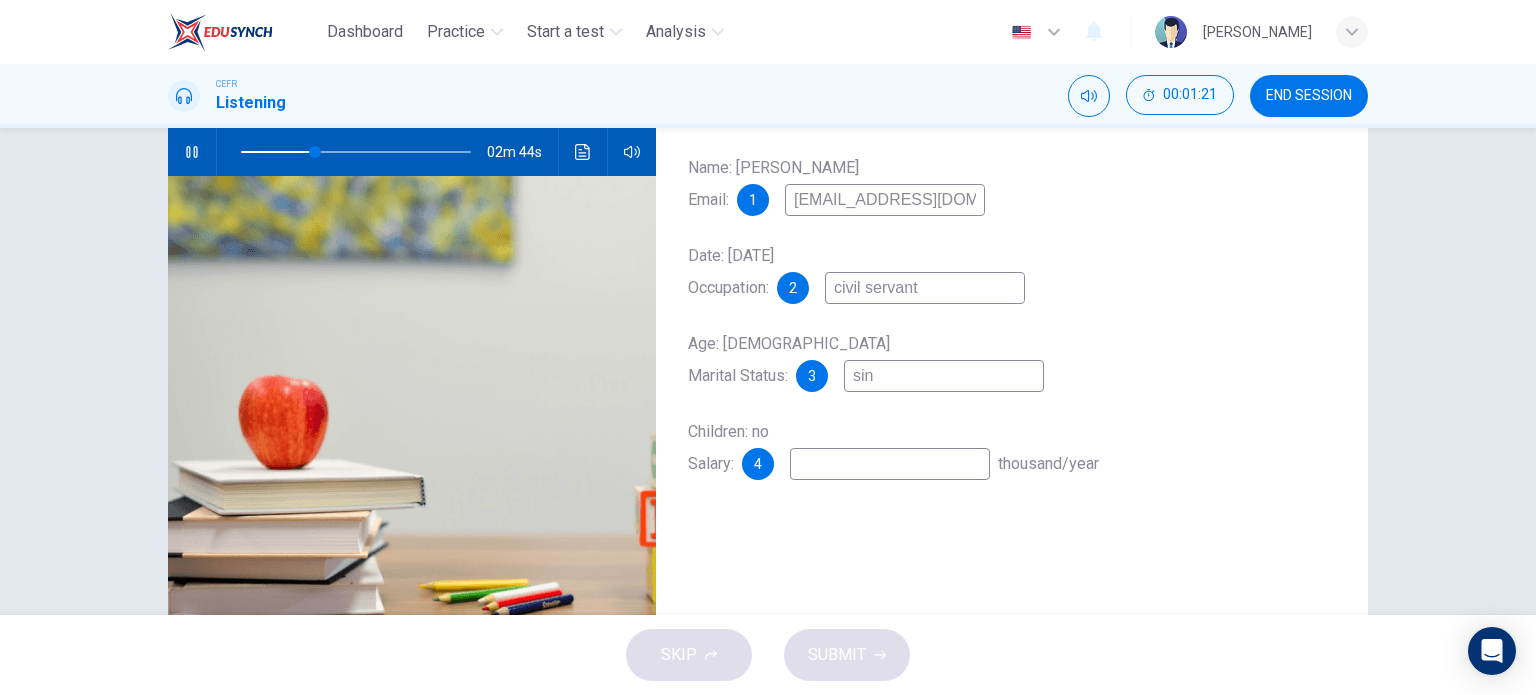 type on "33" 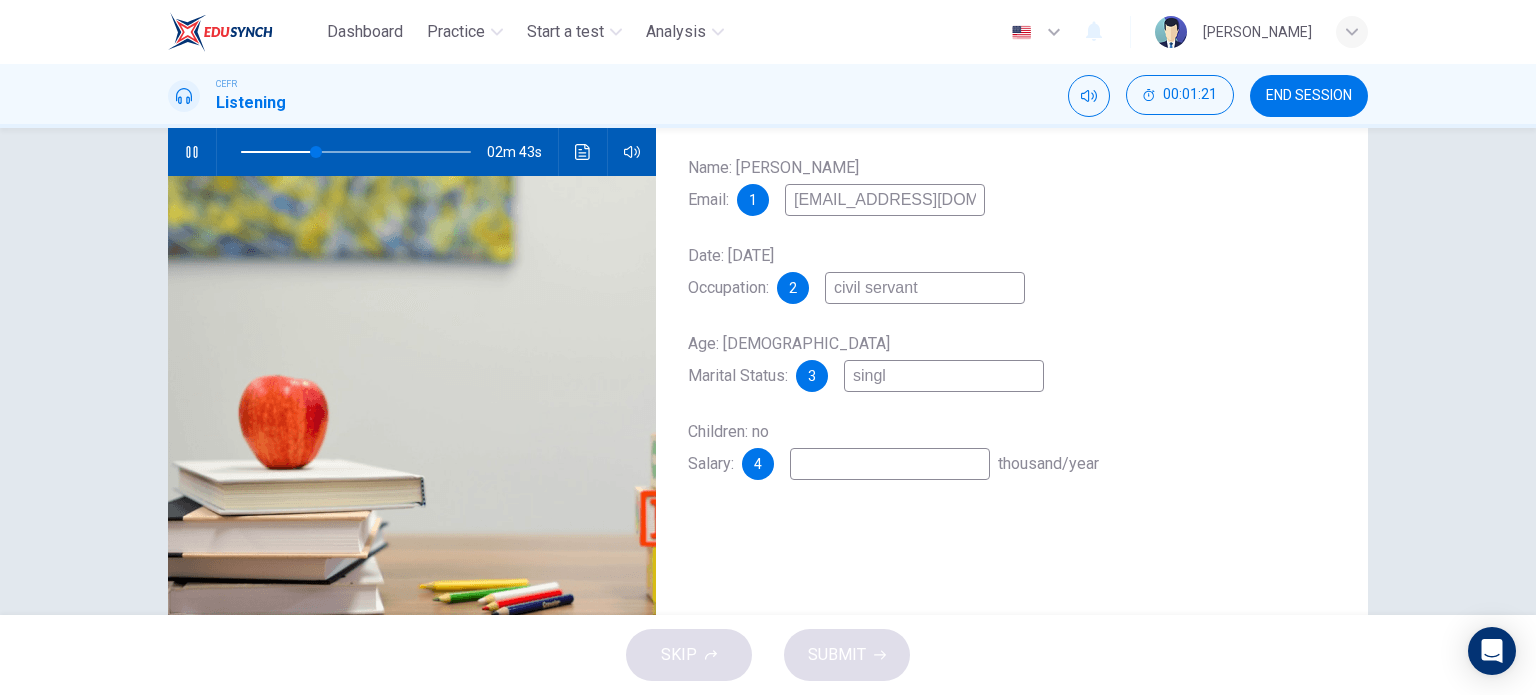 type on "single" 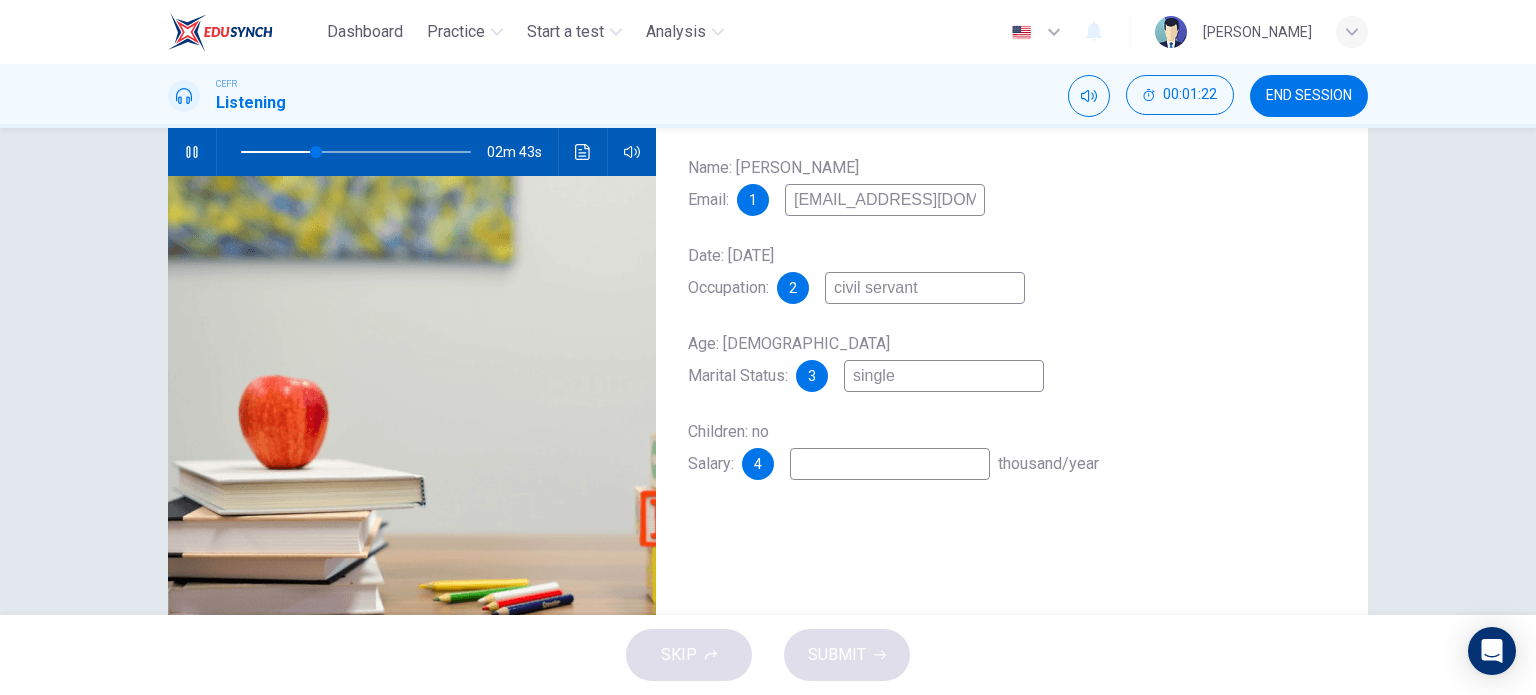 type on "33" 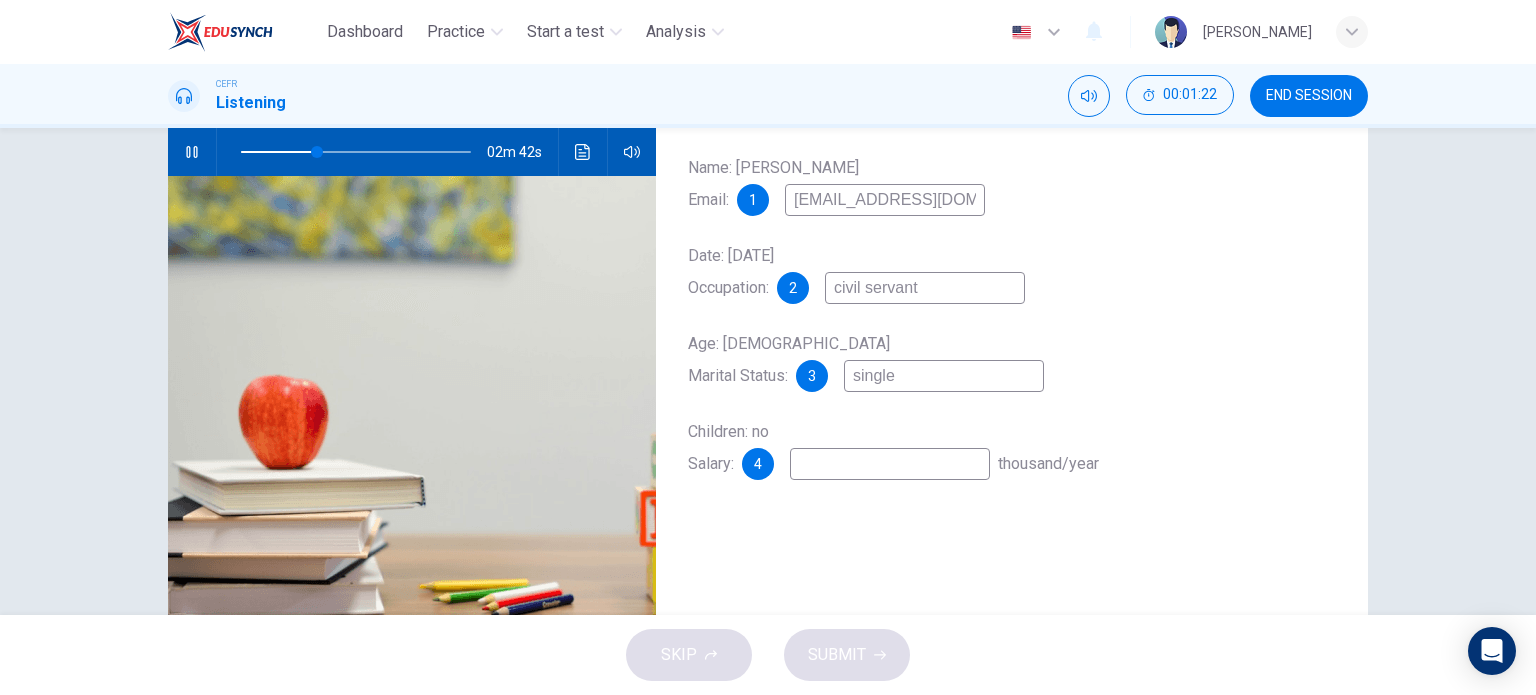 type on "single" 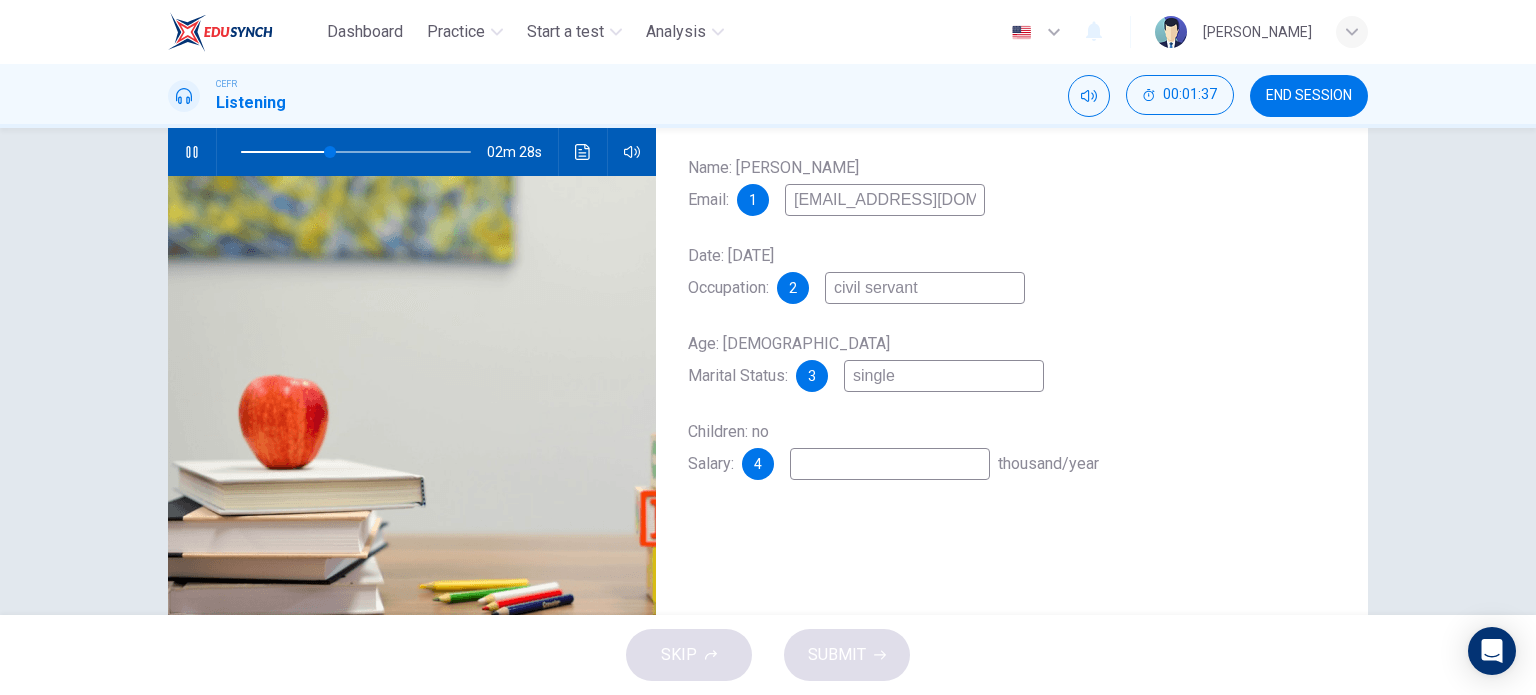 type on "39" 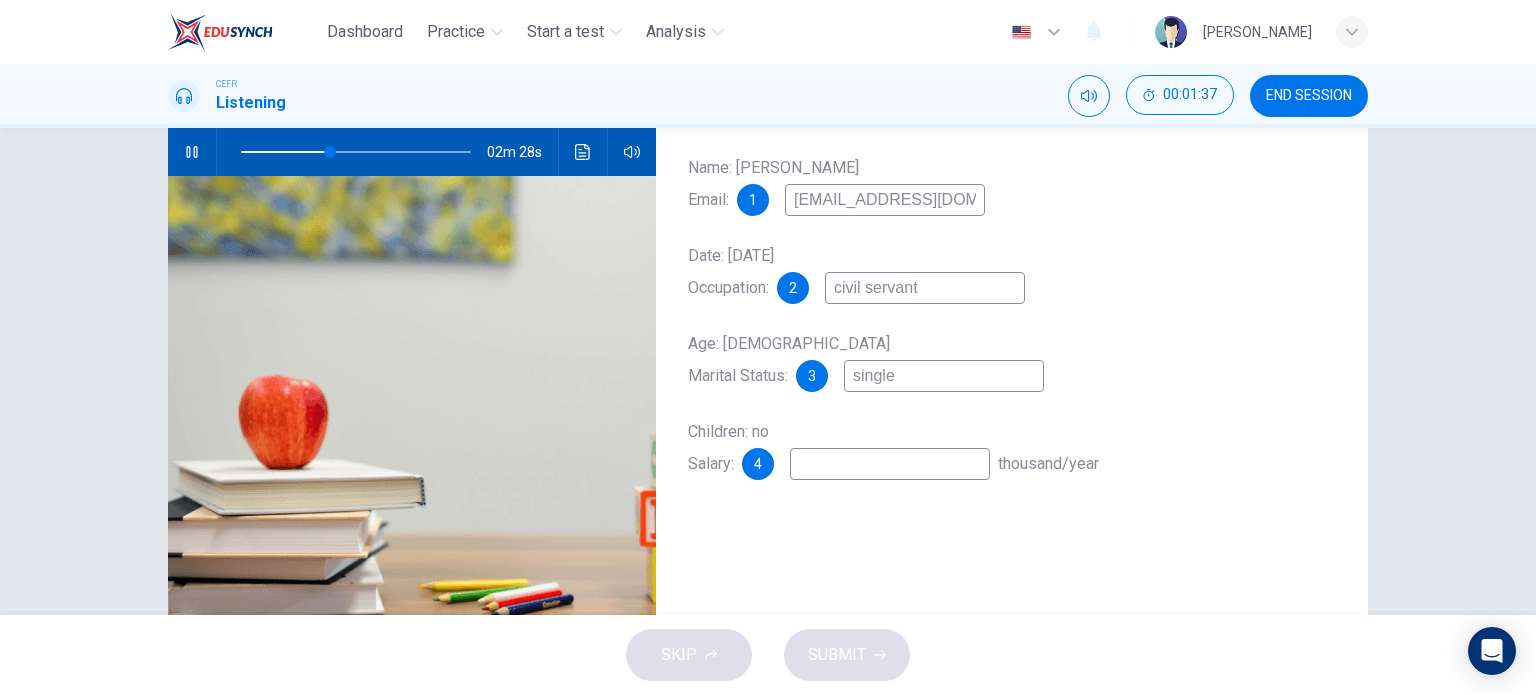 type on "2" 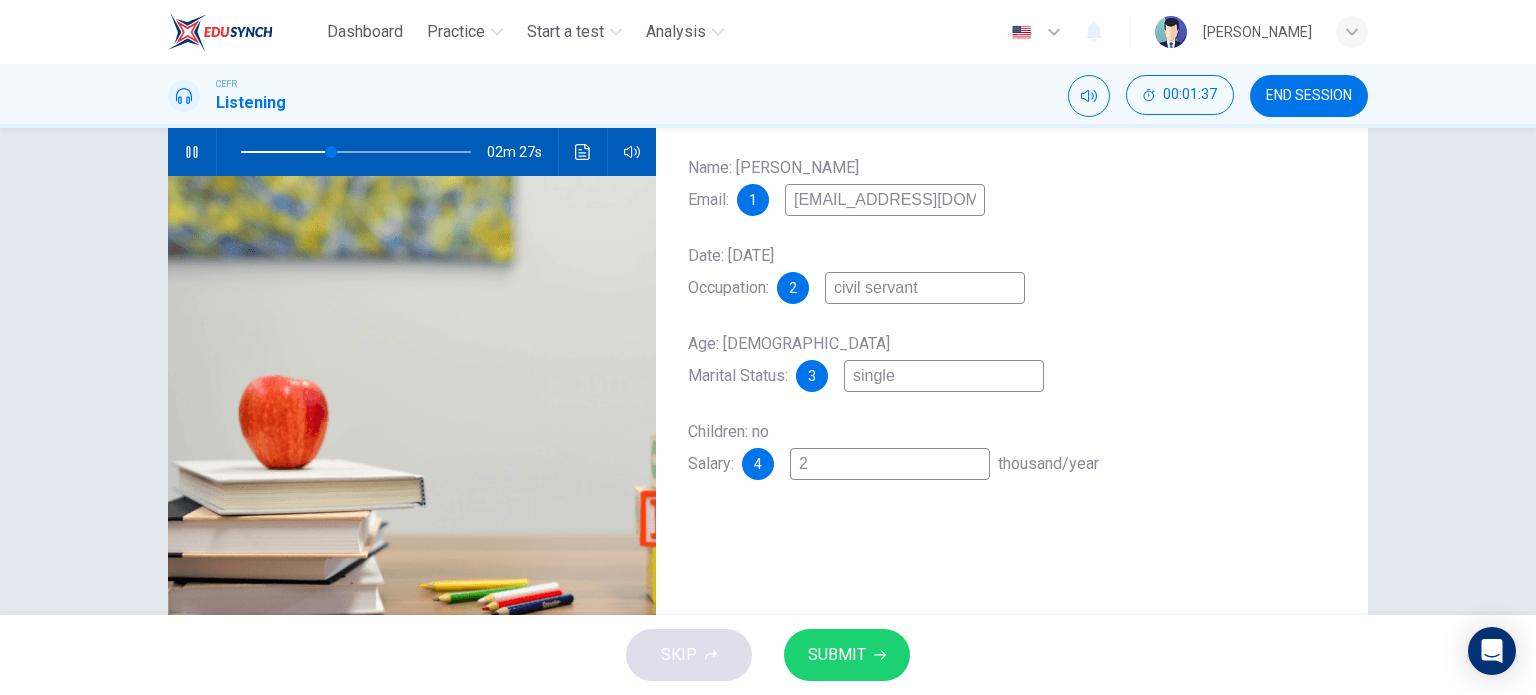 type on "24" 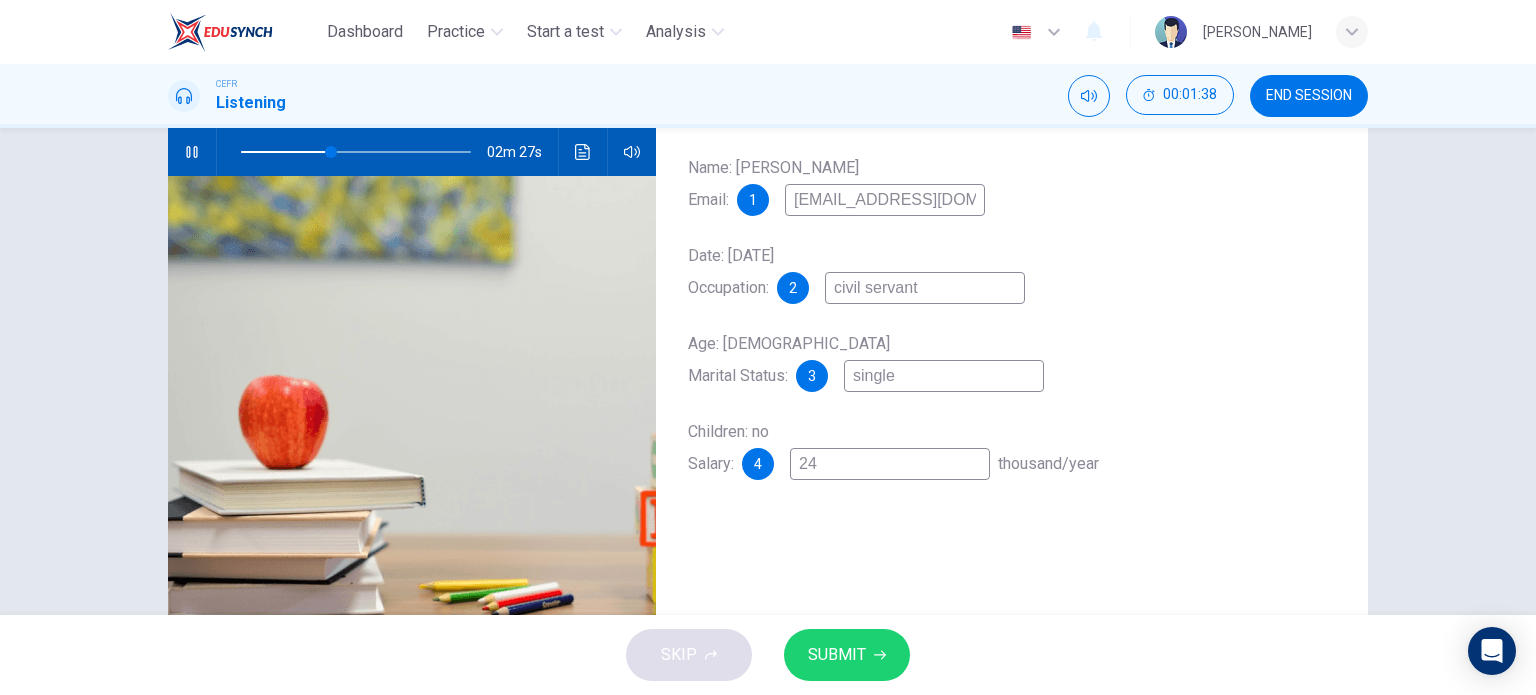 type on "40" 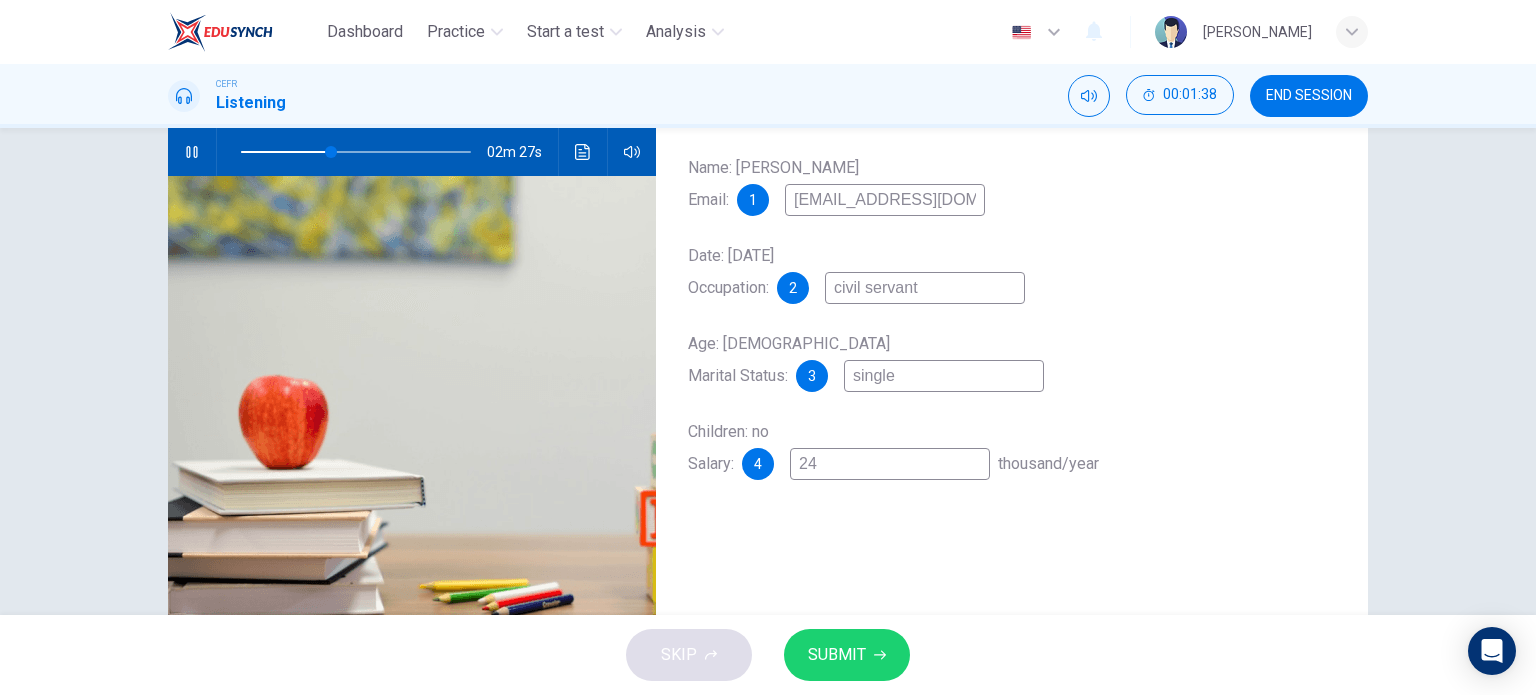 type on "240" 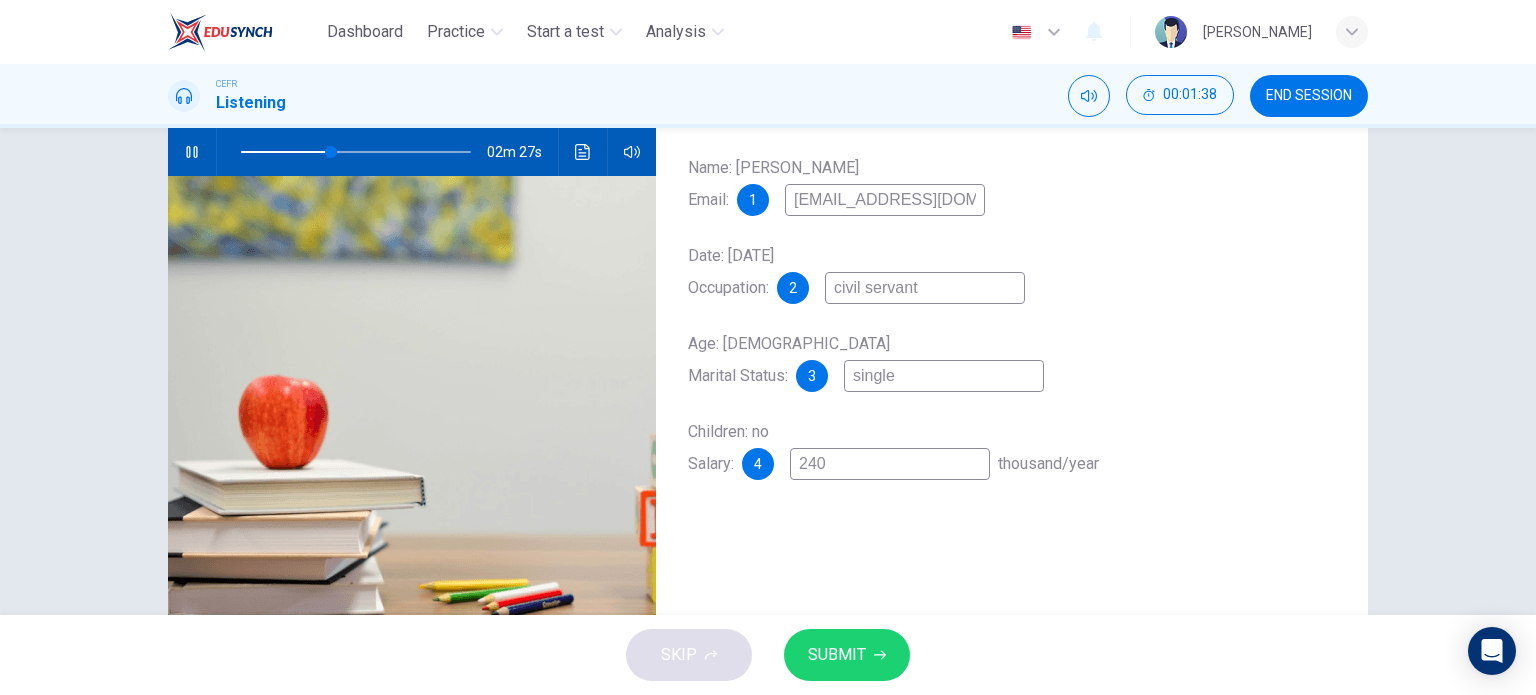 type on "40" 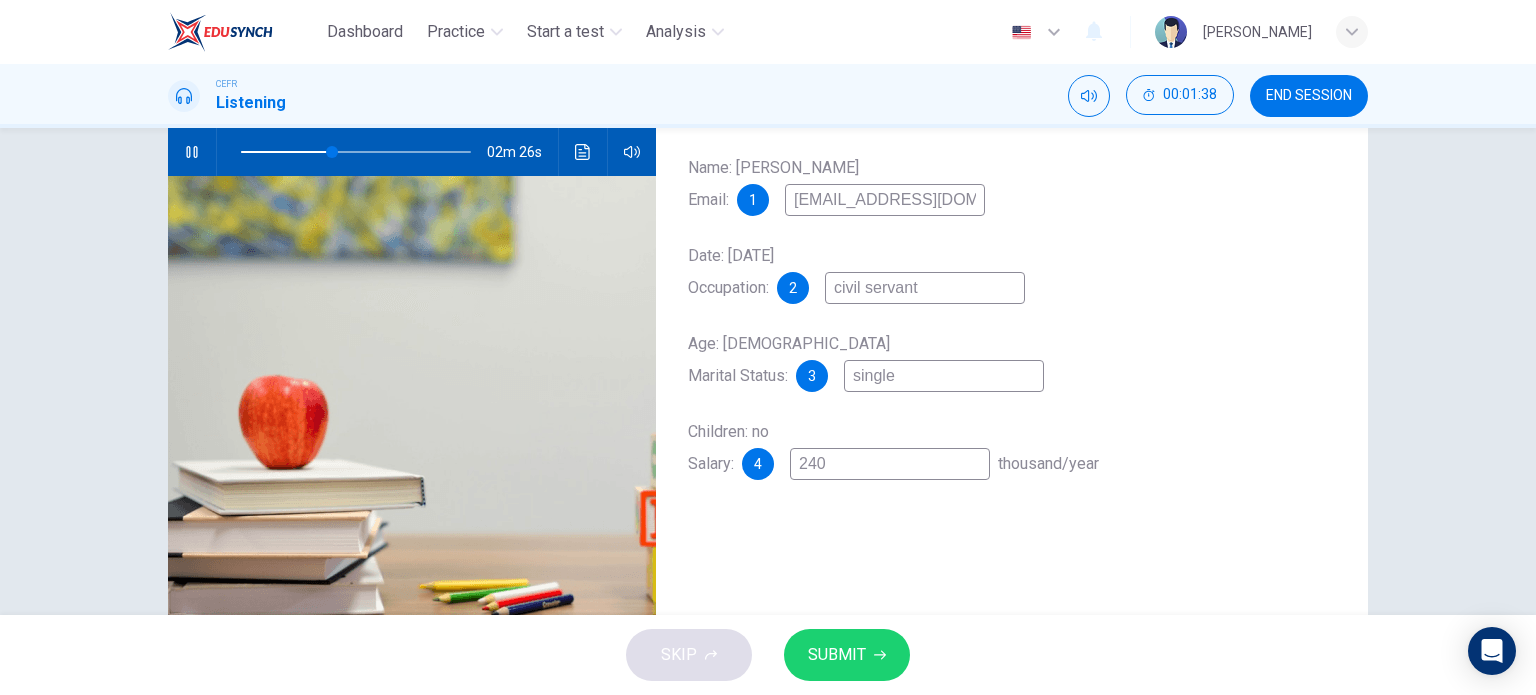type on "2400" 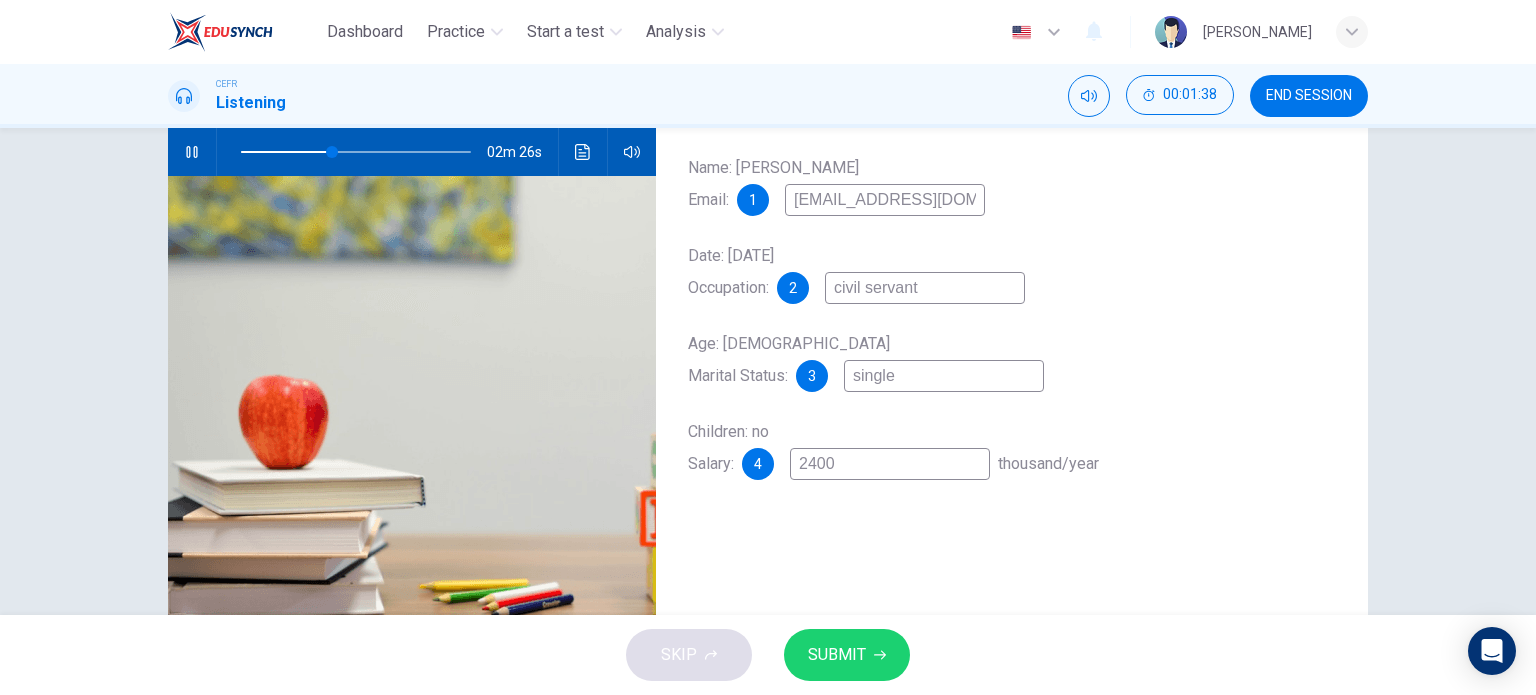 type on "40" 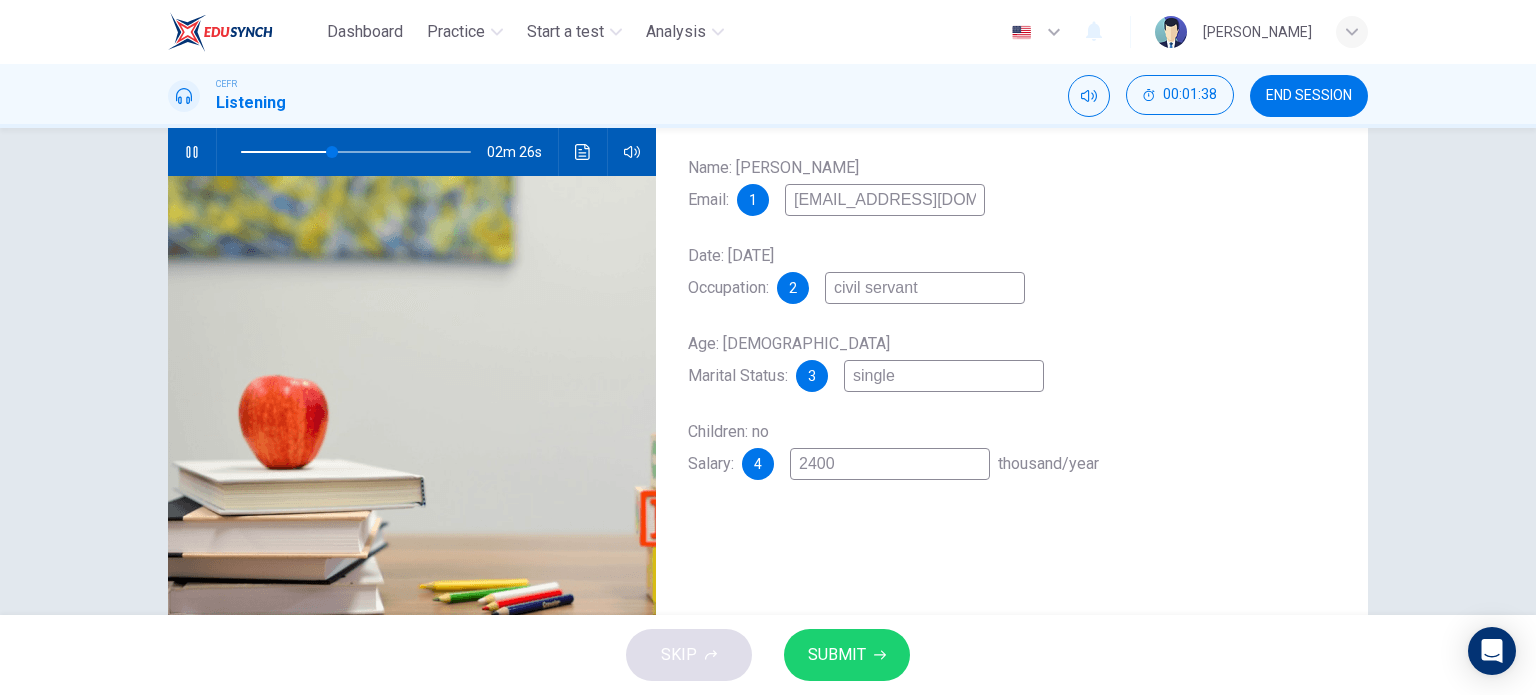 type on "24000" 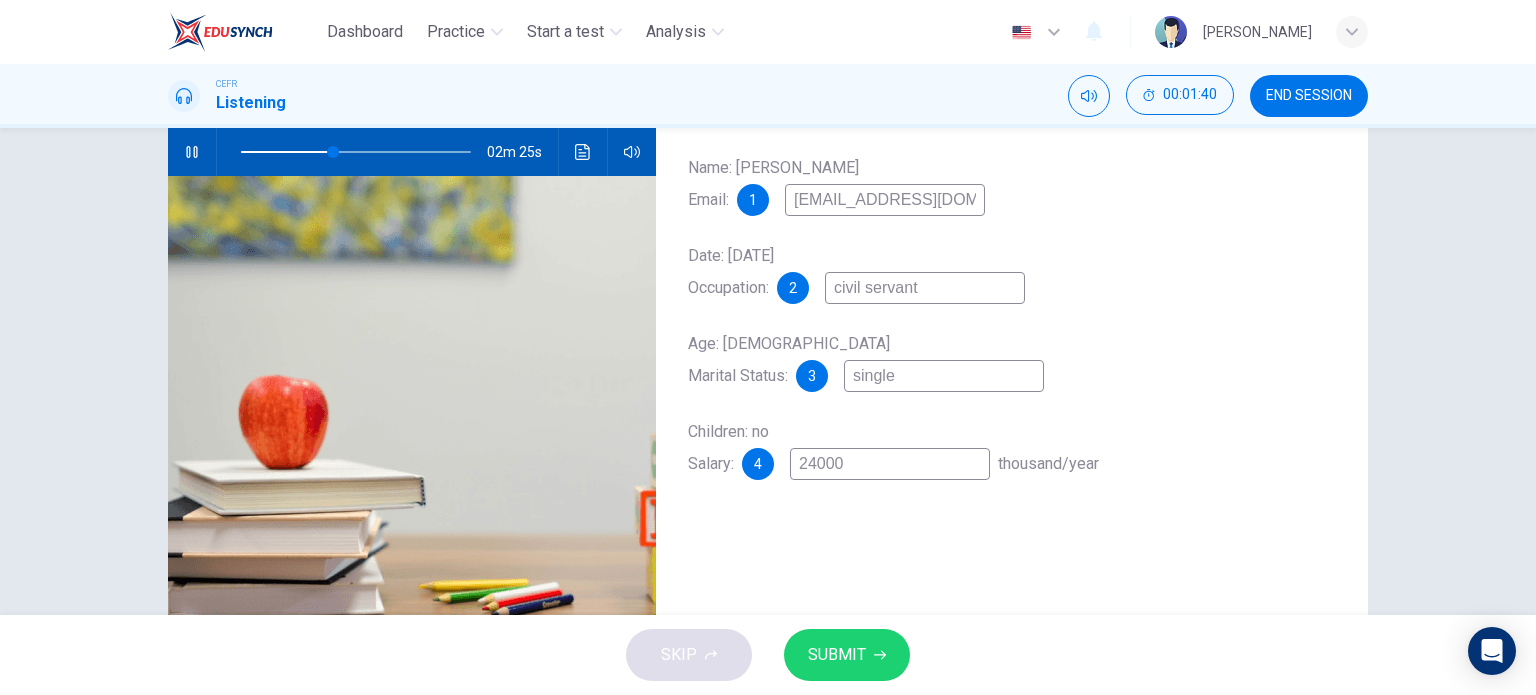 type on "40" 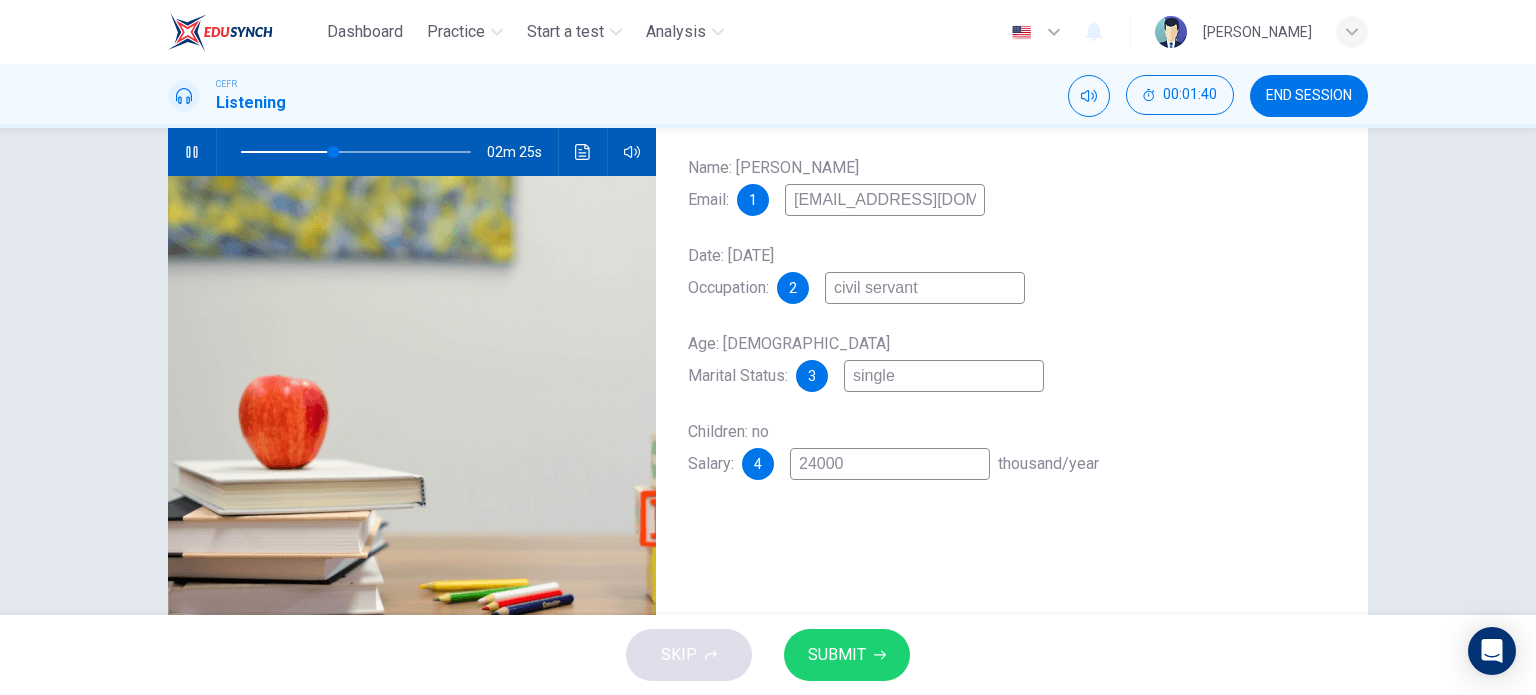 type on "24000-" 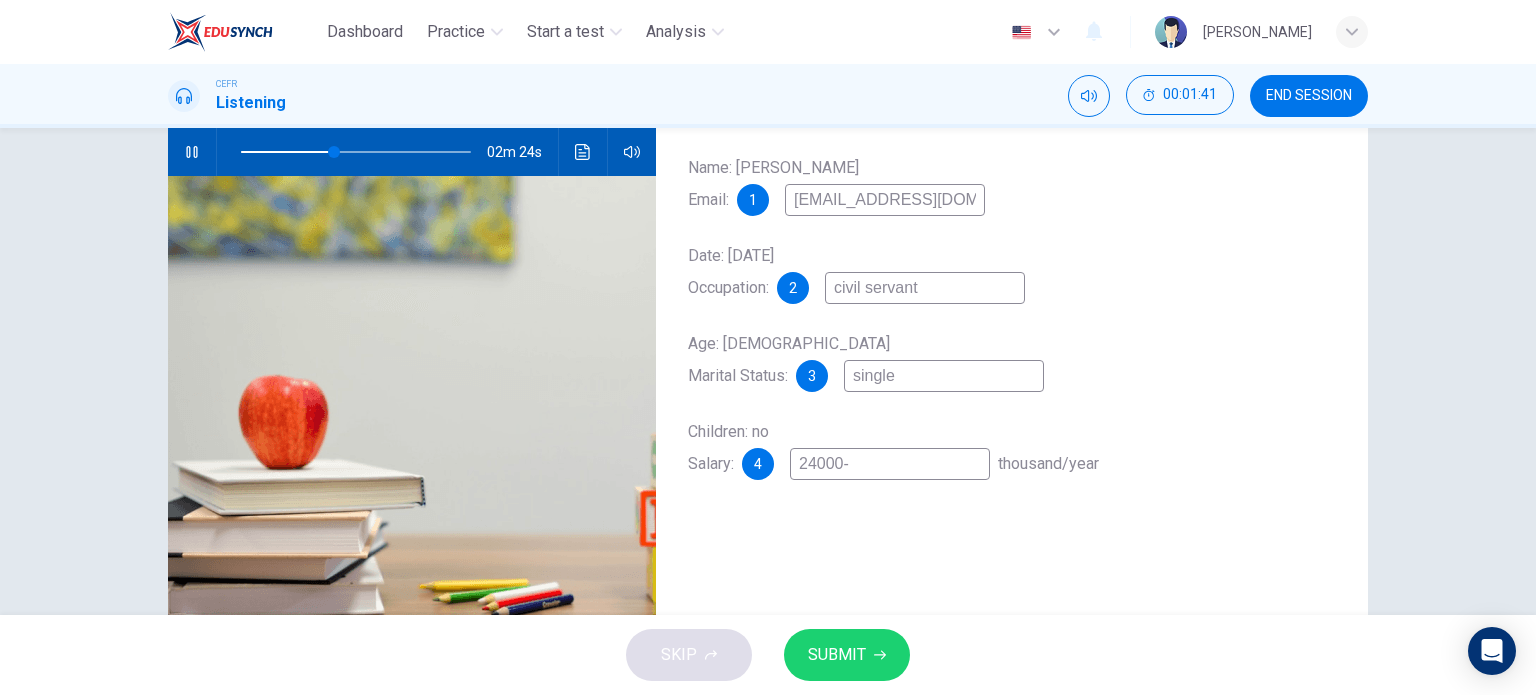 type on "24000-3" 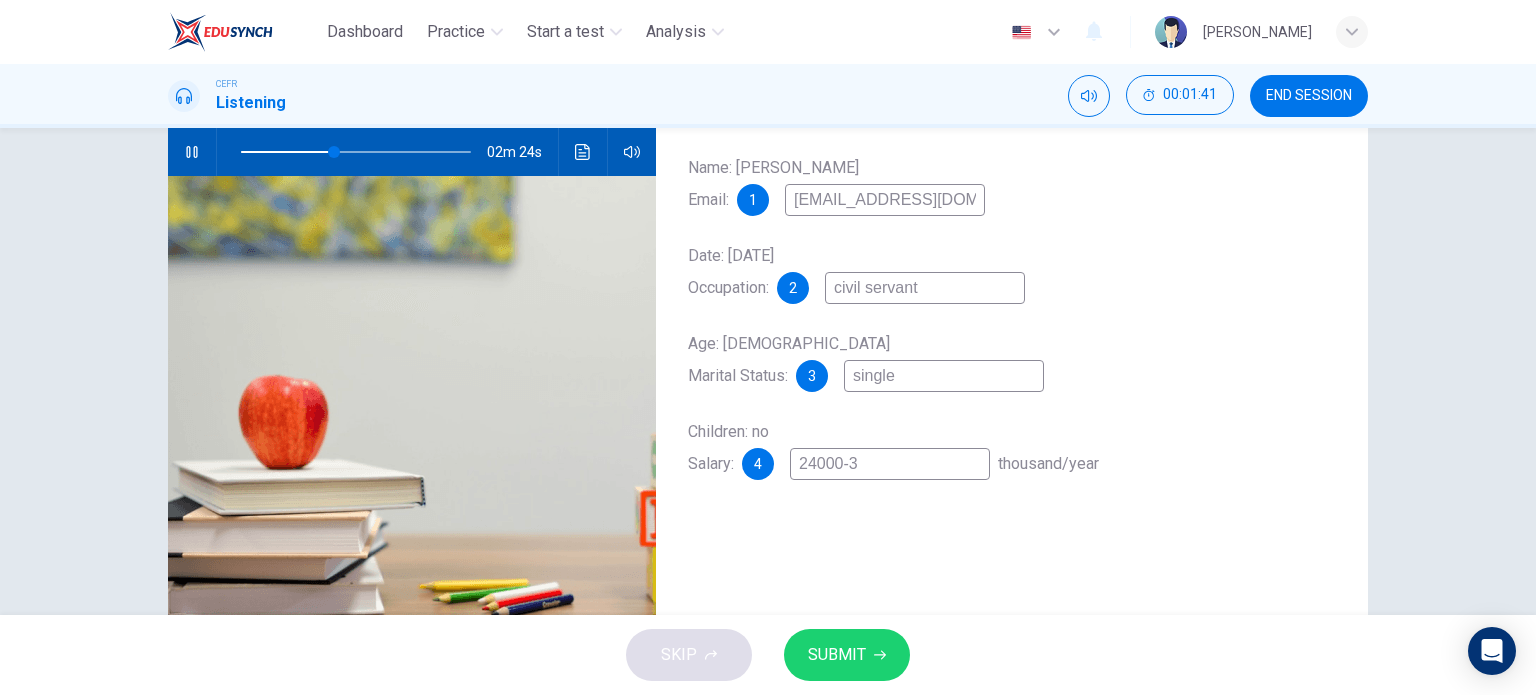 type on "41" 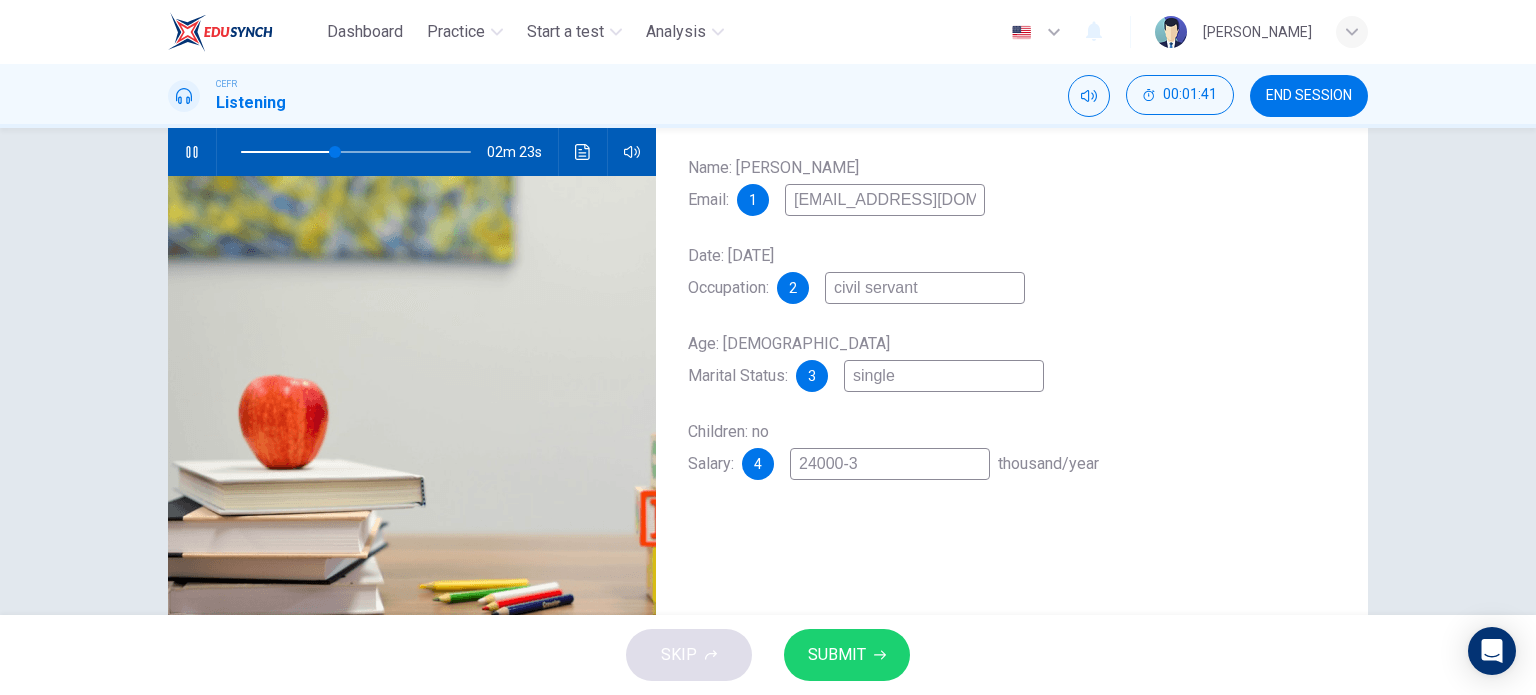 type on "24000-36" 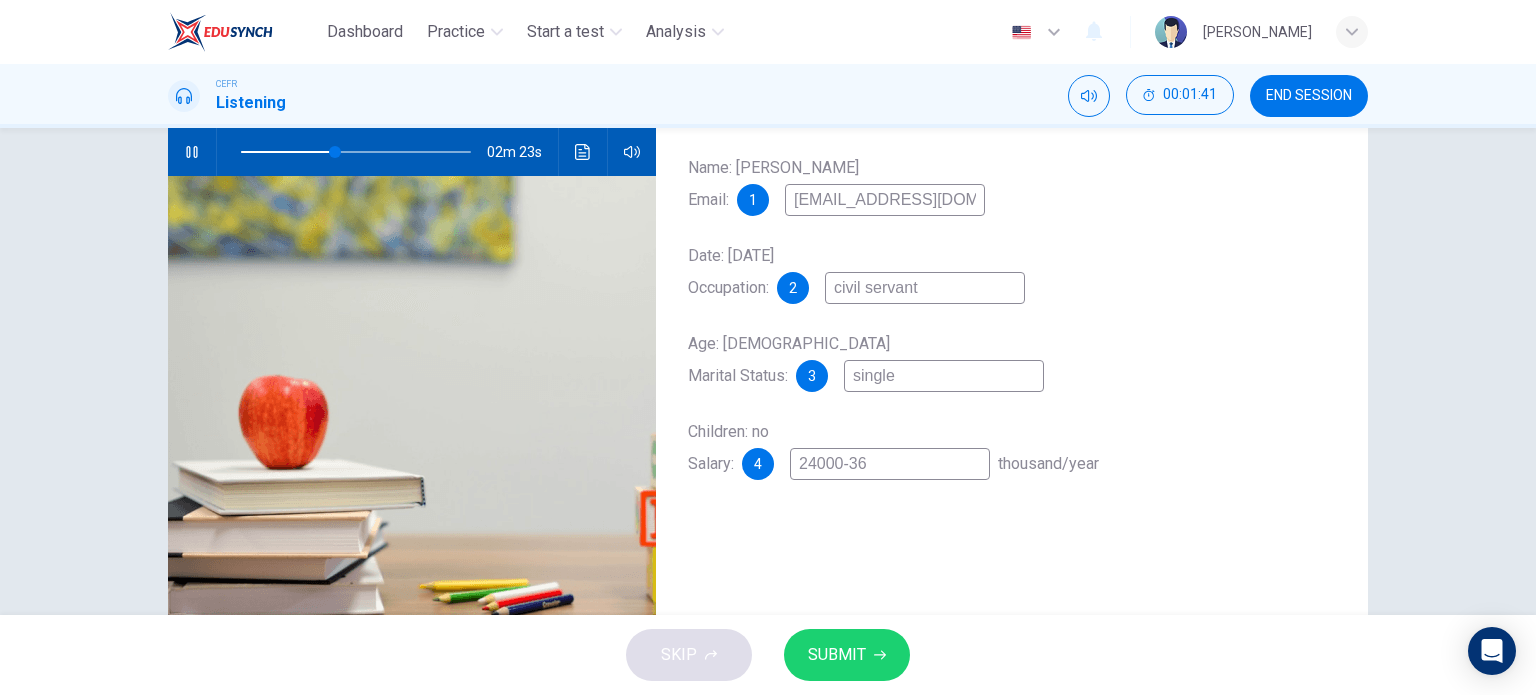type on "41" 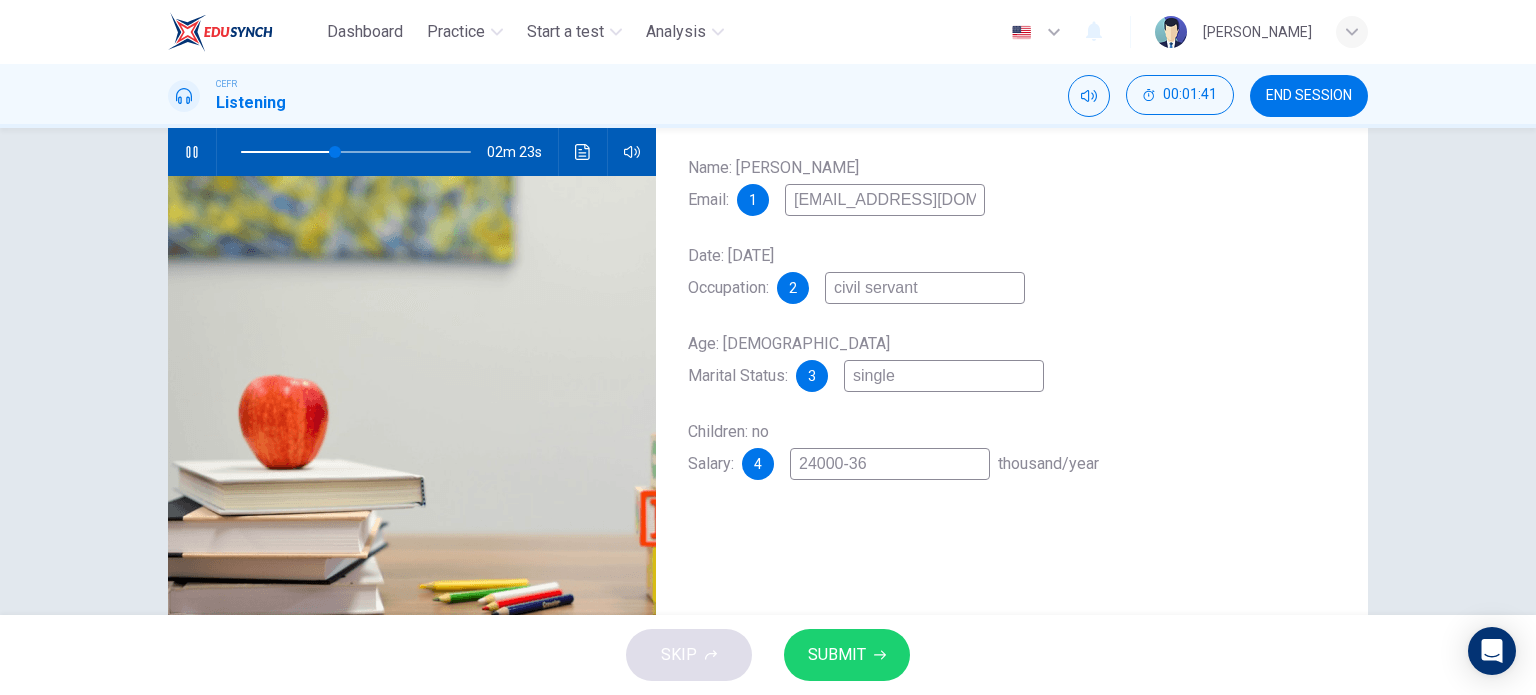 type on "24000-360" 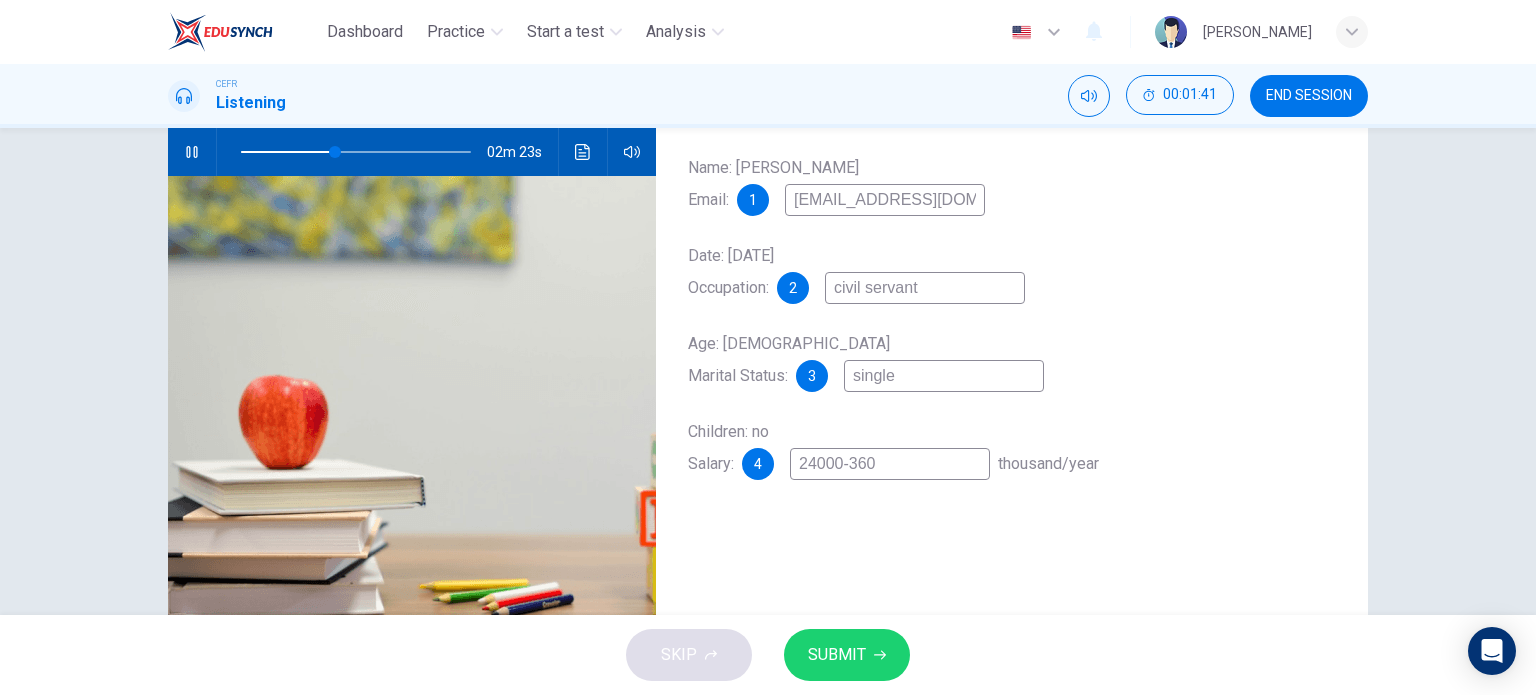 type on "24000-3600" 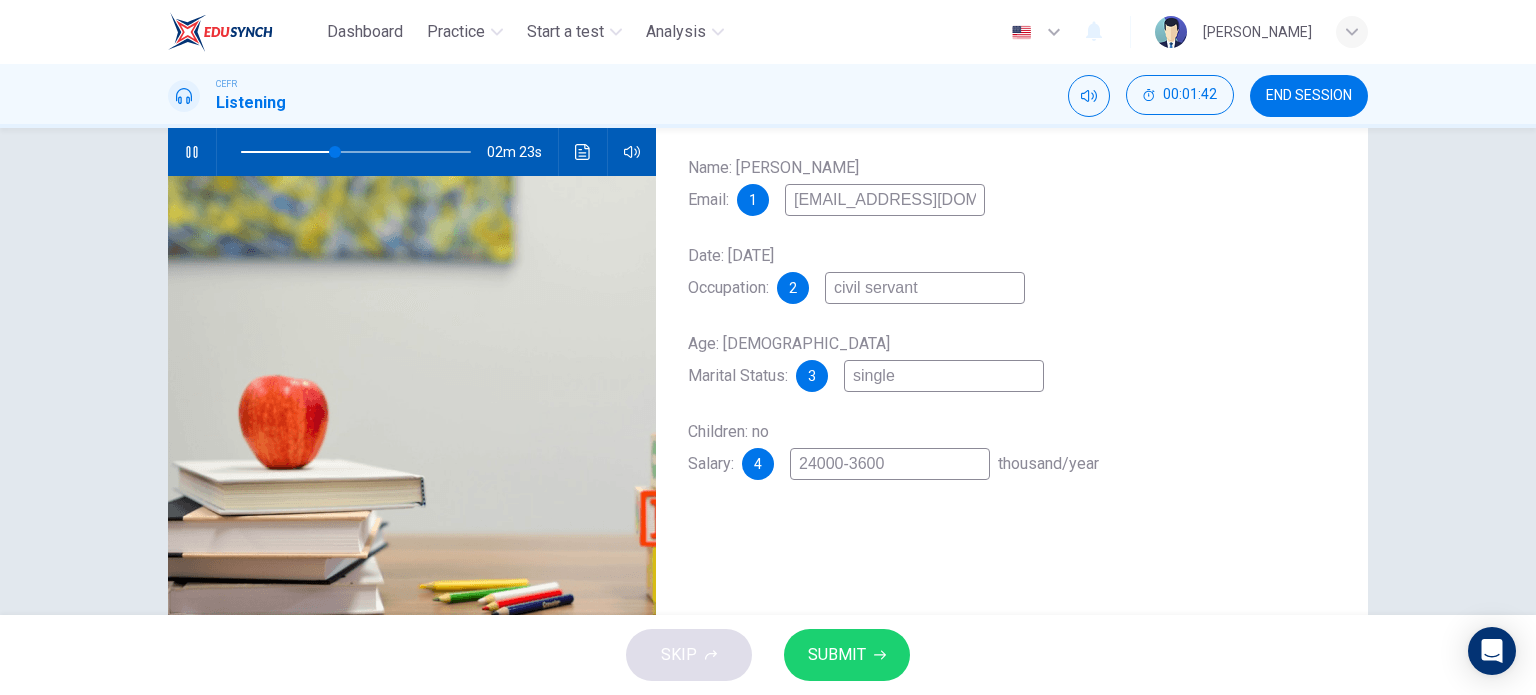 type on "41" 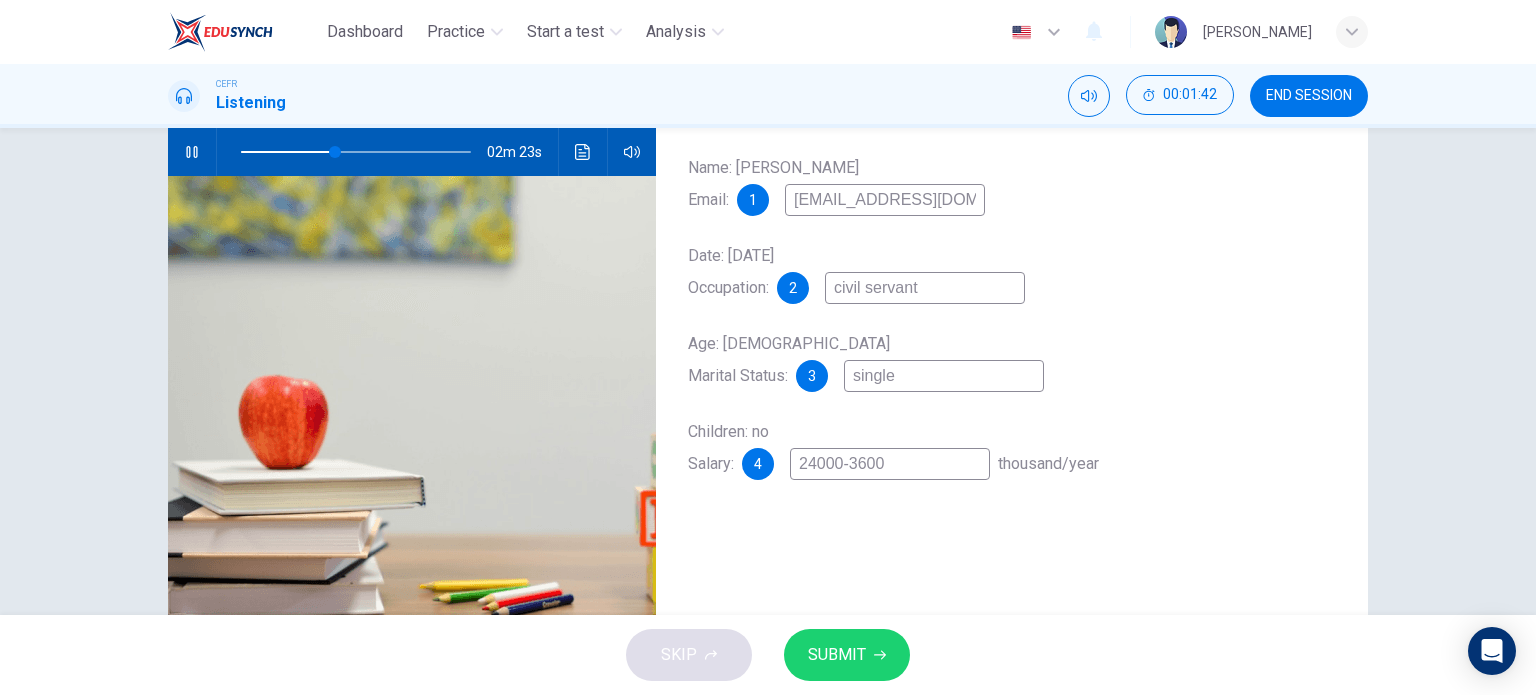 type on "24000-36000" 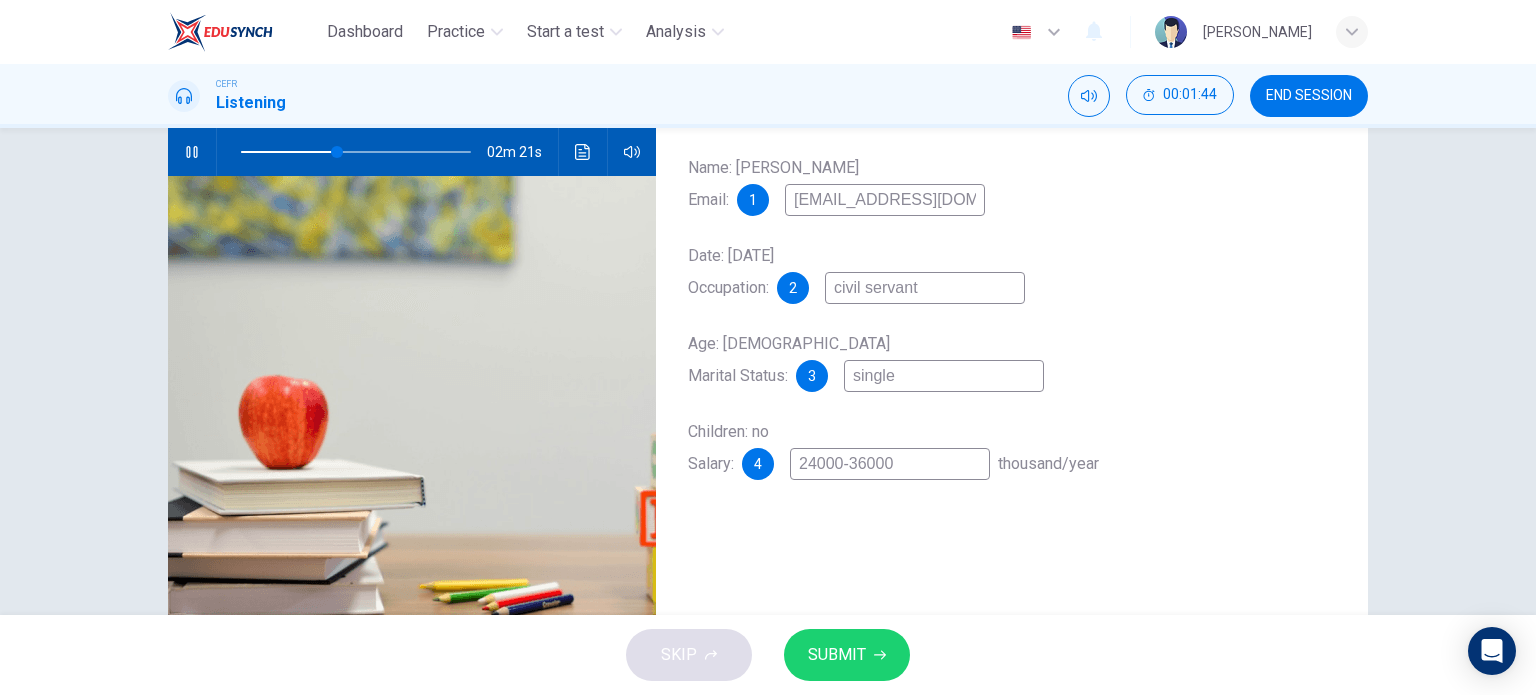 type on "42" 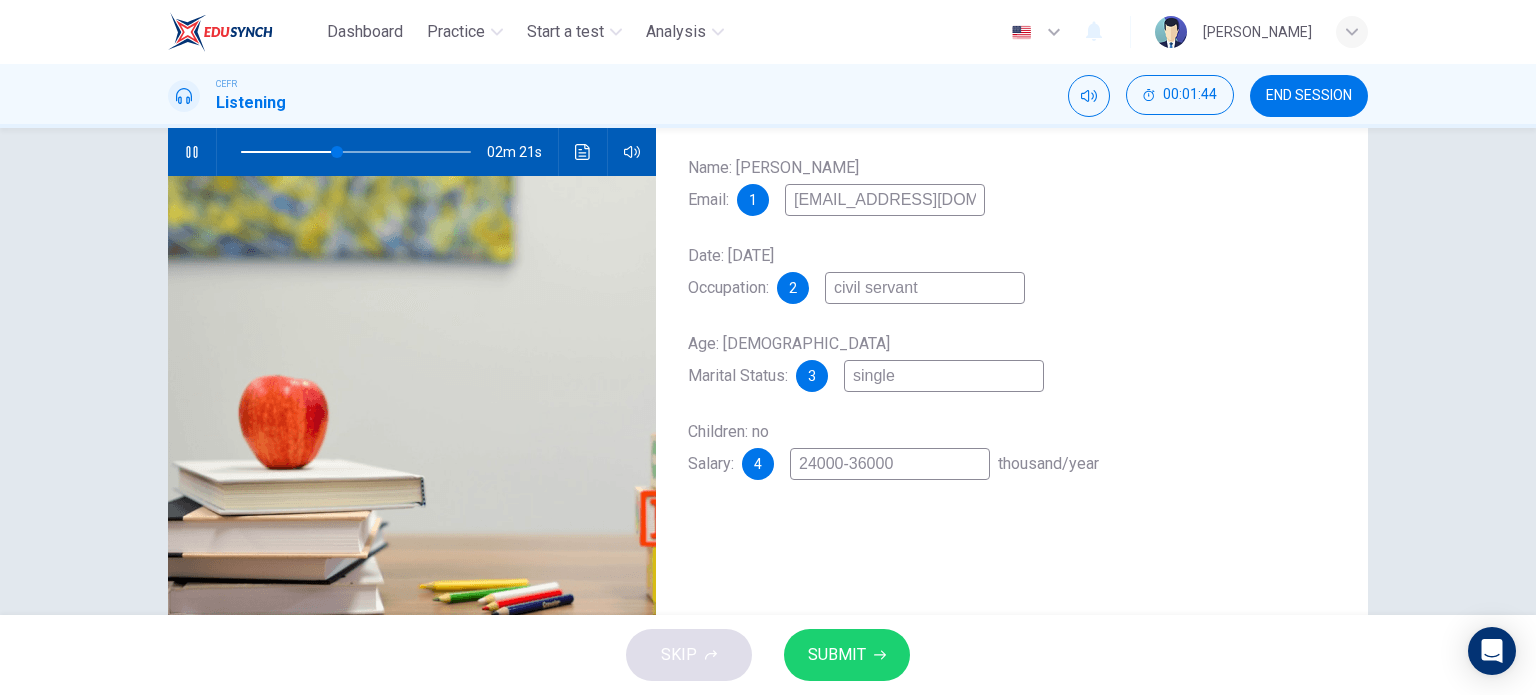 type on "24000-36000" 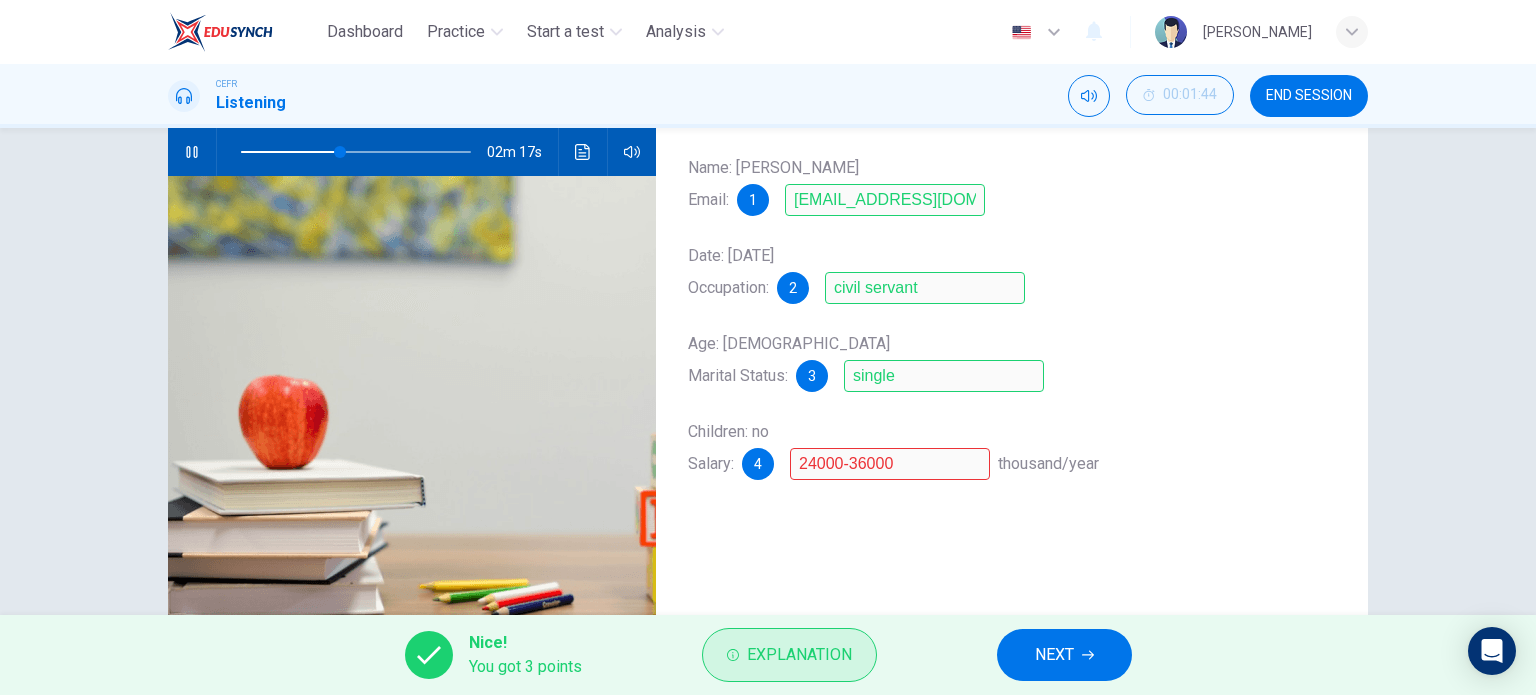 click on "Explanation" at bounding box center (799, 655) 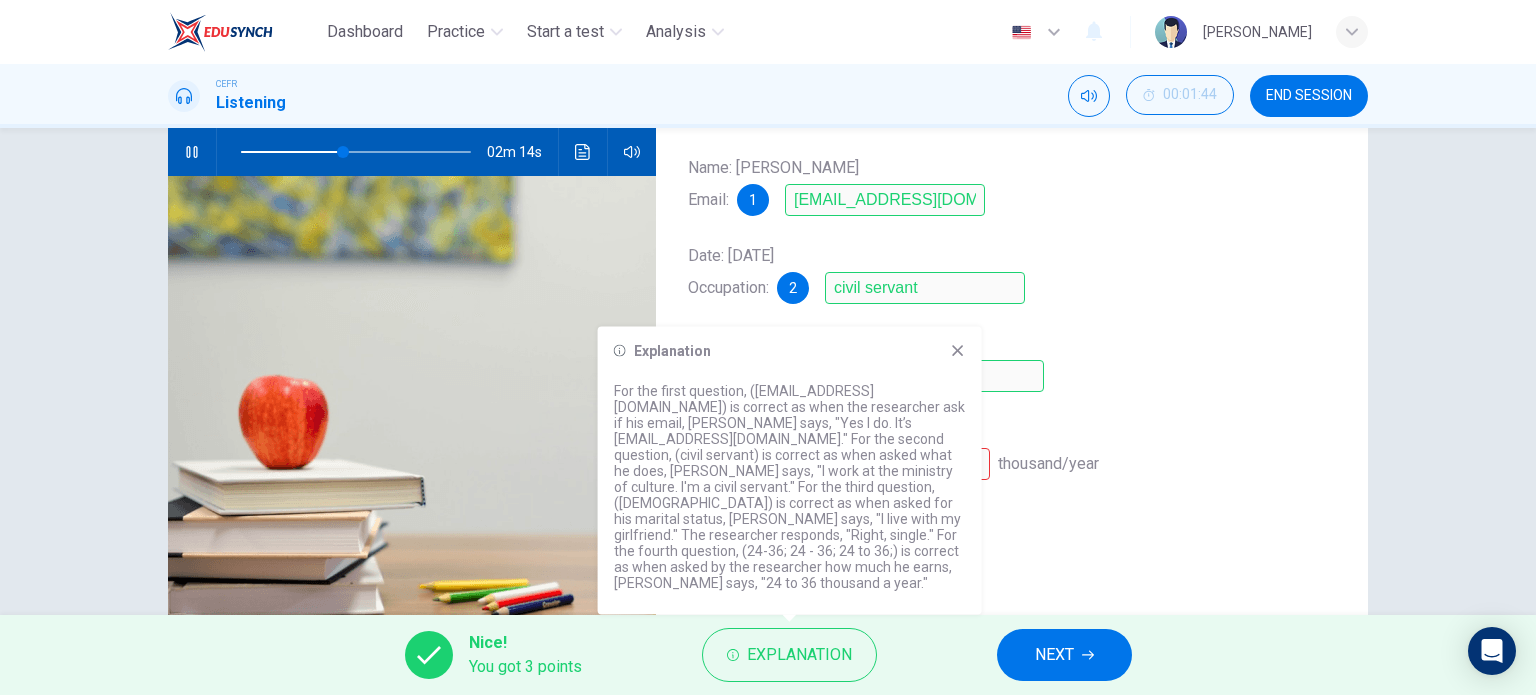 click 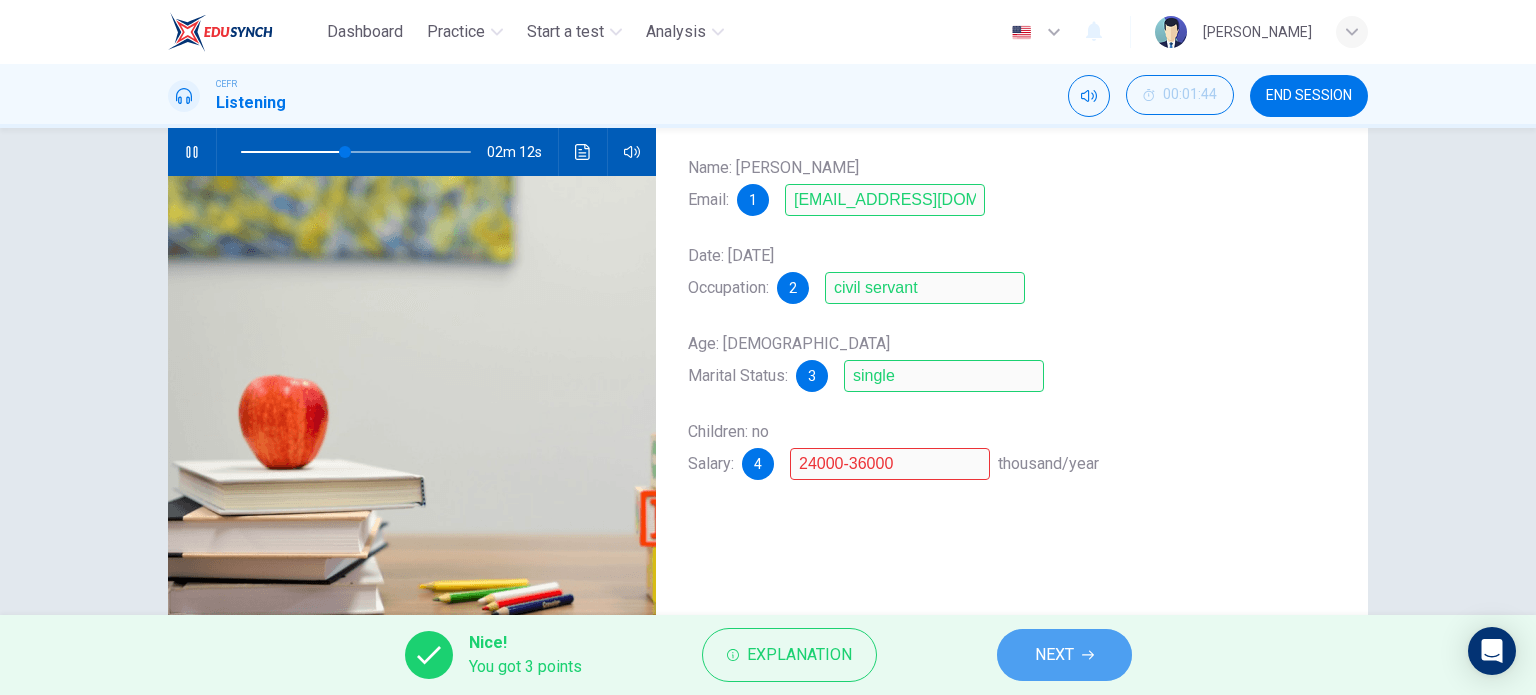click on "NEXT" at bounding box center (1064, 655) 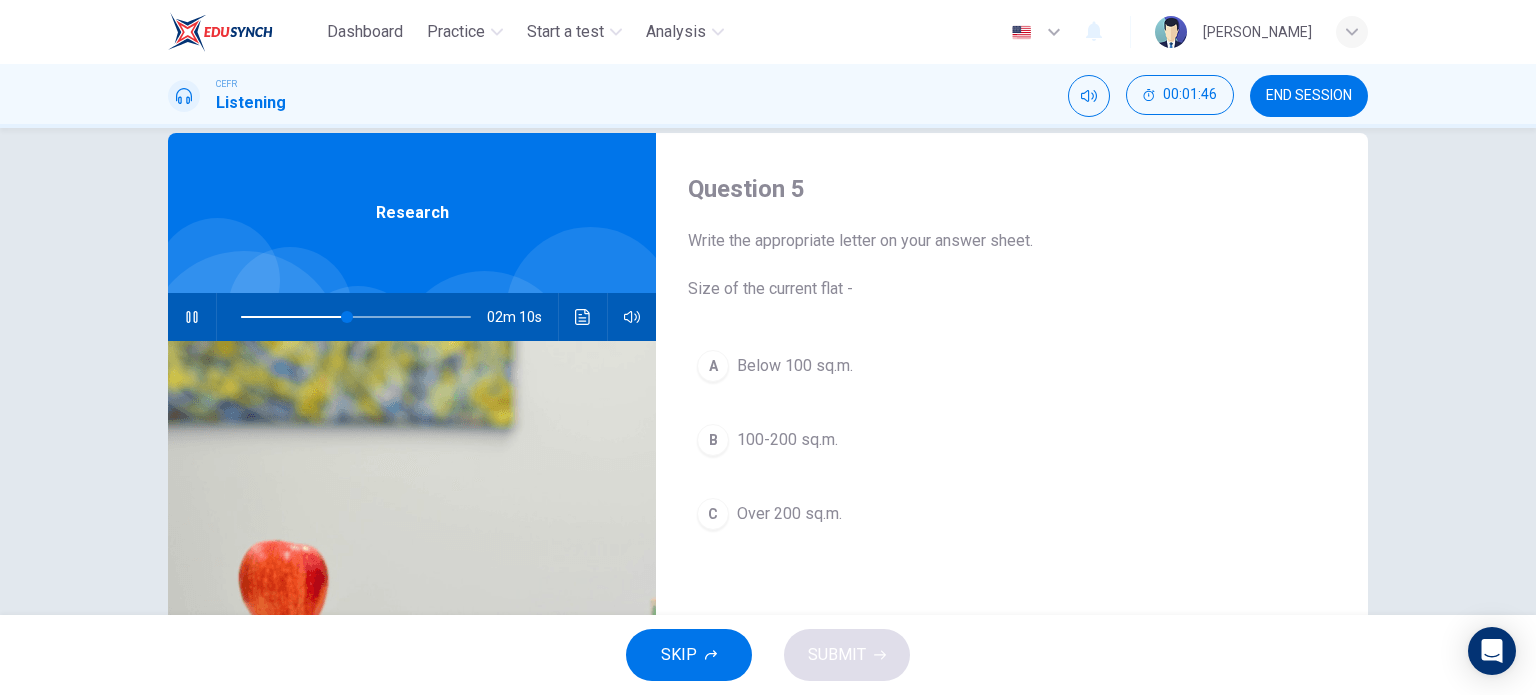 scroll, scrollTop: 0, scrollLeft: 0, axis: both 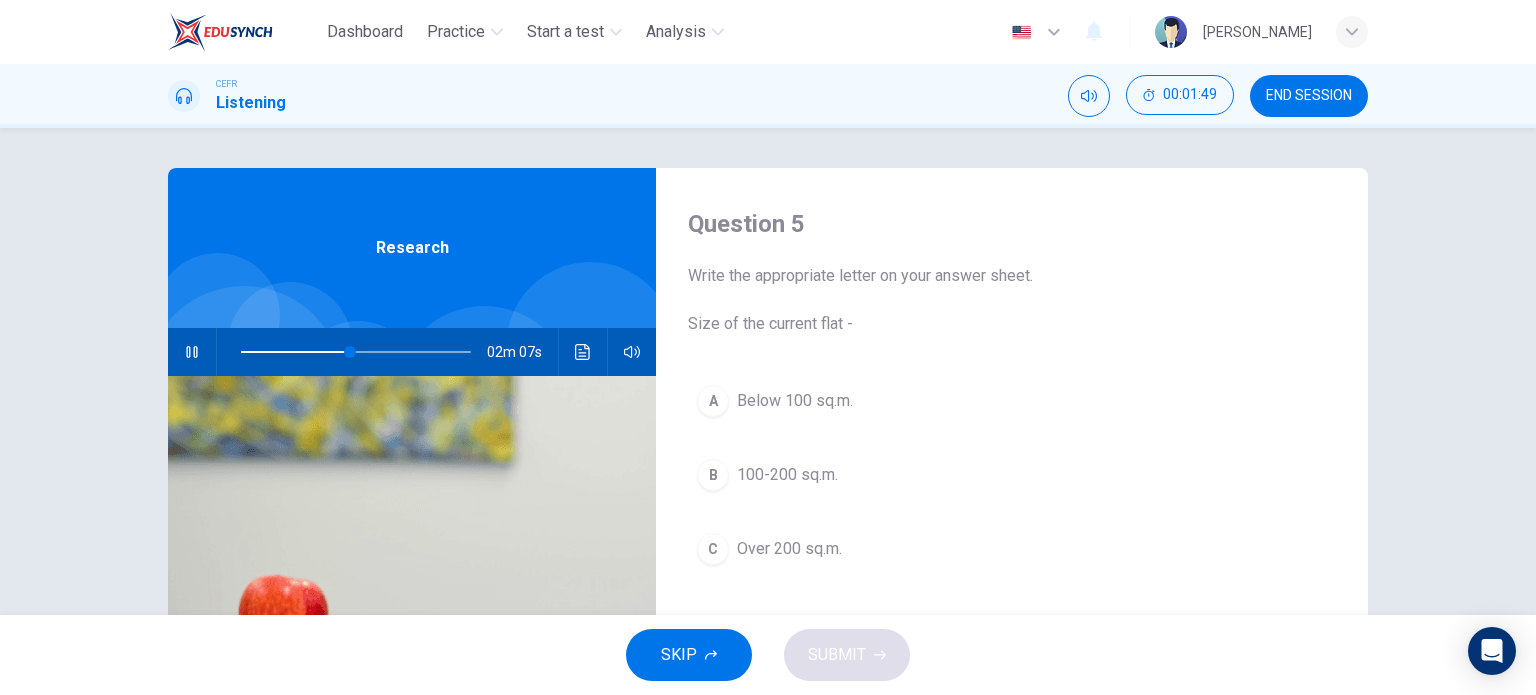 click on "Below 100 sq.m." at bounding box center [795, 401] 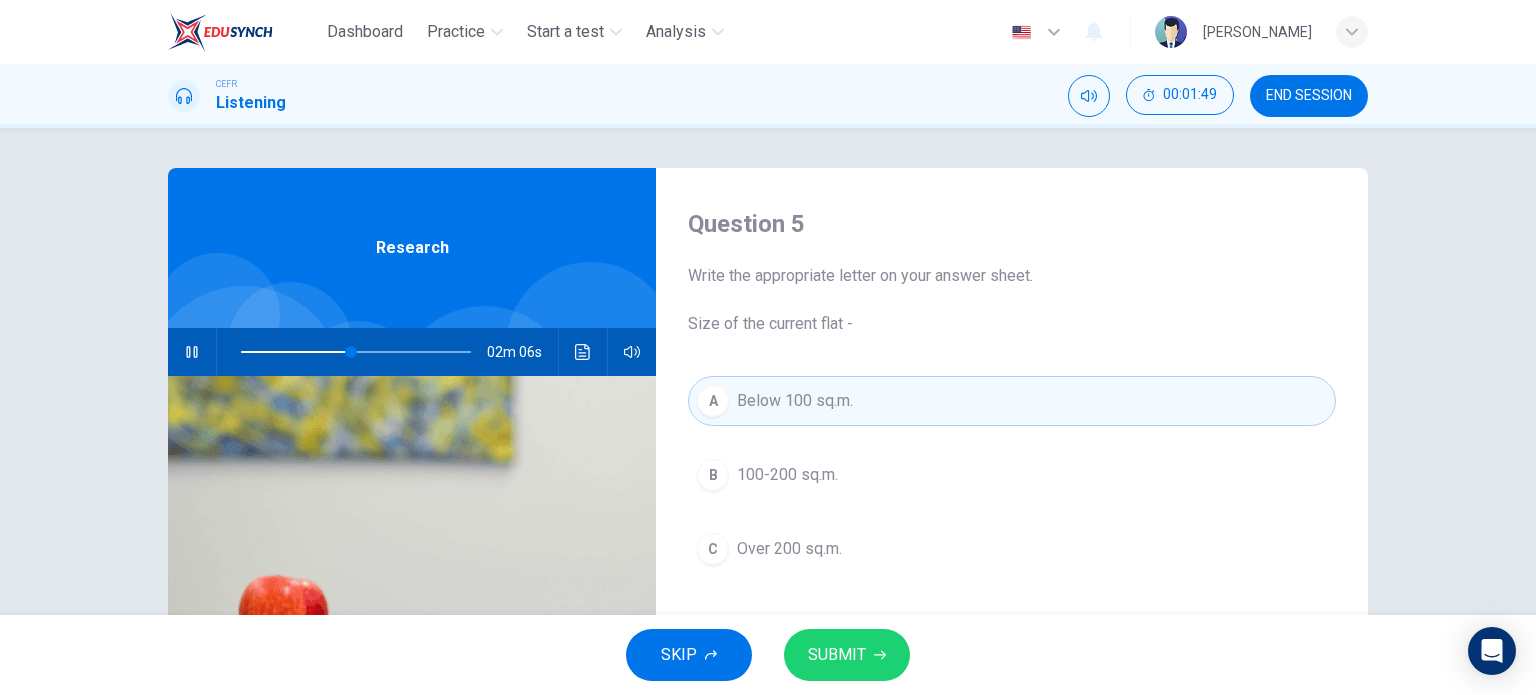 click on "SUBMIT" at bounding box center [847, 655] 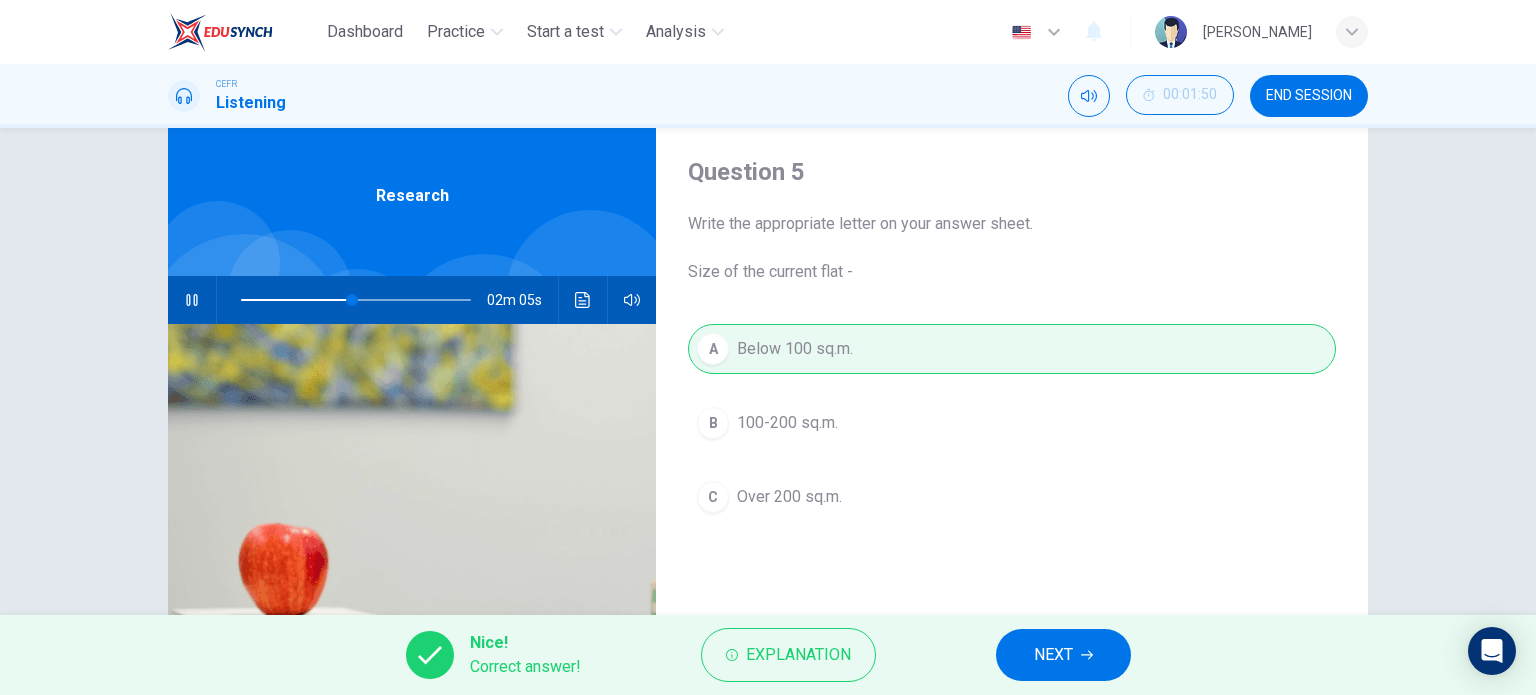 scroll, scrollTop: 100, scrollLeft: 0, axis: vertical 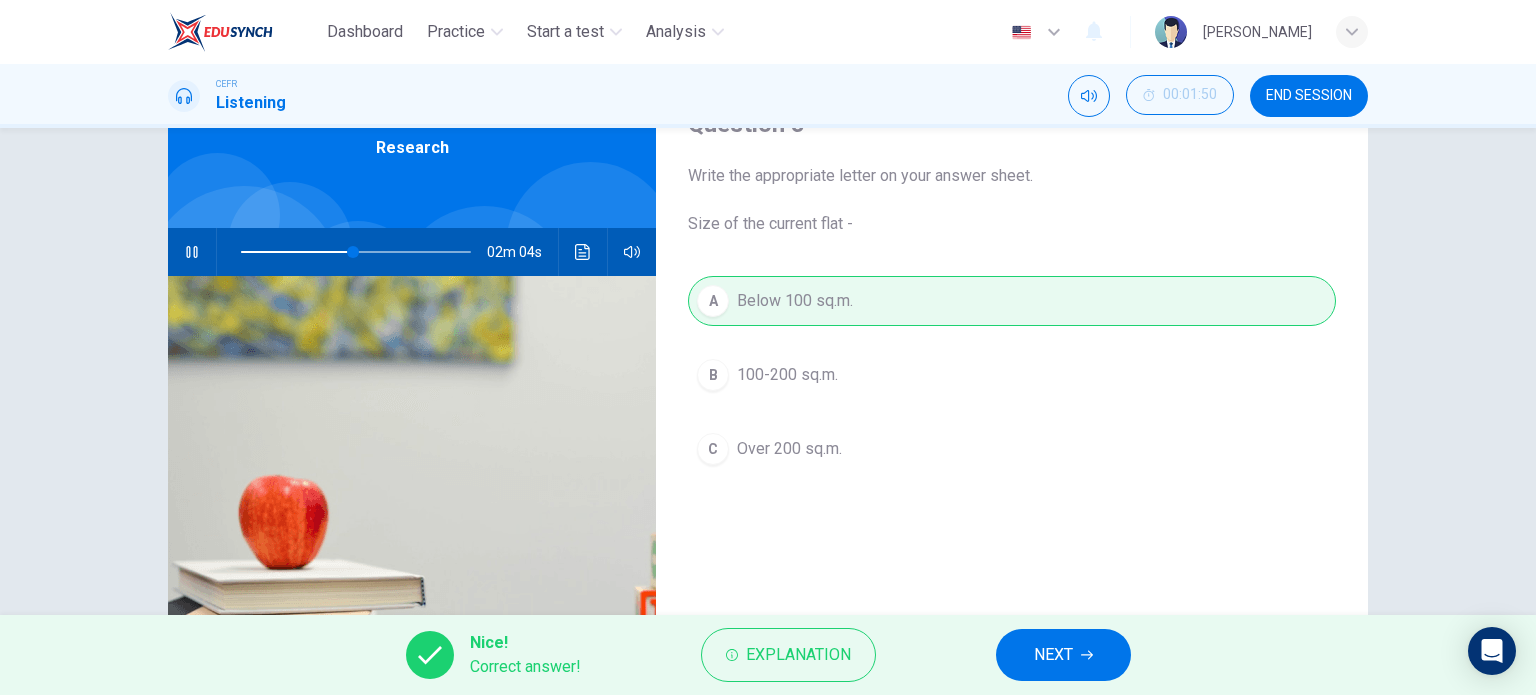 click on "NEXT" at bounding box center (1063, 655) 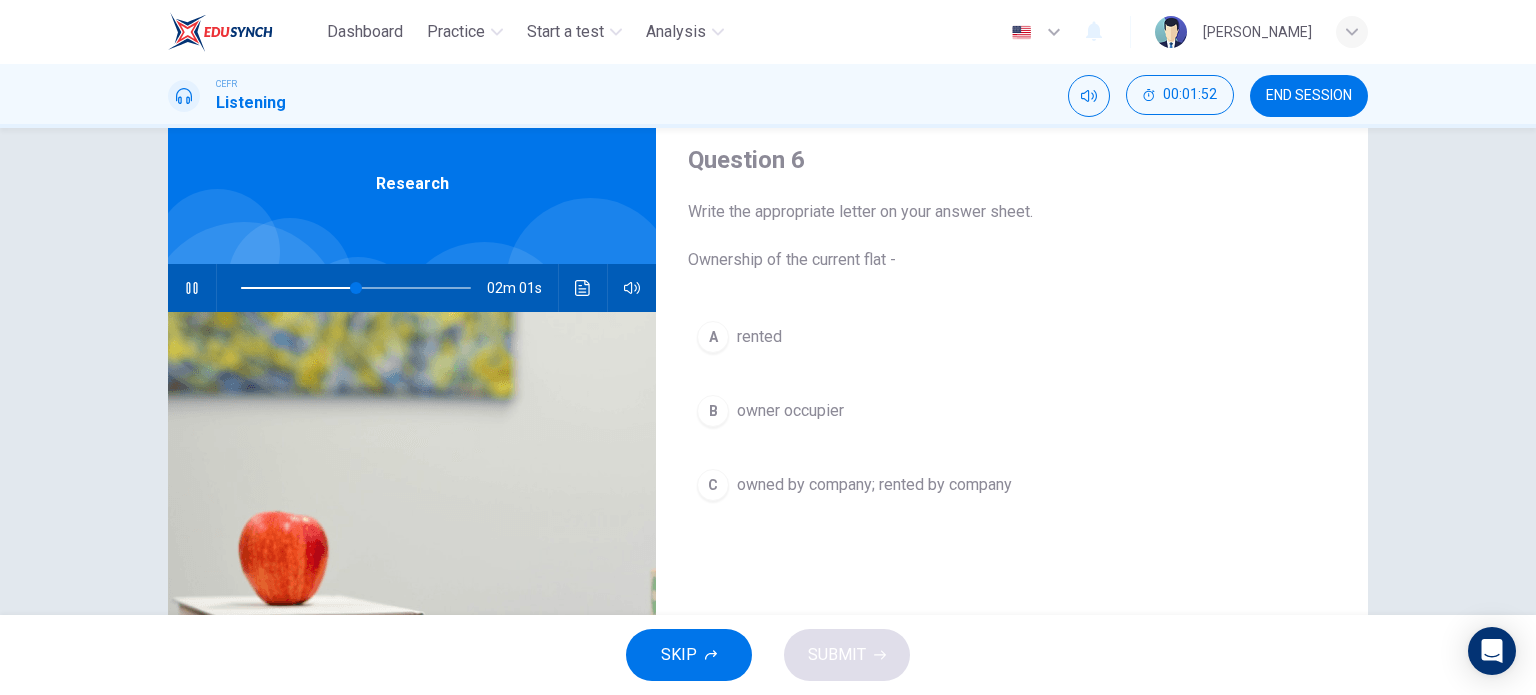 scroll, scrollTop: 100, scrollLeft: 0, axis: vertical 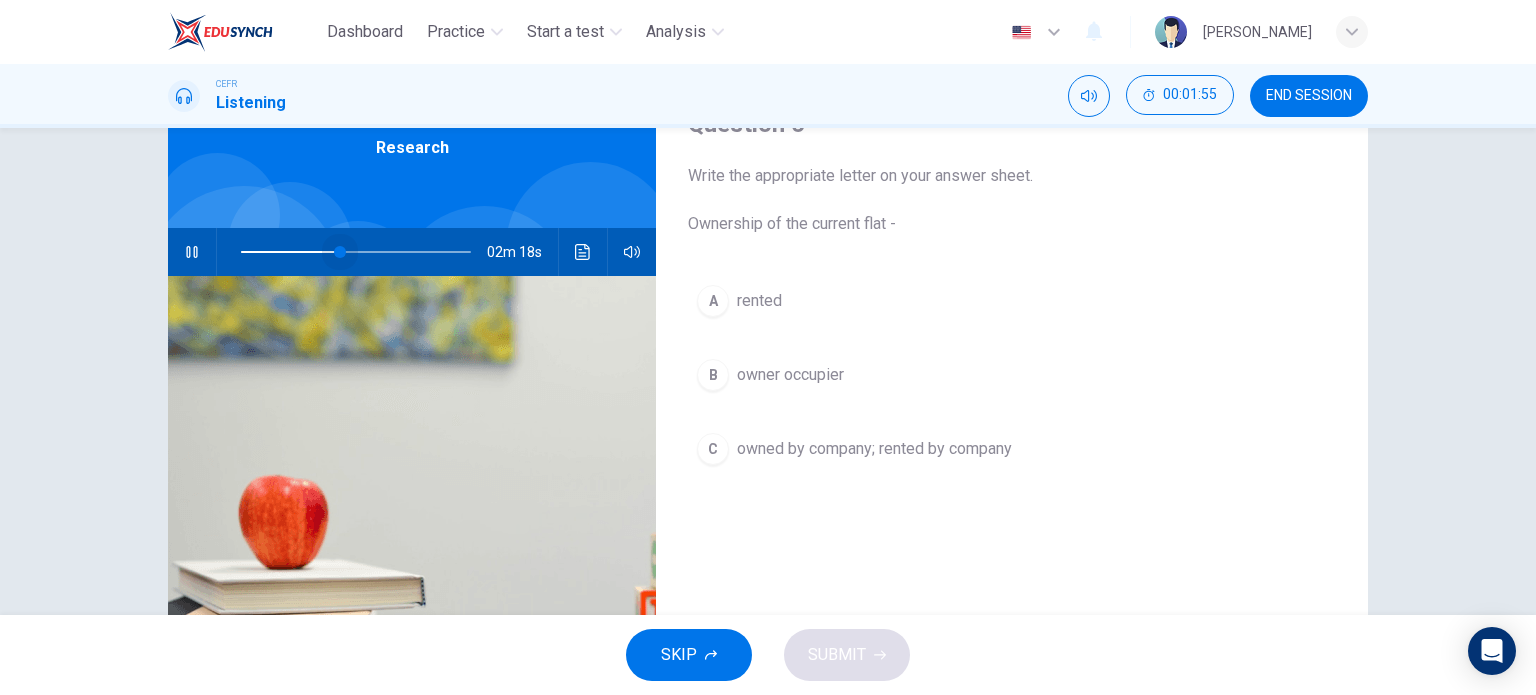 click at bounding box center (340, 252) 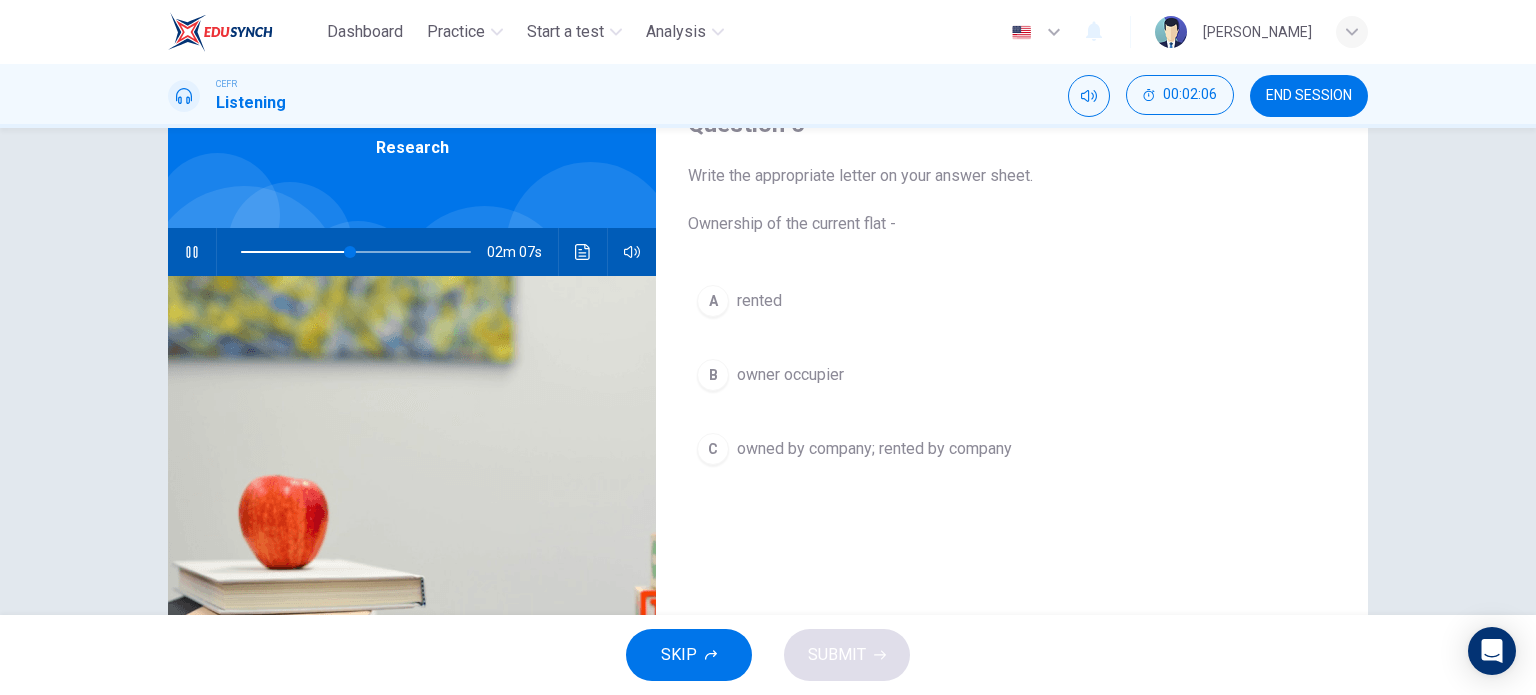 click on "rented" at bounding box center (759, 301) 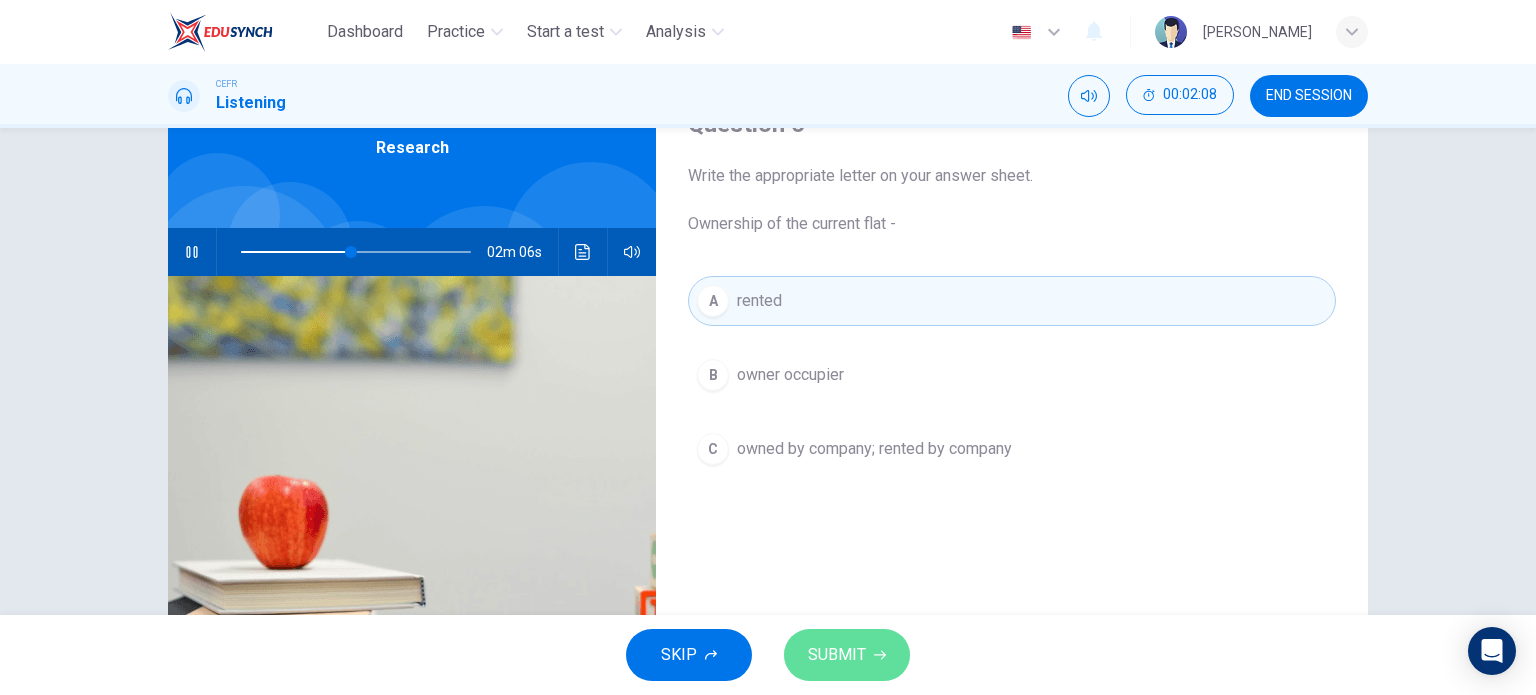 click 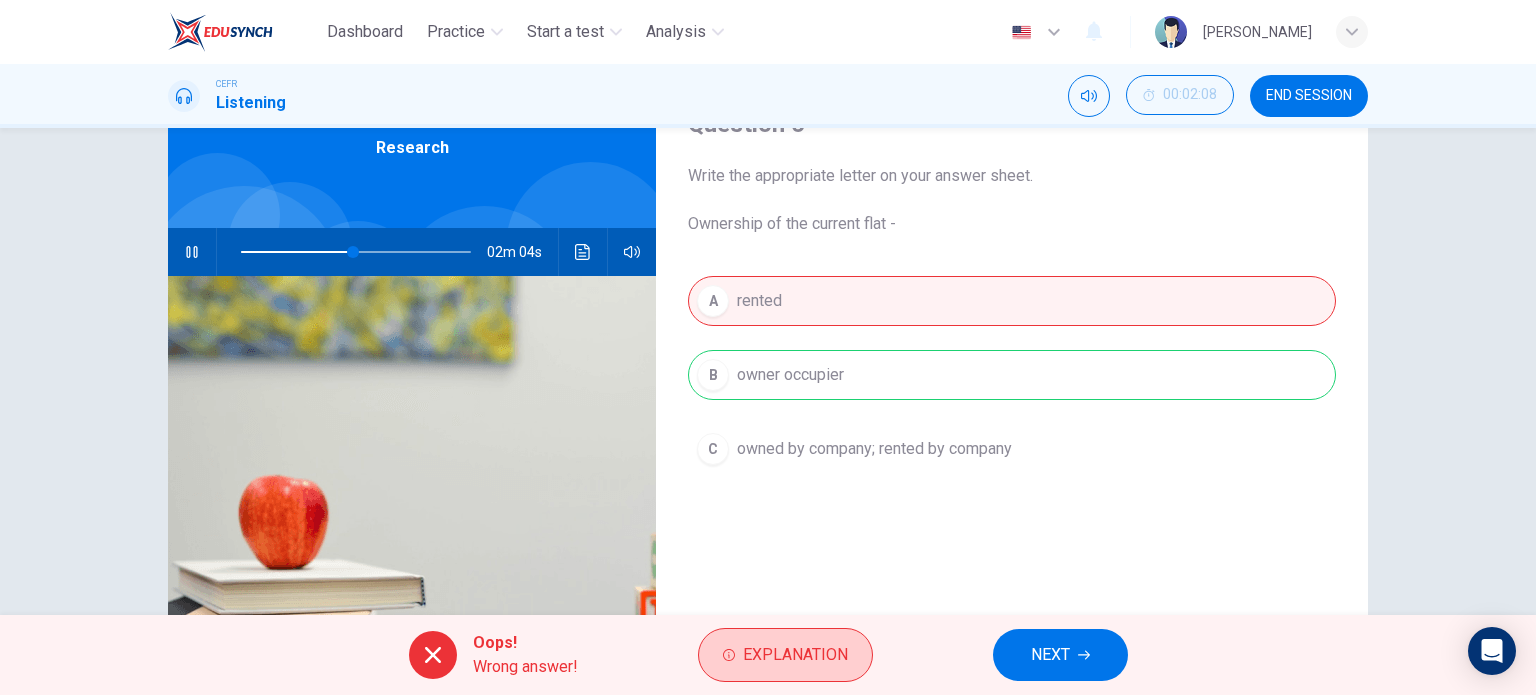 click on "Explanation" at bounding box center (795, 655) 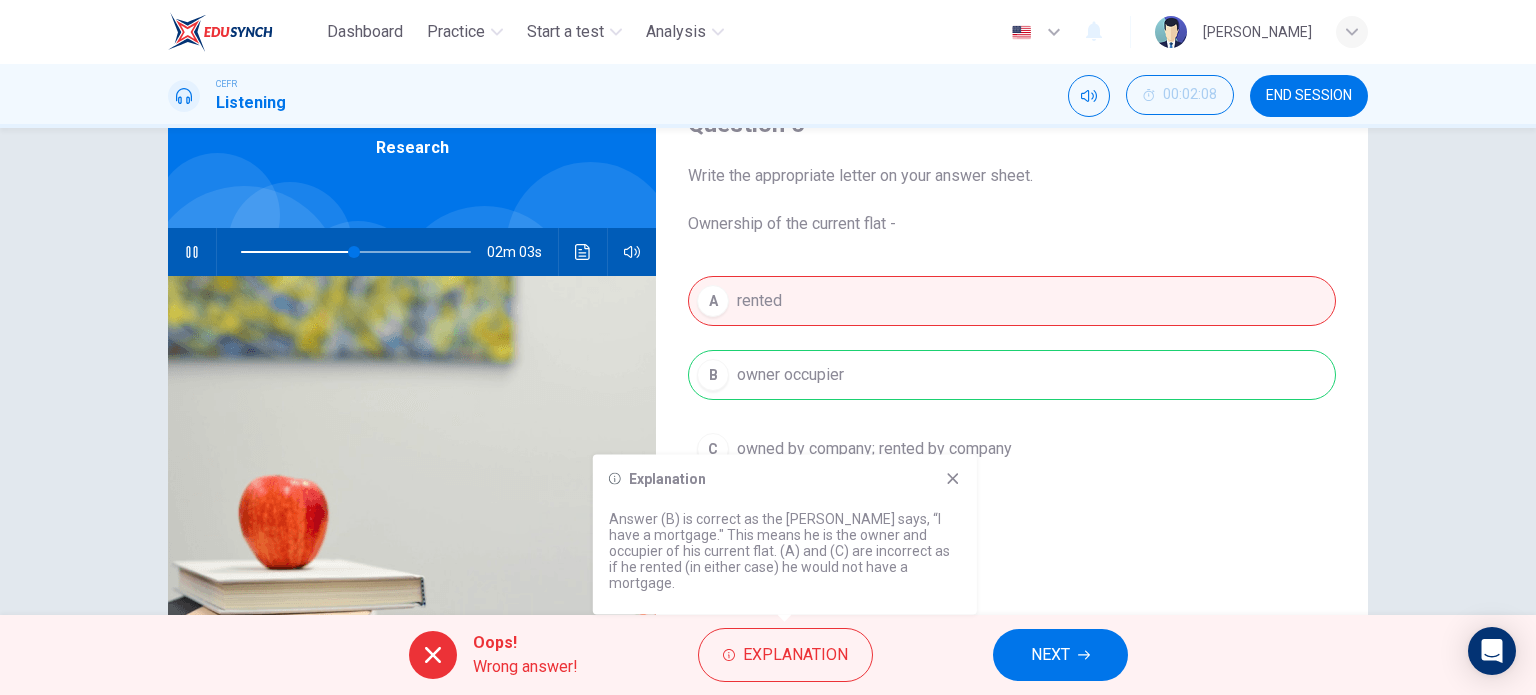drag, startPoint x: 948, startPoint y: 502, endPoint x: 1052, endPoint y: 619, distance: 156.54073 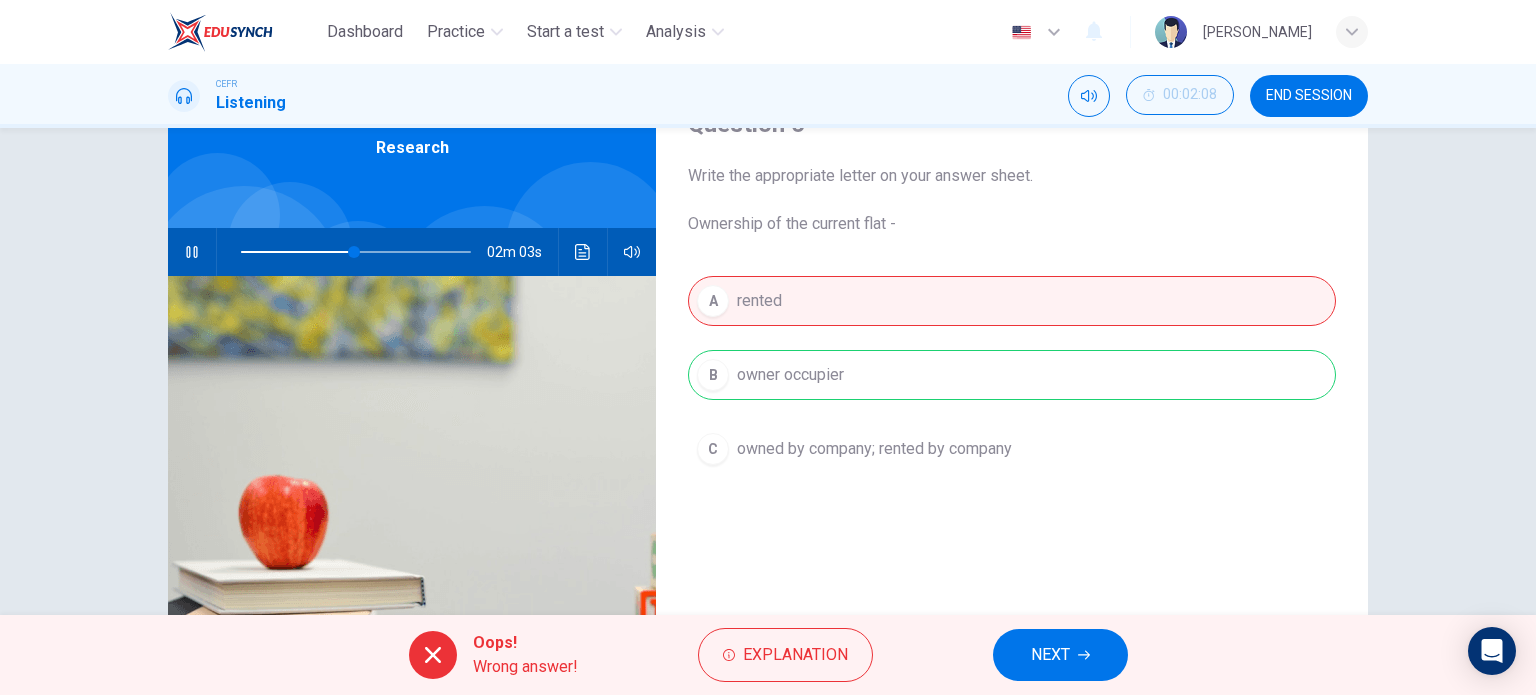 click on "NEXT" at bounding box center [1060, 655] 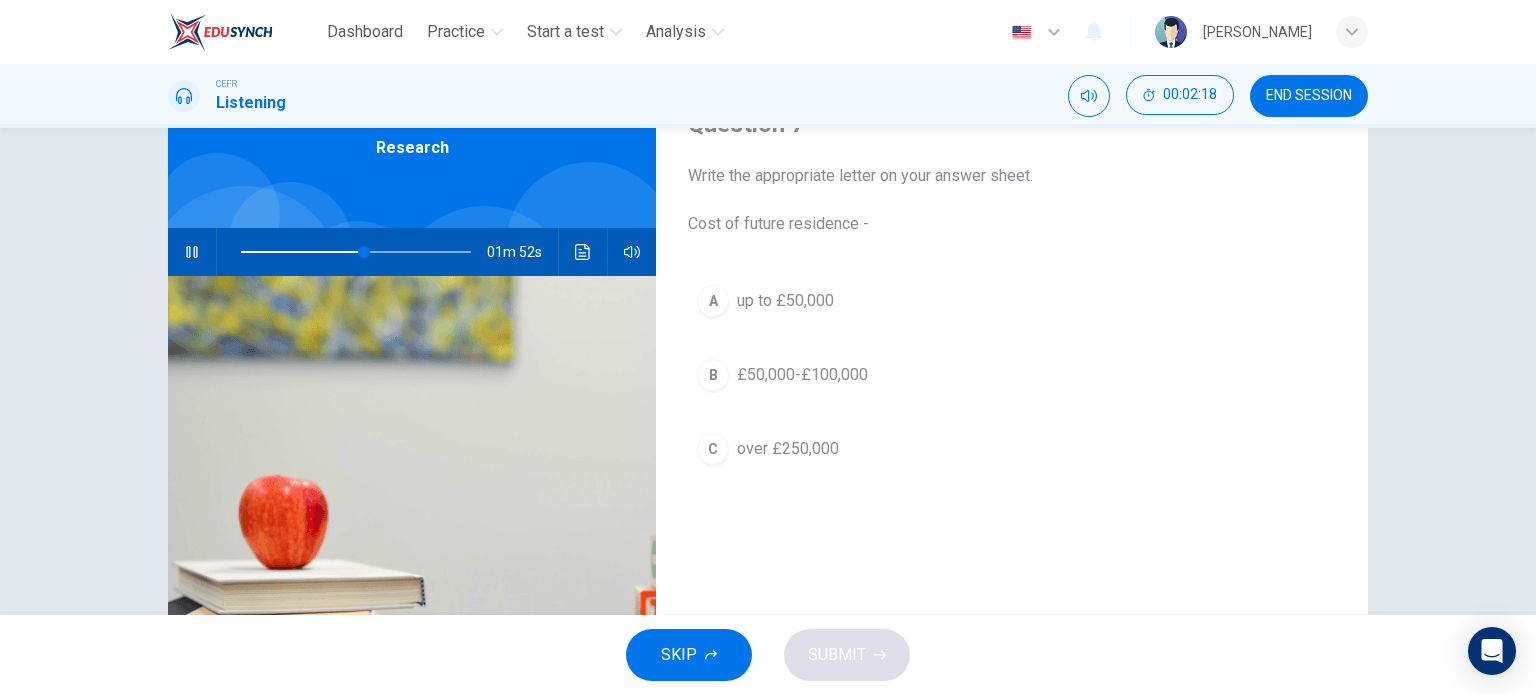 click on "B £50,000-£100,000" at bounding box center [1012, 375] 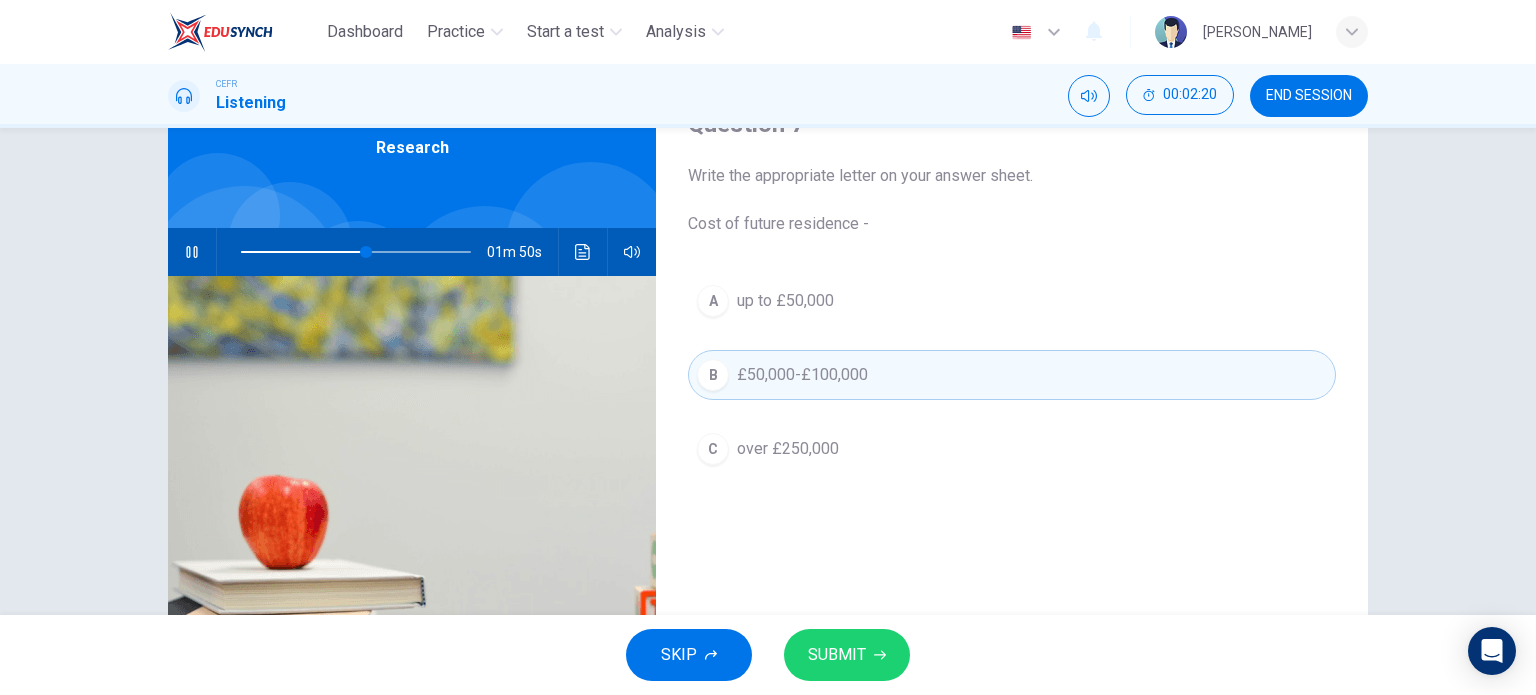 click on "SUBMIT" at bounding box center [837, 655] 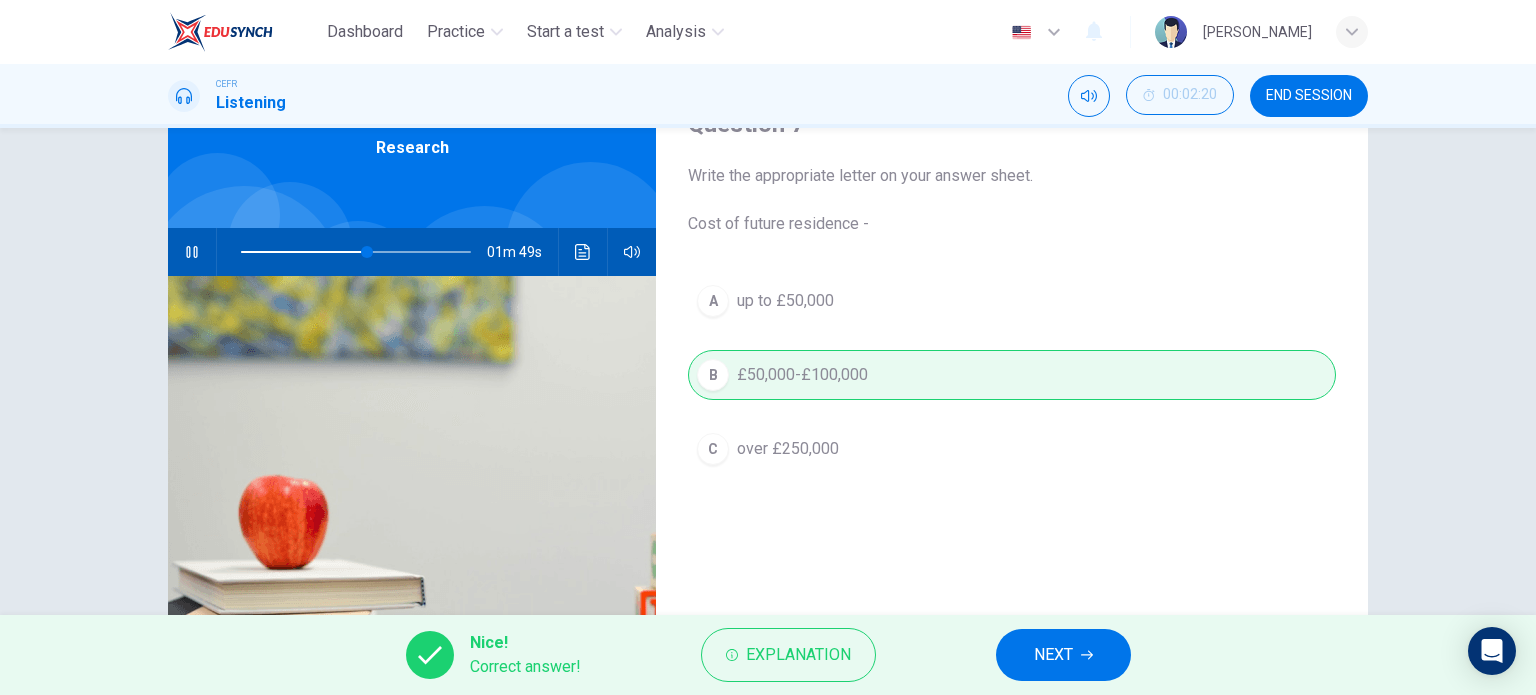 click on "NEXT" at bounding box center (1063, 655) 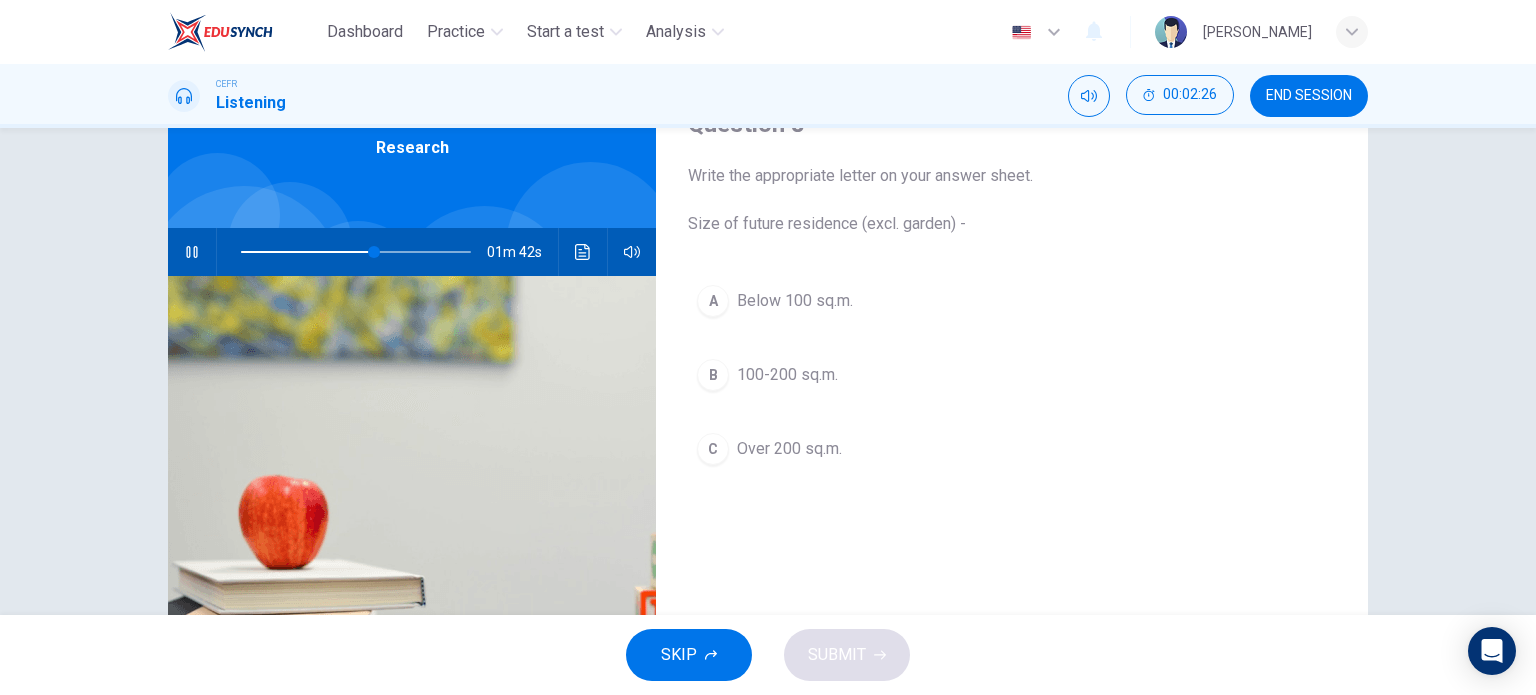 click on "100-200 sq.m." at bounding box center (787, 375) 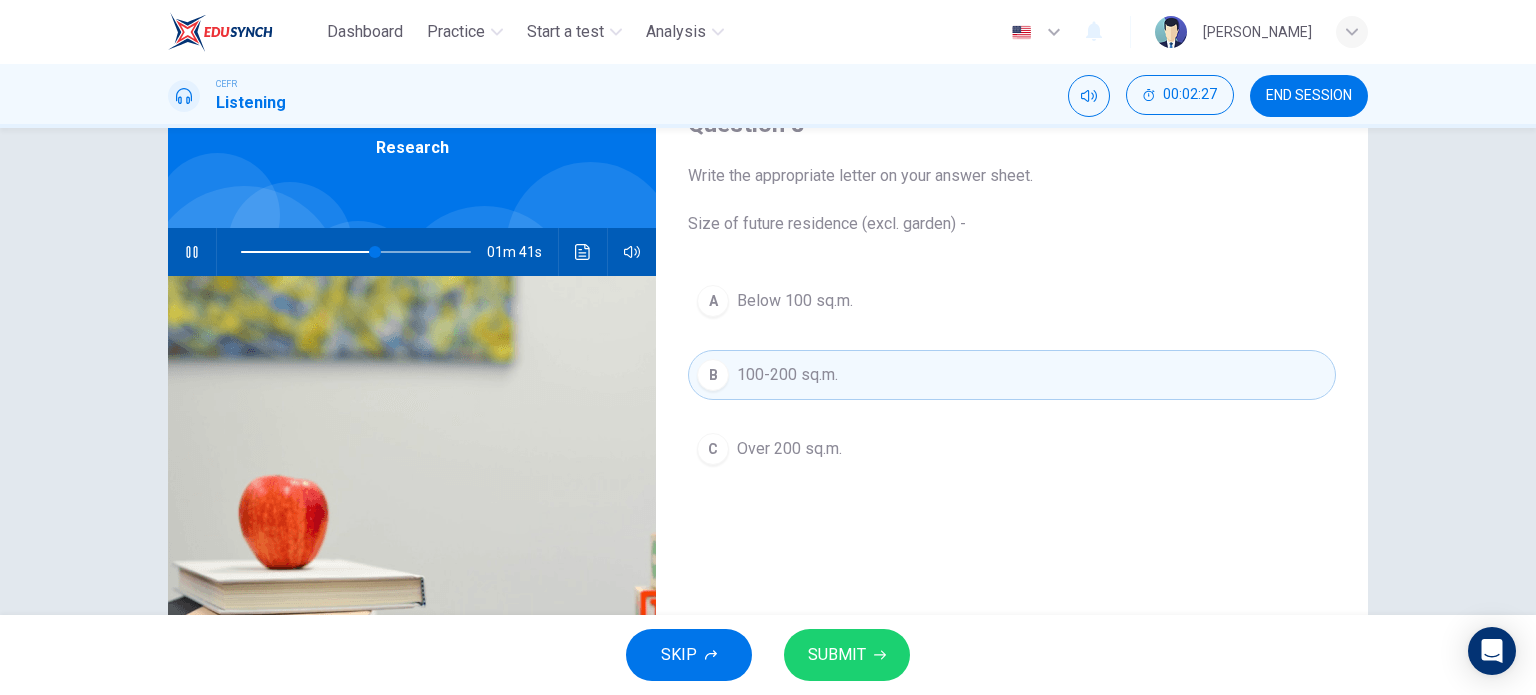 click on "SUBMIT" at bounding box center [847, 655] 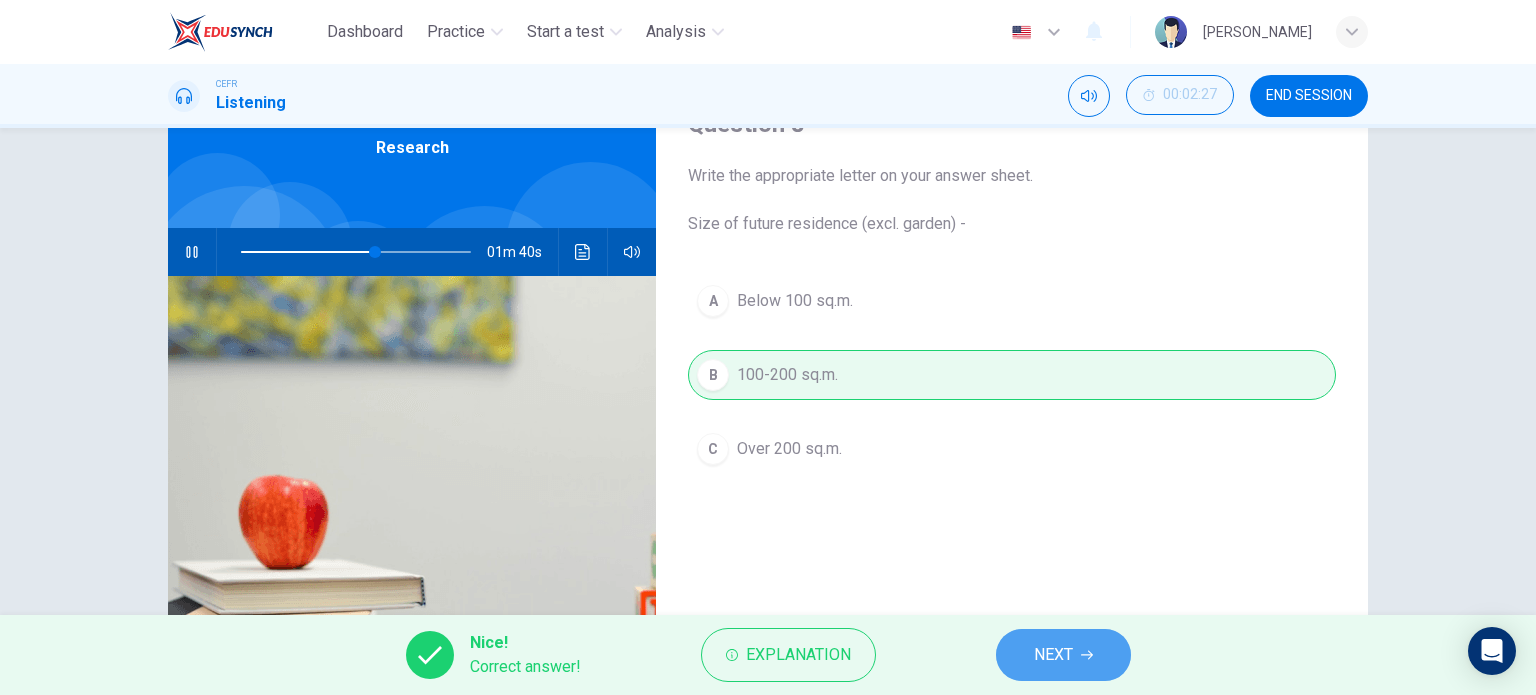 click on "NEXT" at bounding box center [1053, 655] 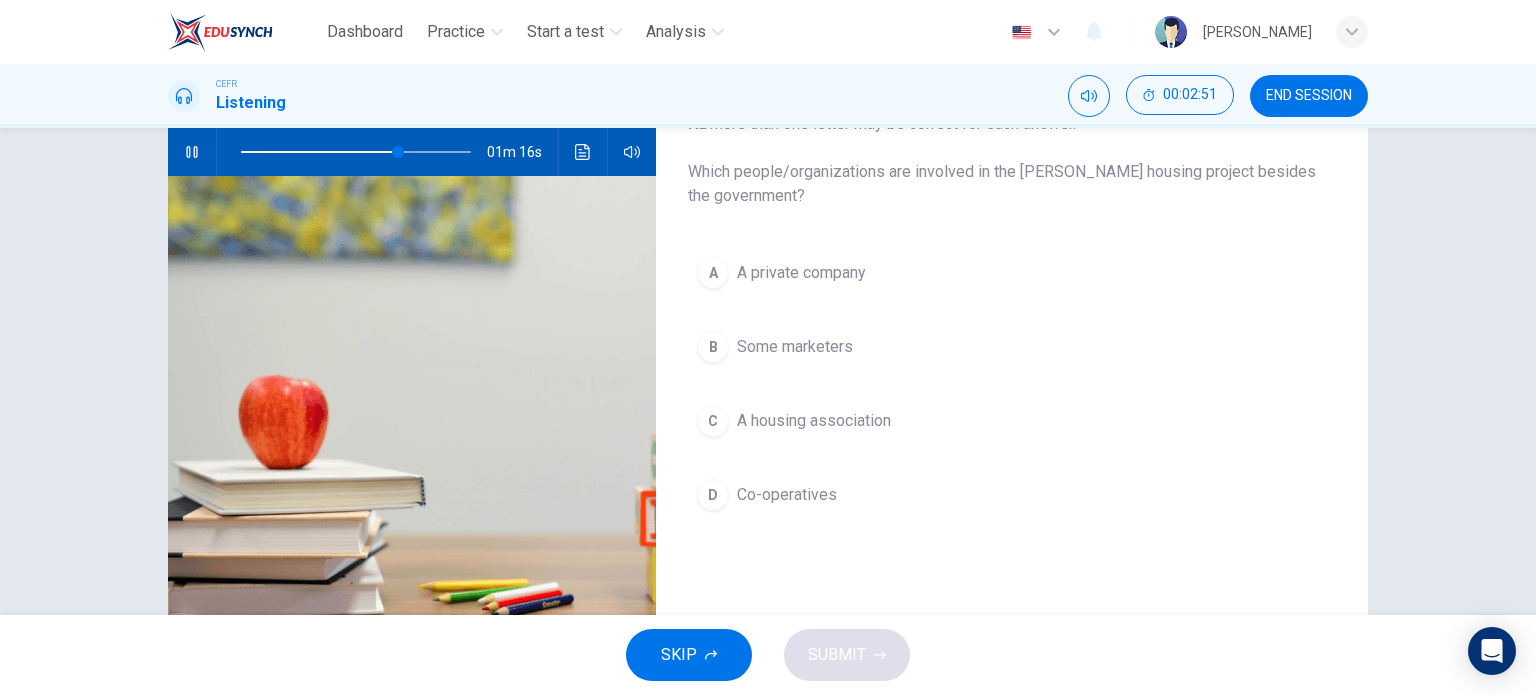 scroll, scrollTop: 100, scrollLeft: 0, axis: vertical 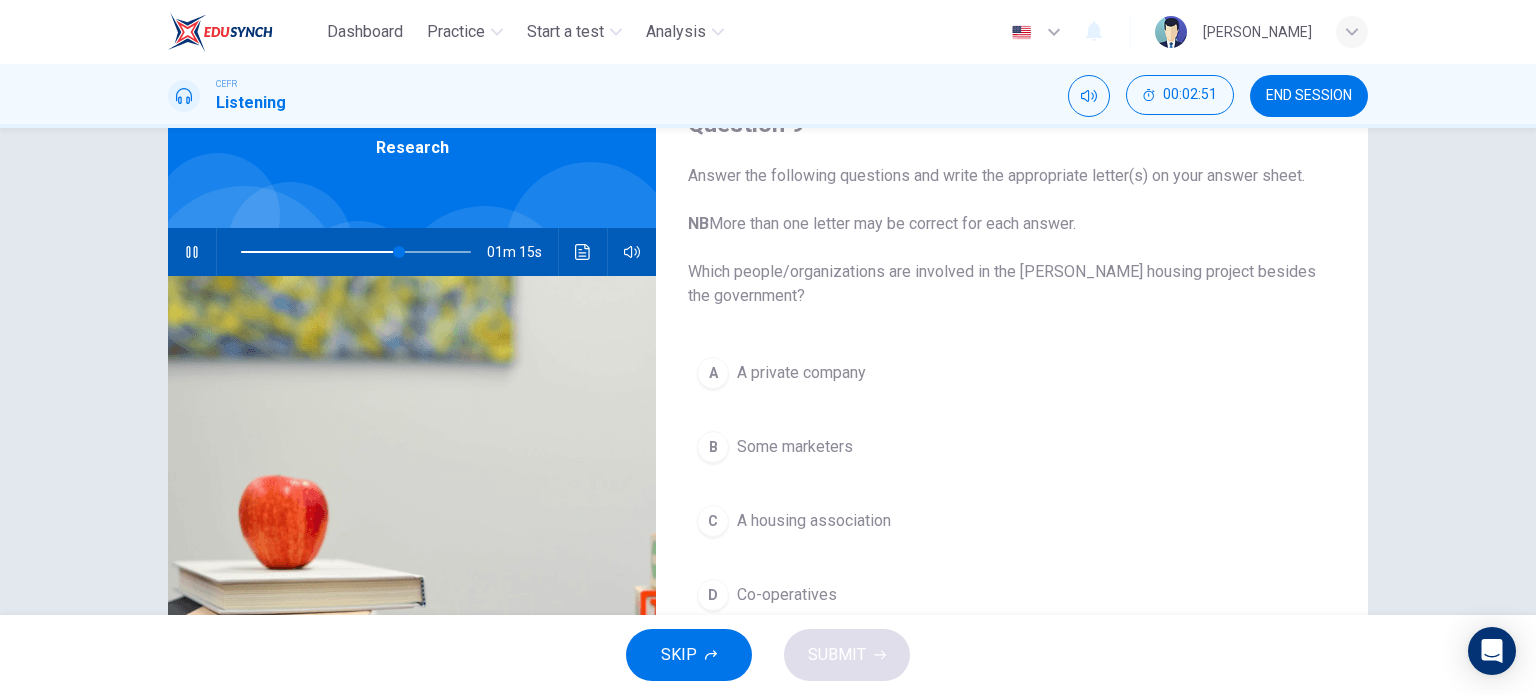 click on "A private company" at bounding box center [801, 373] 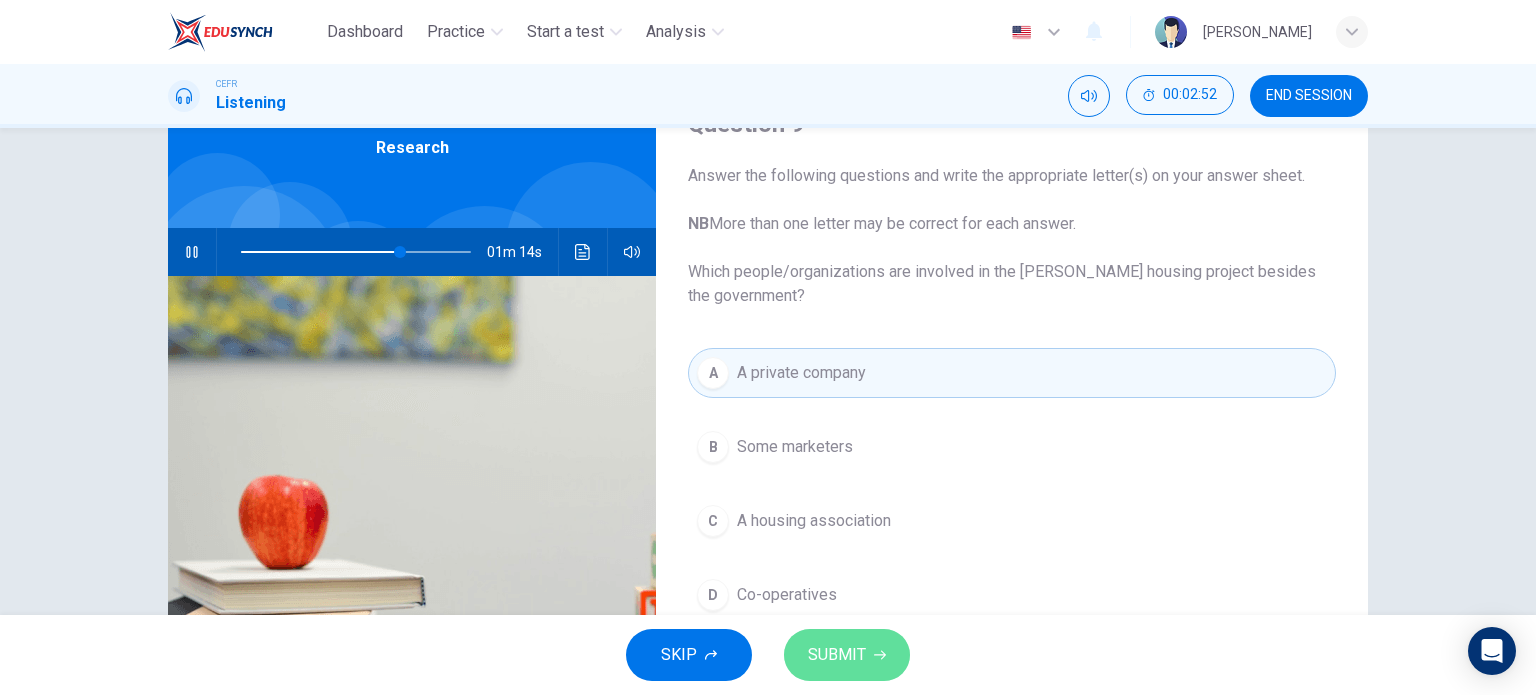 click on "SUBMIT" at bounding box center [837, 655] 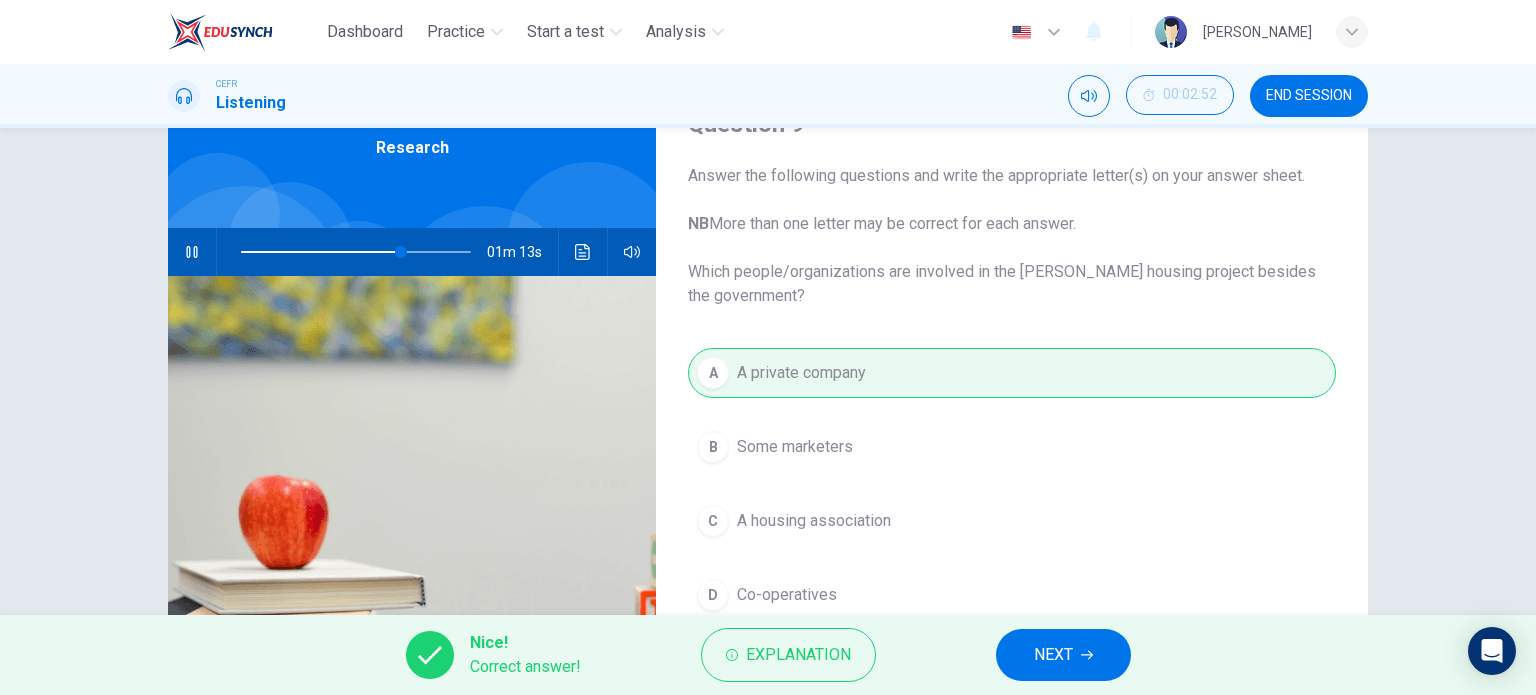 click on "NEXT" at bounding box center [1063, 655] 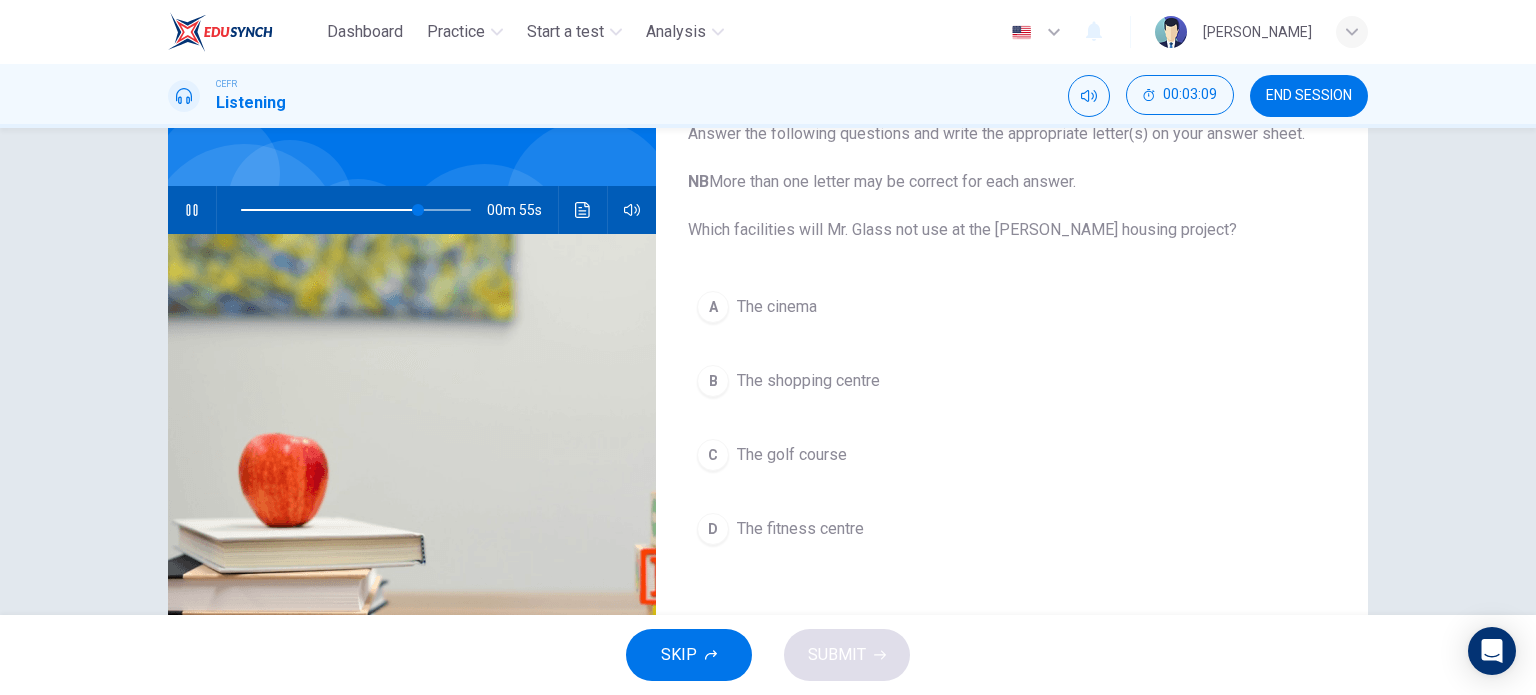 scroll, scrollTop: 188, scrollLeft: 0, axis: vertical 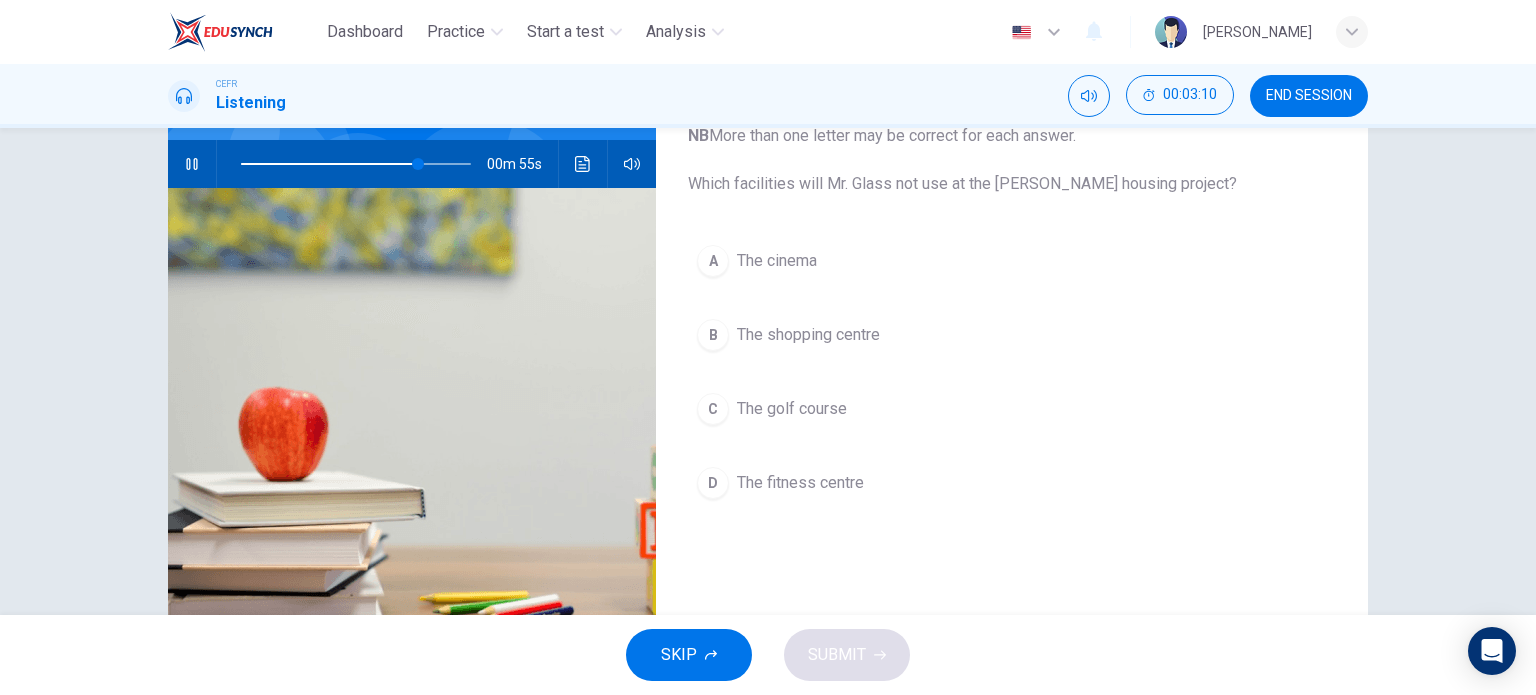 click on "The cinema" at bounding box center [777, 261] 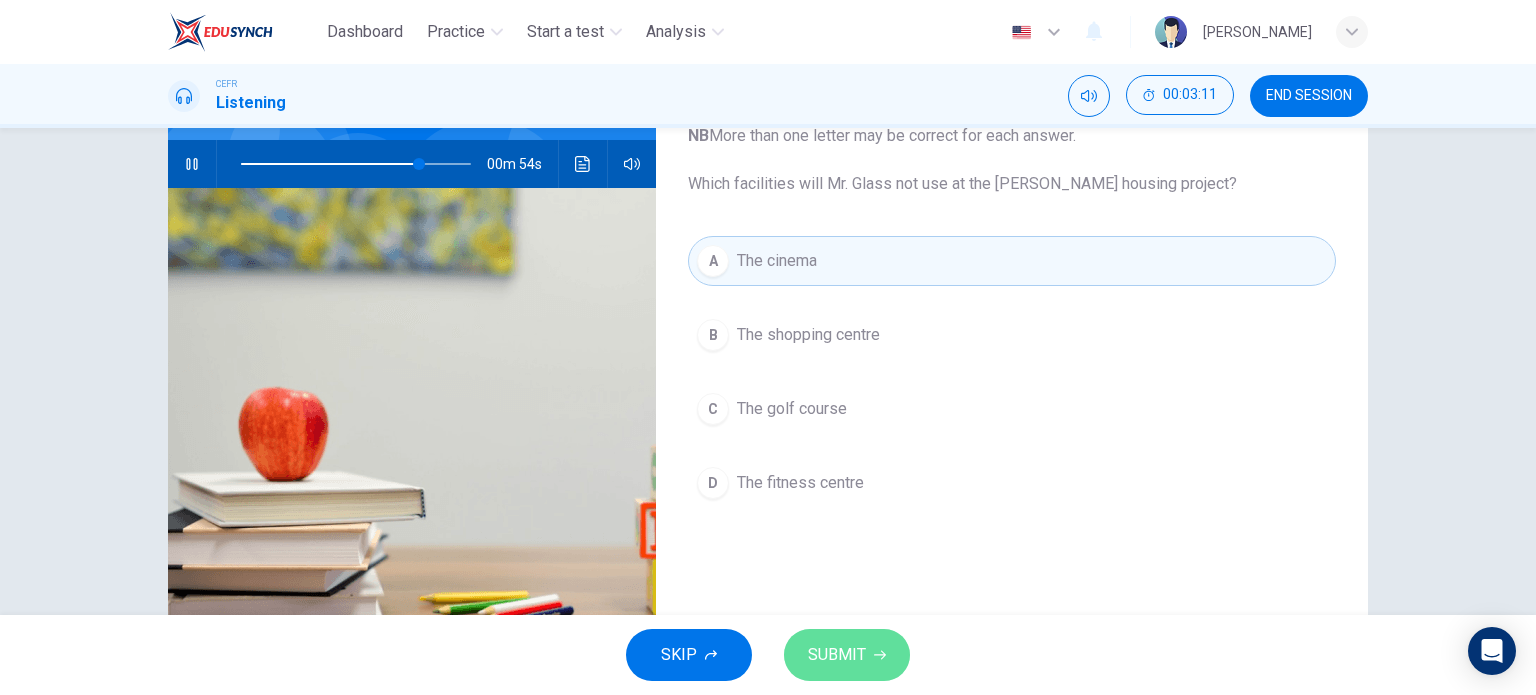 click on "SUBMIT" at bounding box center (837, 655) 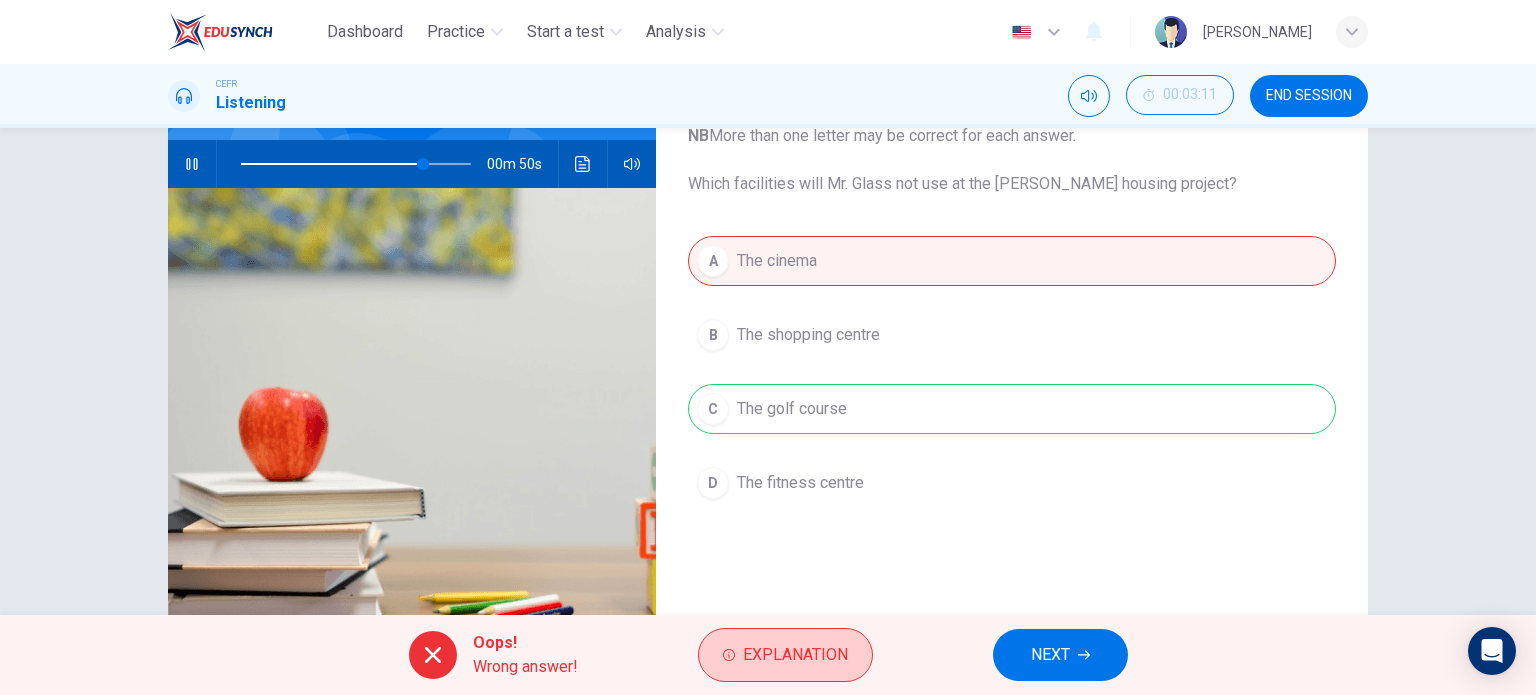 type on "79" 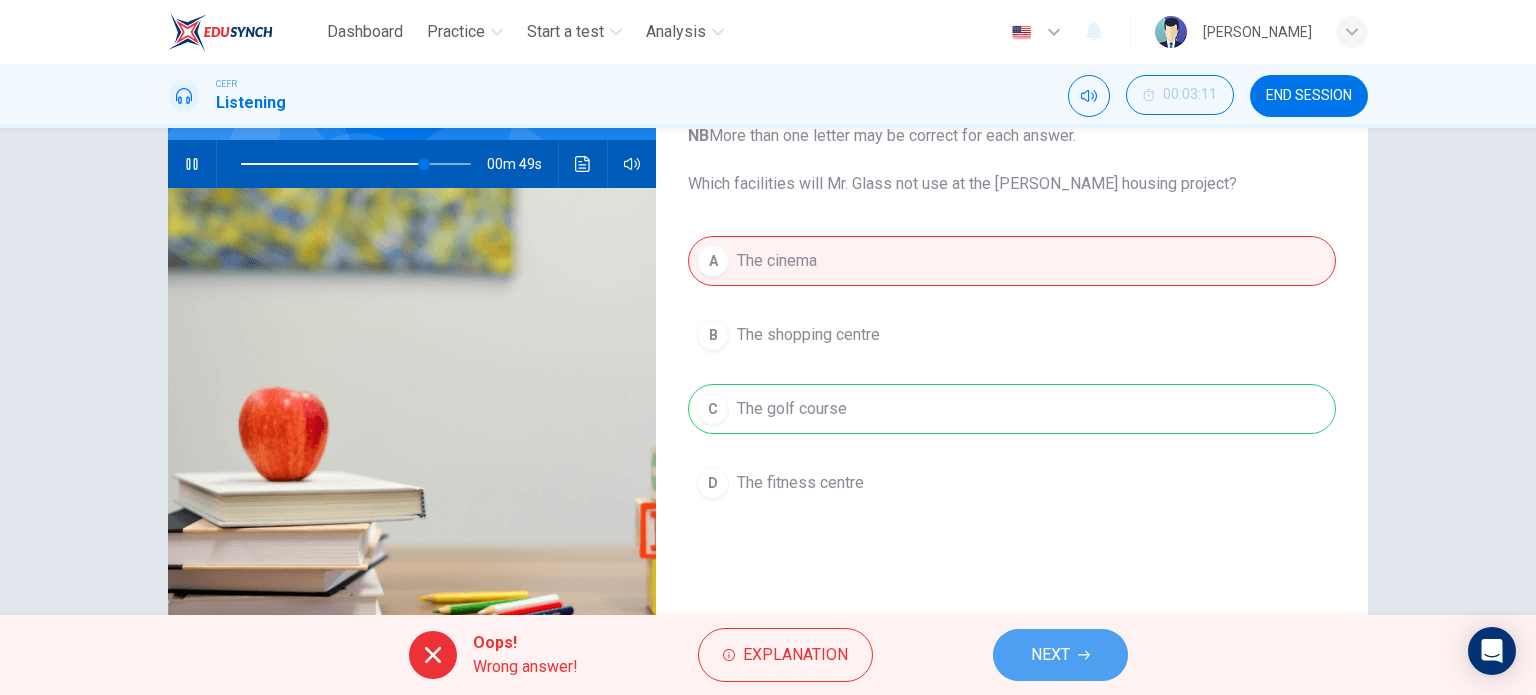 click on "NEXT" at bounding box center [1050, 655] 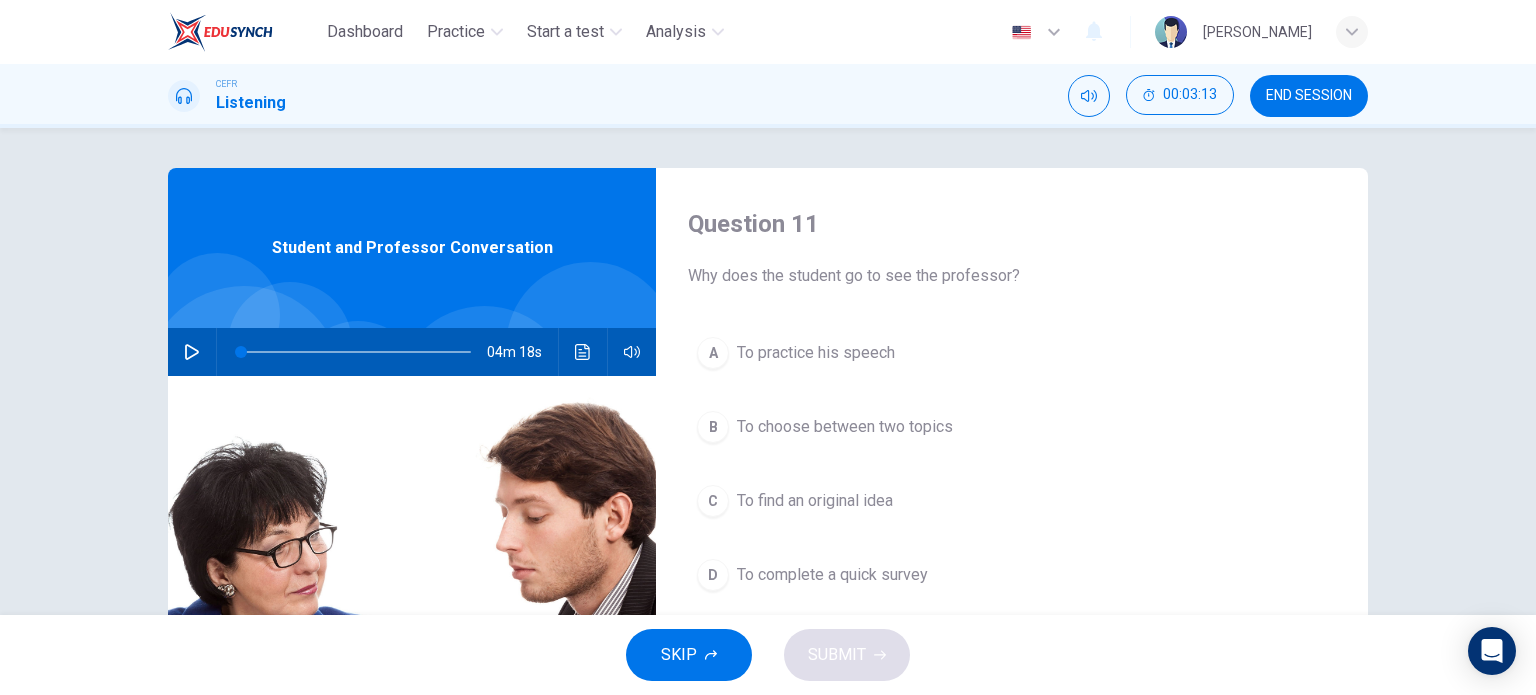 scroll, scrollTop: 0, scrollLeft: 0, axis: both 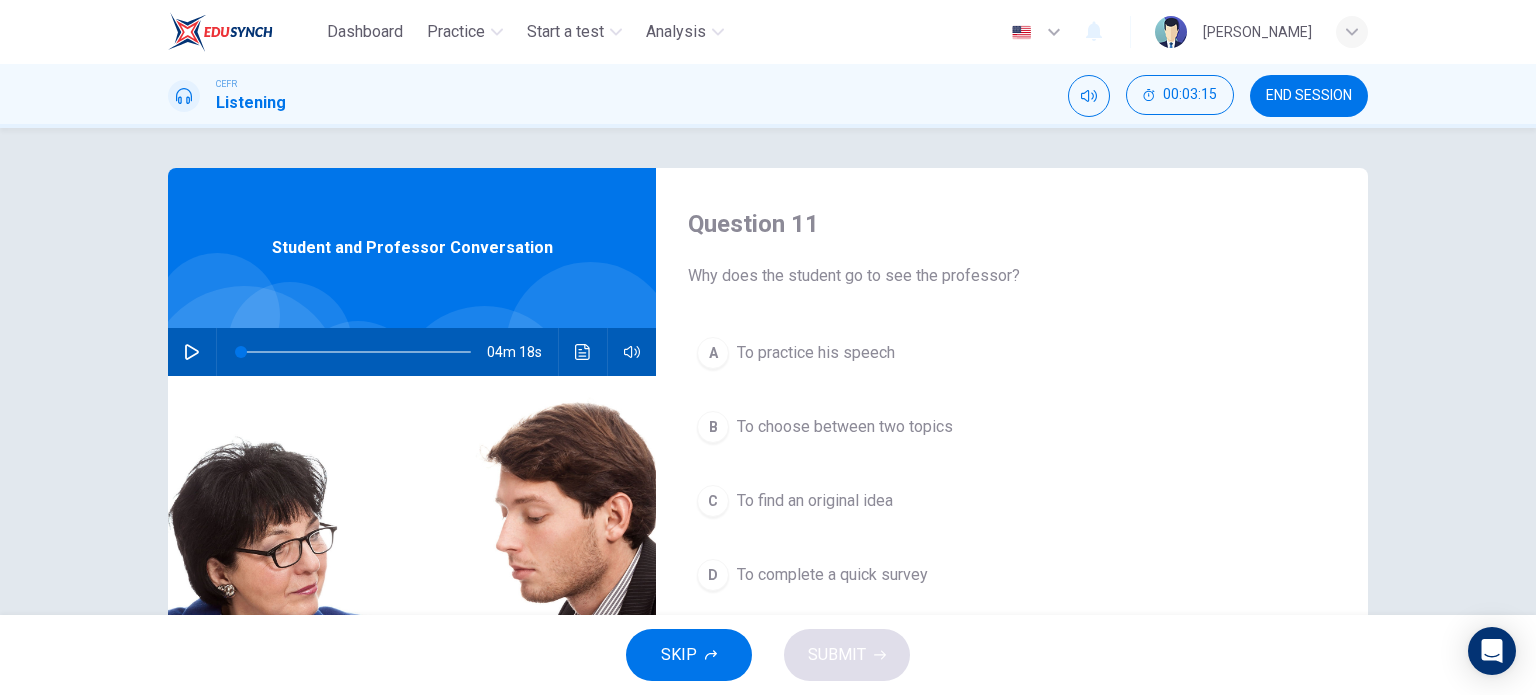 click on "END SESSION" at bounding box center [1309, 96] 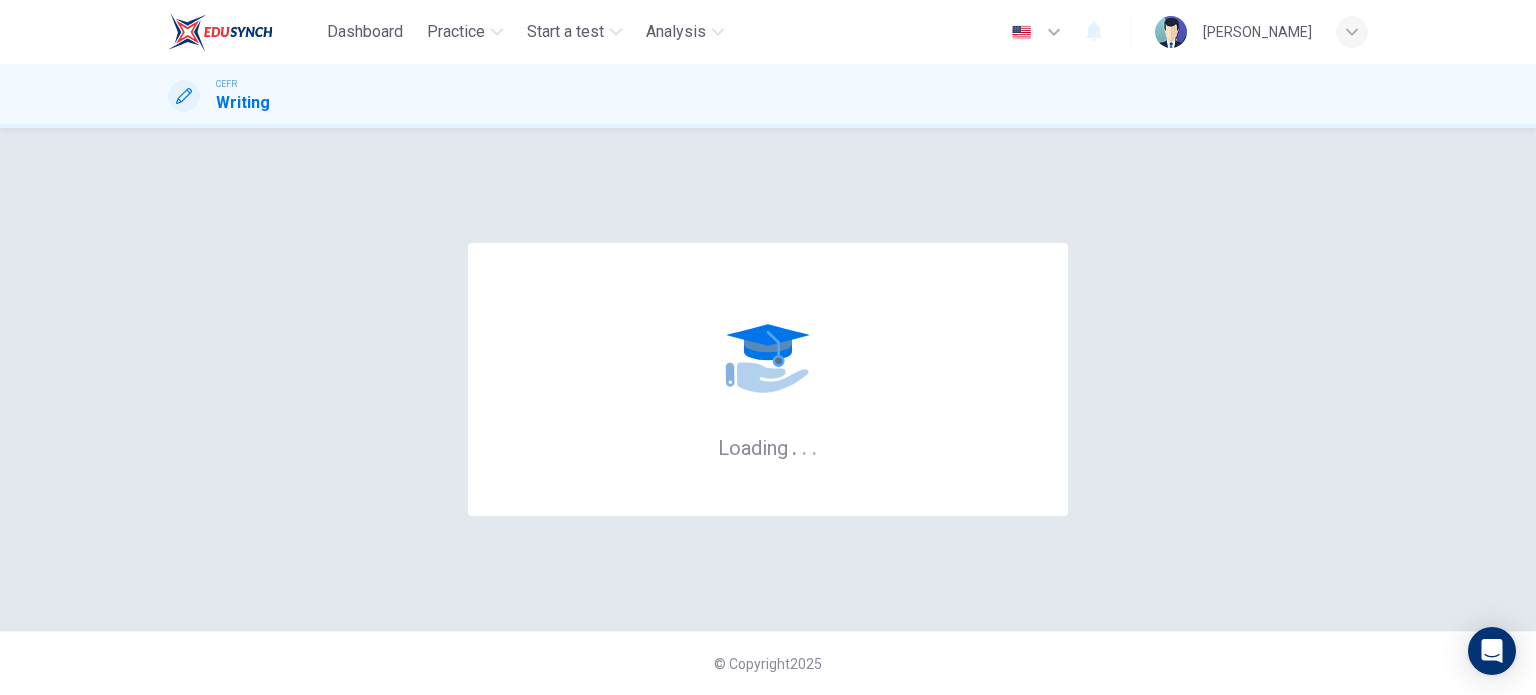 scroll, scrollTop: 0, scrollLeft: 0, axis: both 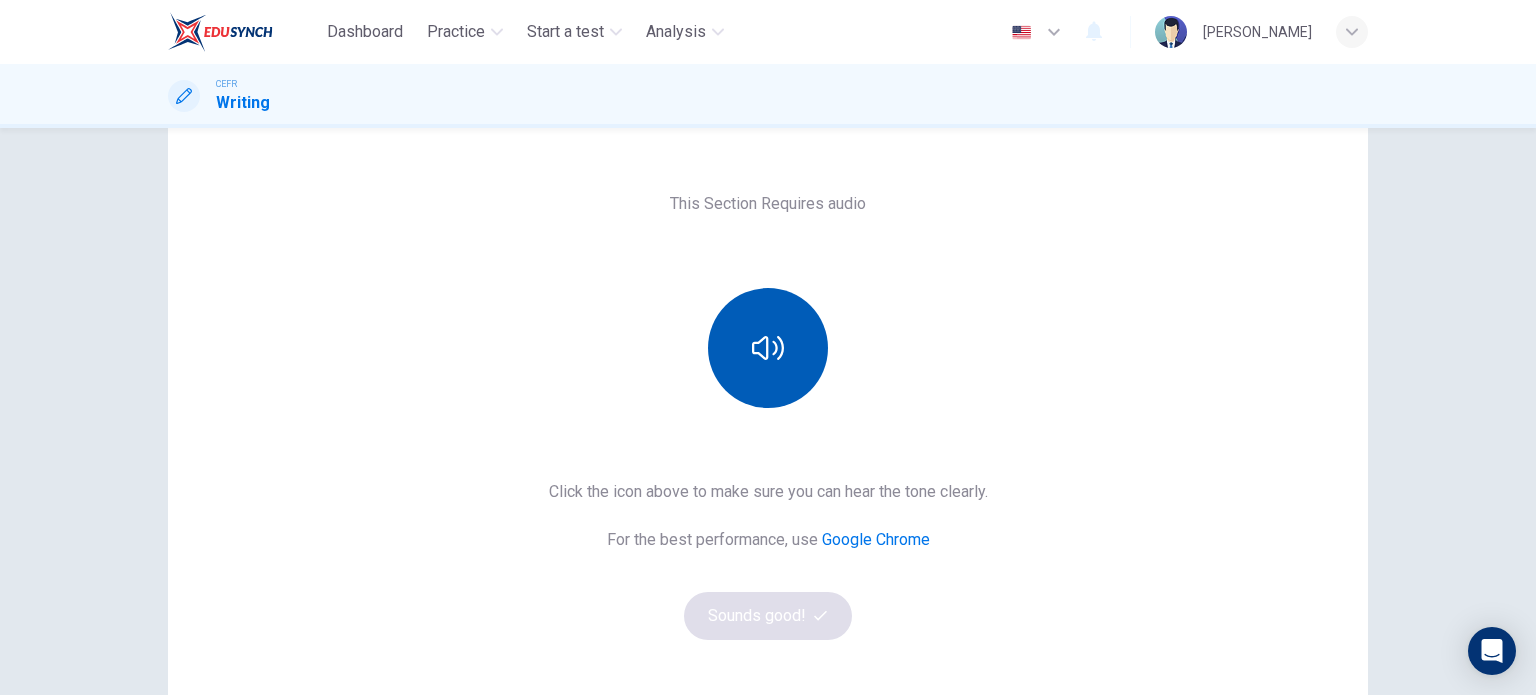 click at bounding box center (768, 348) 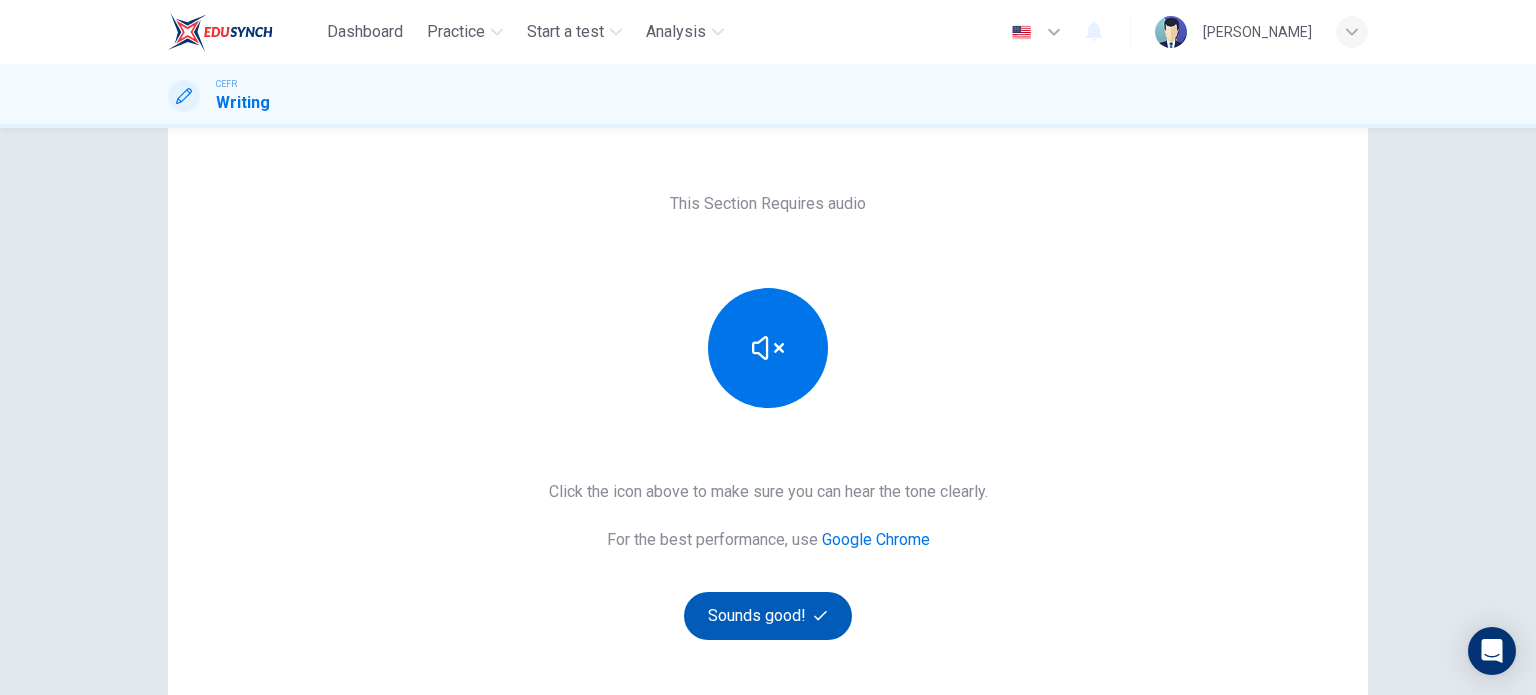 click 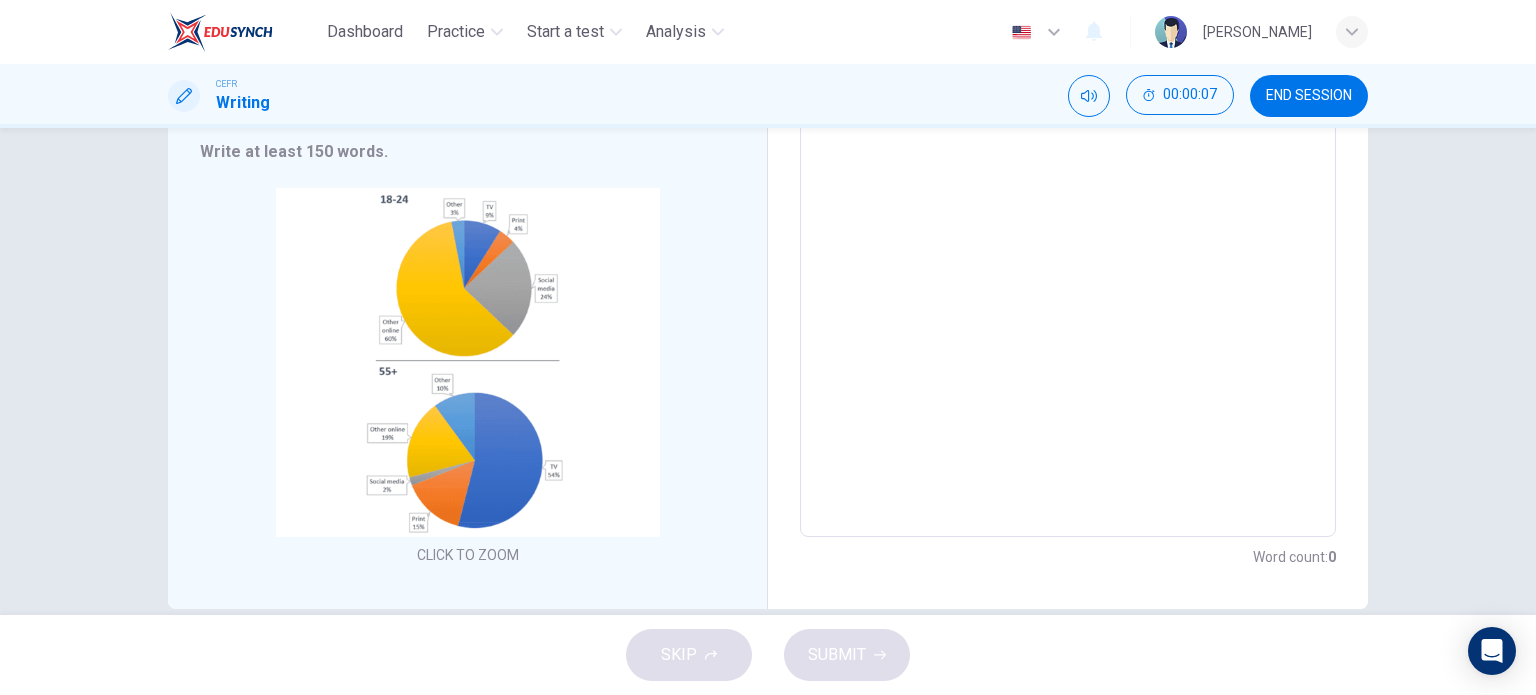 scroll, scrollTop: 300, scrollLeft: 0, axis: vertical 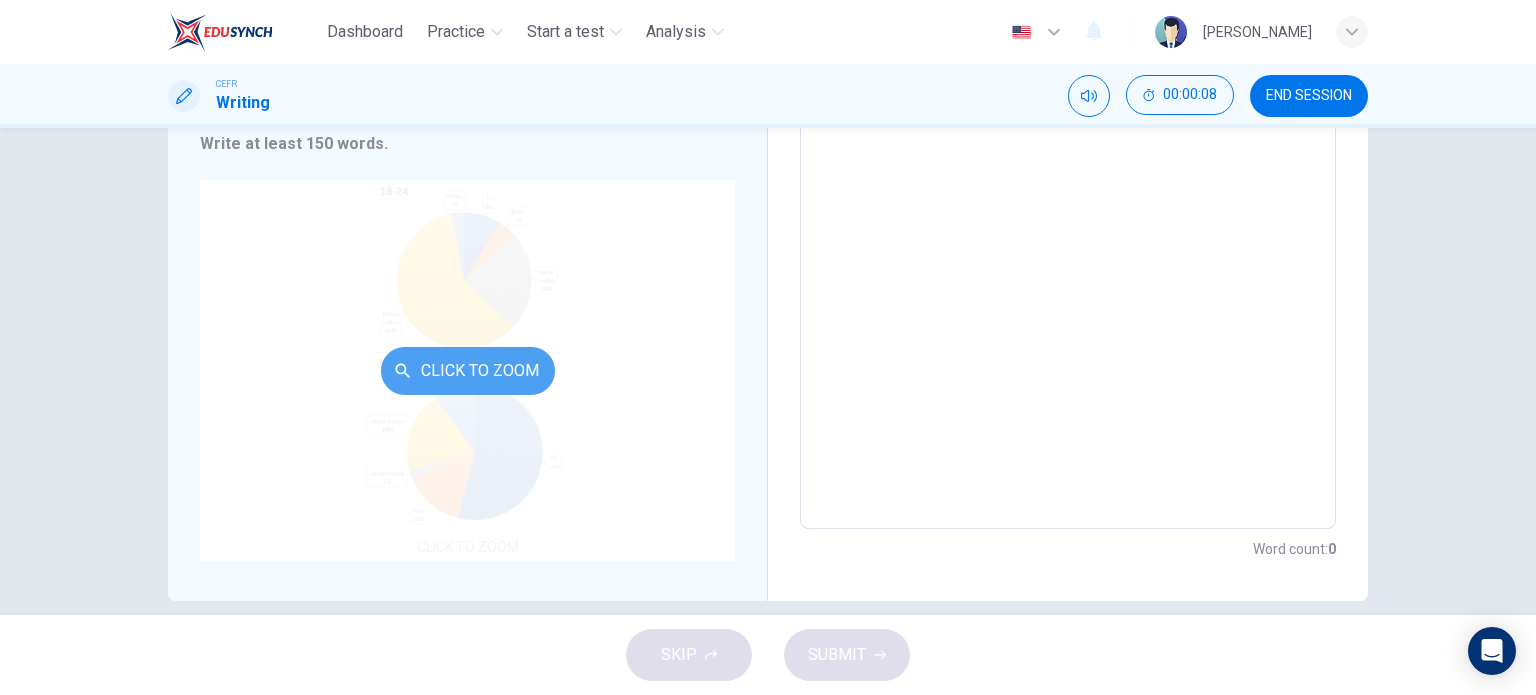 click on "Click to Zoom" at bounding box center (468, 371) 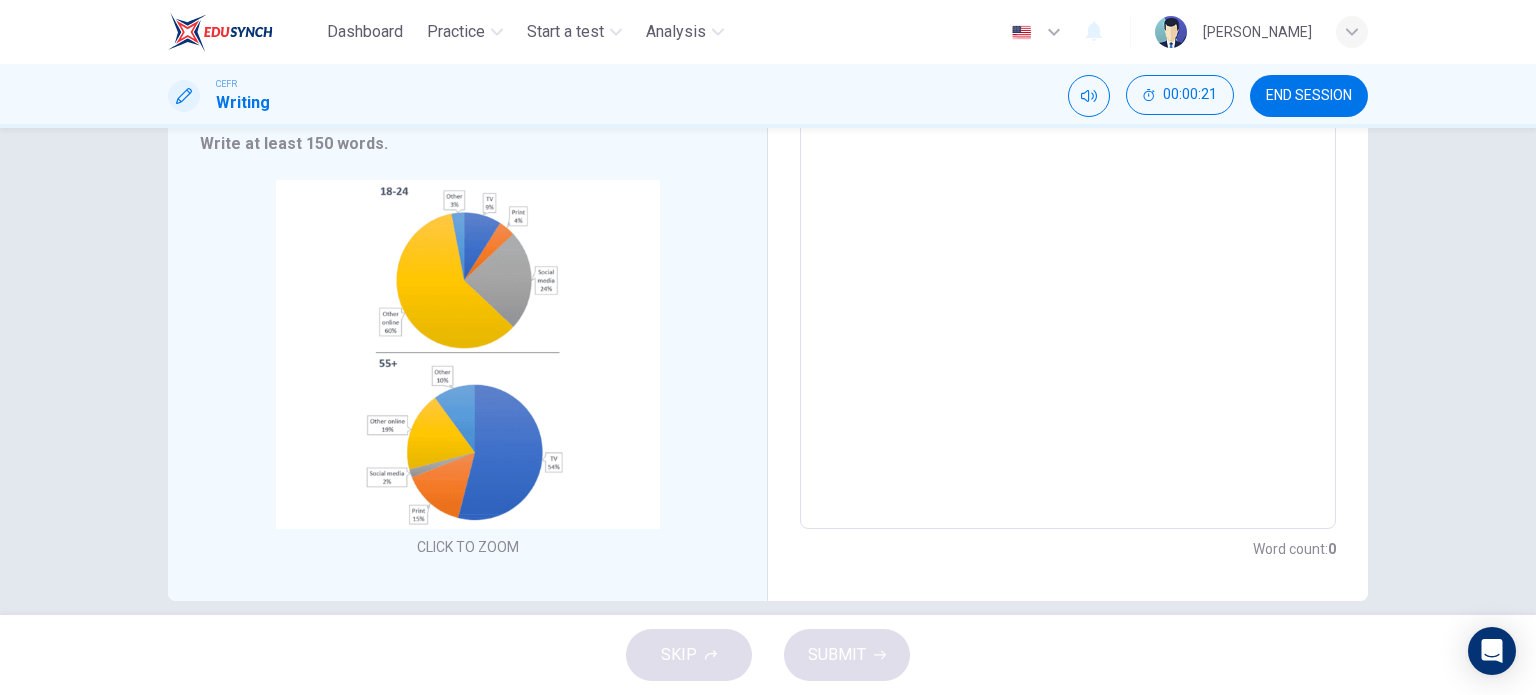 type 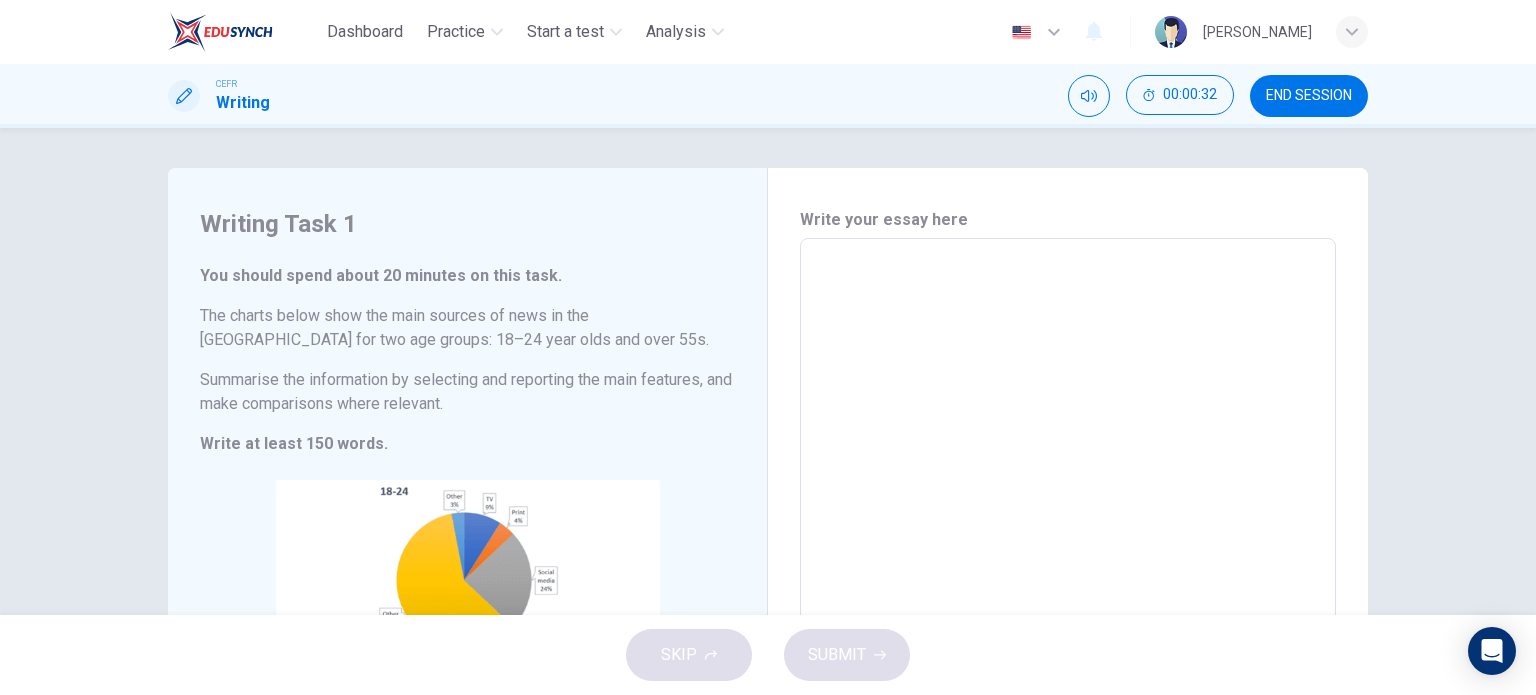 scroll, scrollTop: 0, scrollLeft: 0, axis: both 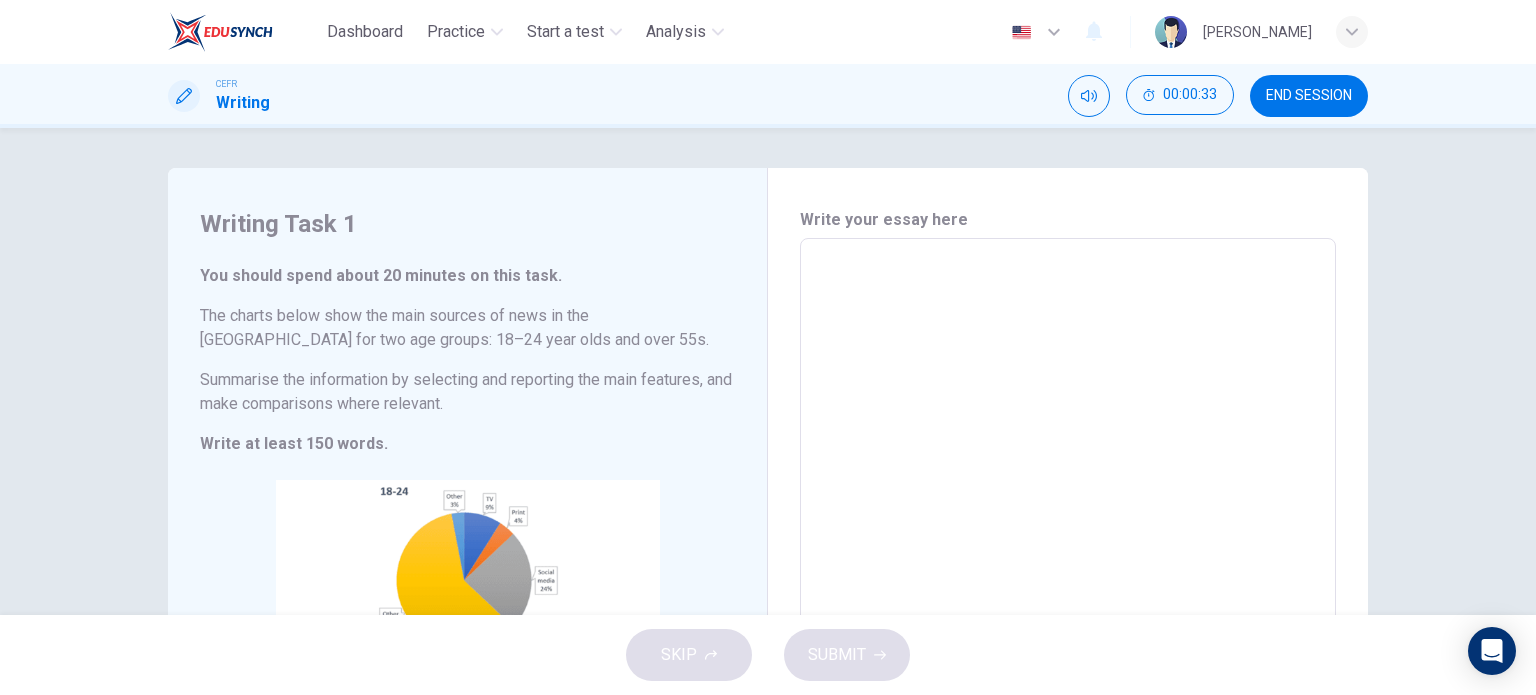 type on "T" 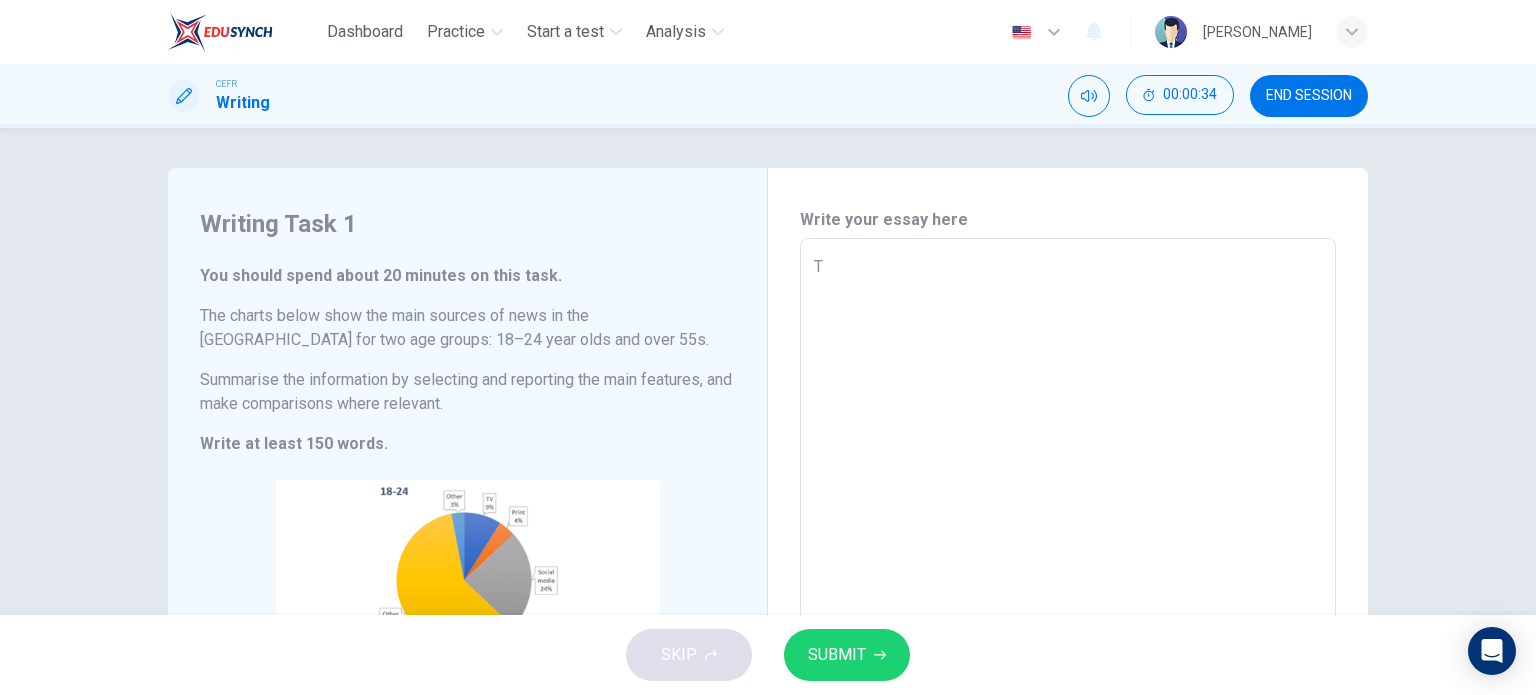 type on "Th" 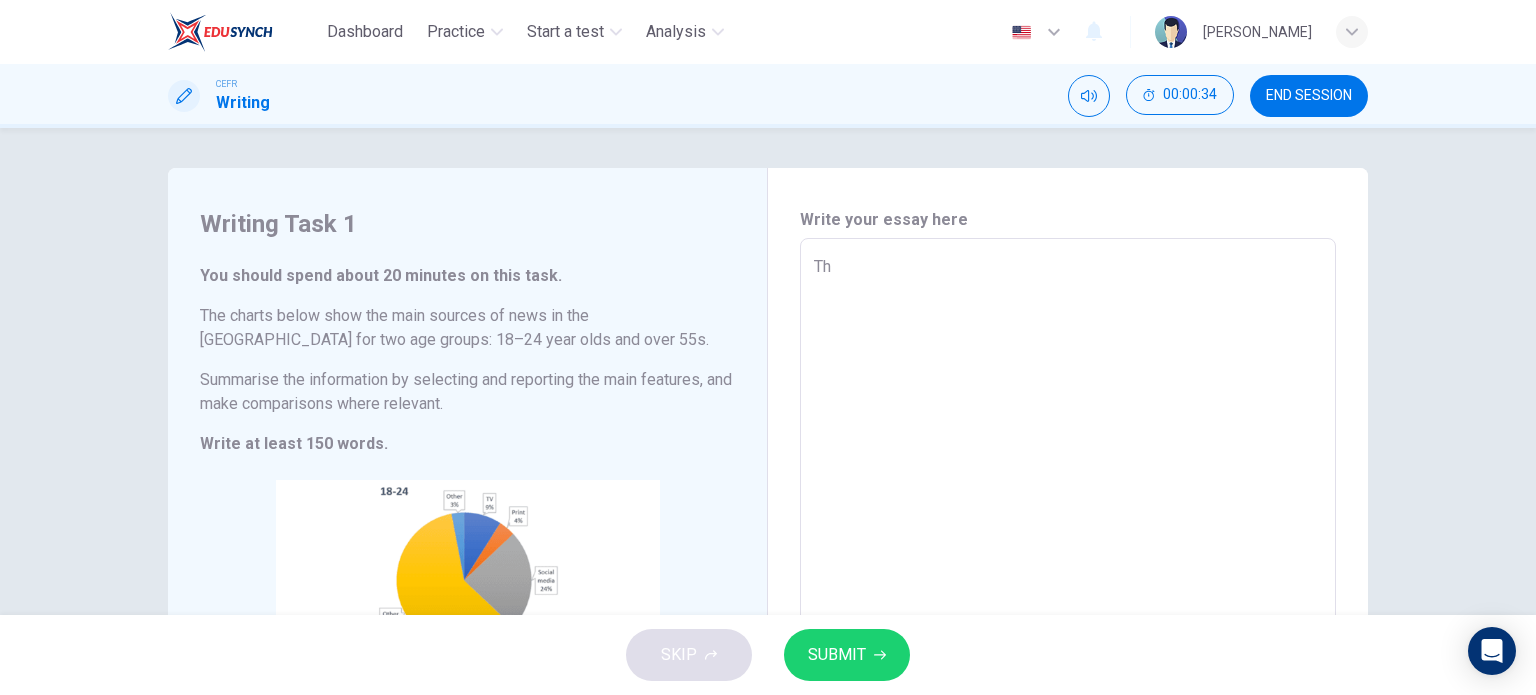 type on "x" 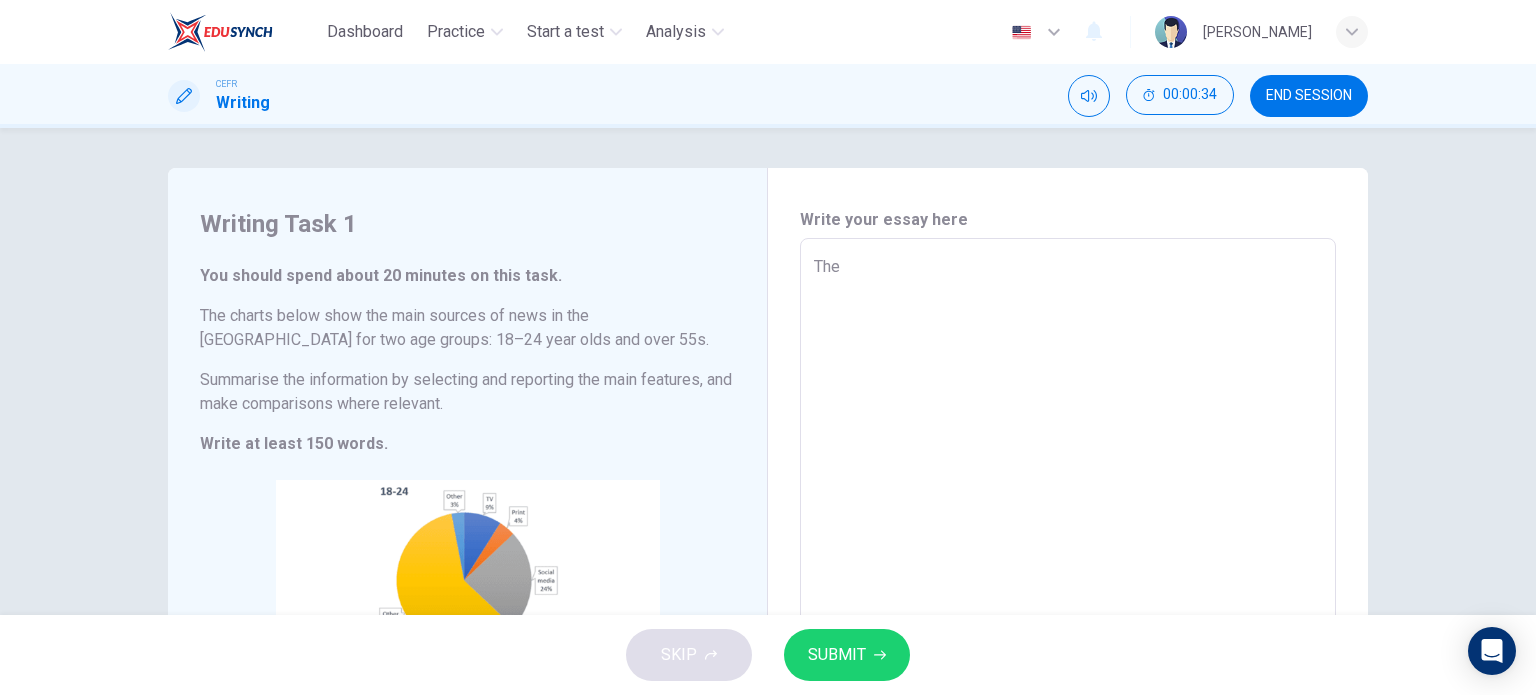 type on "x" 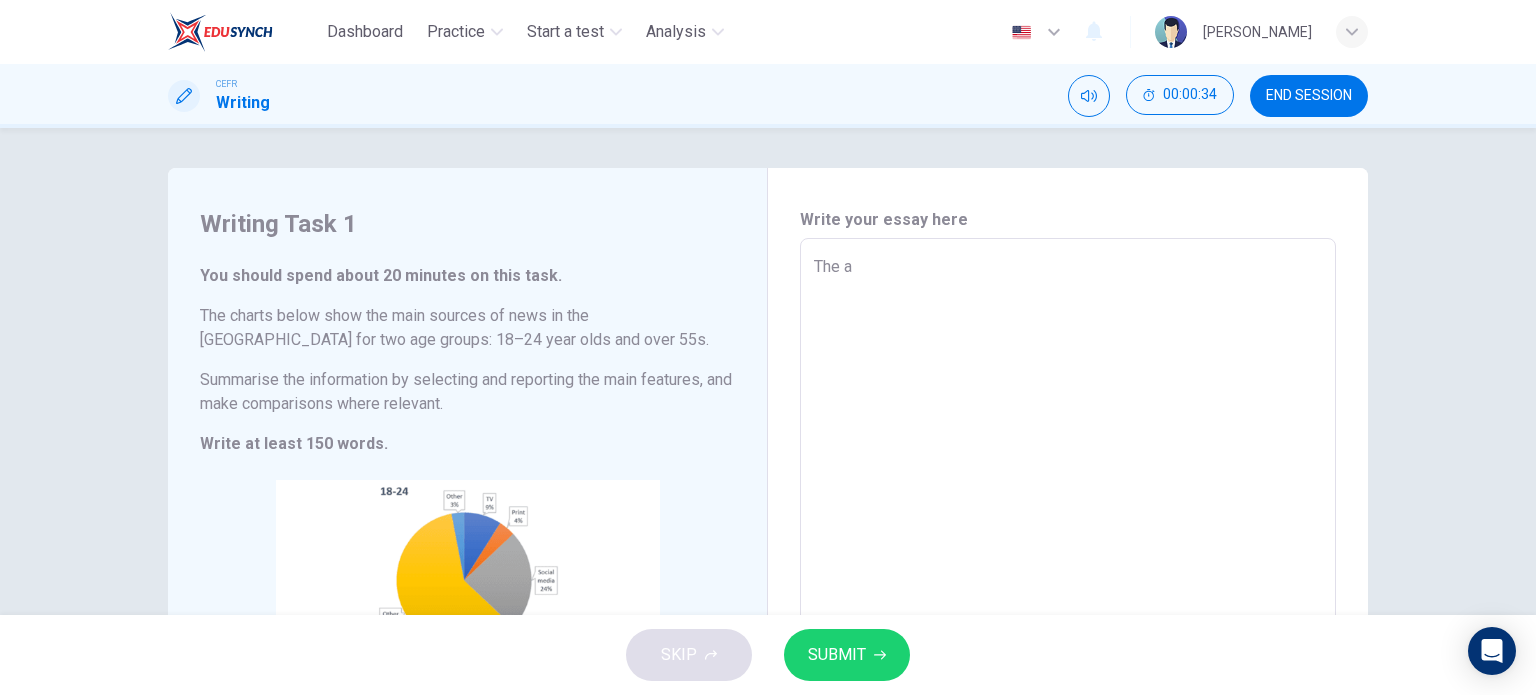 type on "x" 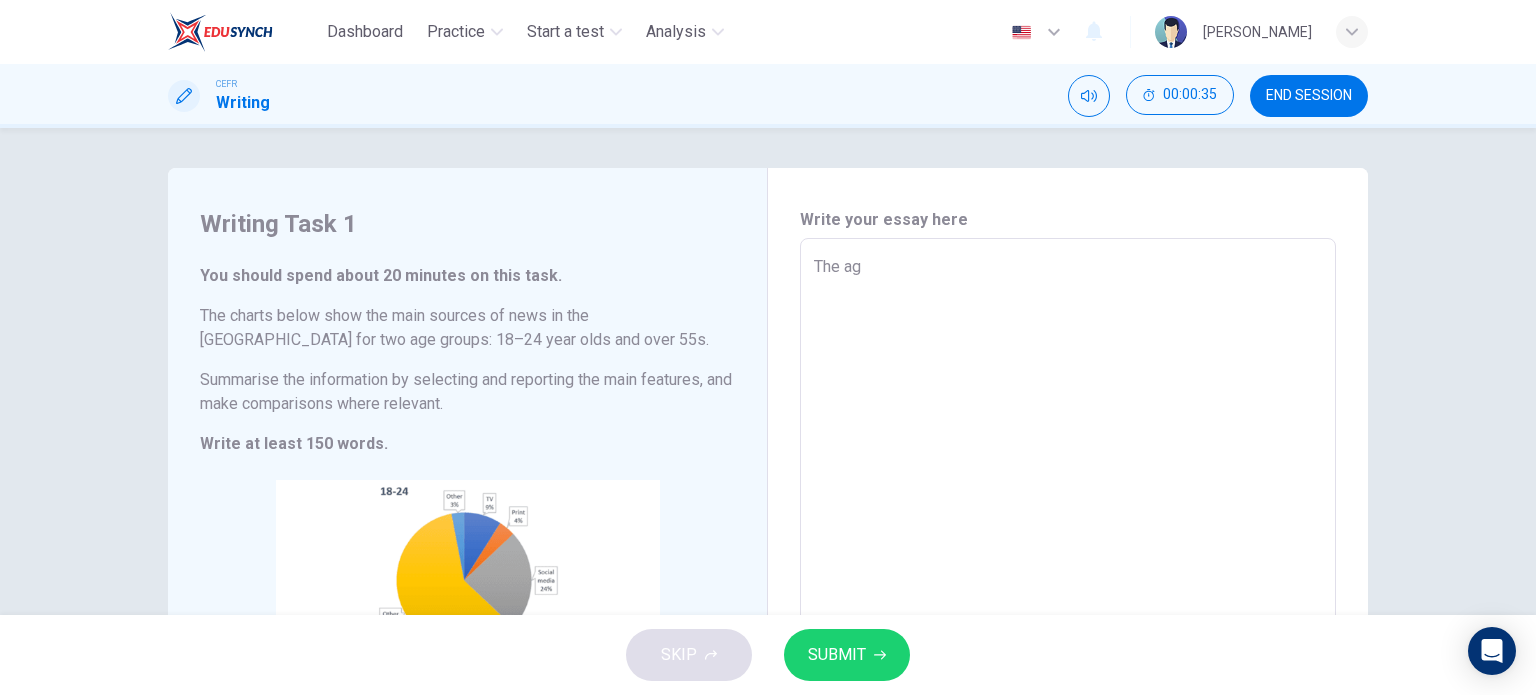 type on "The age" 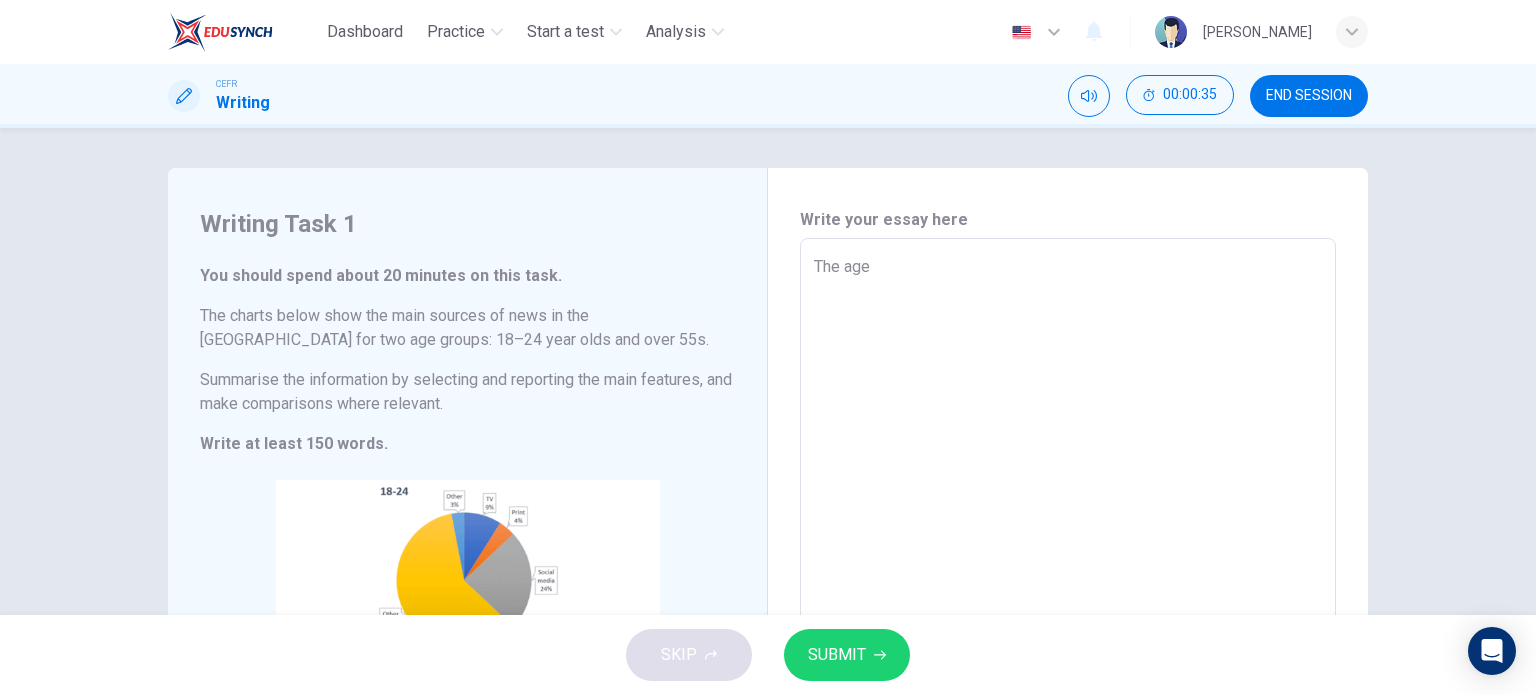 type on "x" 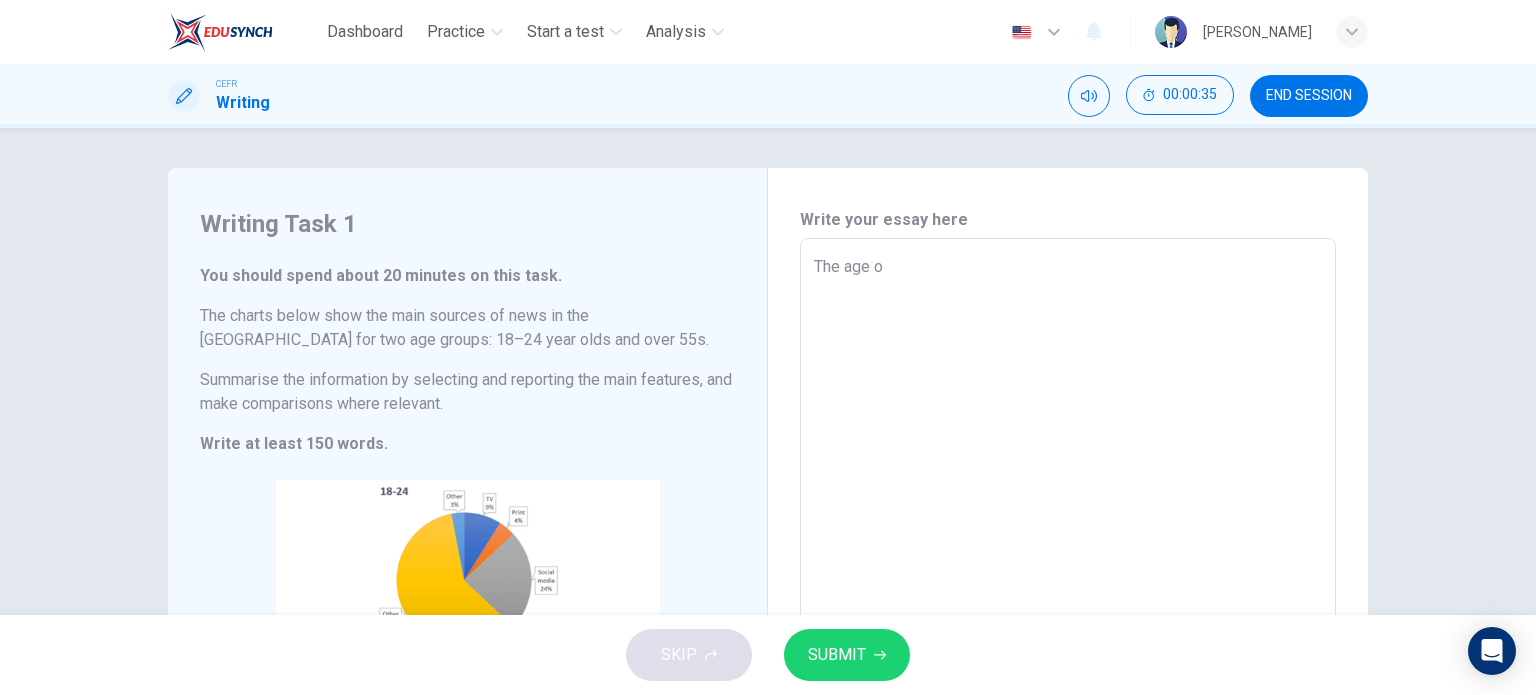 type on "x" 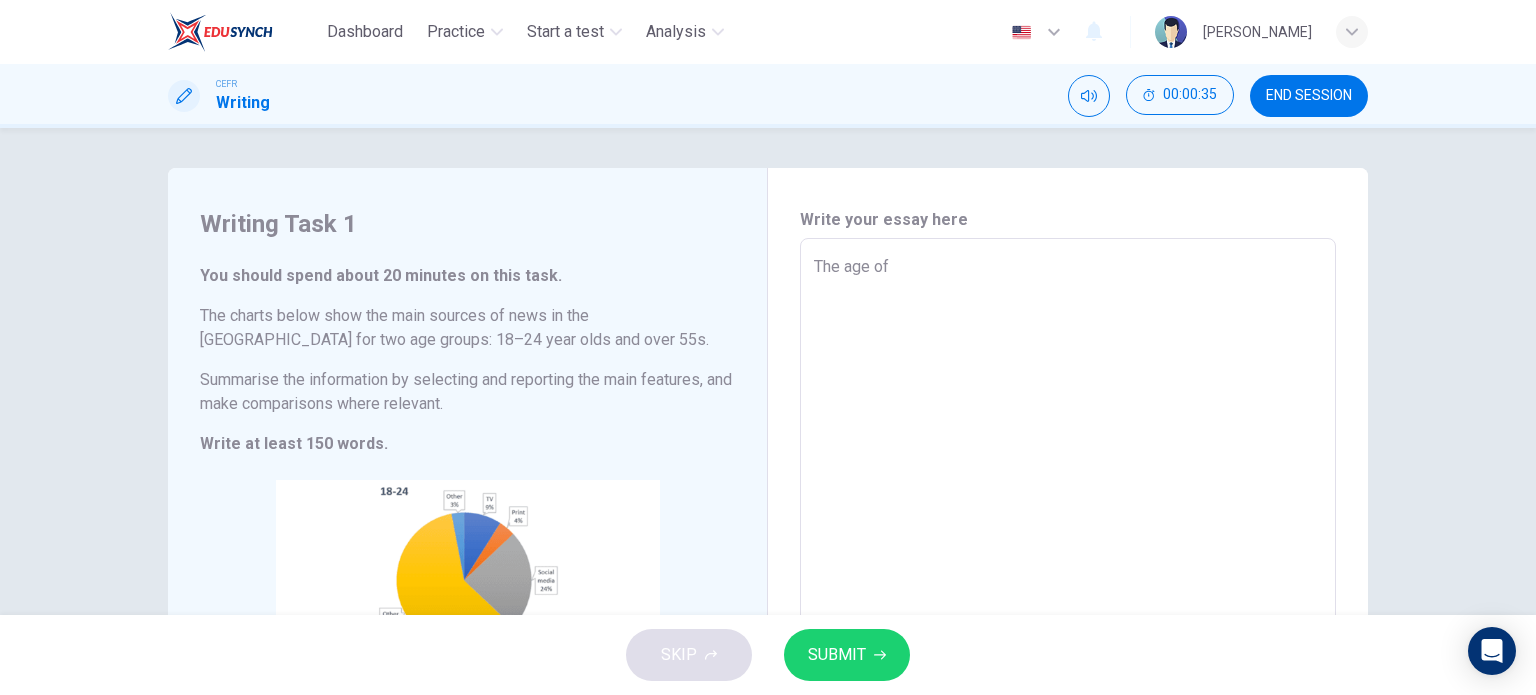 type on "The age of" 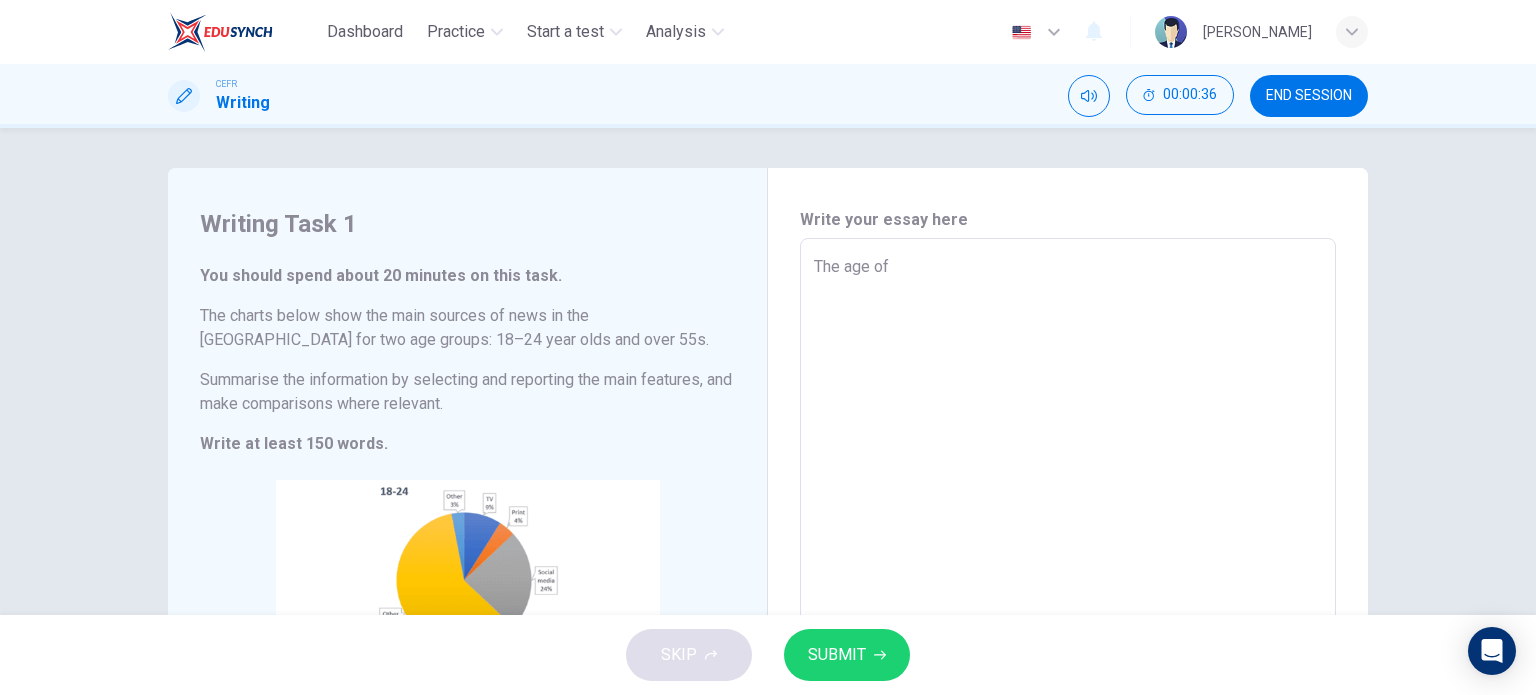 type on "The age of 1" 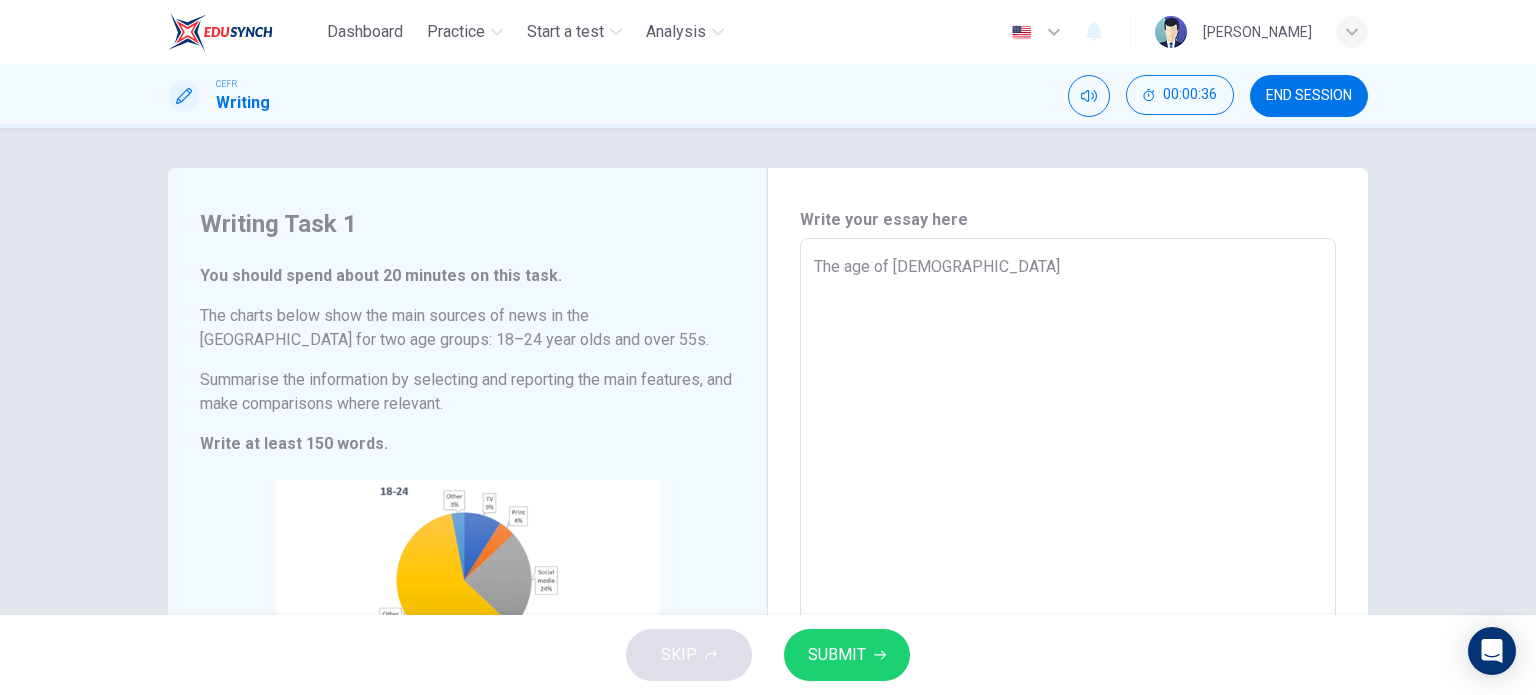 type on "x" 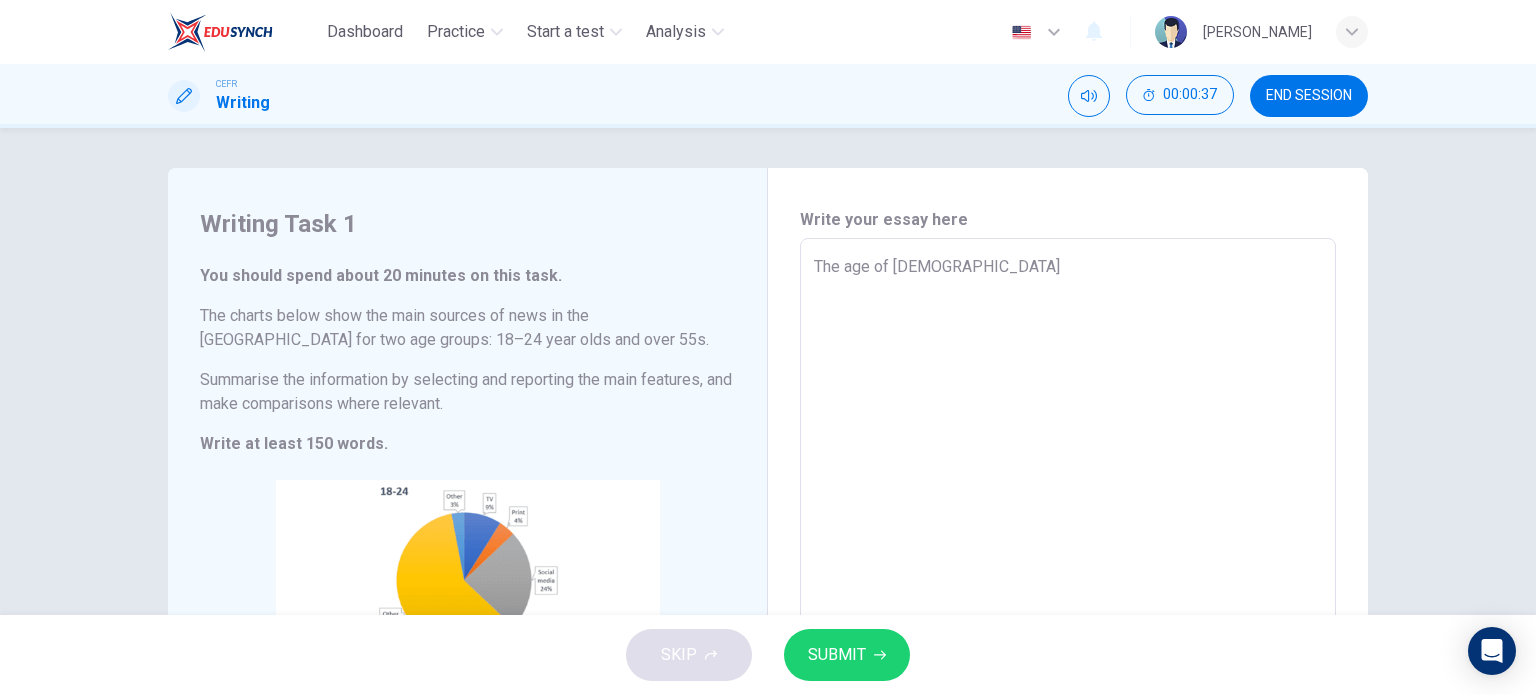 type on "The age of 1" 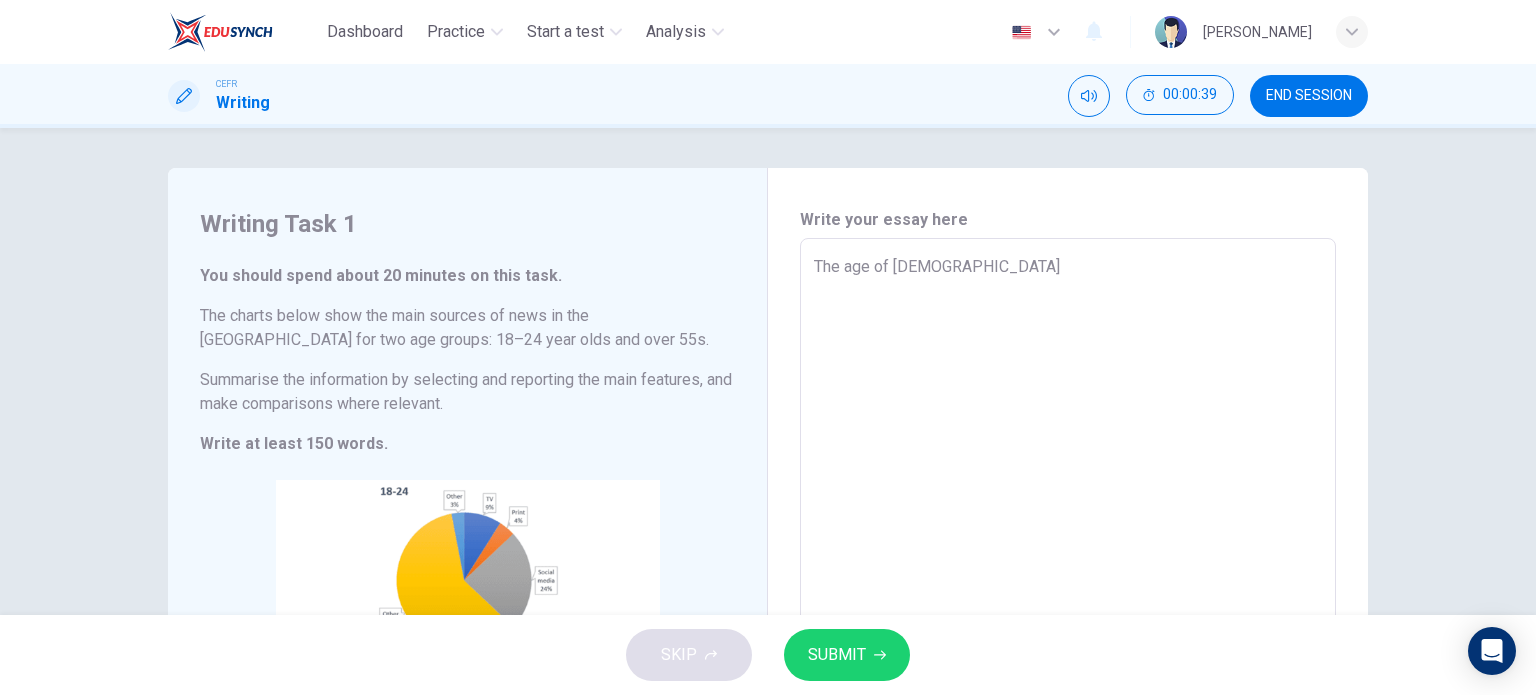 type on "The age of 18" 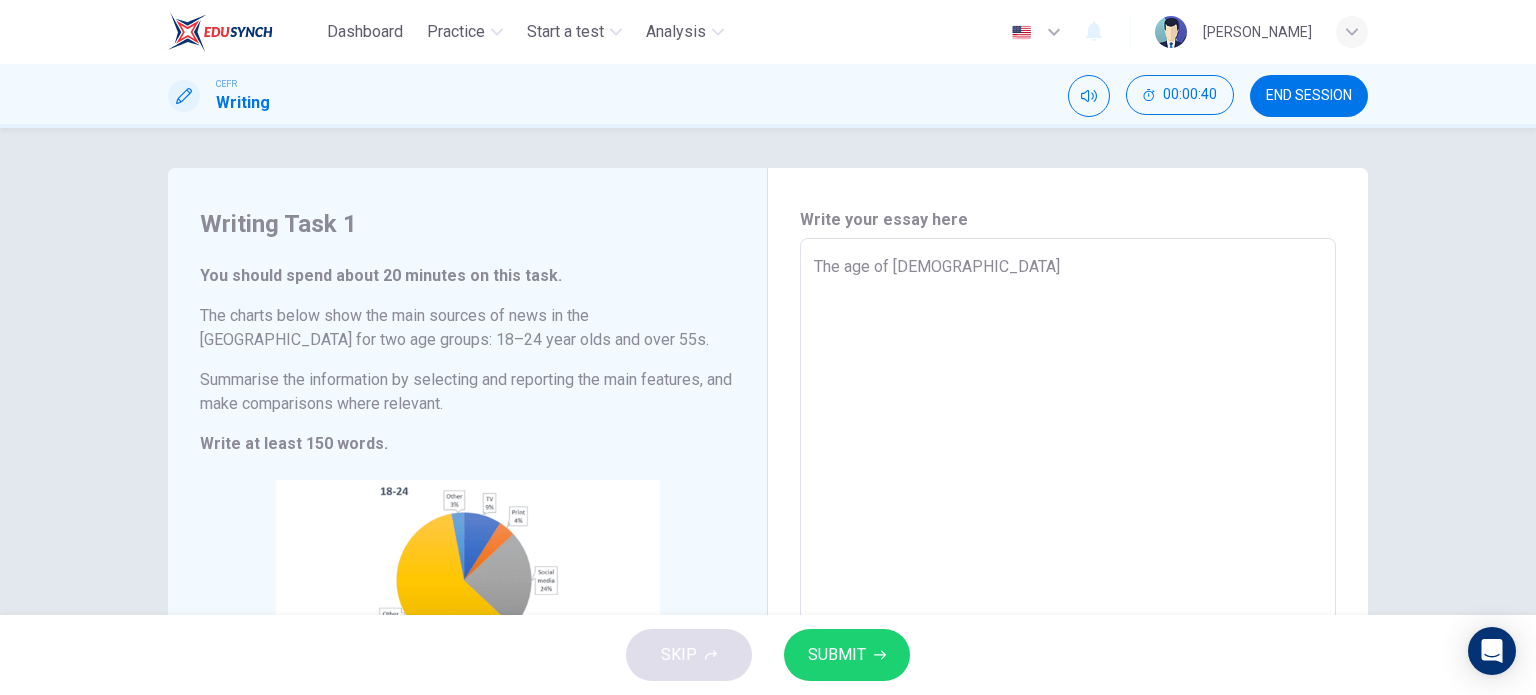 type on "The age of 18-" 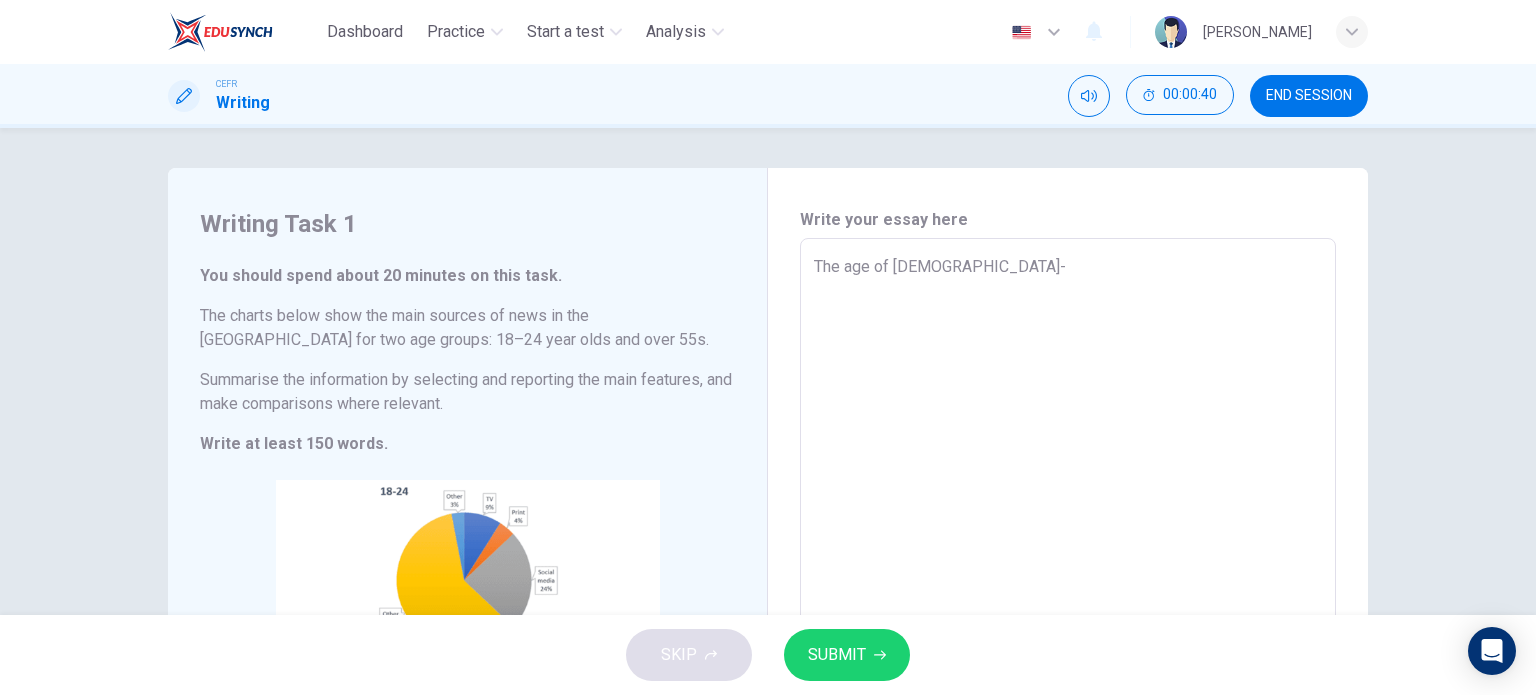 type on "x" 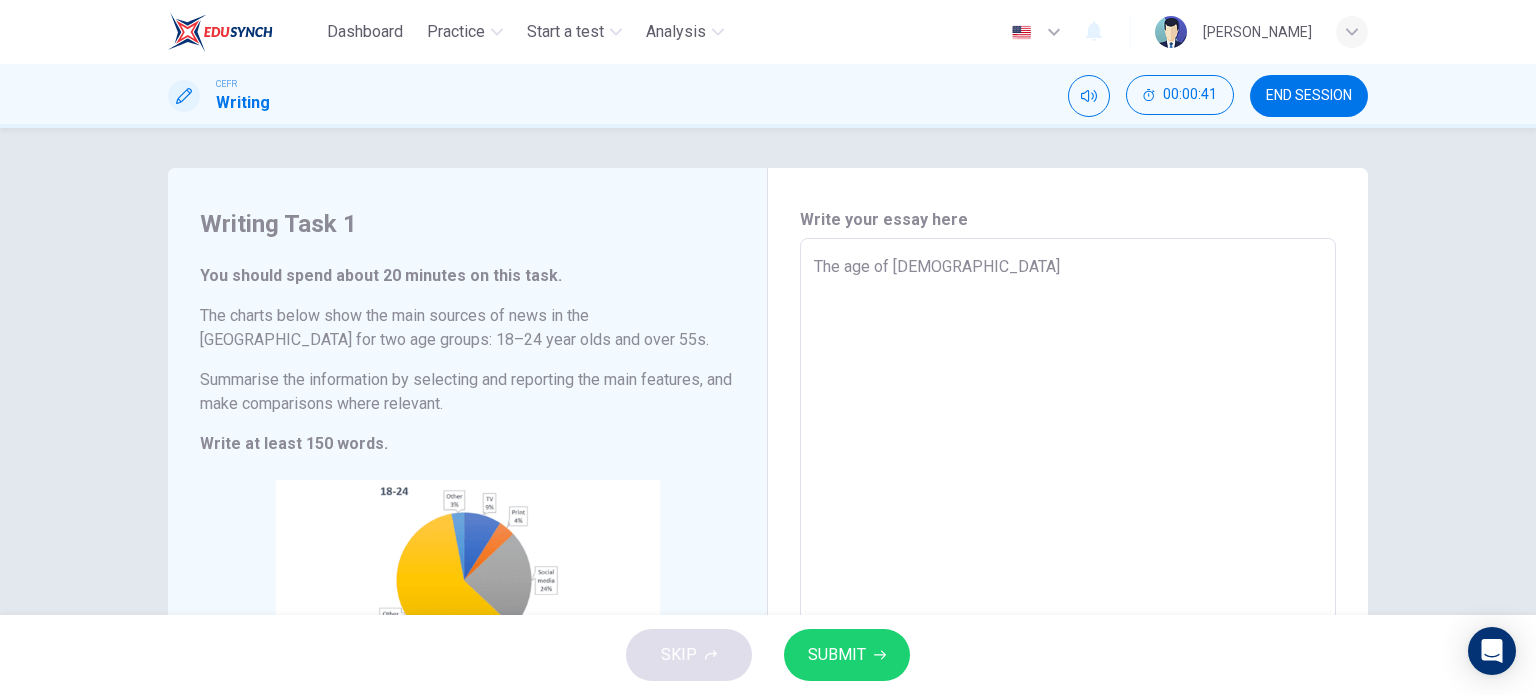 type on "The age of 18-24" 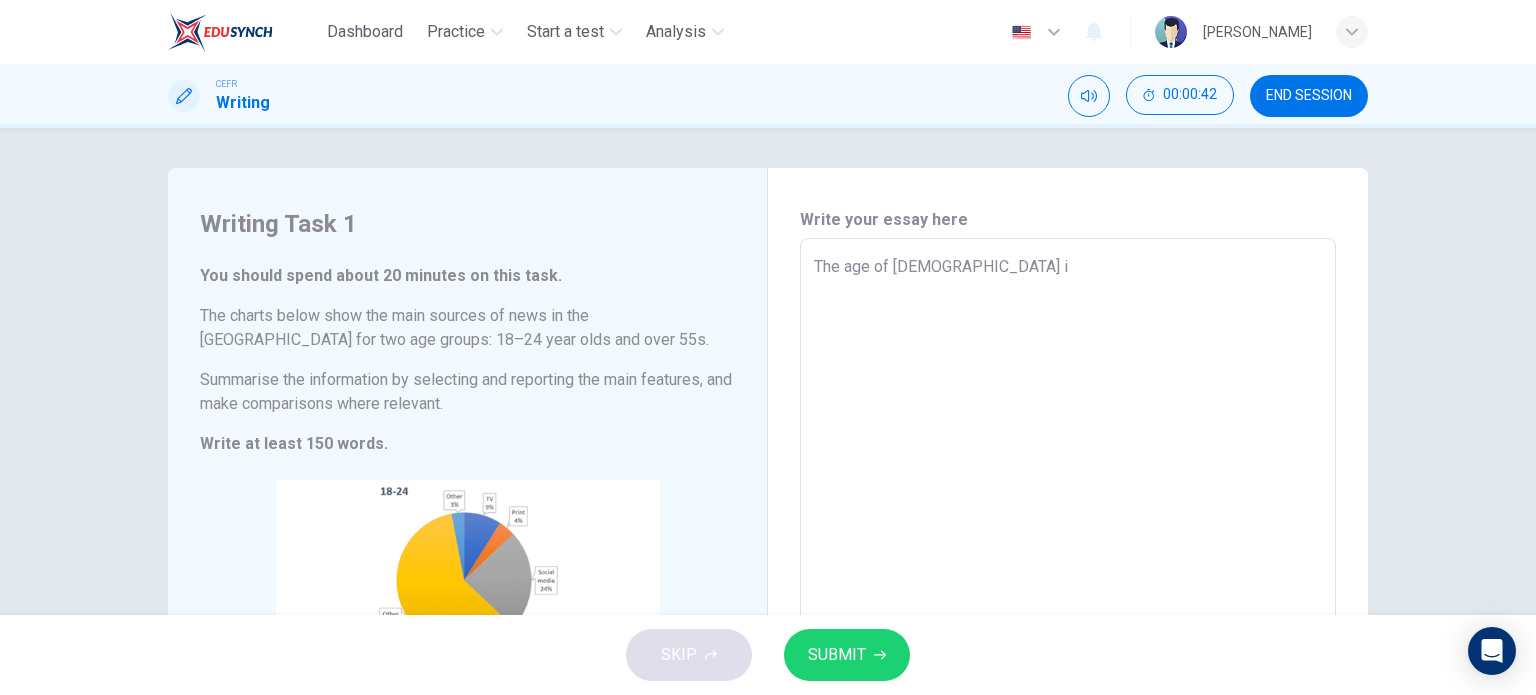 type on "The age of 18-24 in" 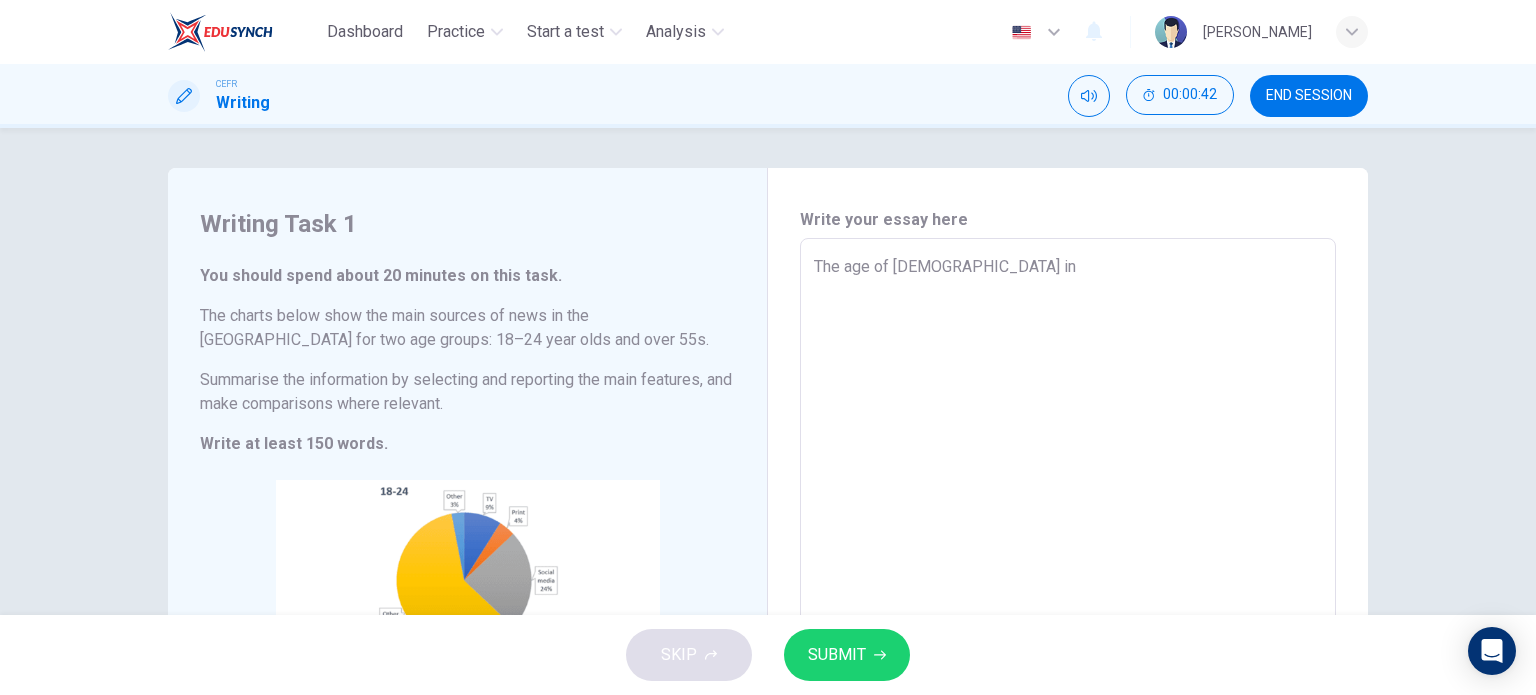 type on "x" 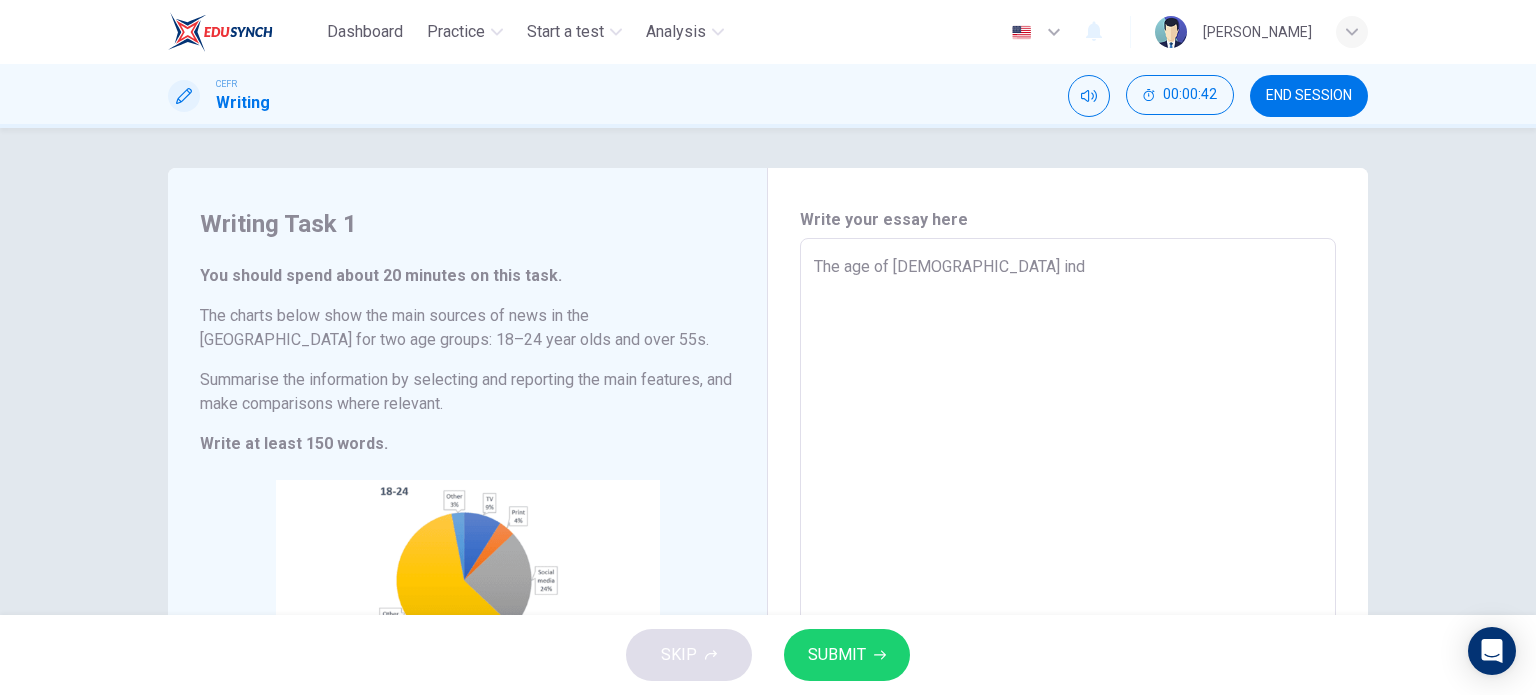 type on "x" 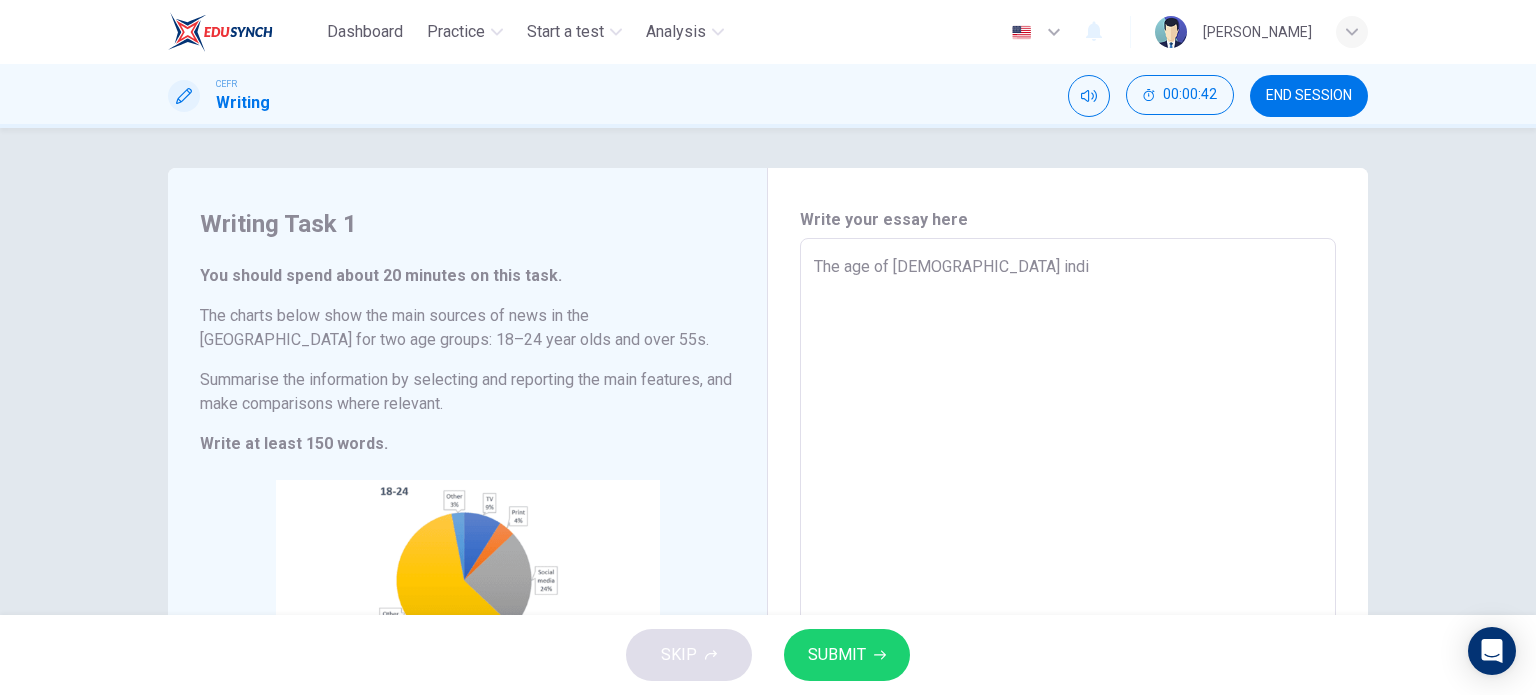 type on "x" 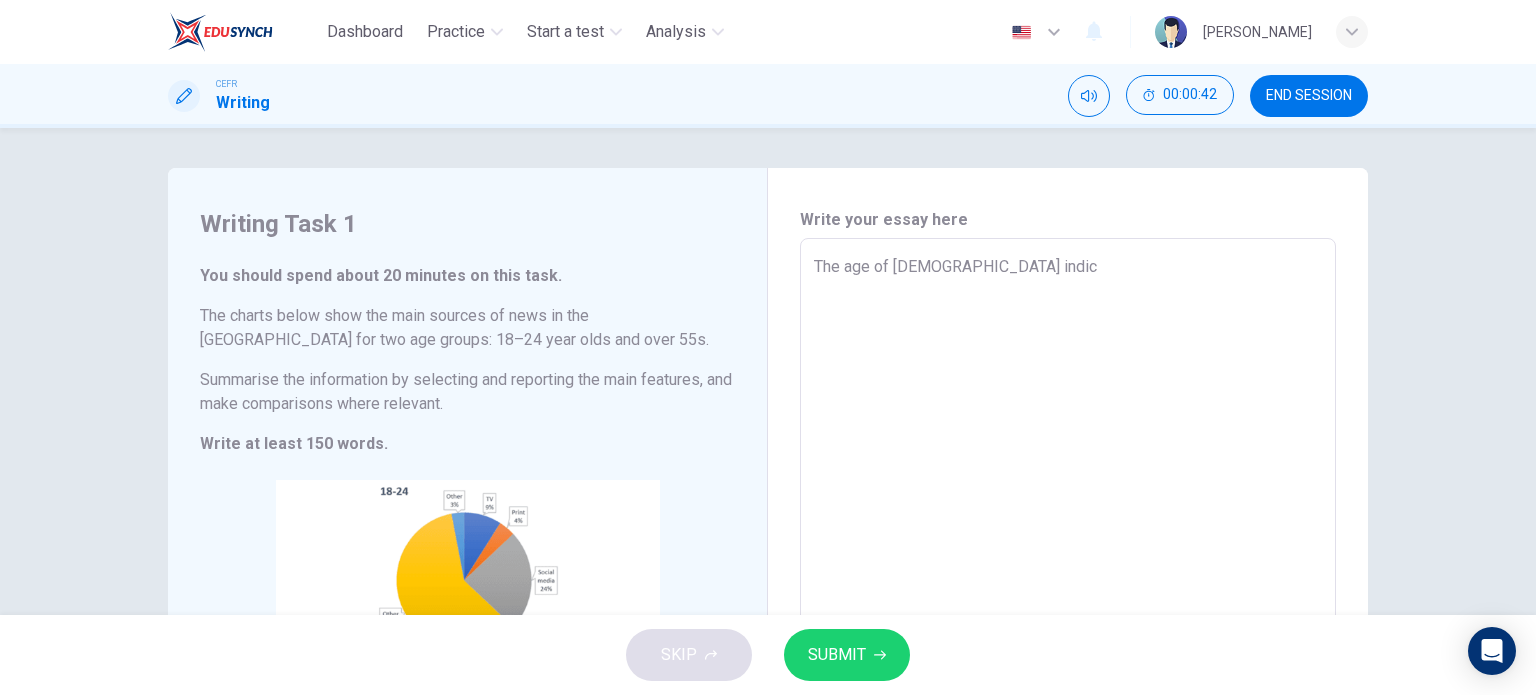 type on "x" 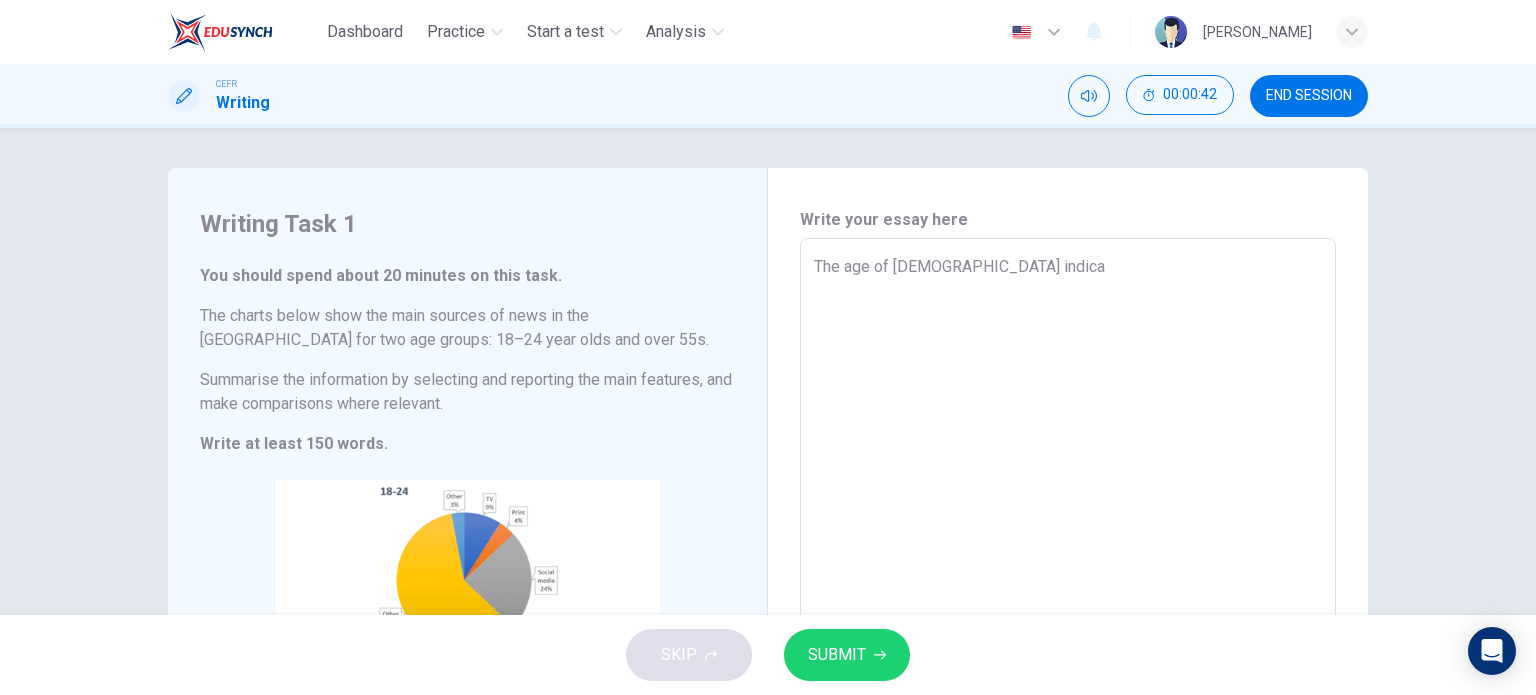 type on "x" 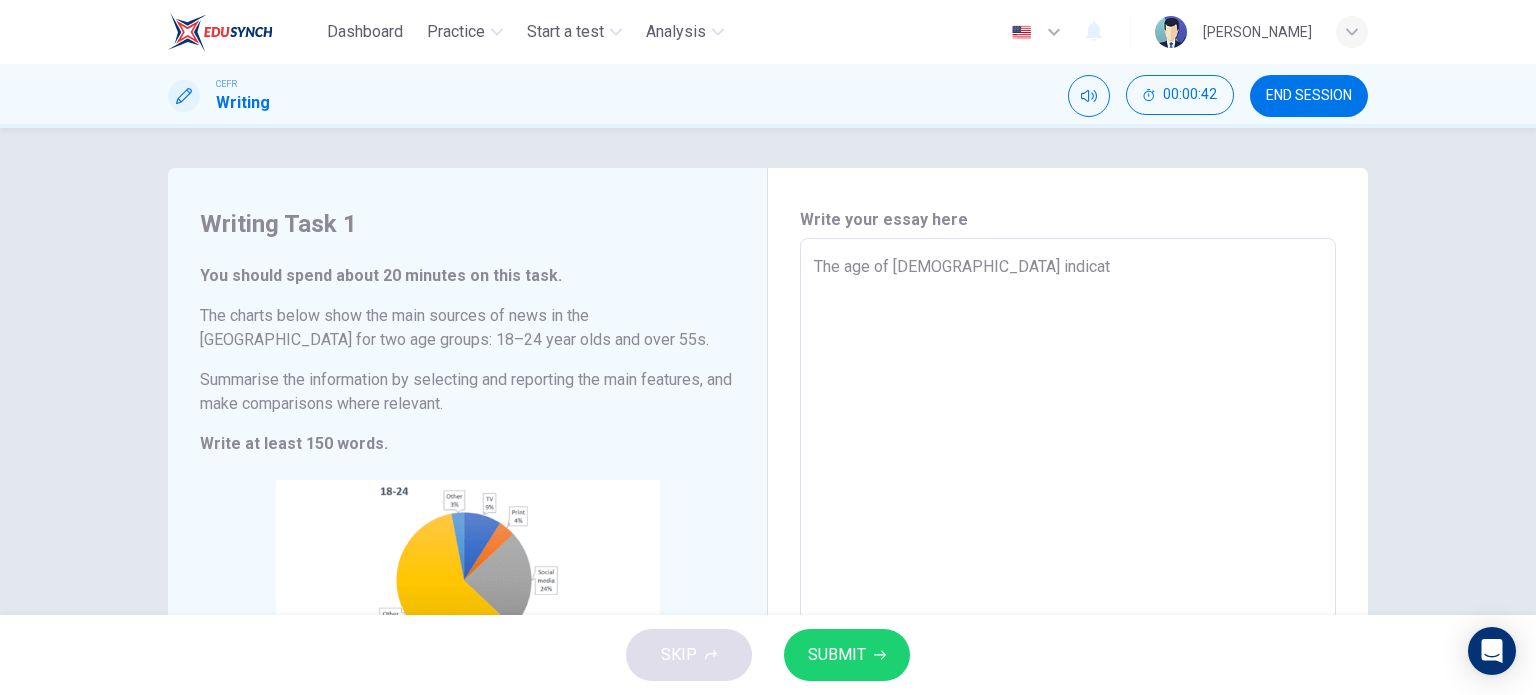 type on "The age of 18-24 indicate" 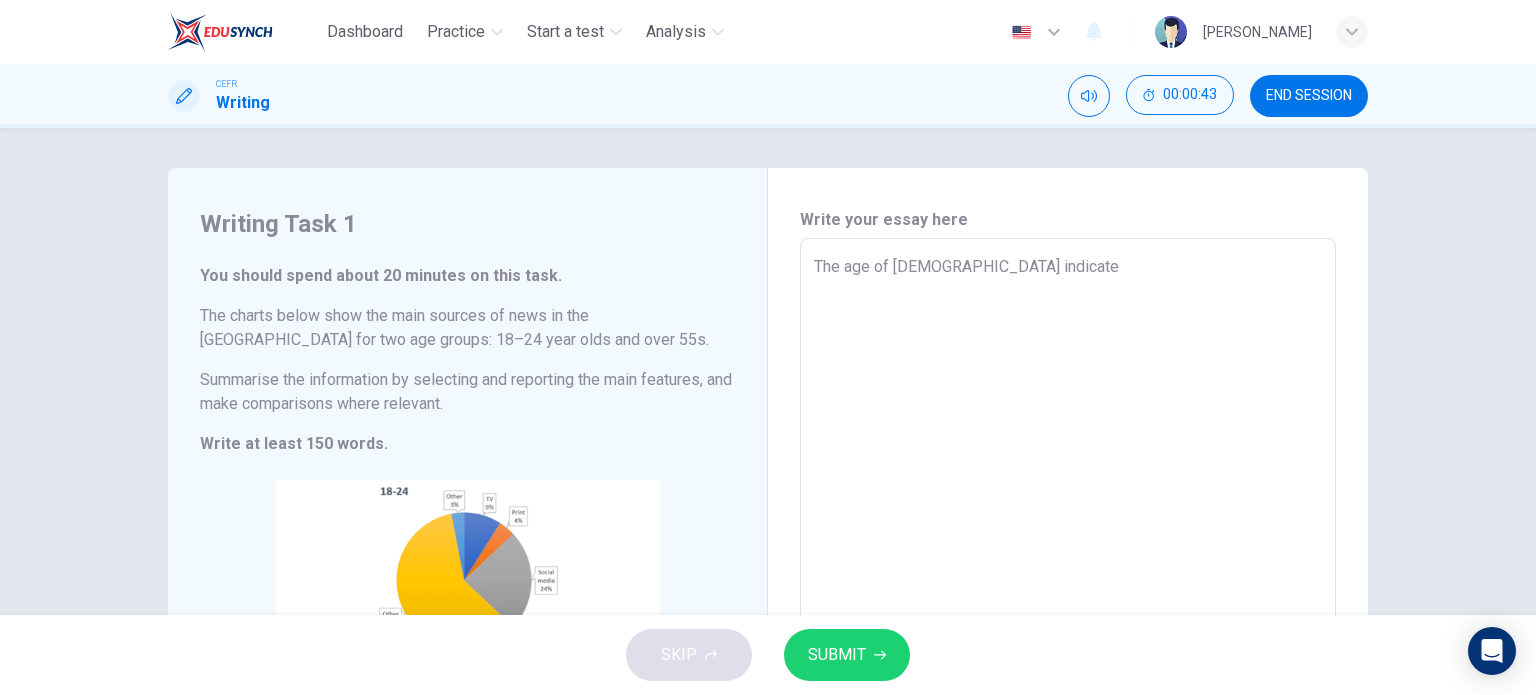 type on "x" 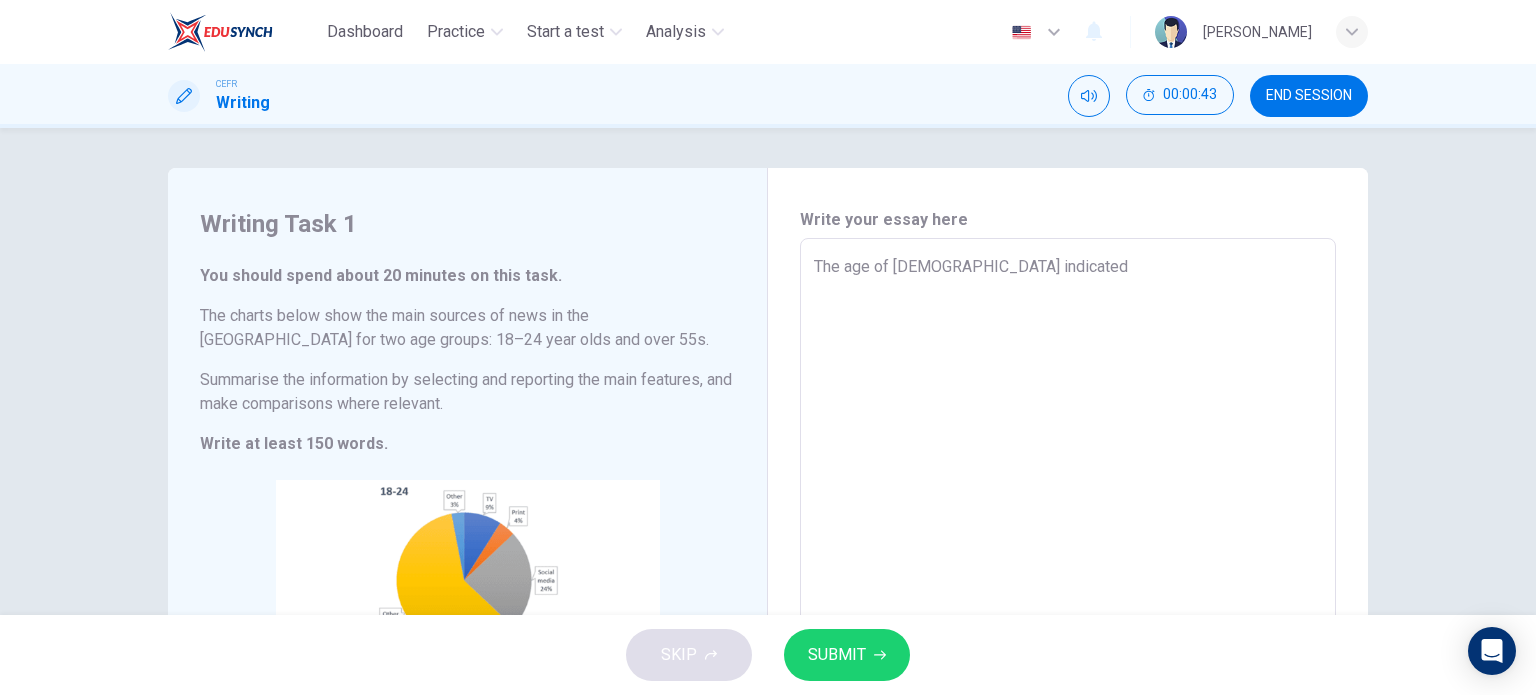 type on "x" 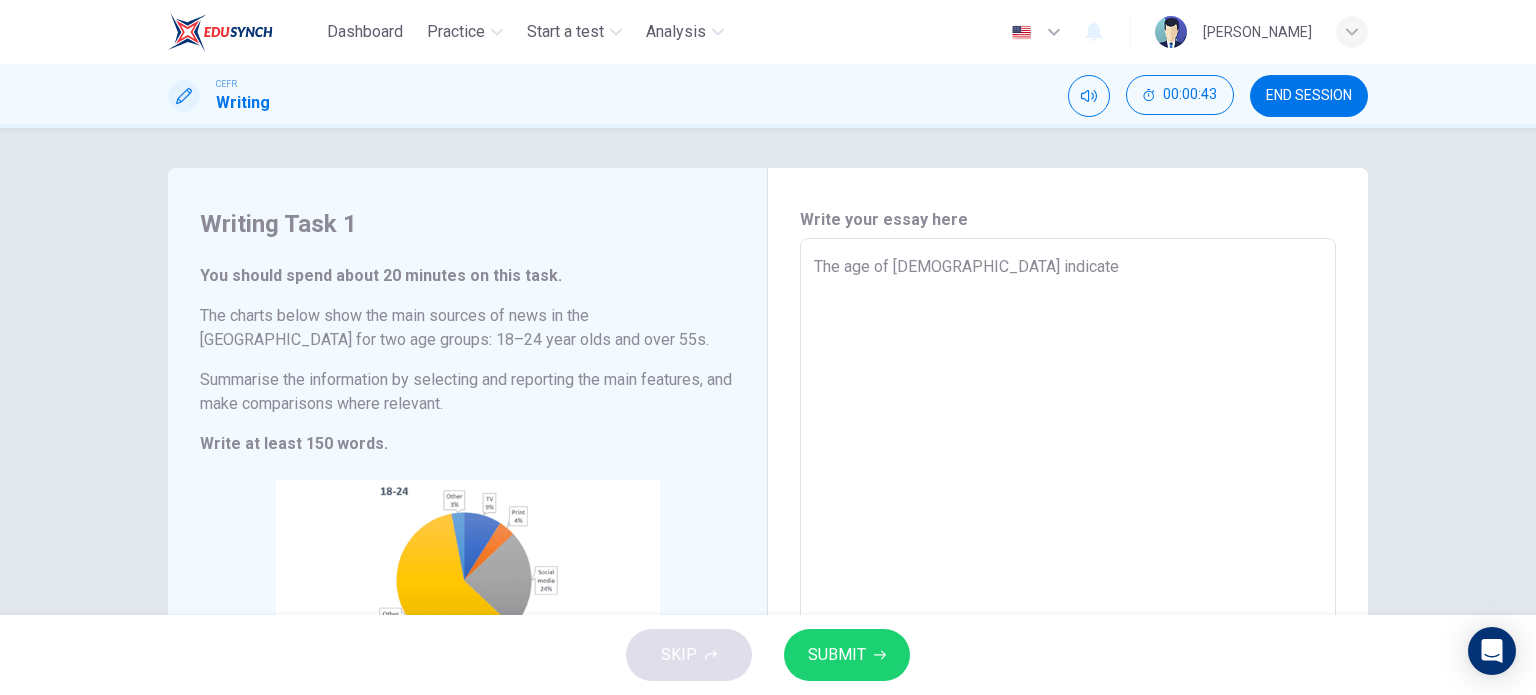 type on "x" 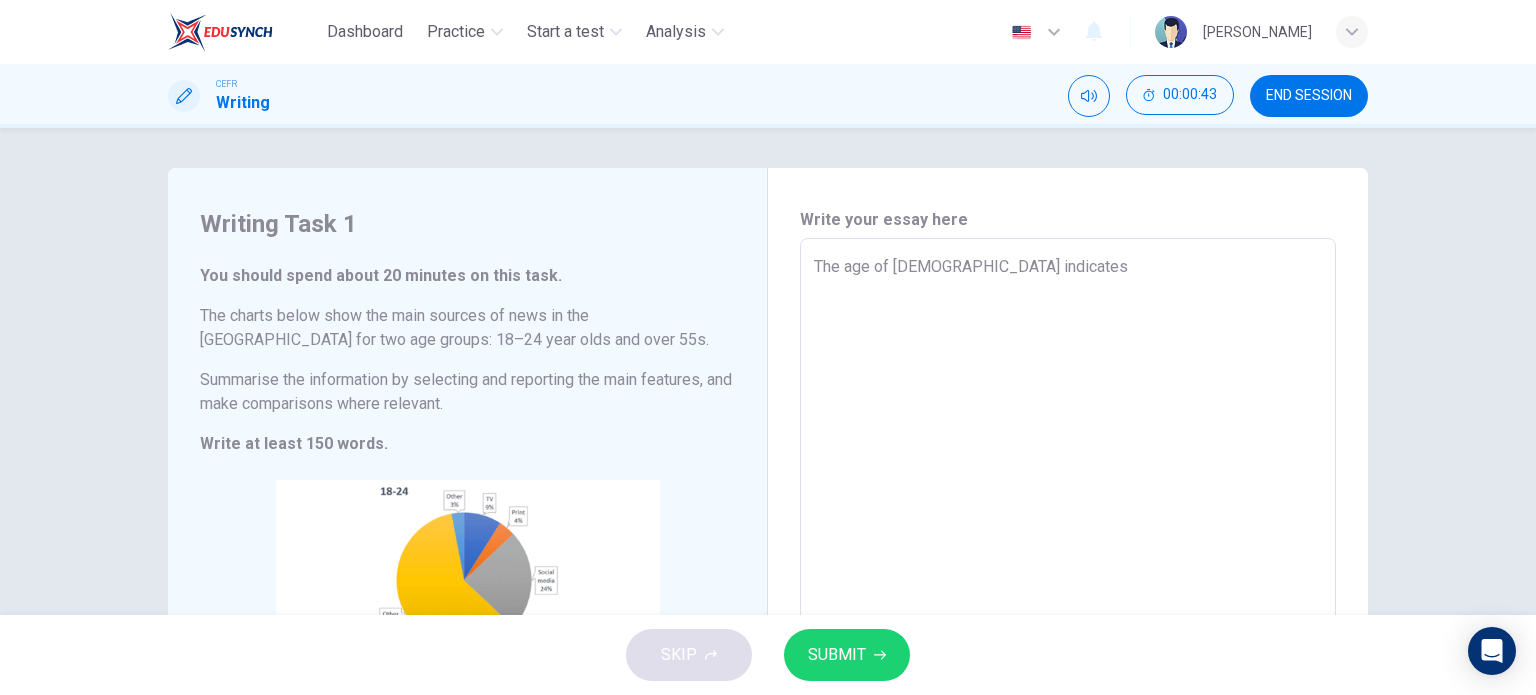 type on "The age of 18-24 indicates" 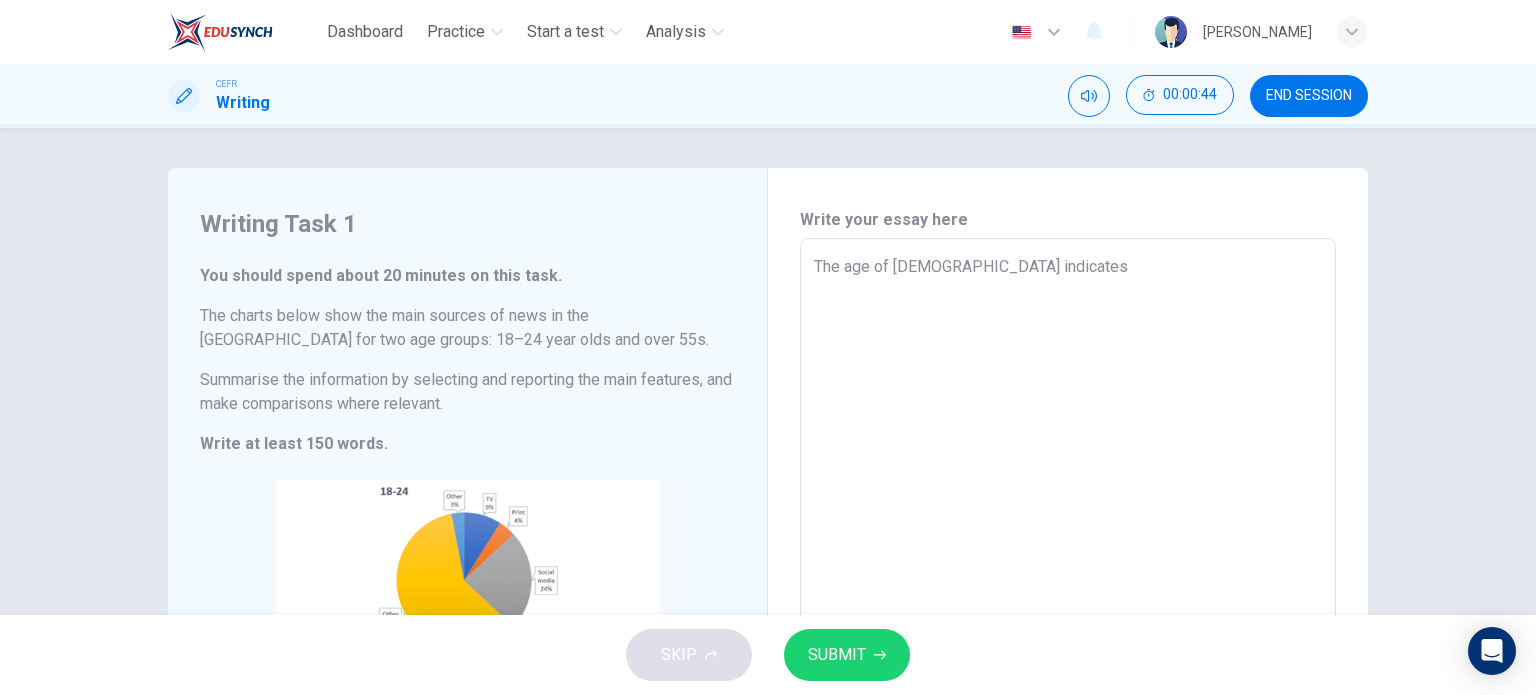 type on "The age of 18-24 indicates t" 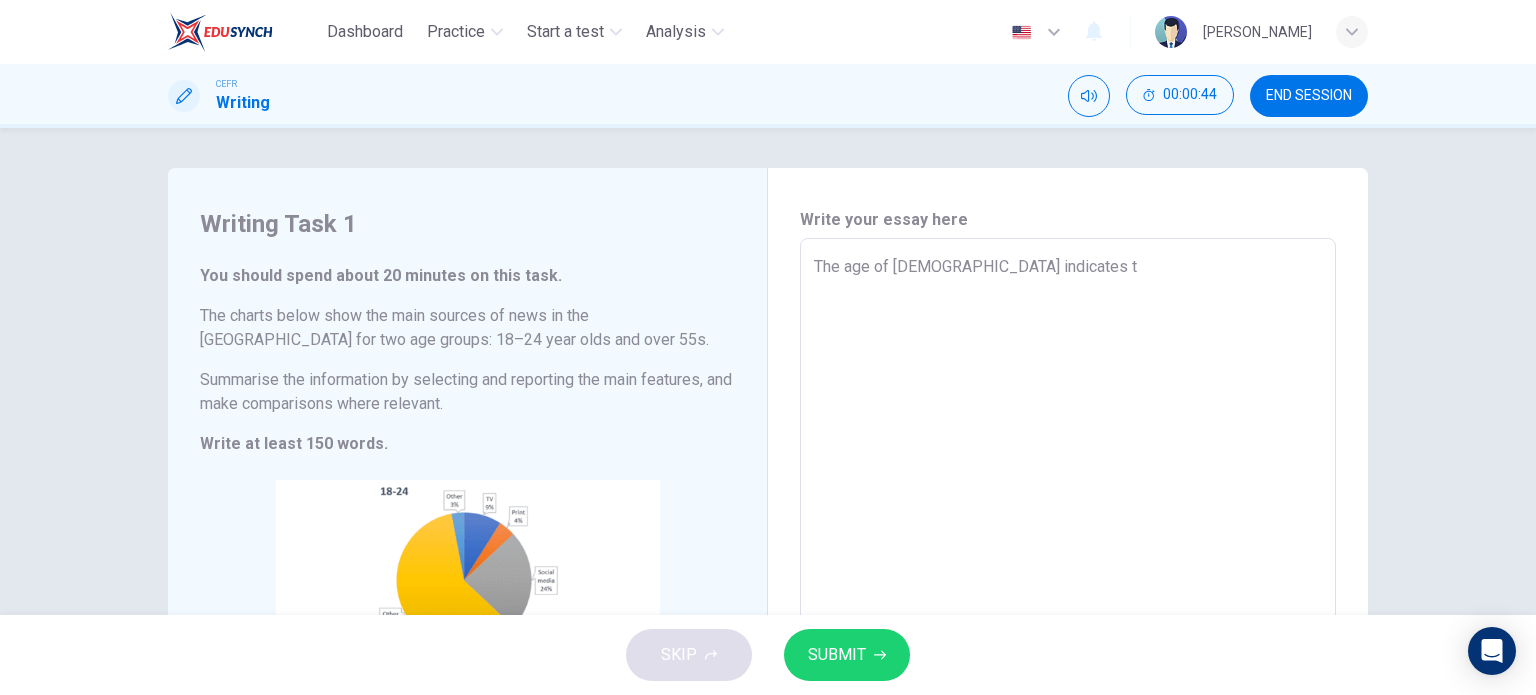 type on "x" 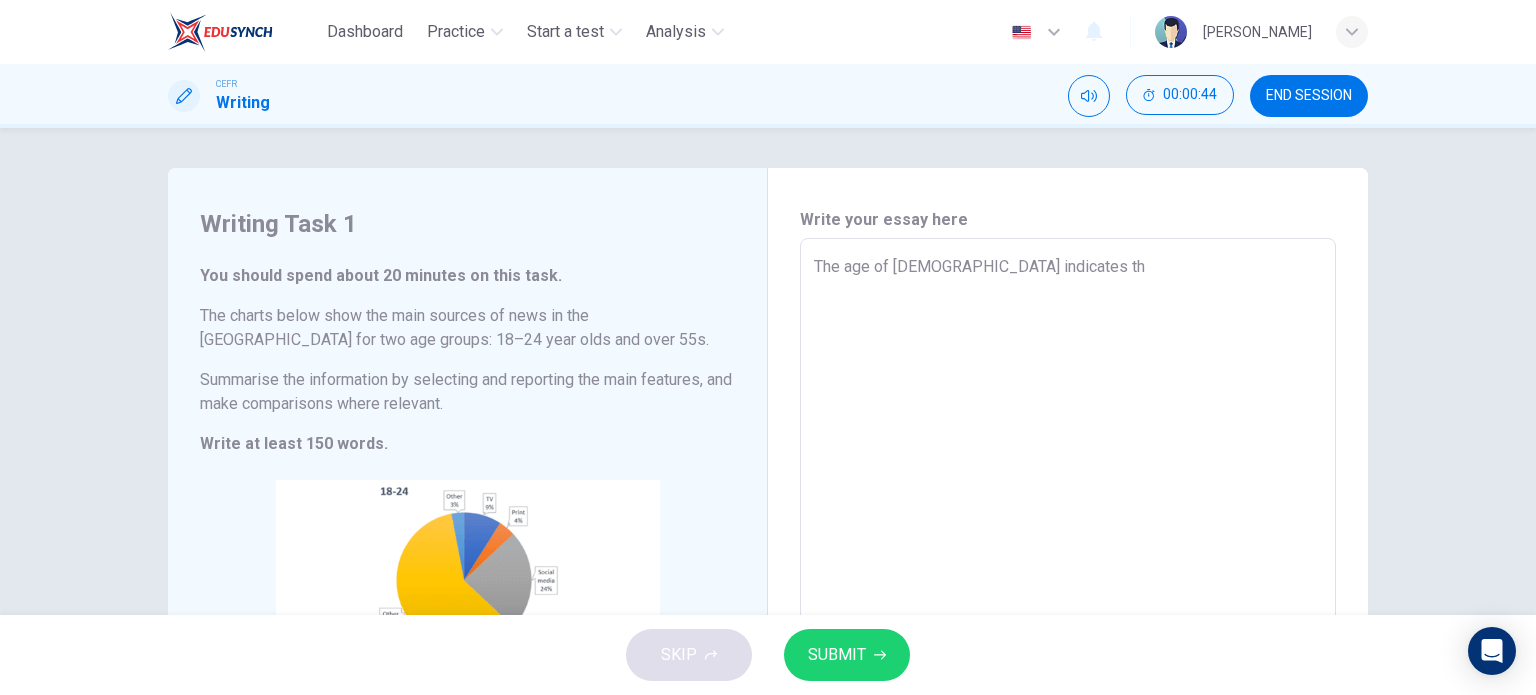 type on "x" 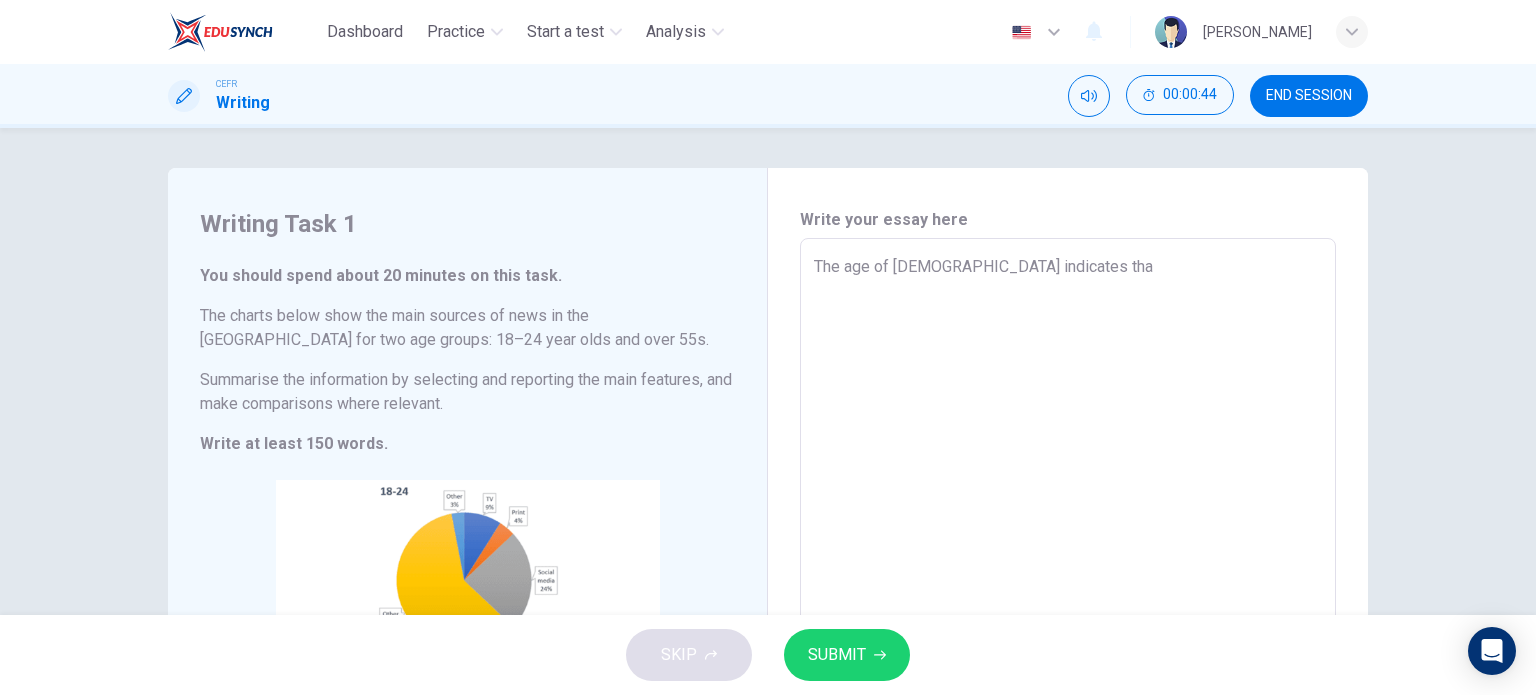 type on "x" 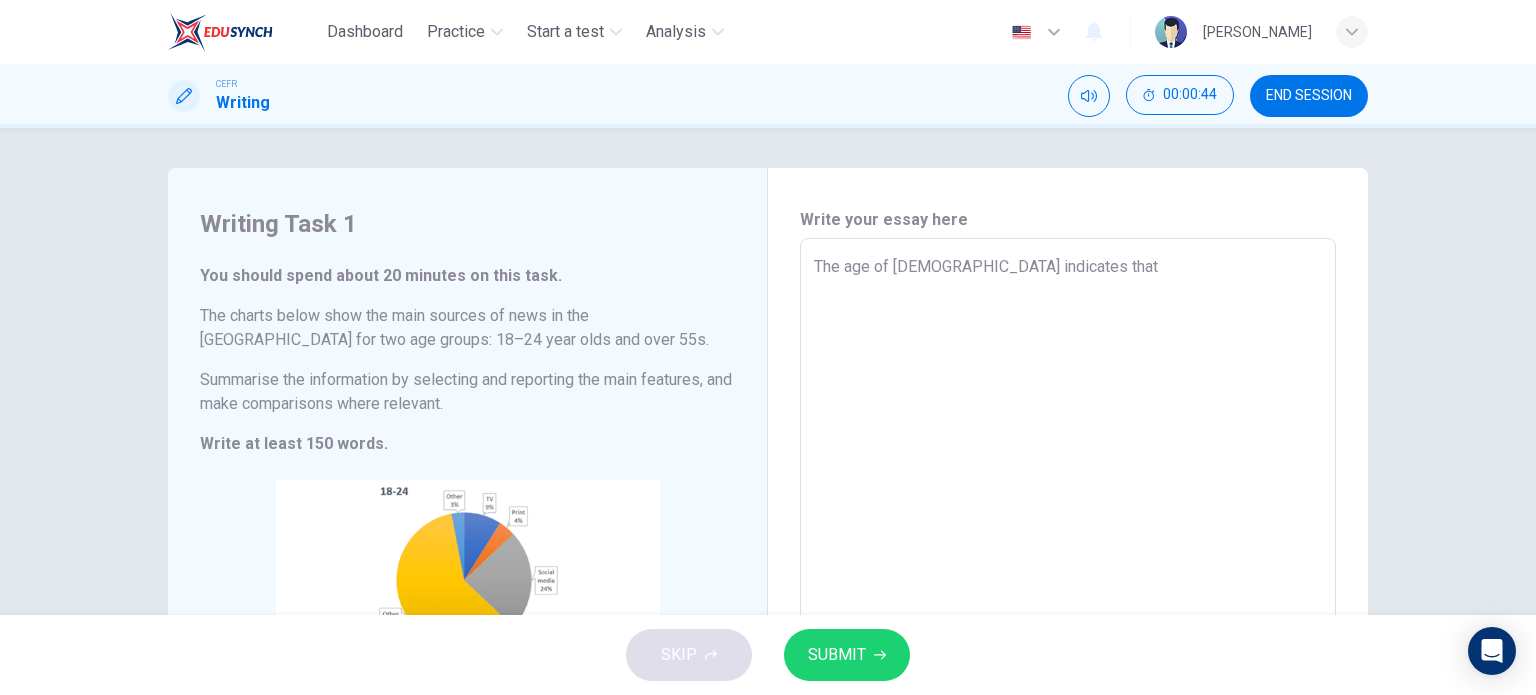 type on "x" 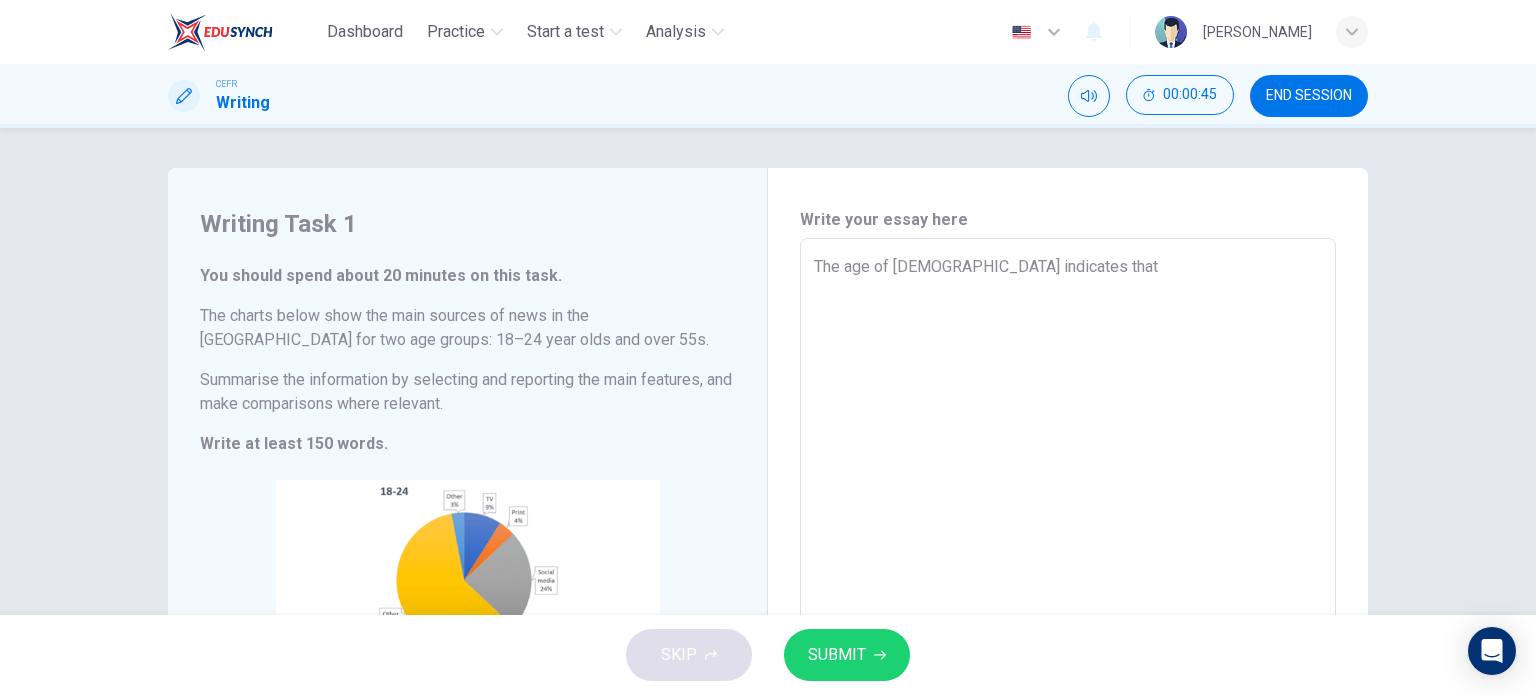 type on "The age of 18-24 indicates that y" 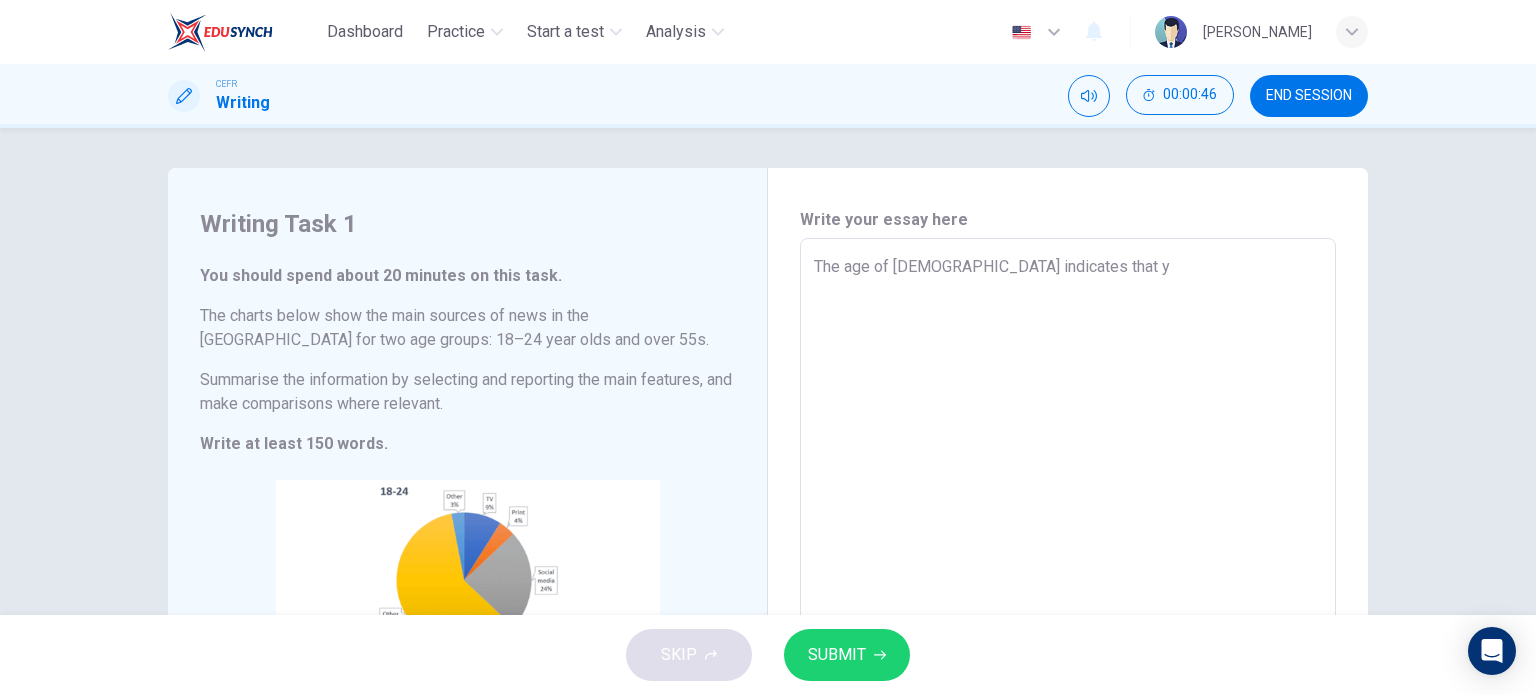 type on "The age of 18-24 indicates that yo" 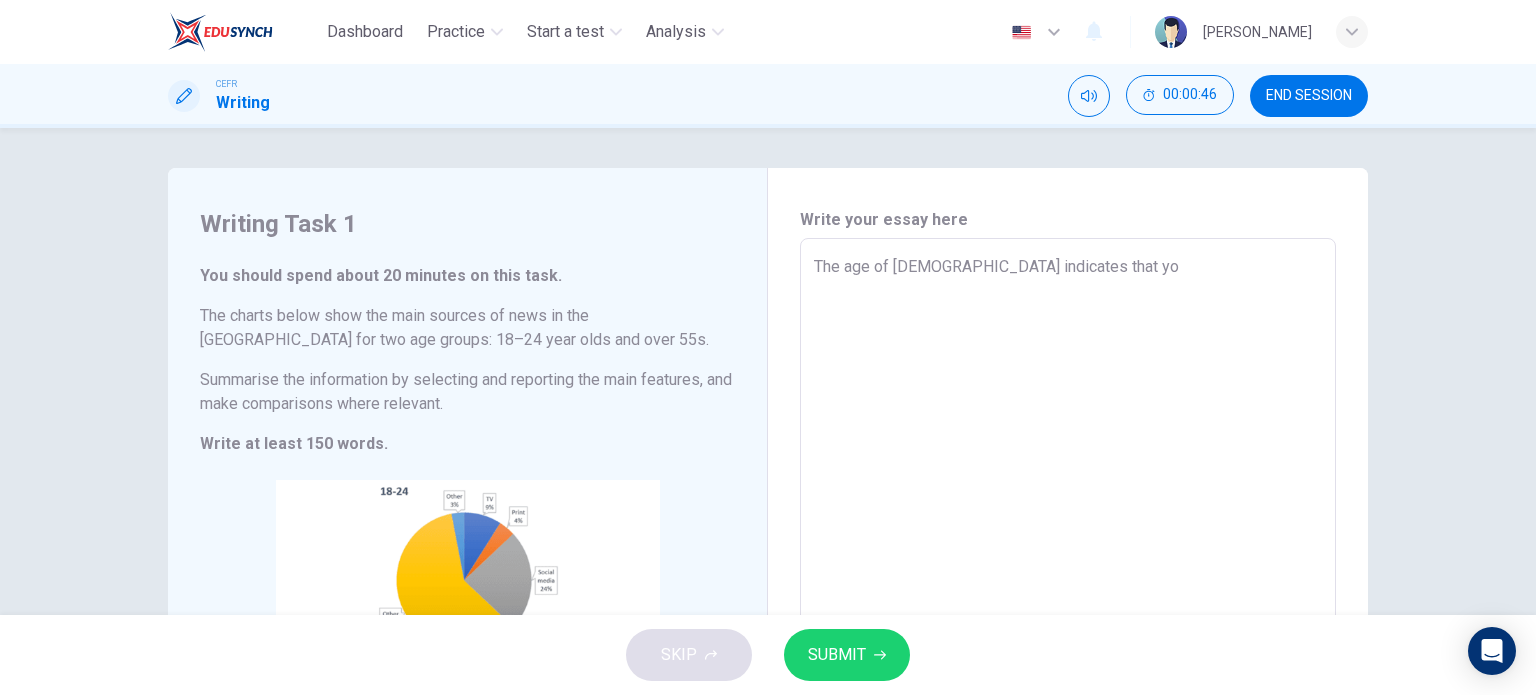 type on "x" 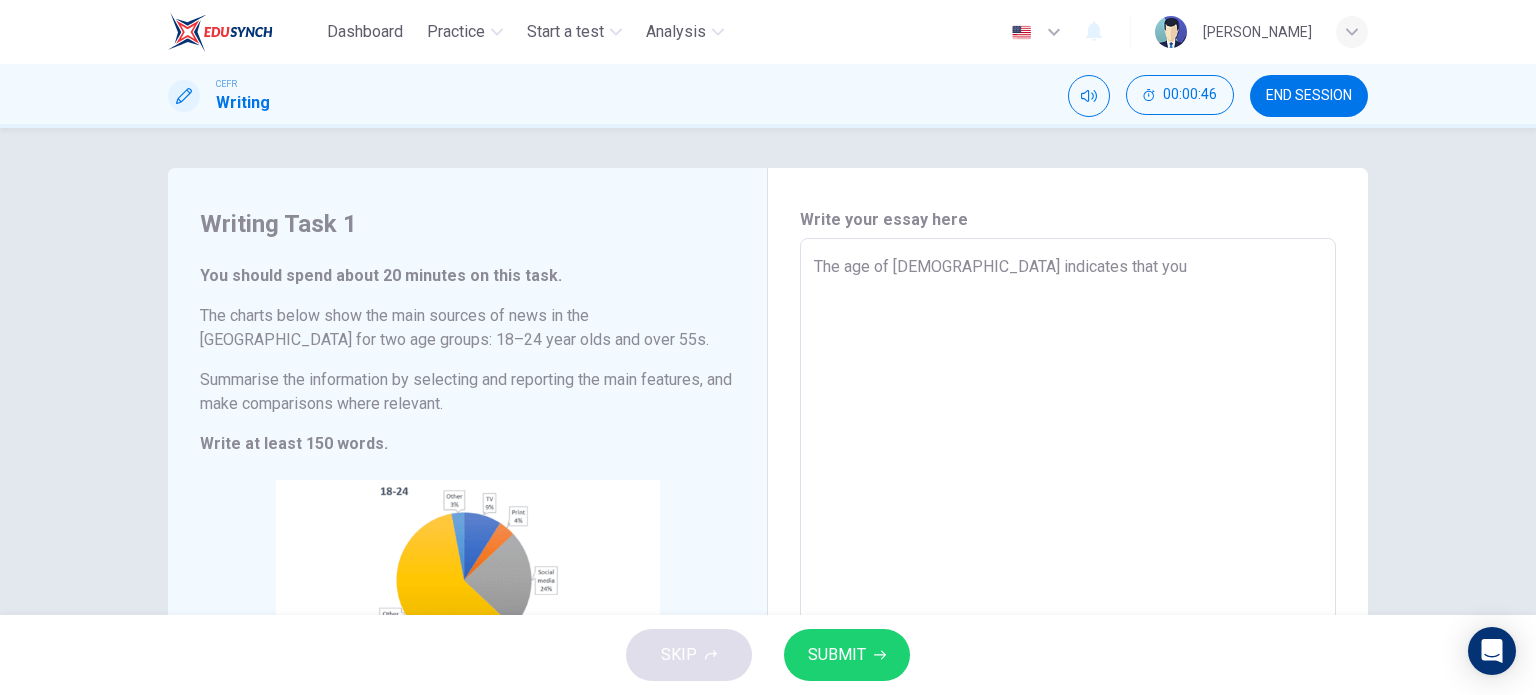 type on "x" 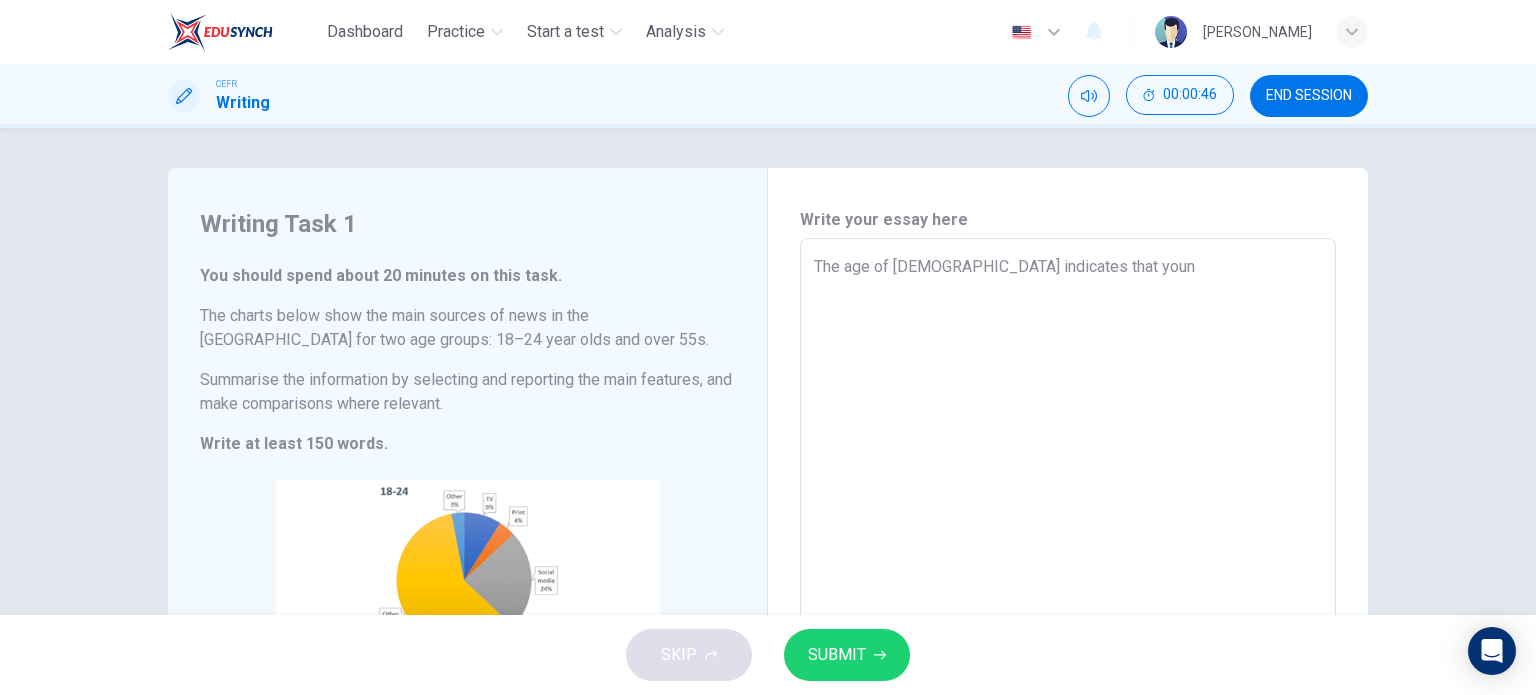 type on "x" 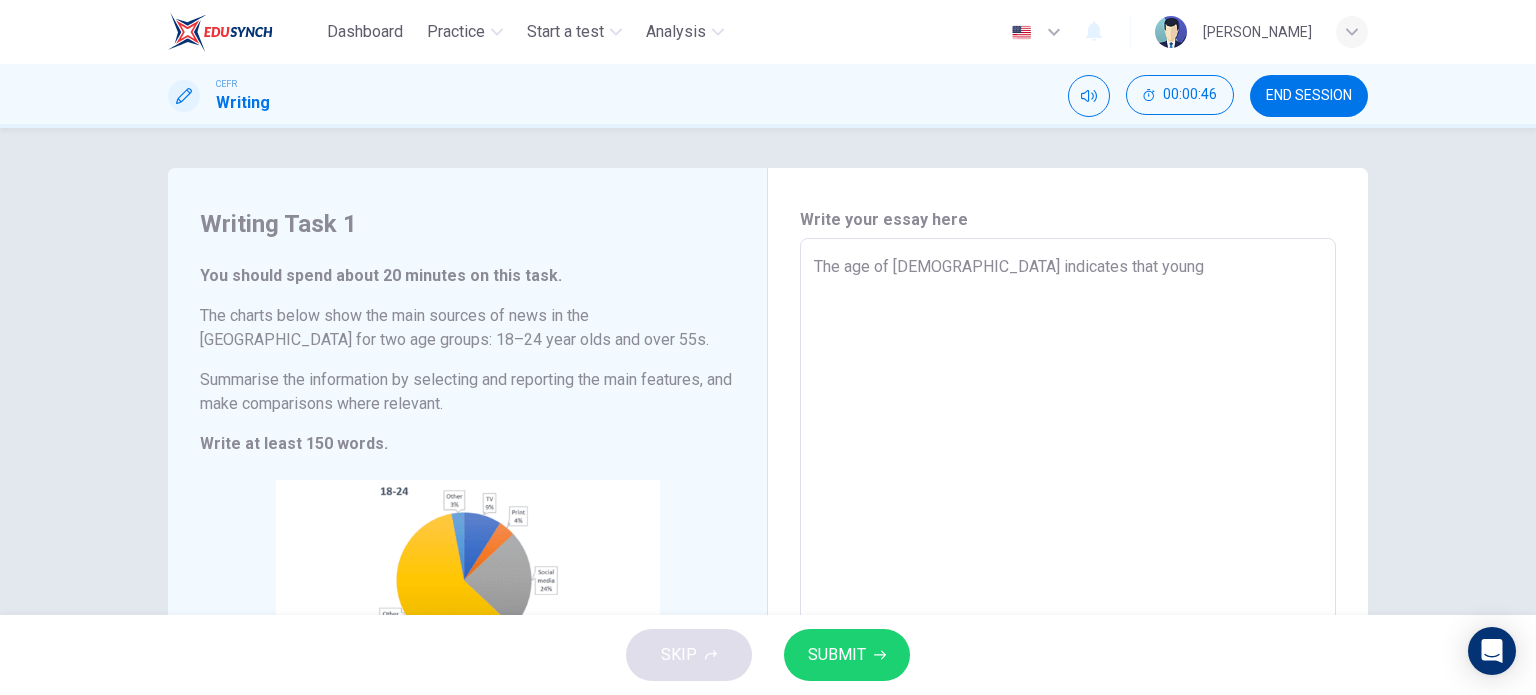 type on "x" 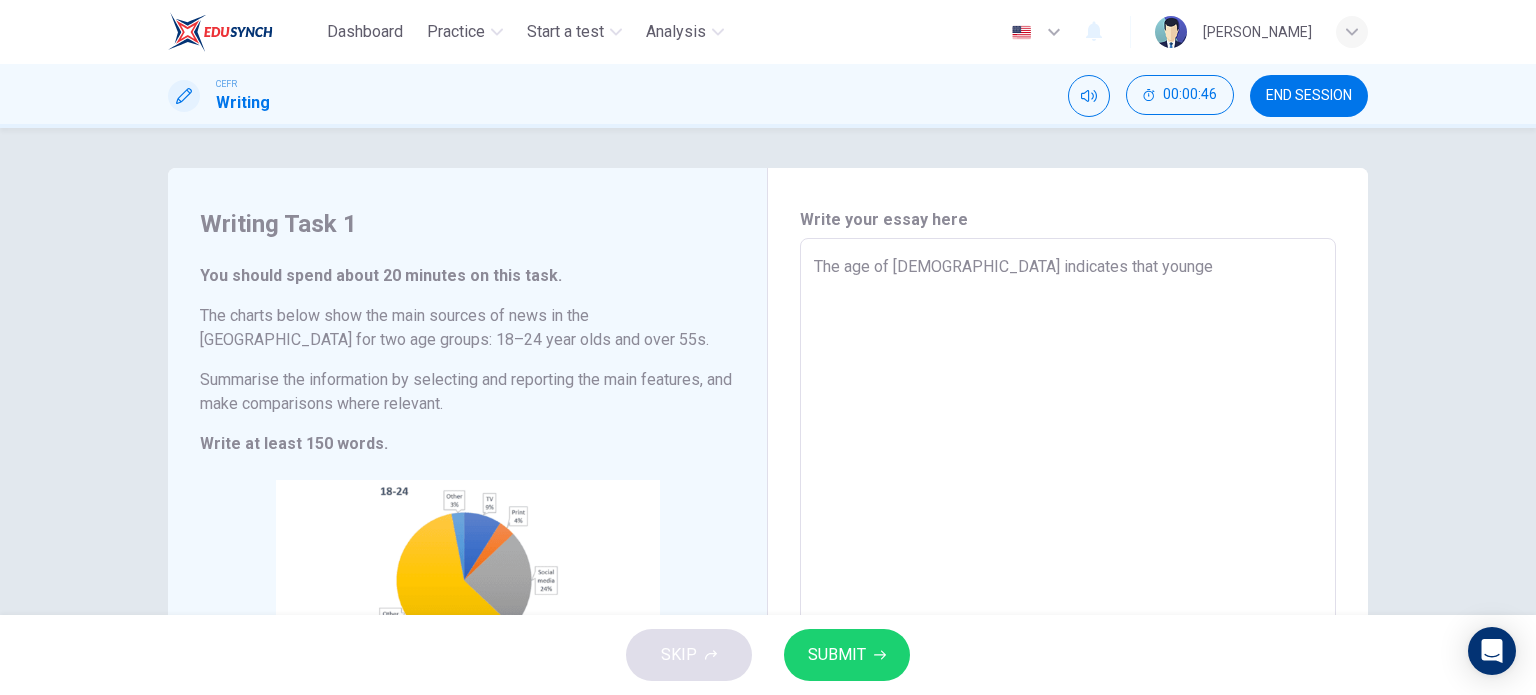 type on "x" 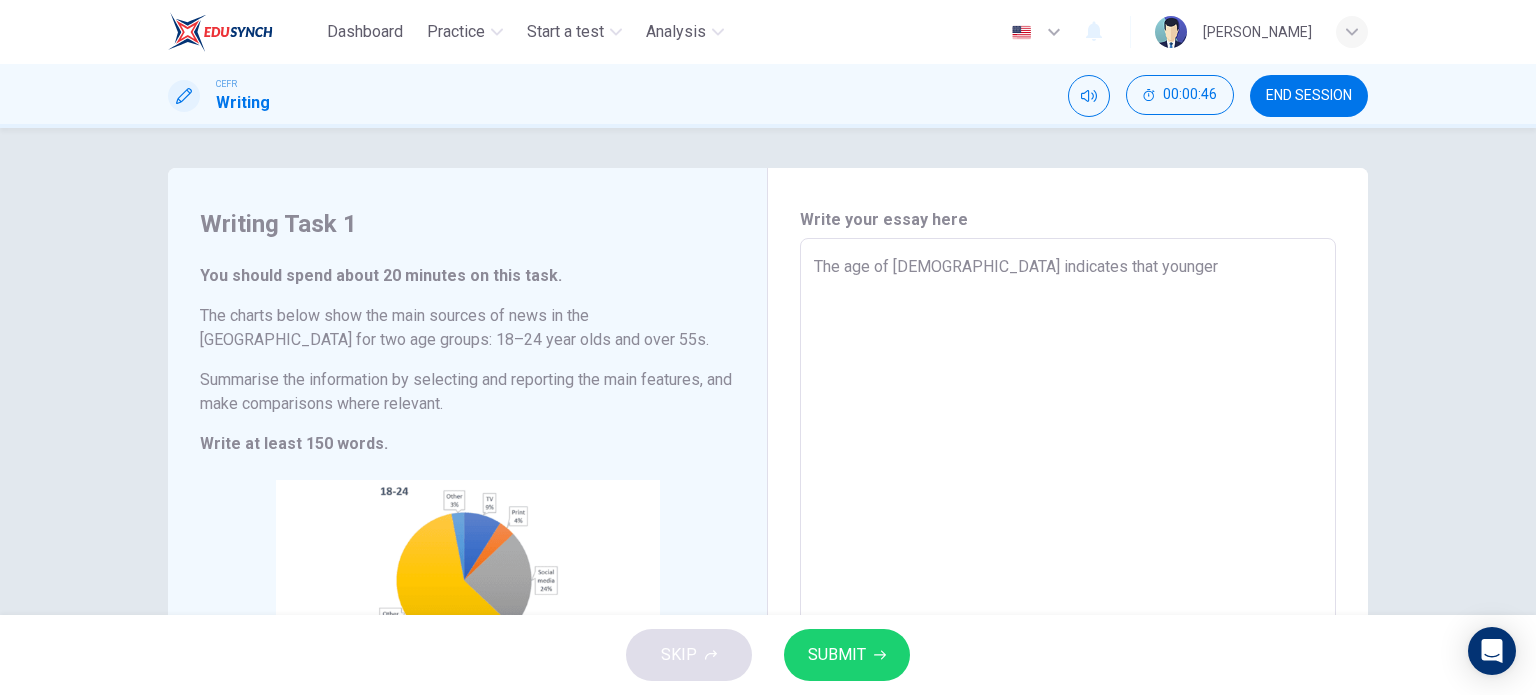 type on "x" 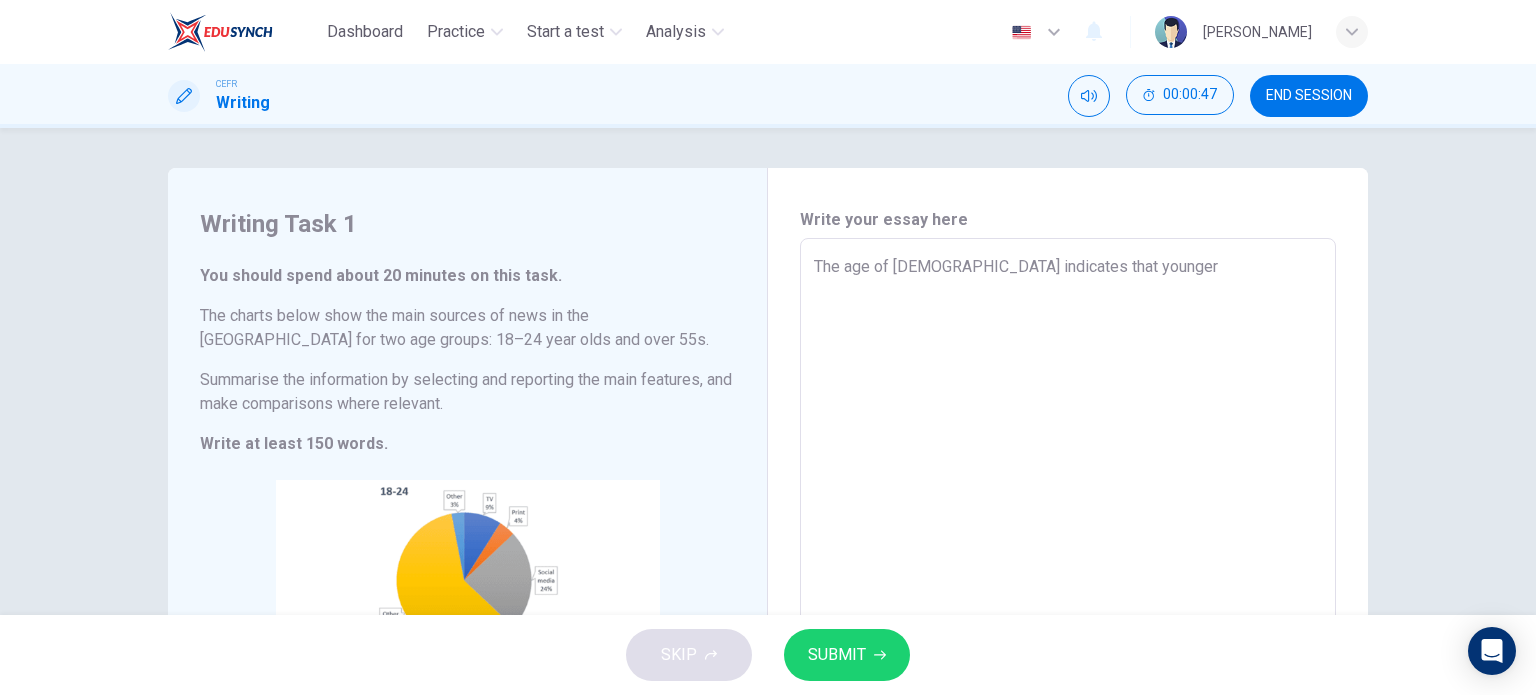 type on "The age of 18-24 indicates that younger p" 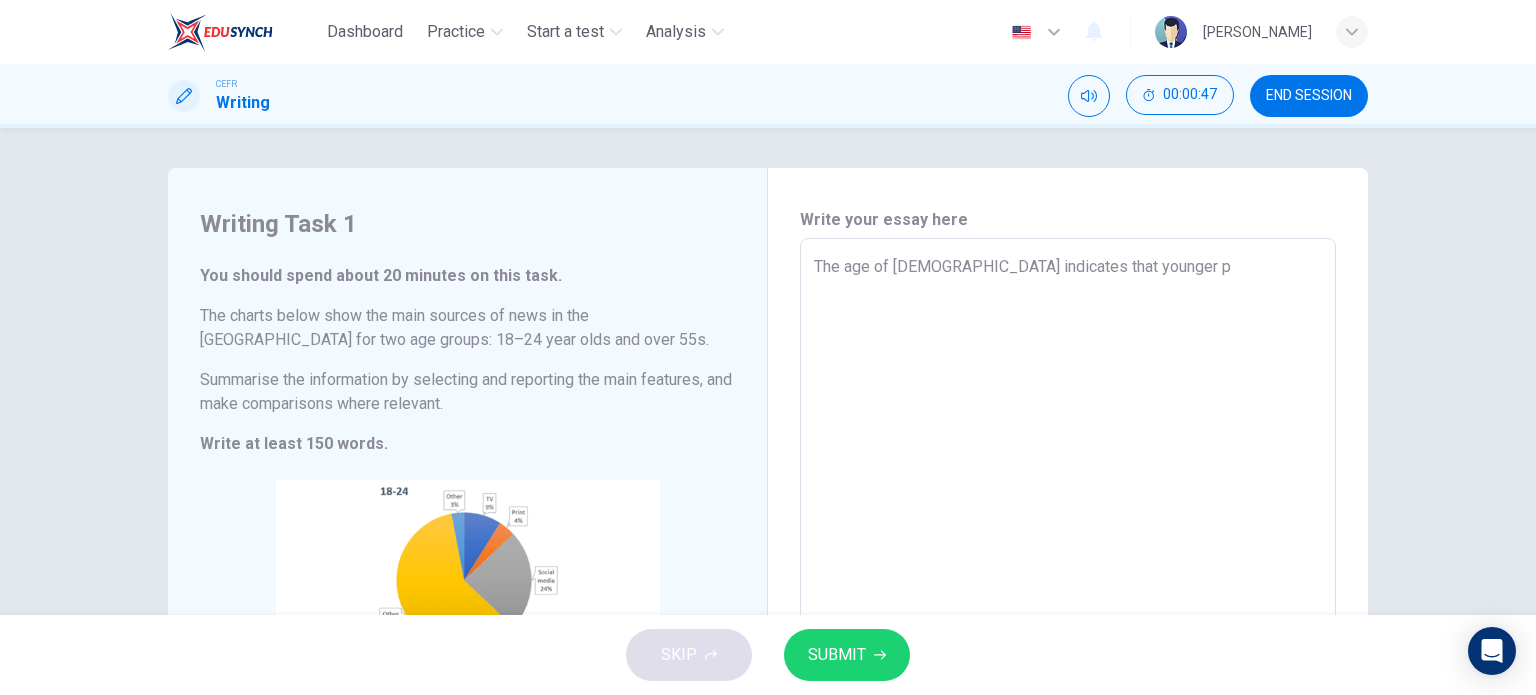type on "x" 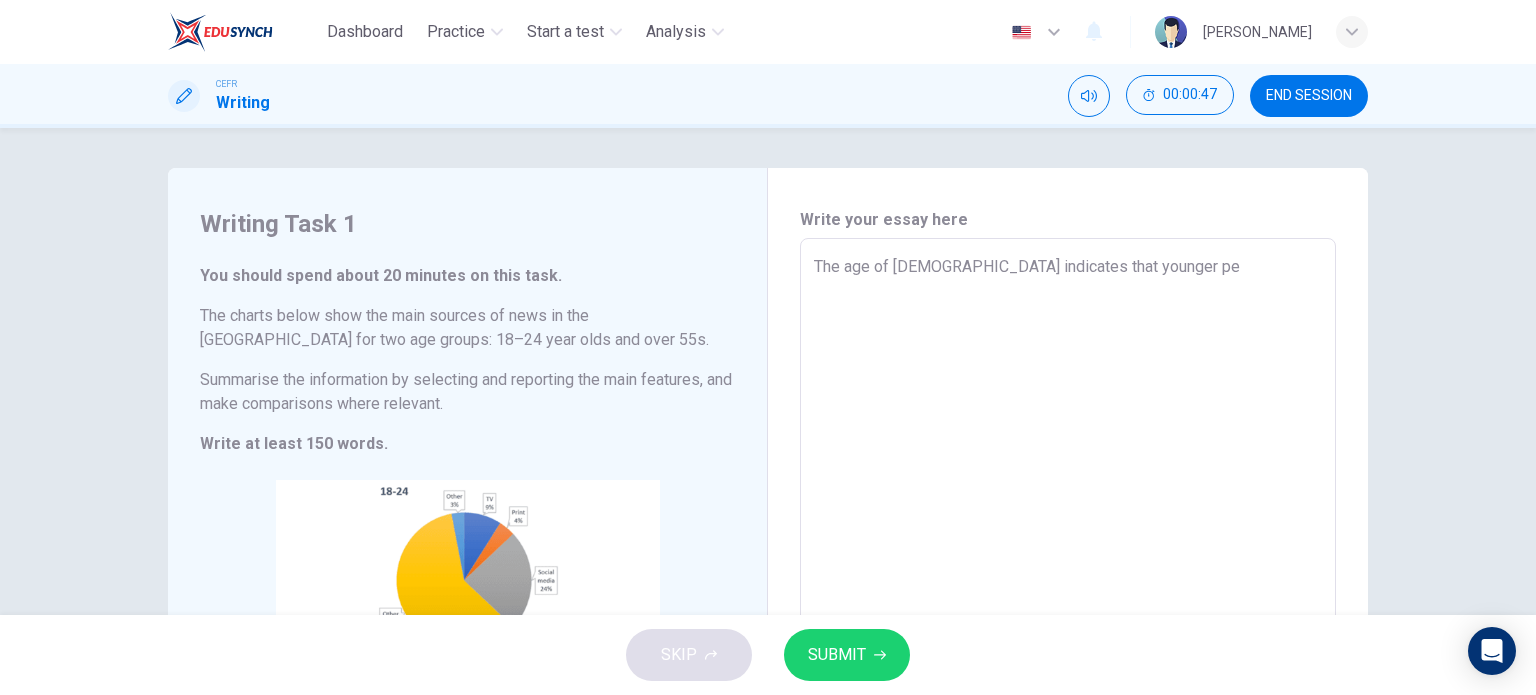 type on "x" 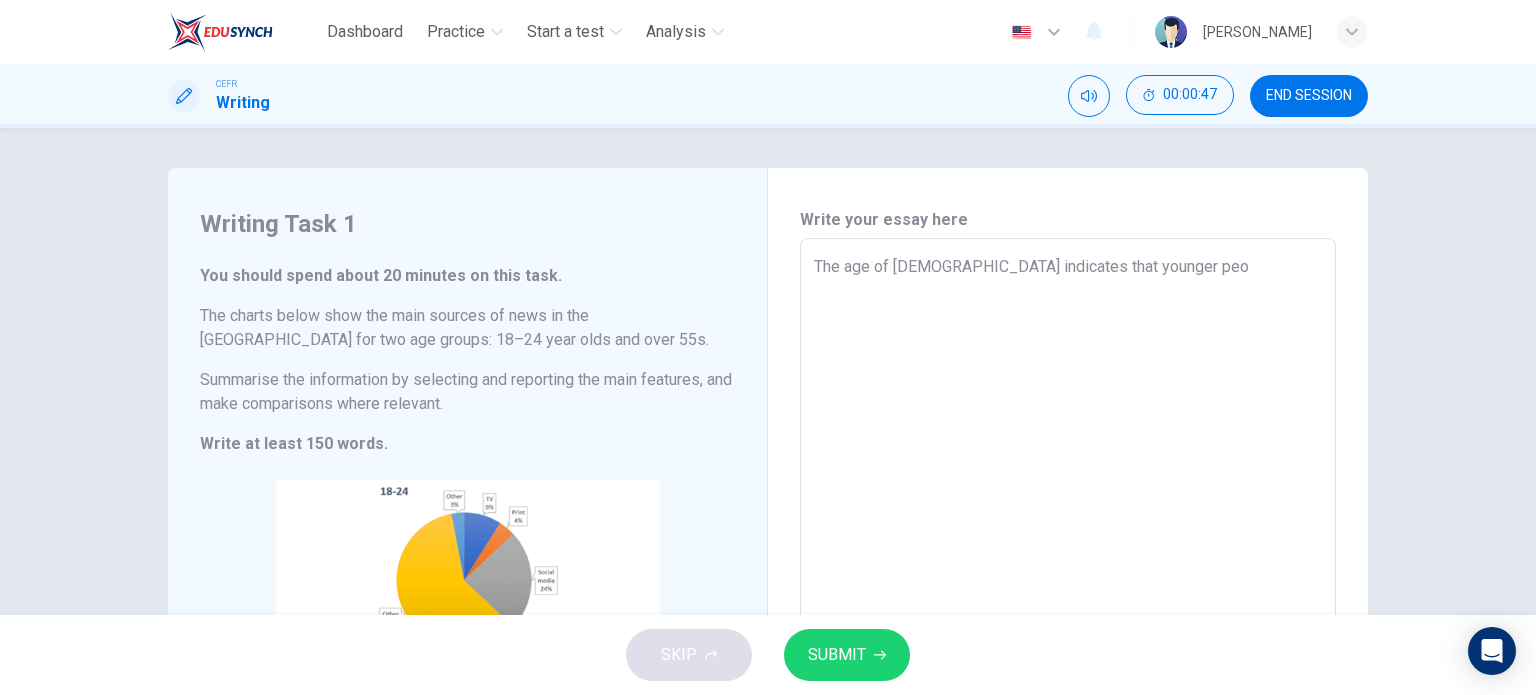 type on "x" 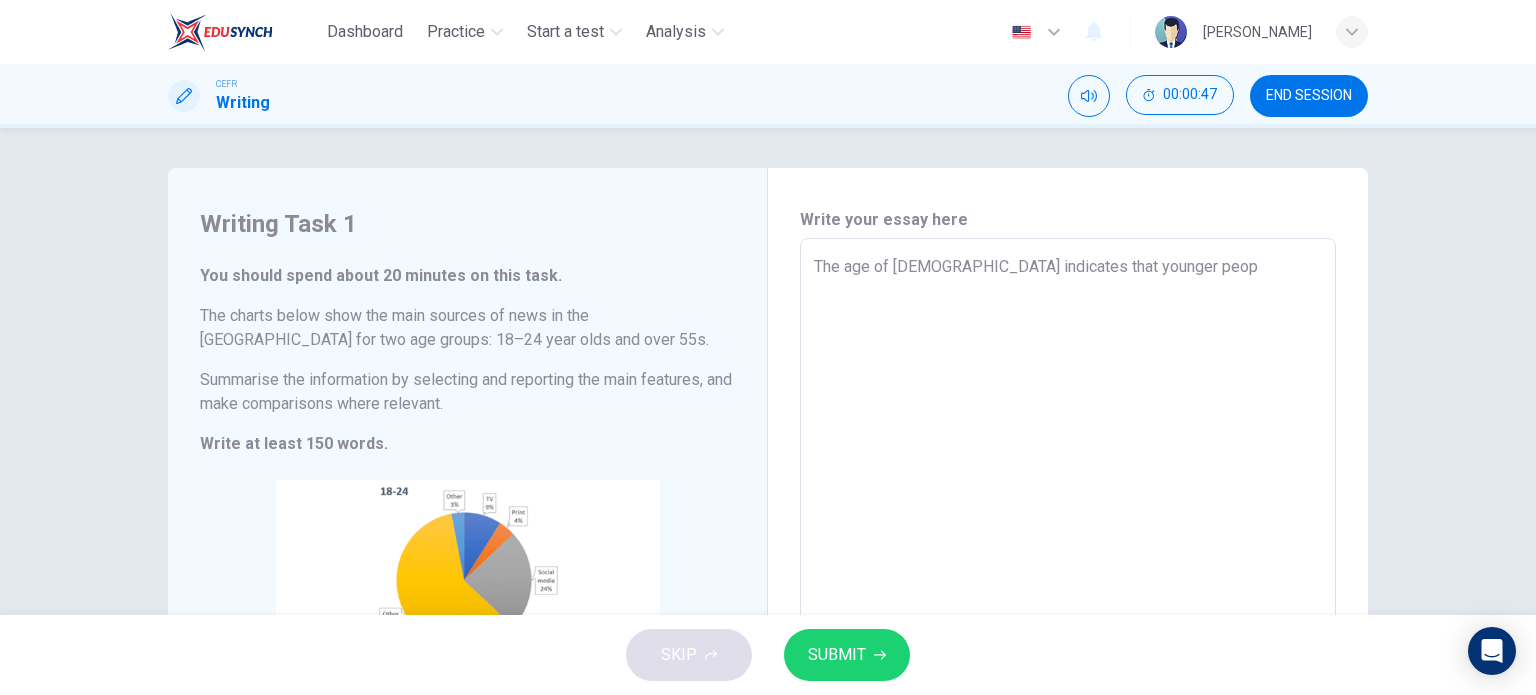 type on "x" 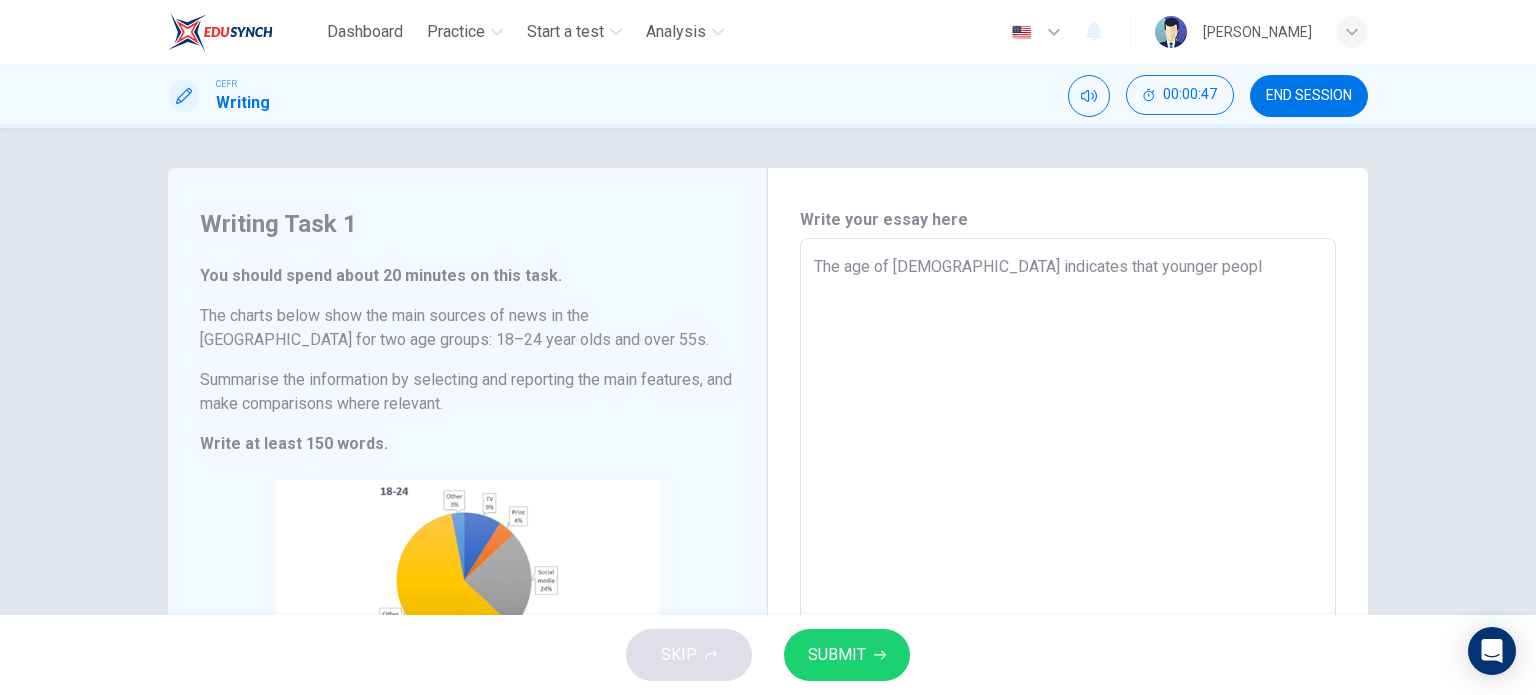type on "The age of 18-24 indicates that younger people" 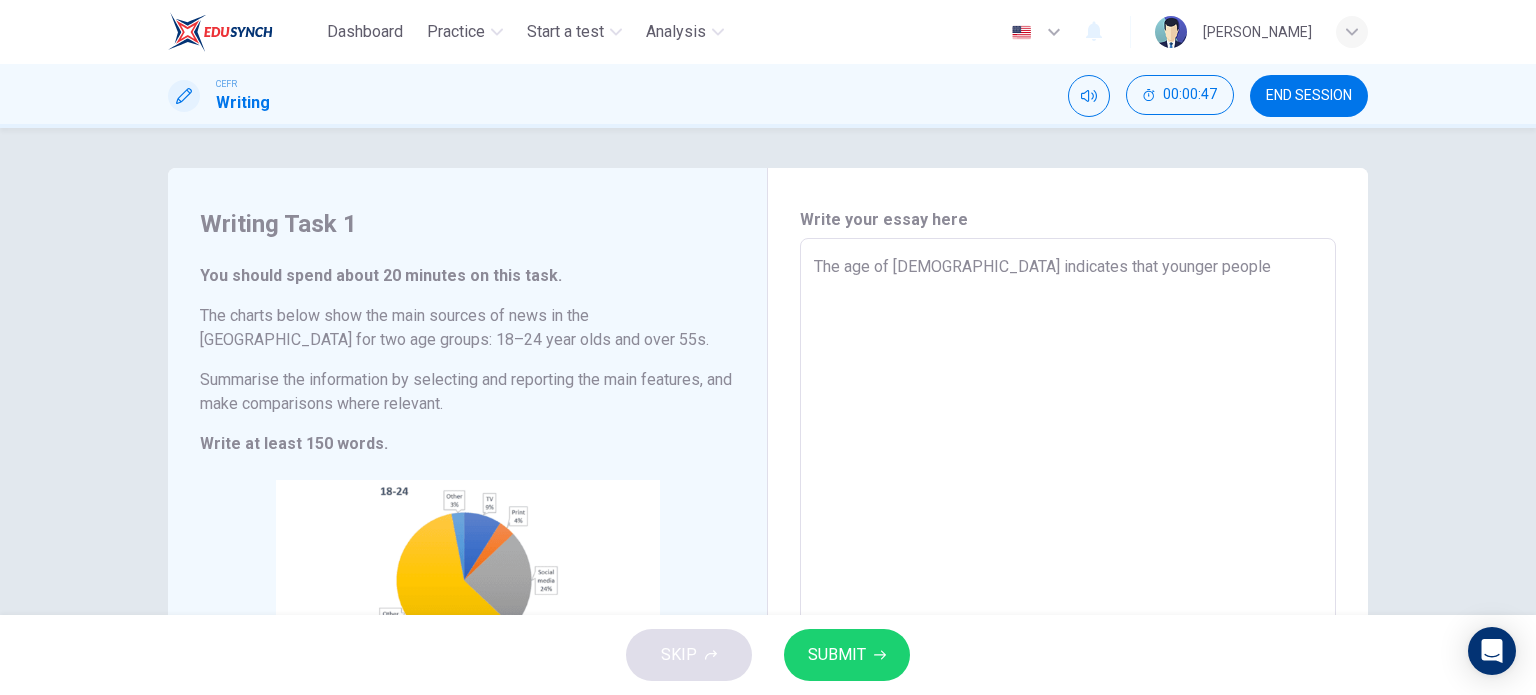 type on "x" 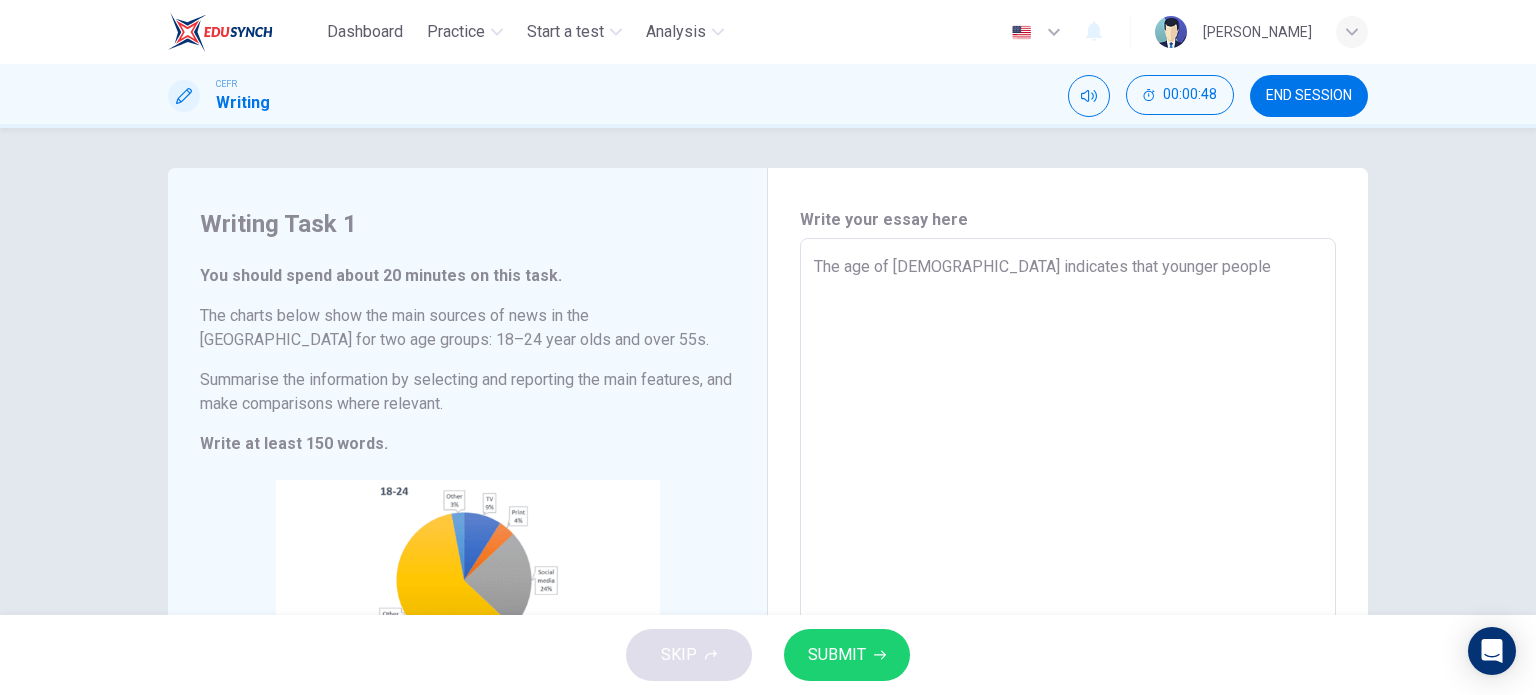 type on "The age of 18-24 indicates that younger people" 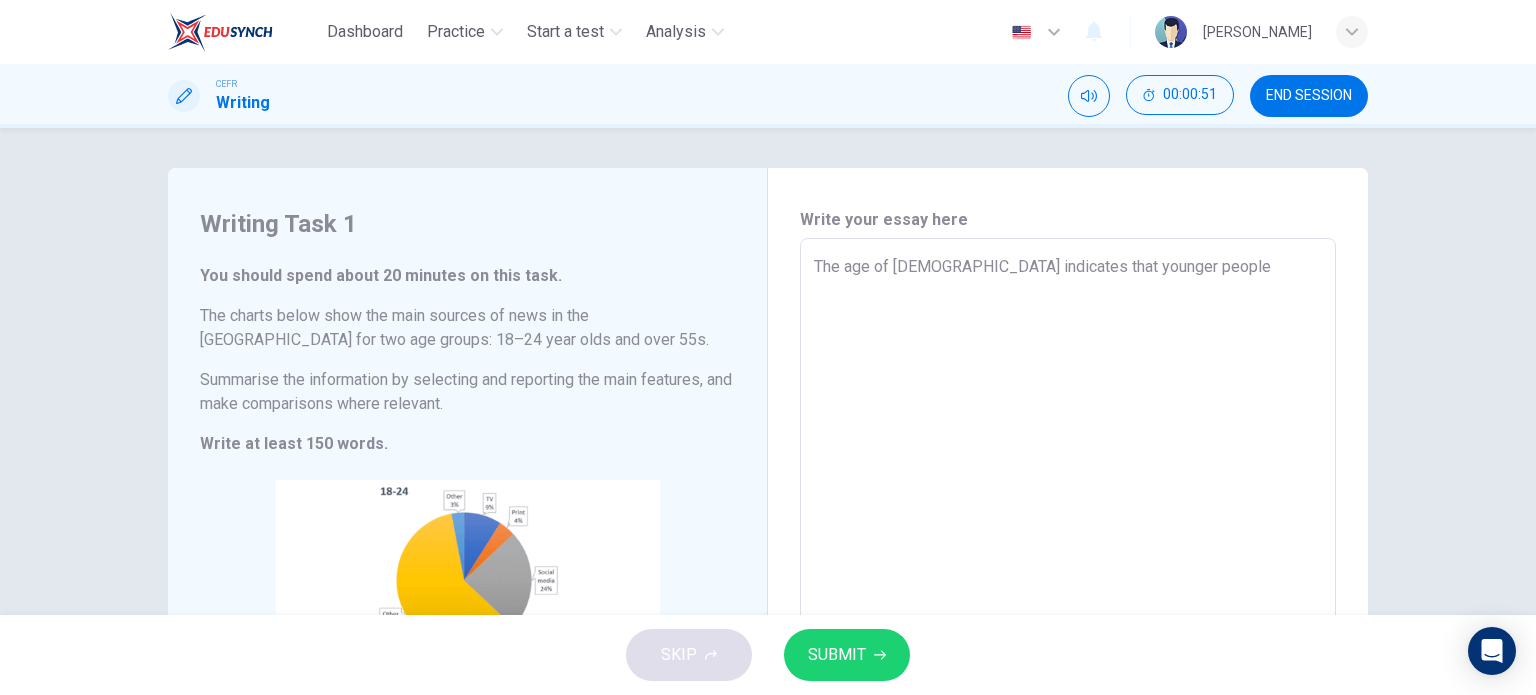 type on "The age of 18-24 indicates that younger people a" 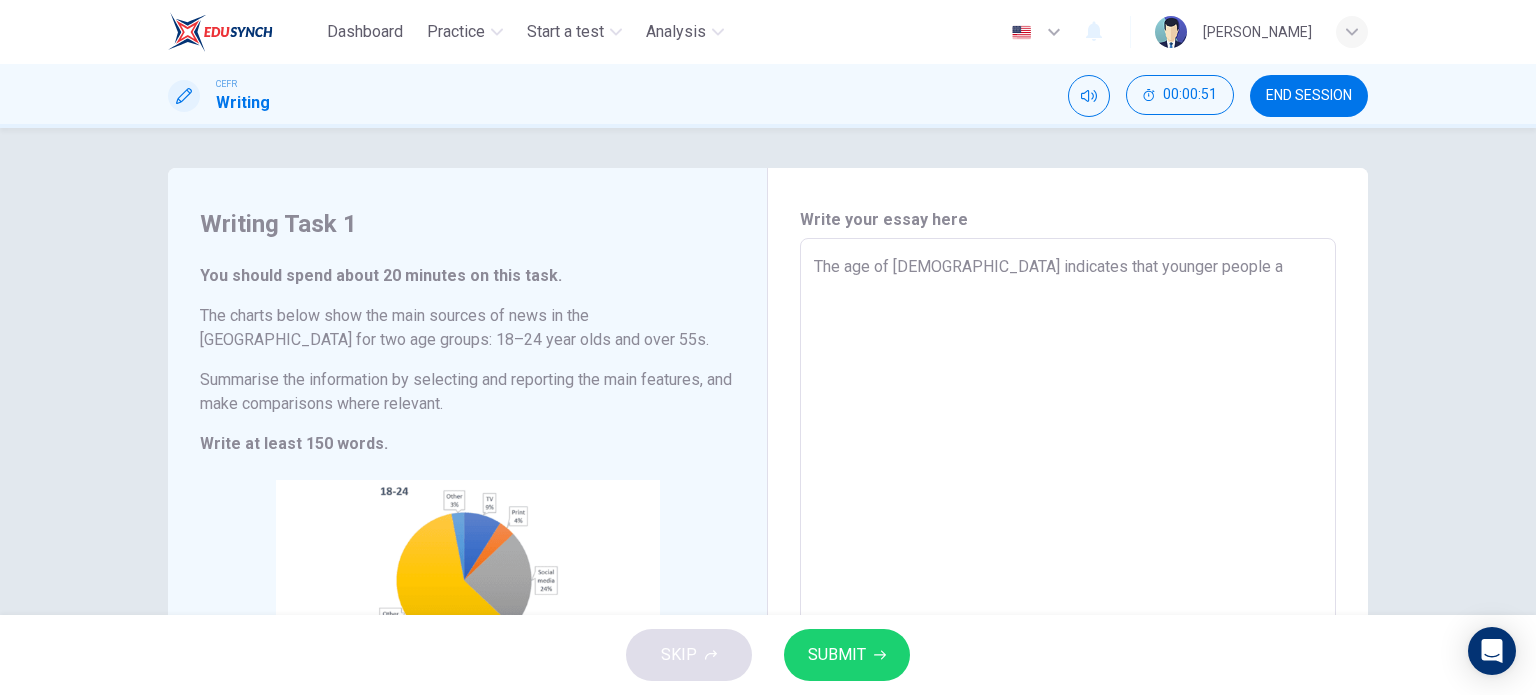 type on "The age of 18-24 indicates that younger people ar" 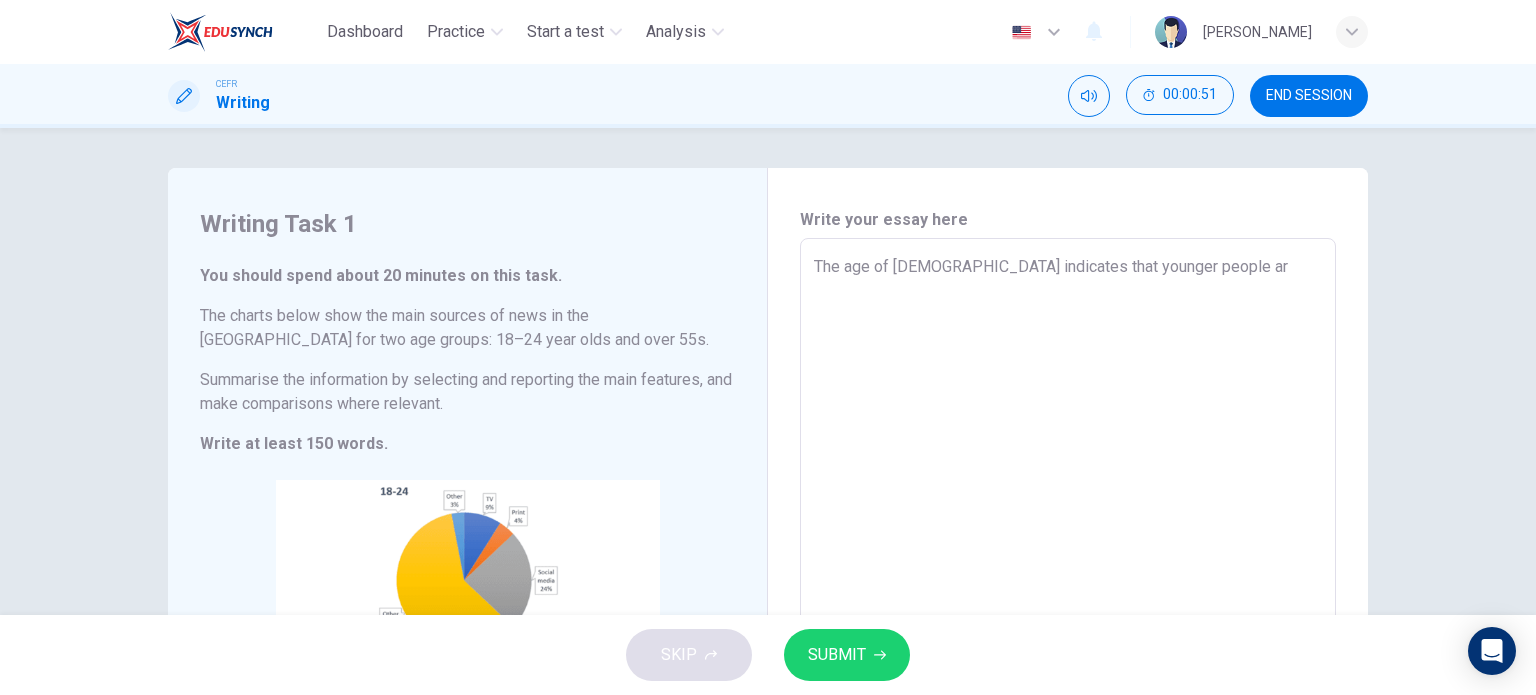 type on "x" 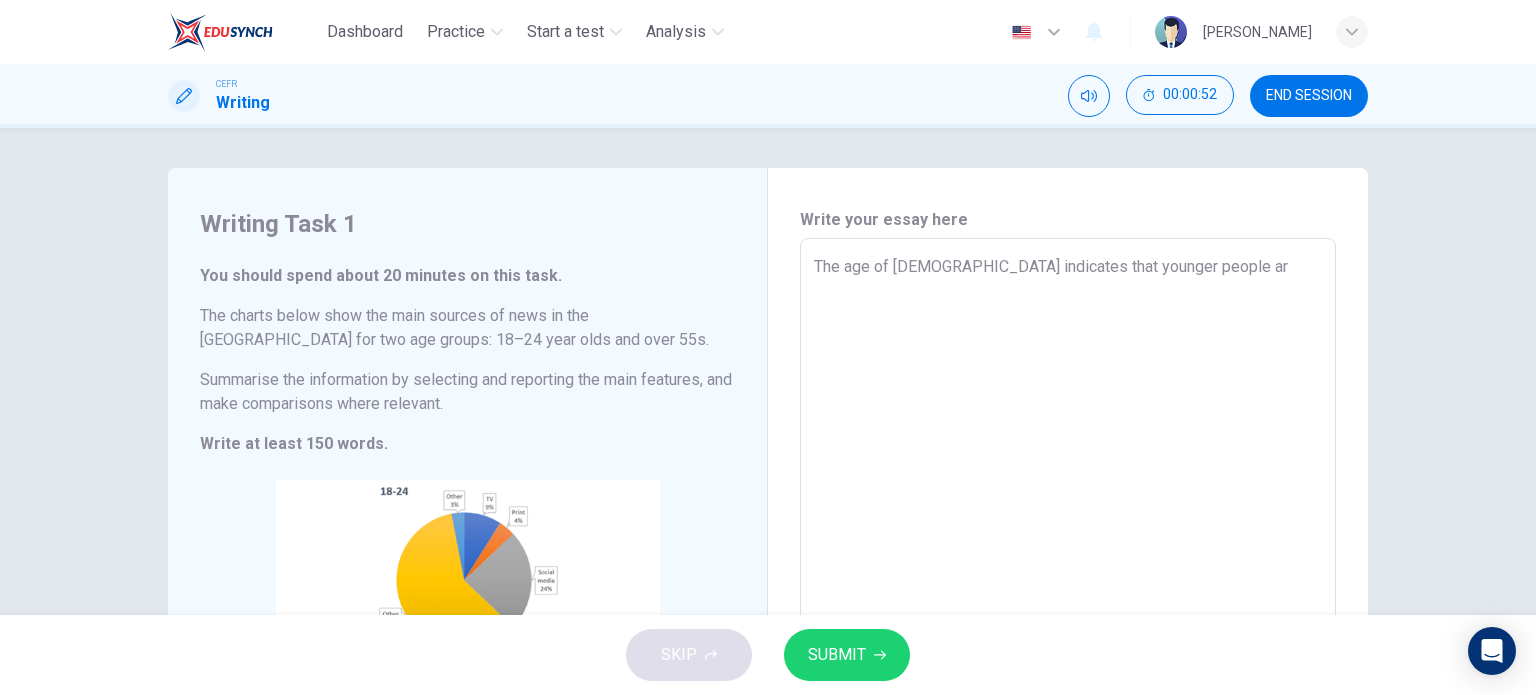 type on "The age of 18-24 indicates that younger people are" 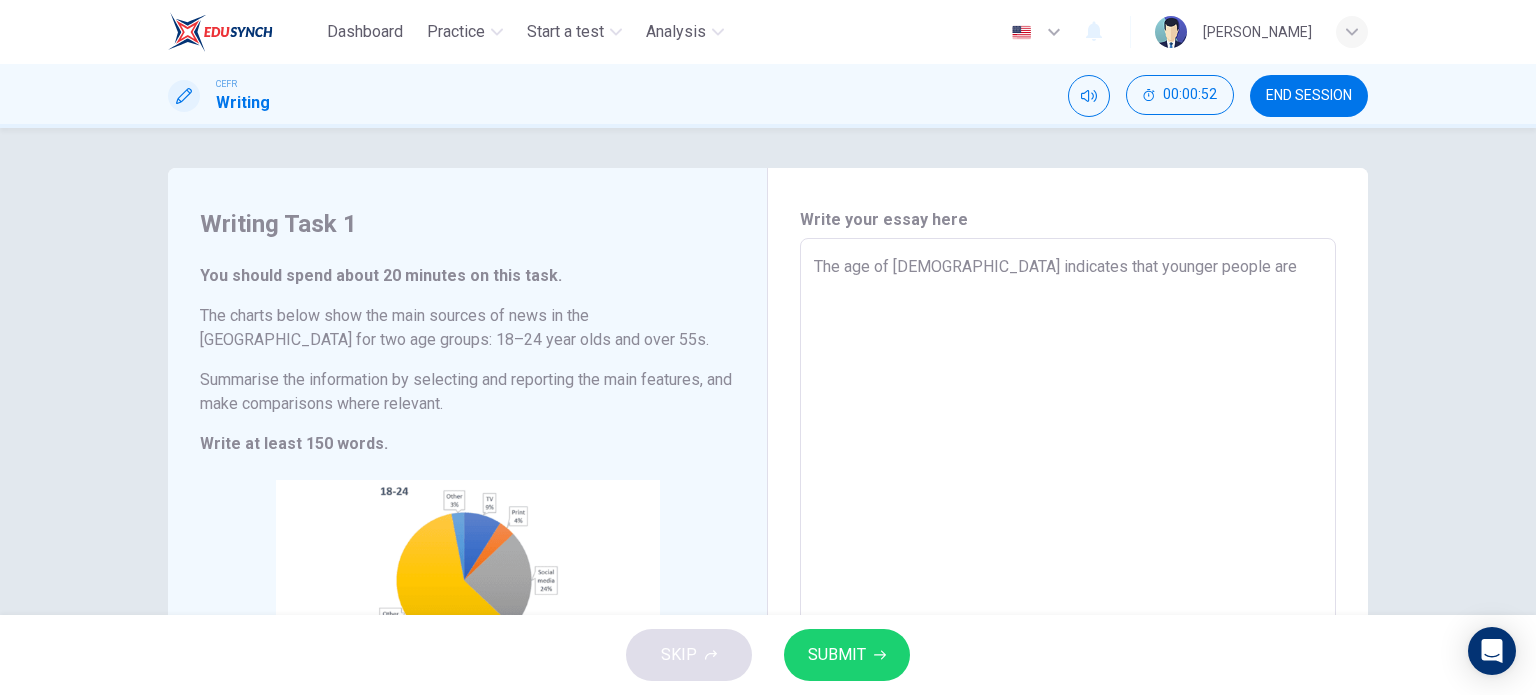 type on "x" 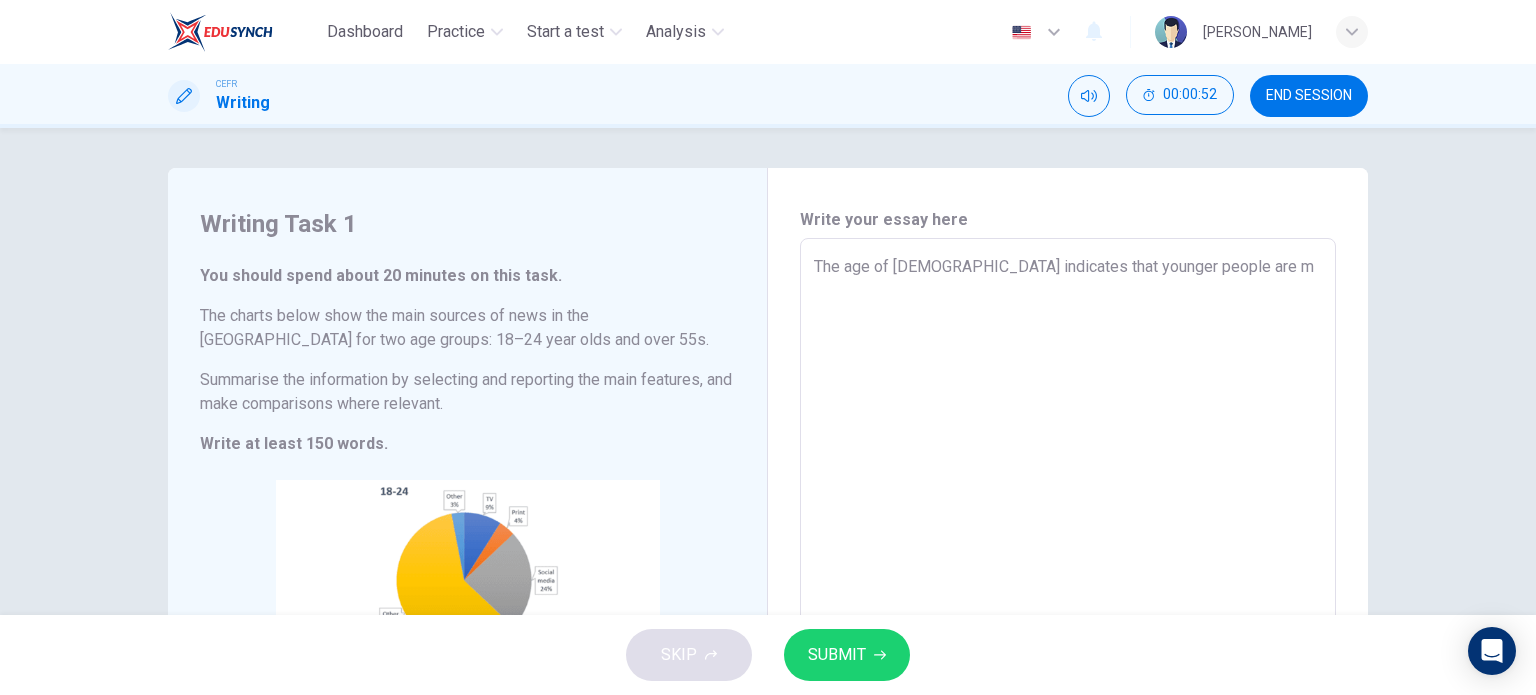 type on "x" 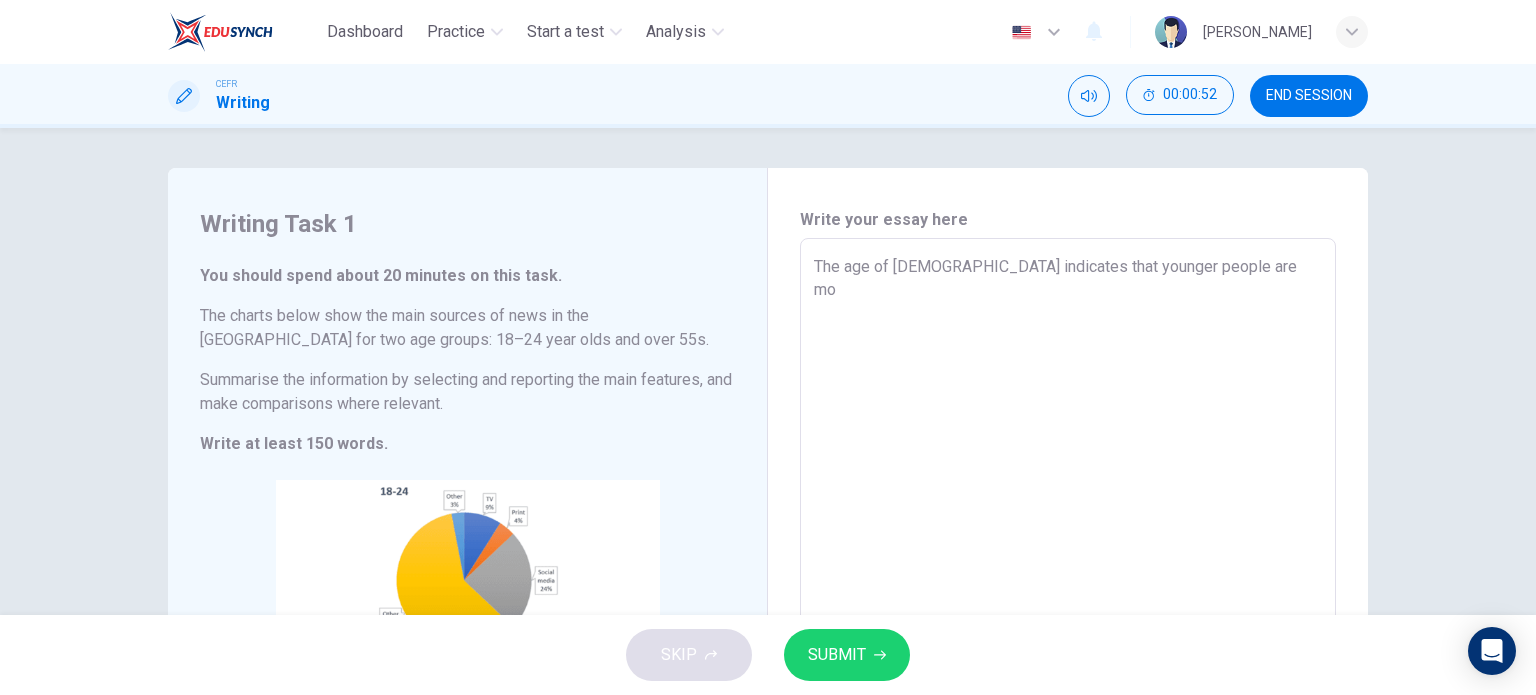 type on "x" 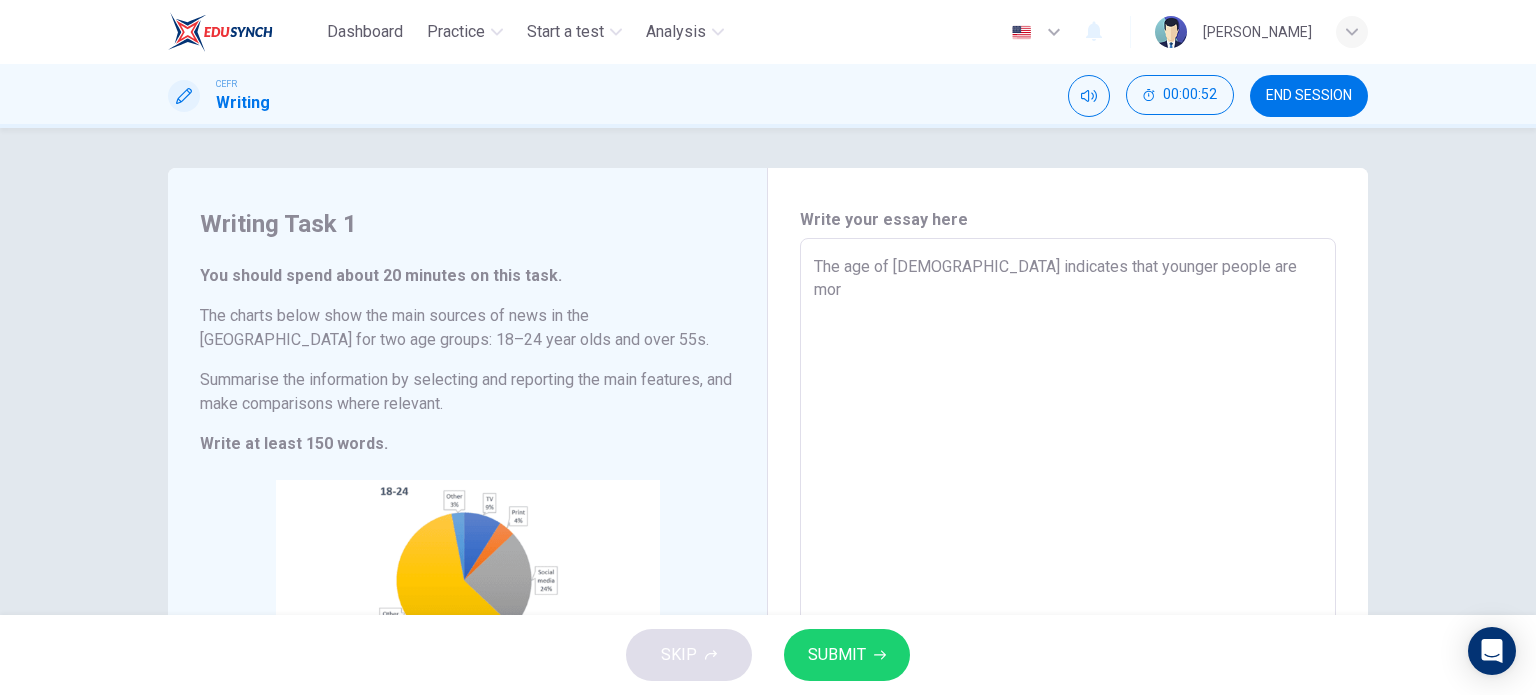type on "The age of 18-24 indicates that younger people are more" 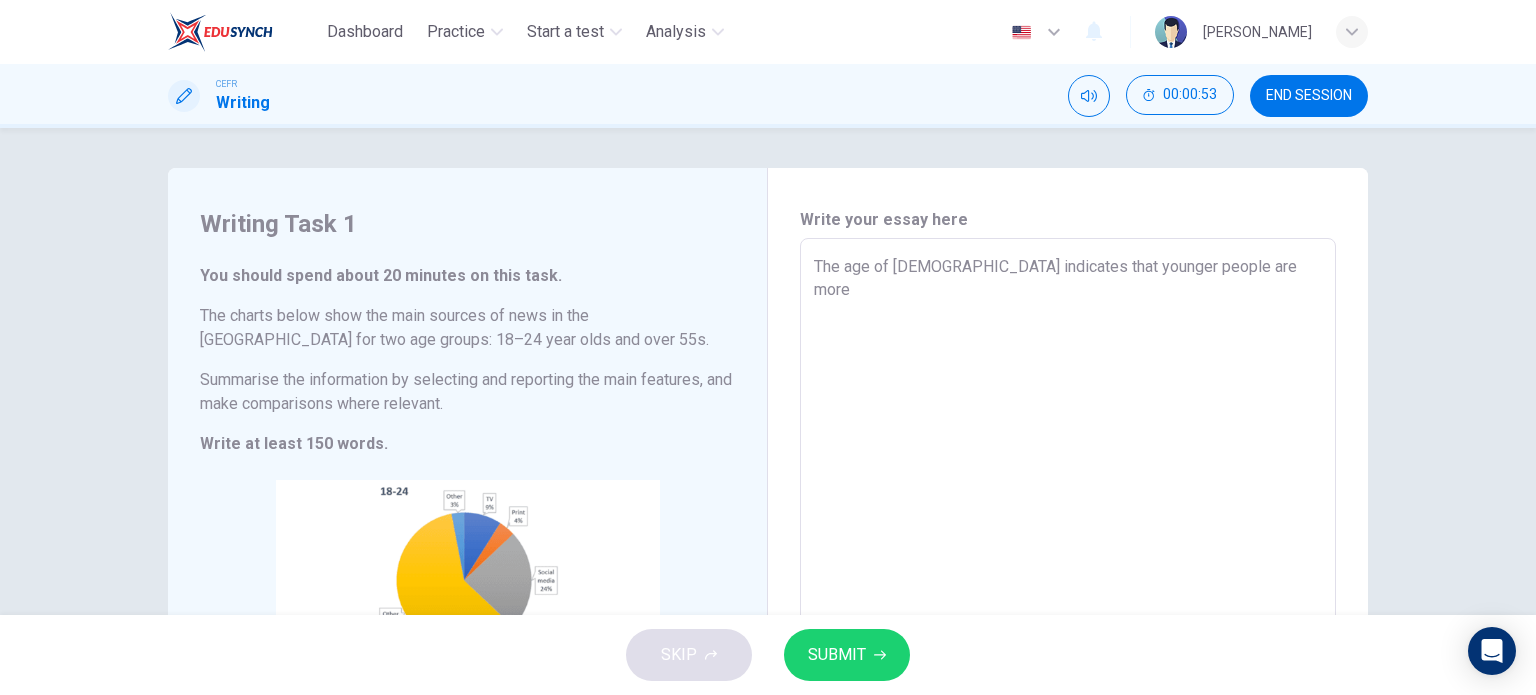 type on "x" 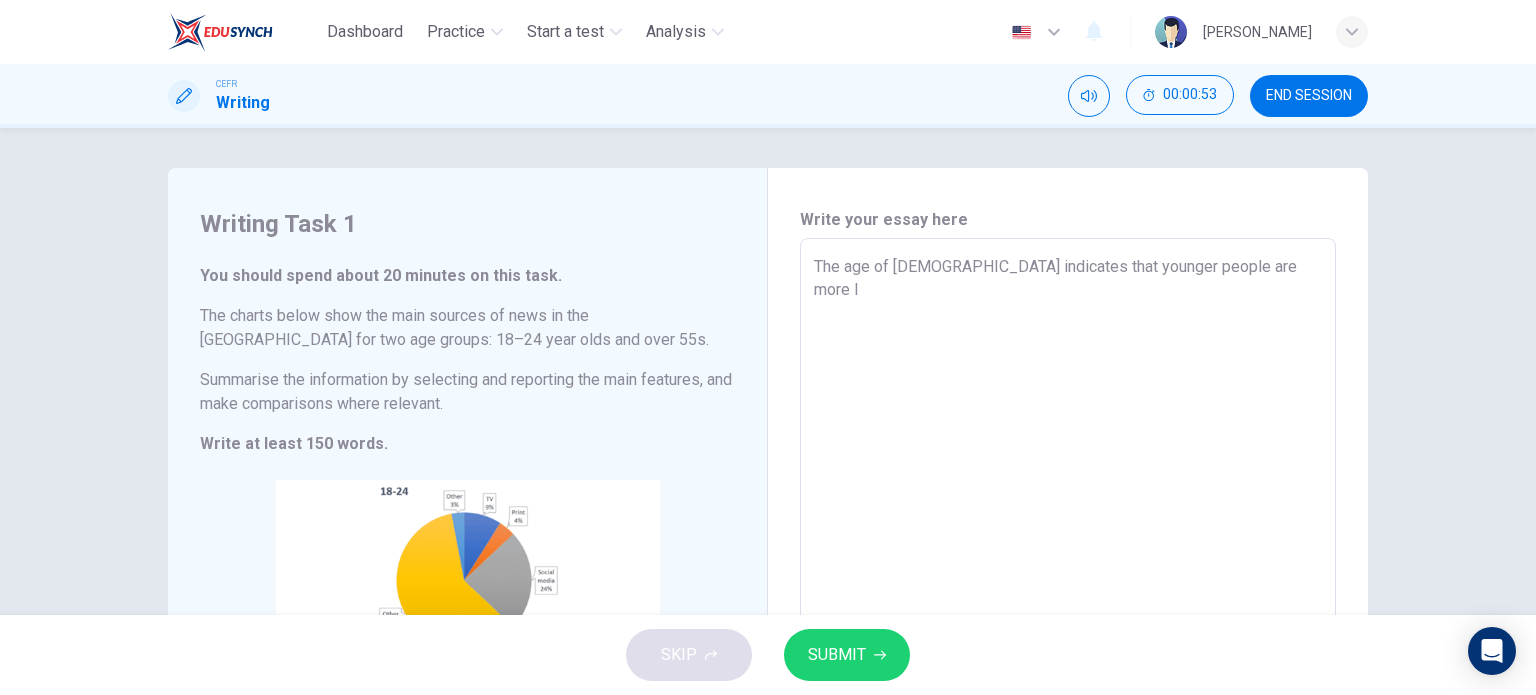 type on "x" 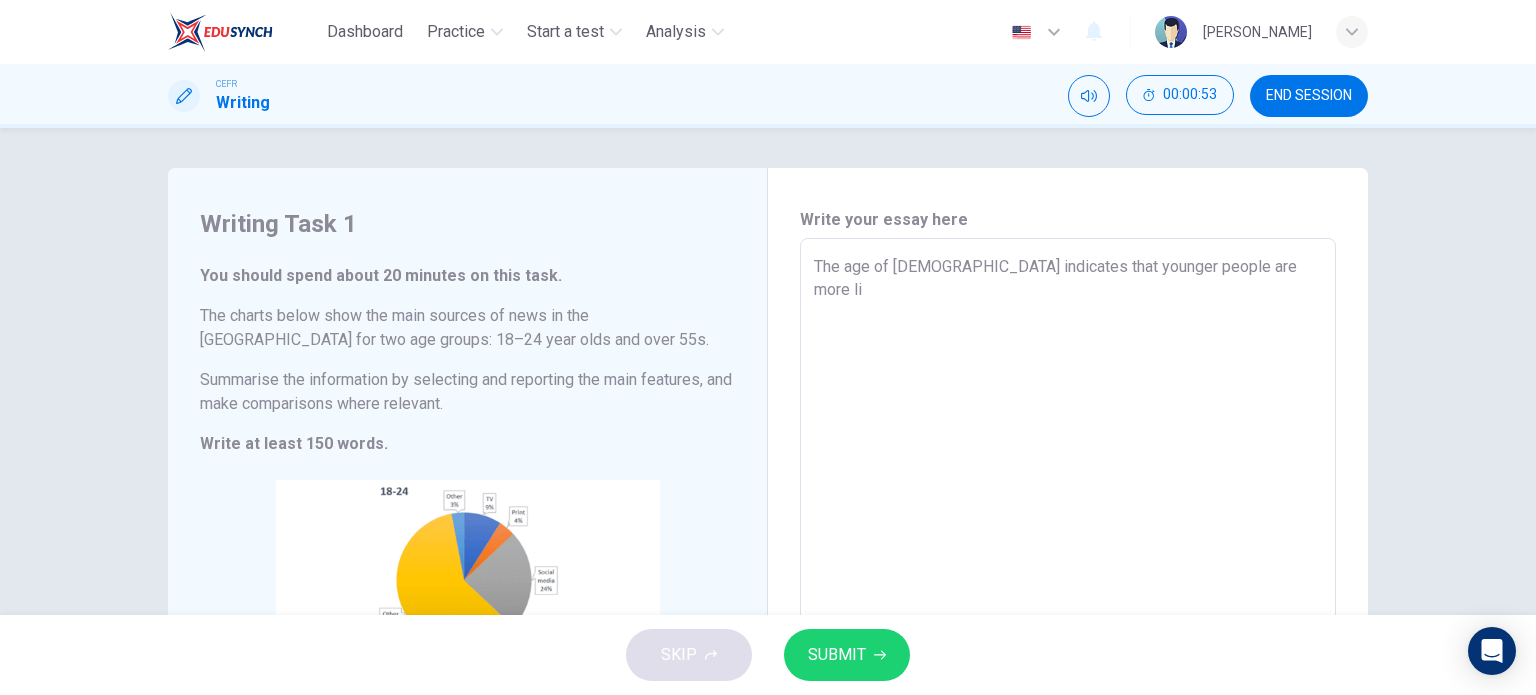 type on "x" 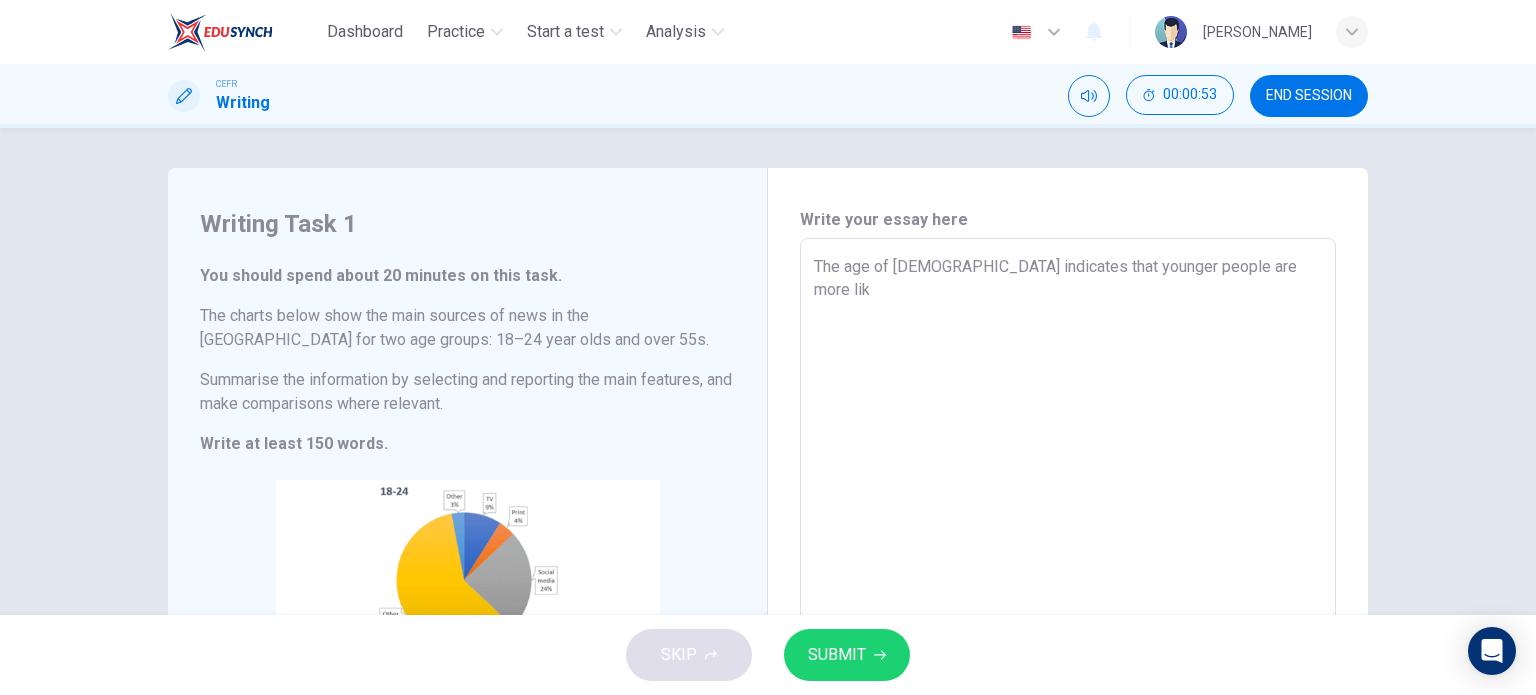 type on "x" 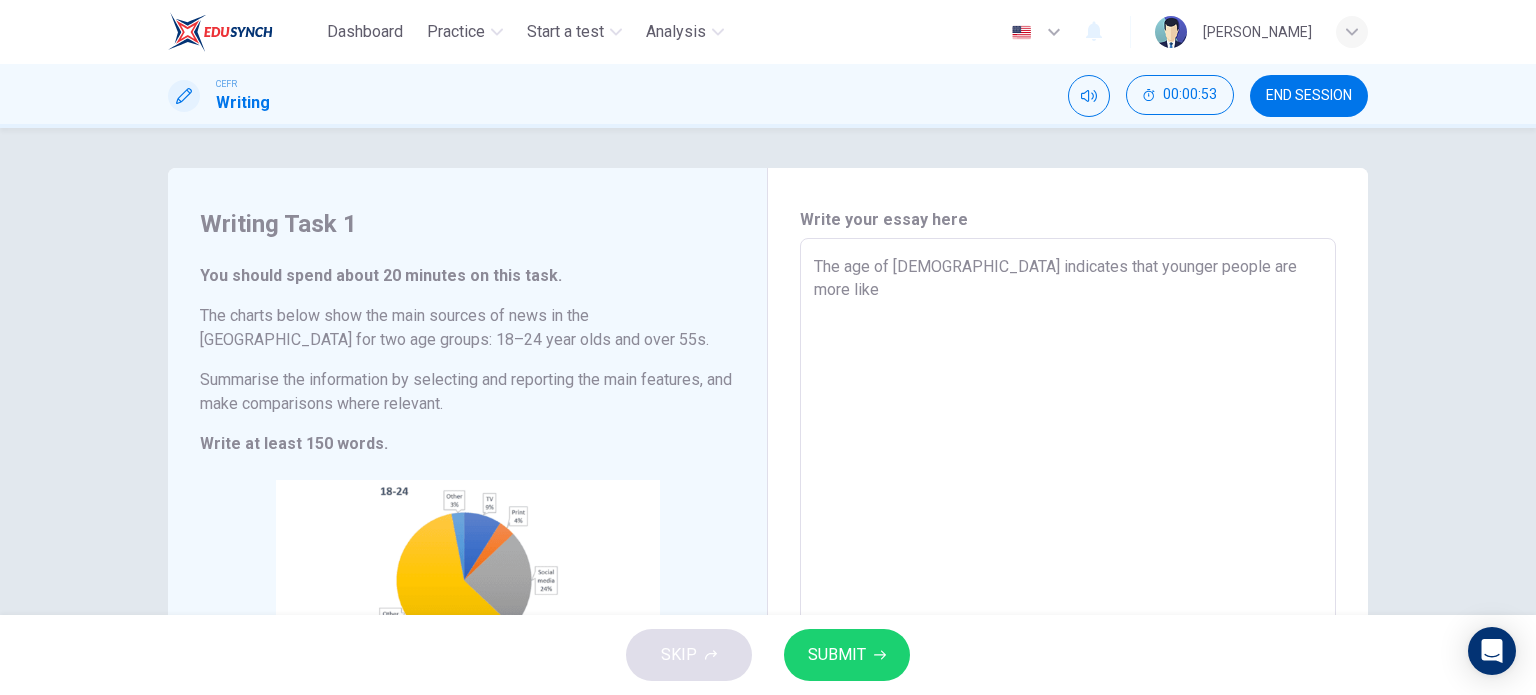 type on "The age of 18-24 indicates that younger people are more likel" 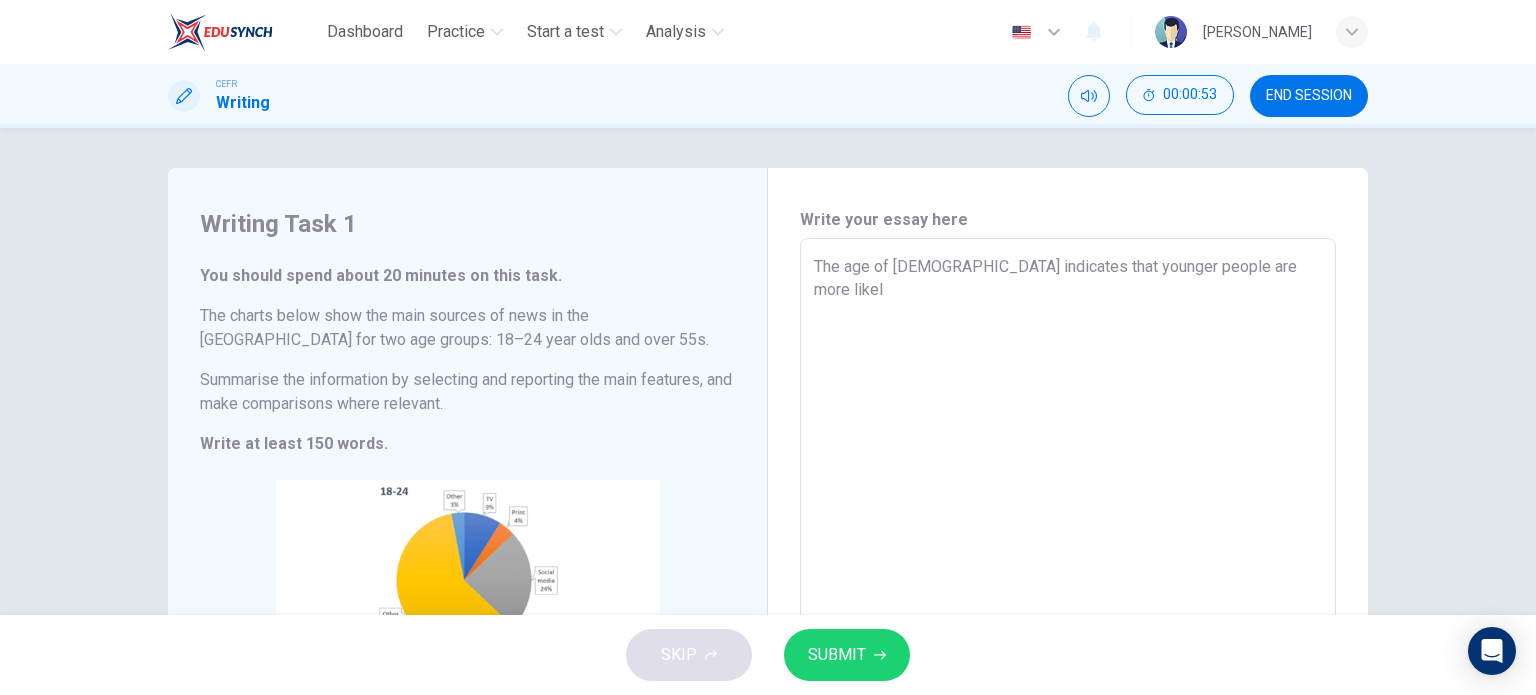 type on "x" 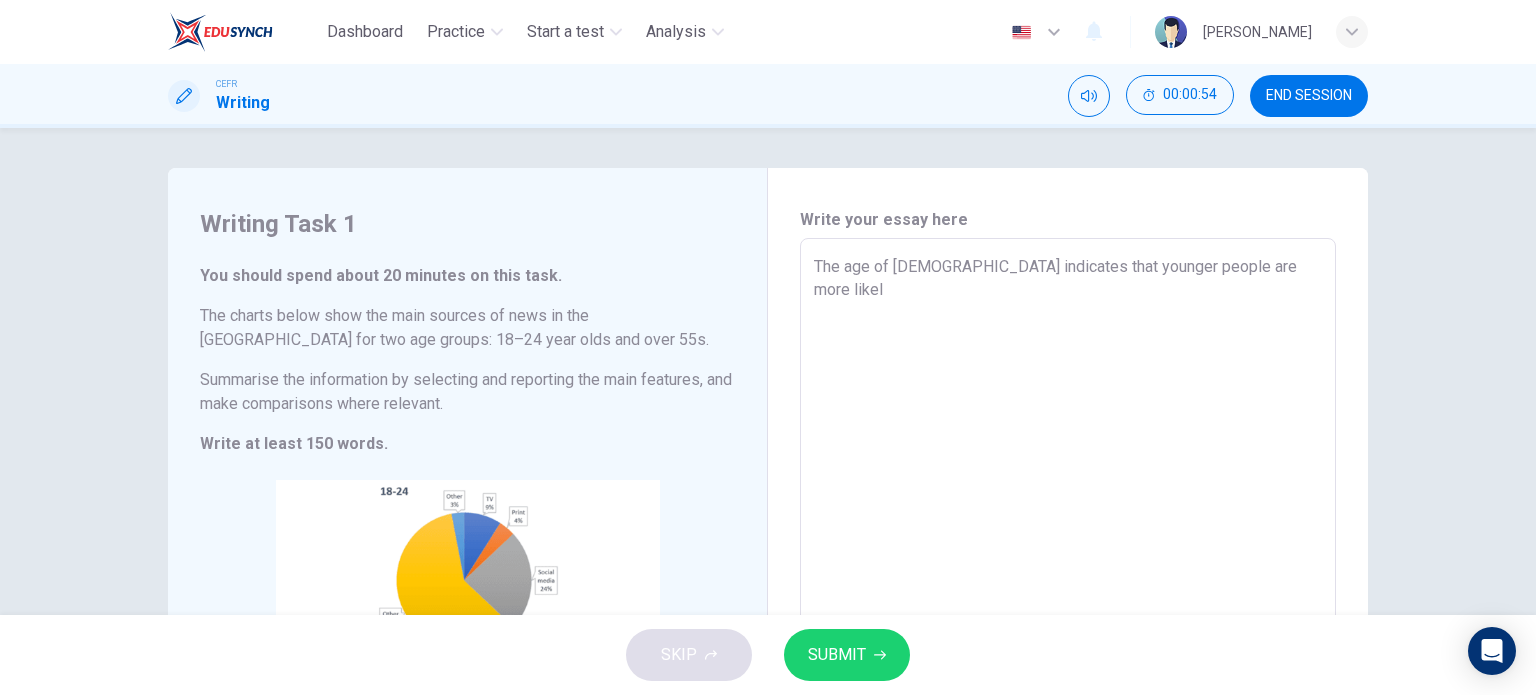 type on "The age of 18-24 indicates that younger people are more likely" 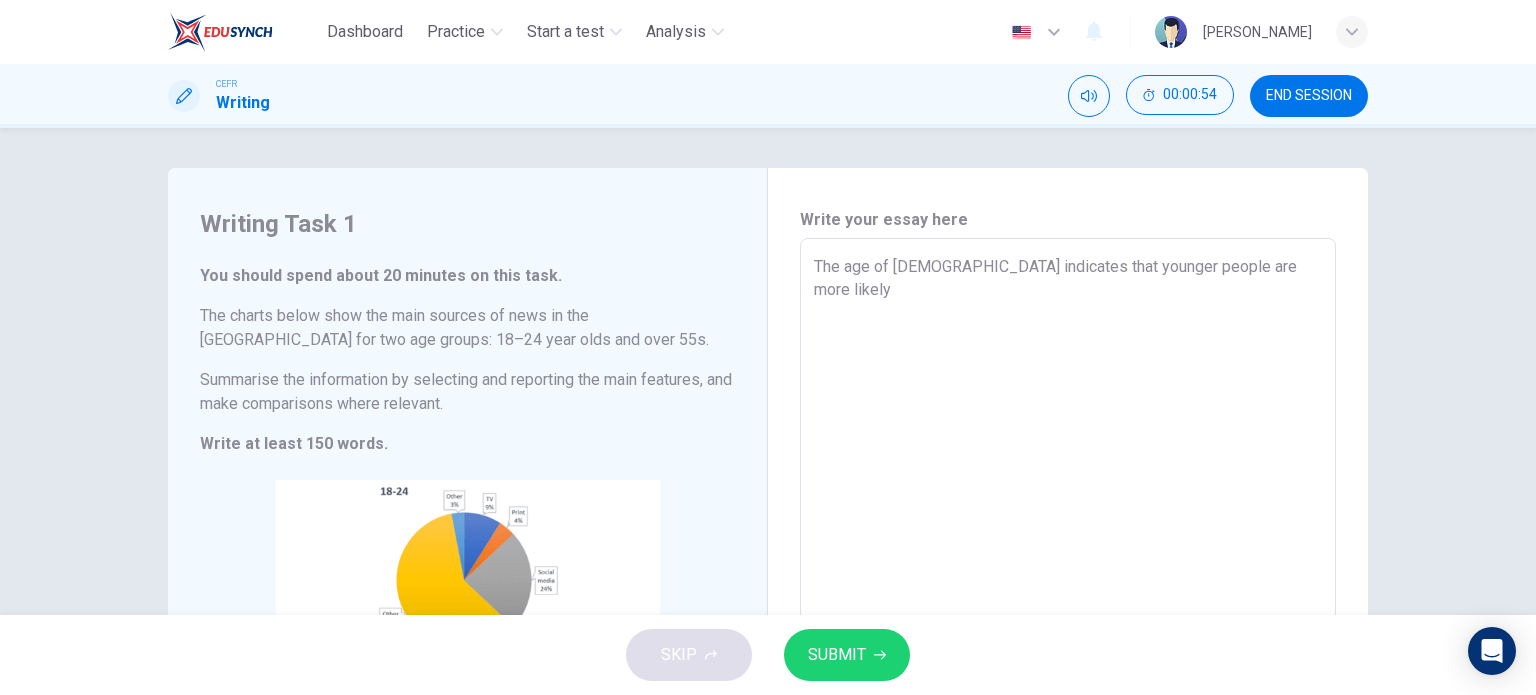 type on "x" 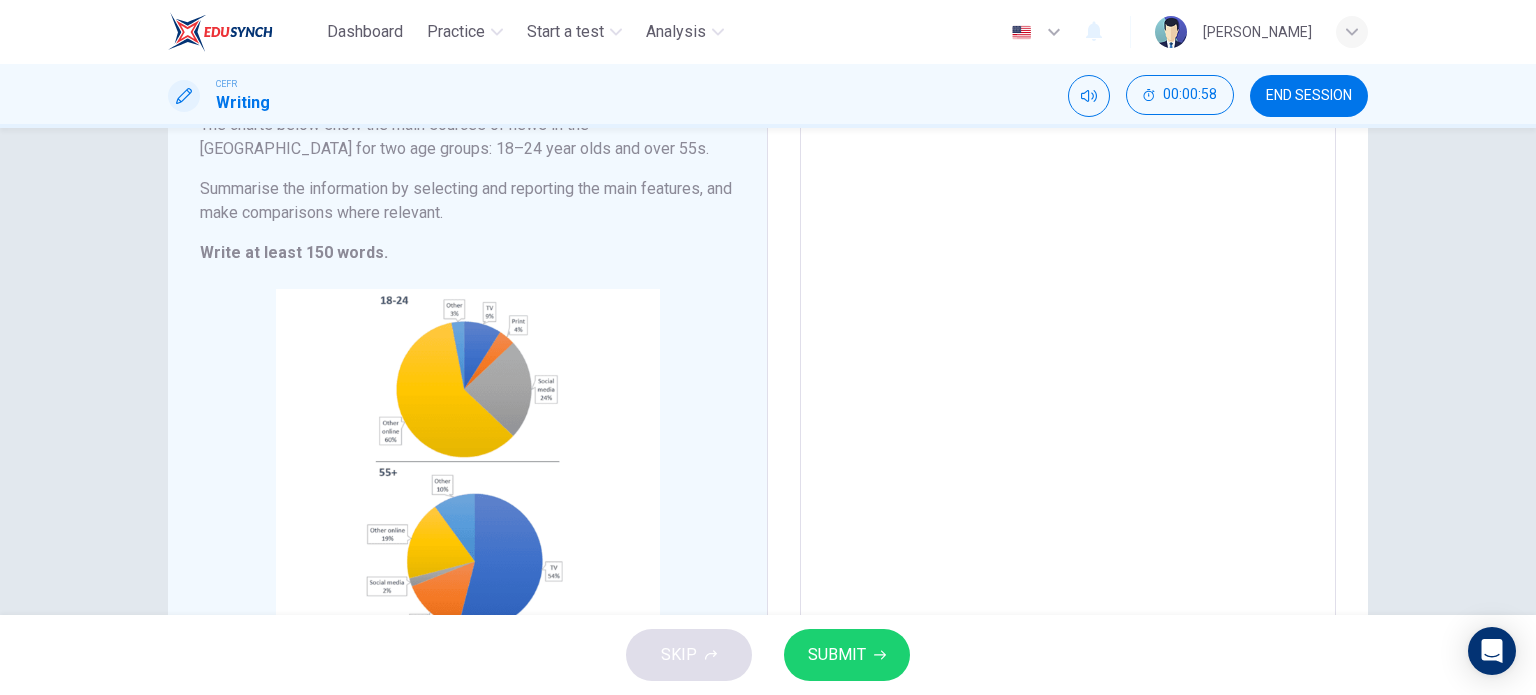 scroll, scrollTop: 200, scrollLeft: 0, axis: vertical 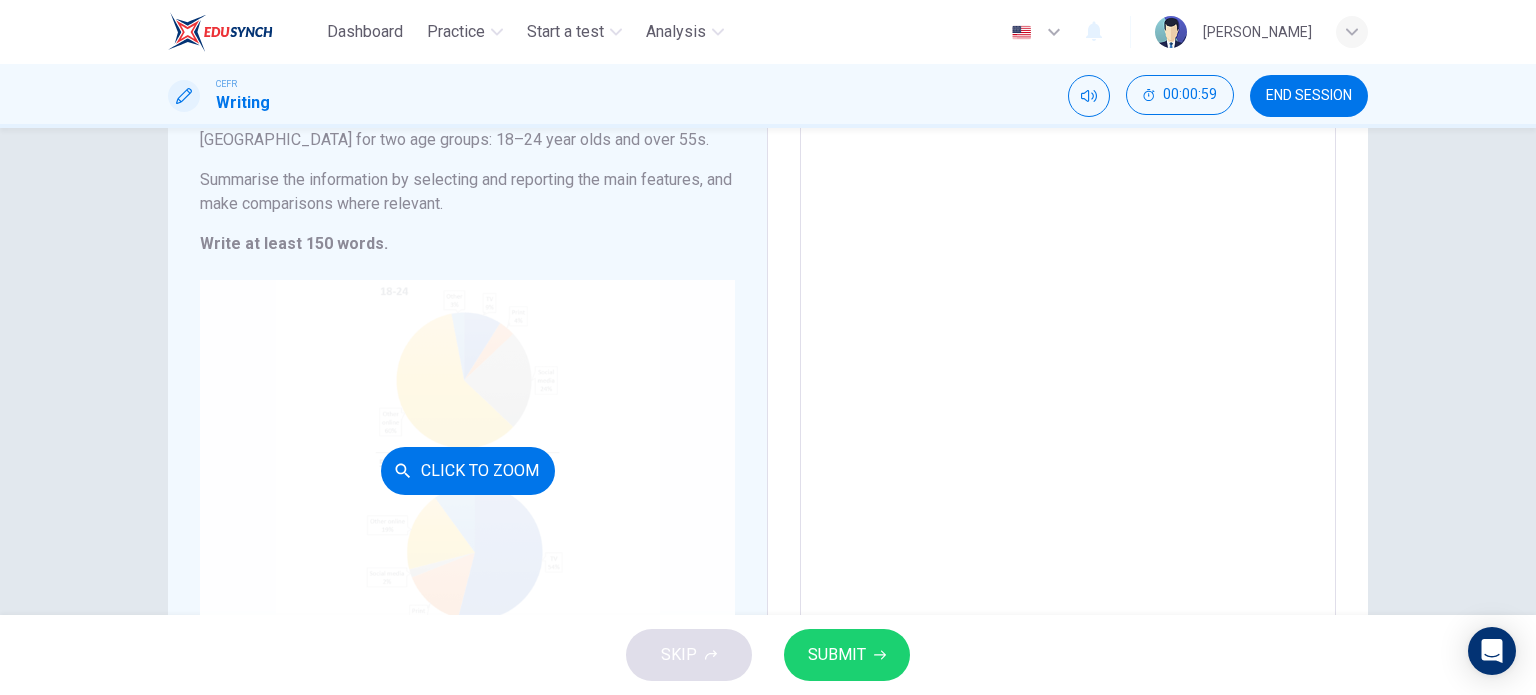 type on "The age of 18-24 indicates that younger people are more likely" 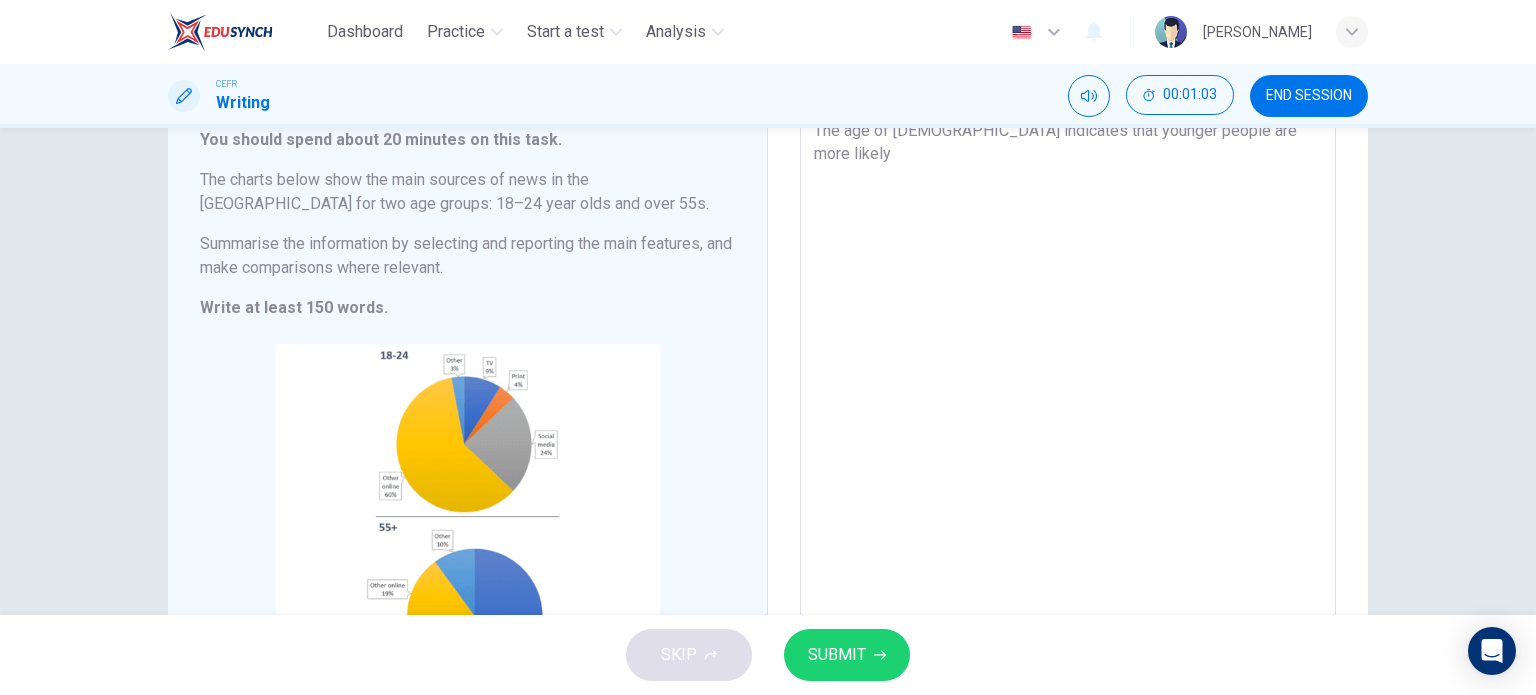 scroll, scrollTop: 0, scrollLeft: 0, axis: both 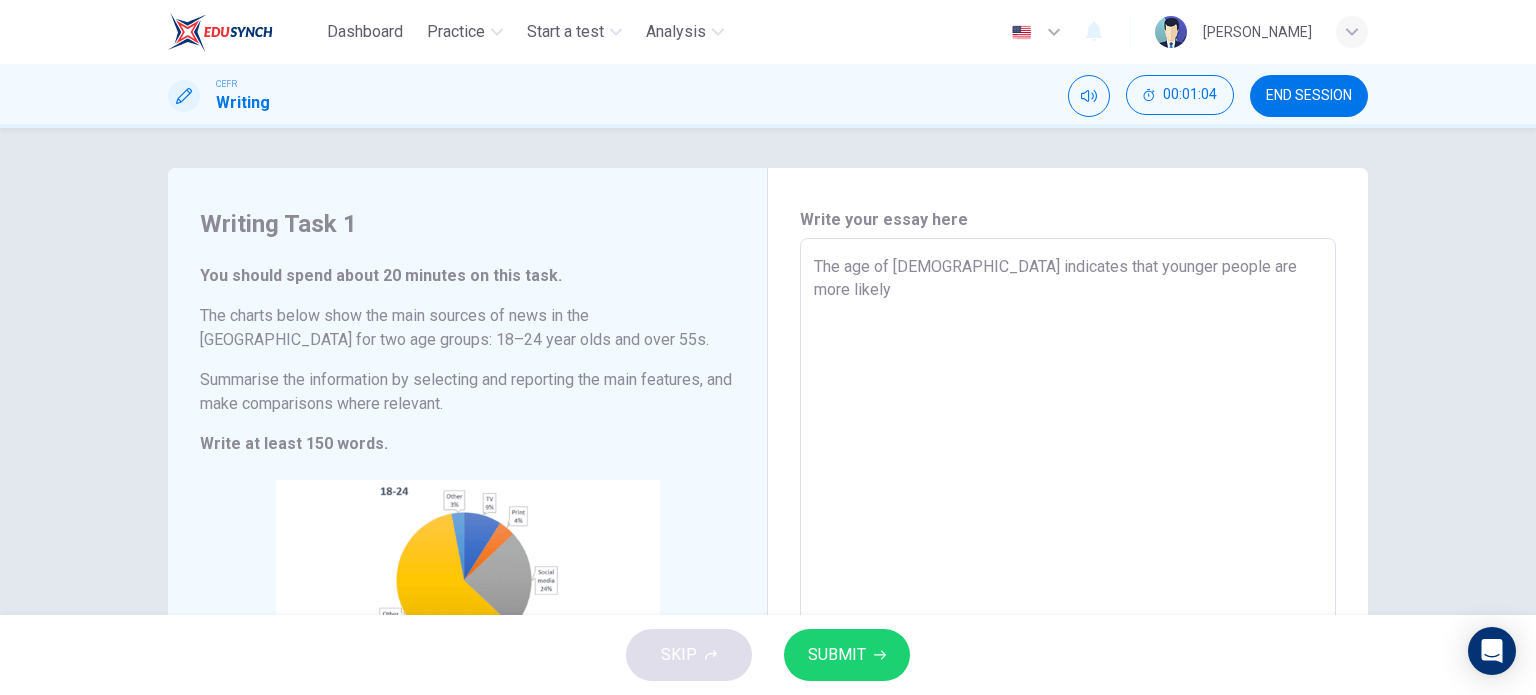 type on "x" 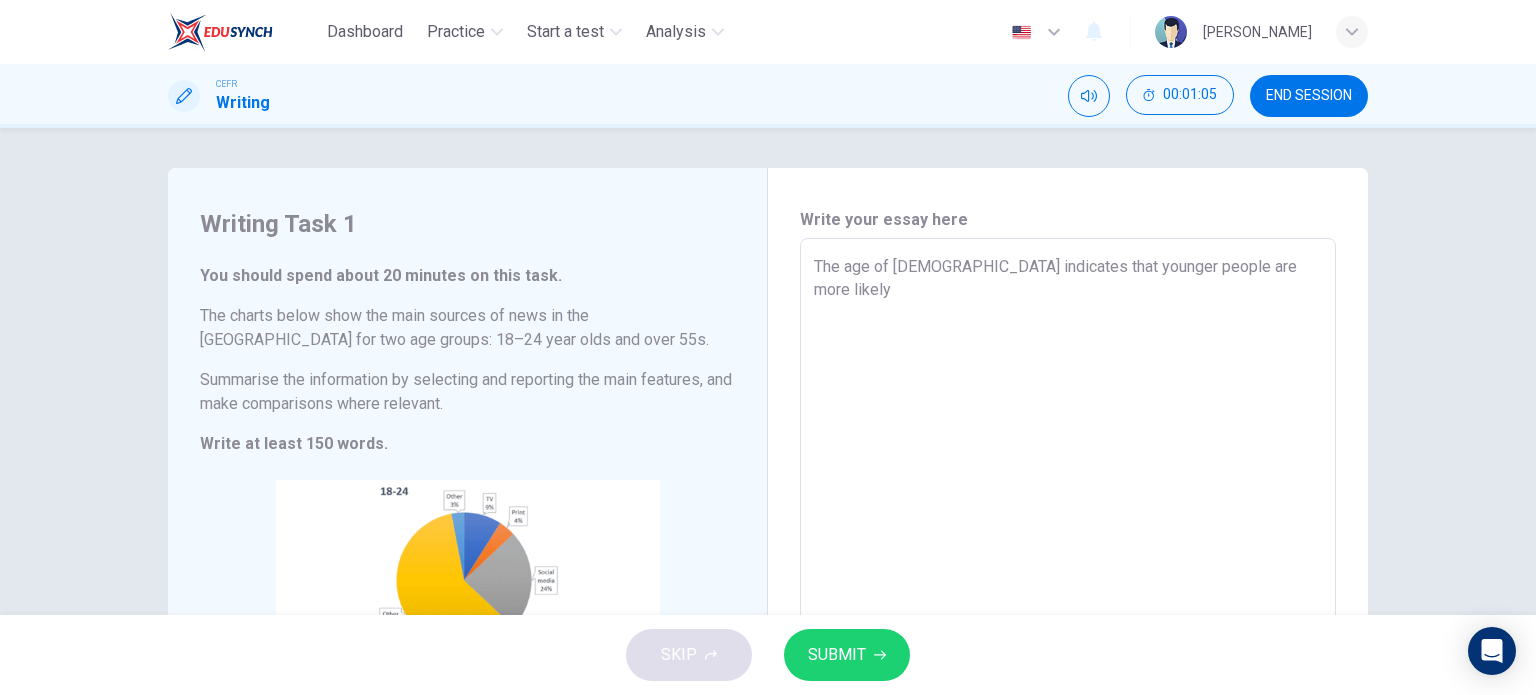 type on "The age of 18-24 indicates that younger people are more likely t" 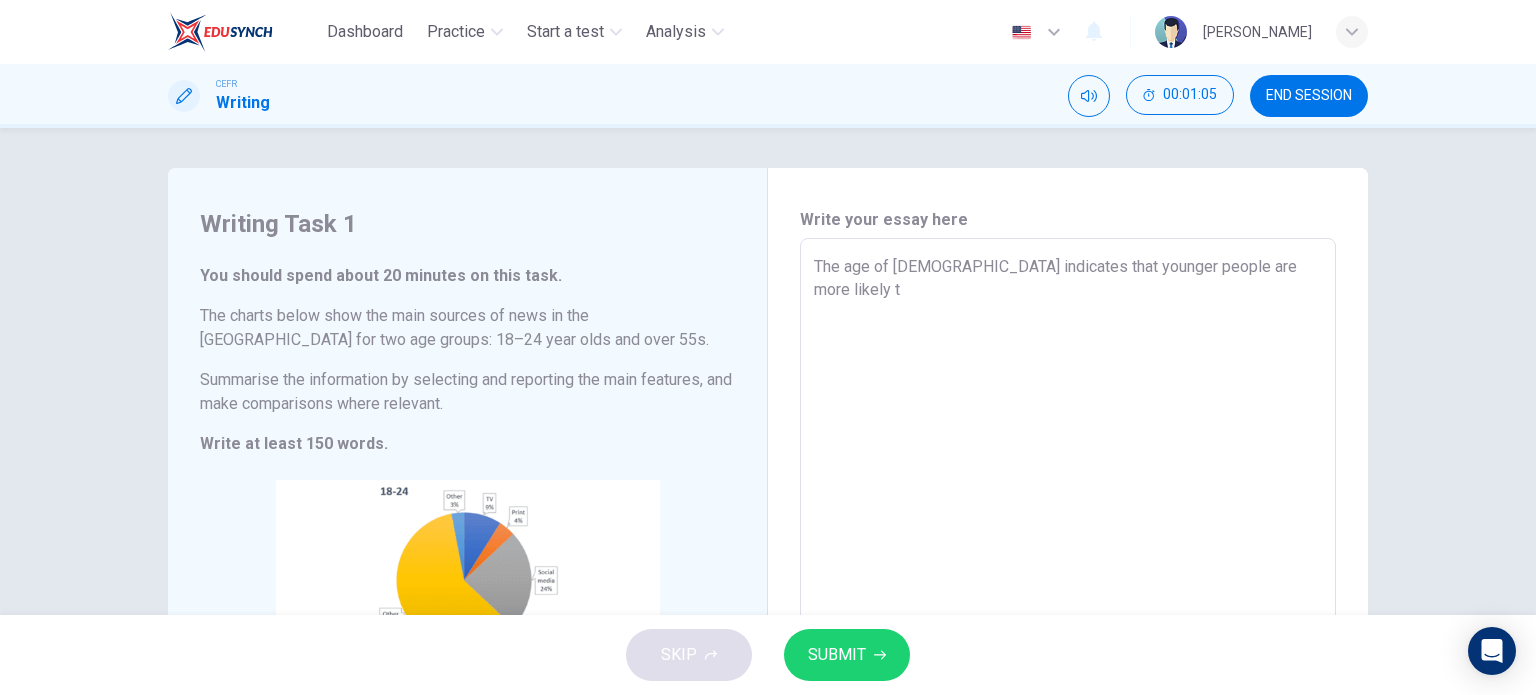 type on "The age of 18-24 indicates that younger people are more likely to" 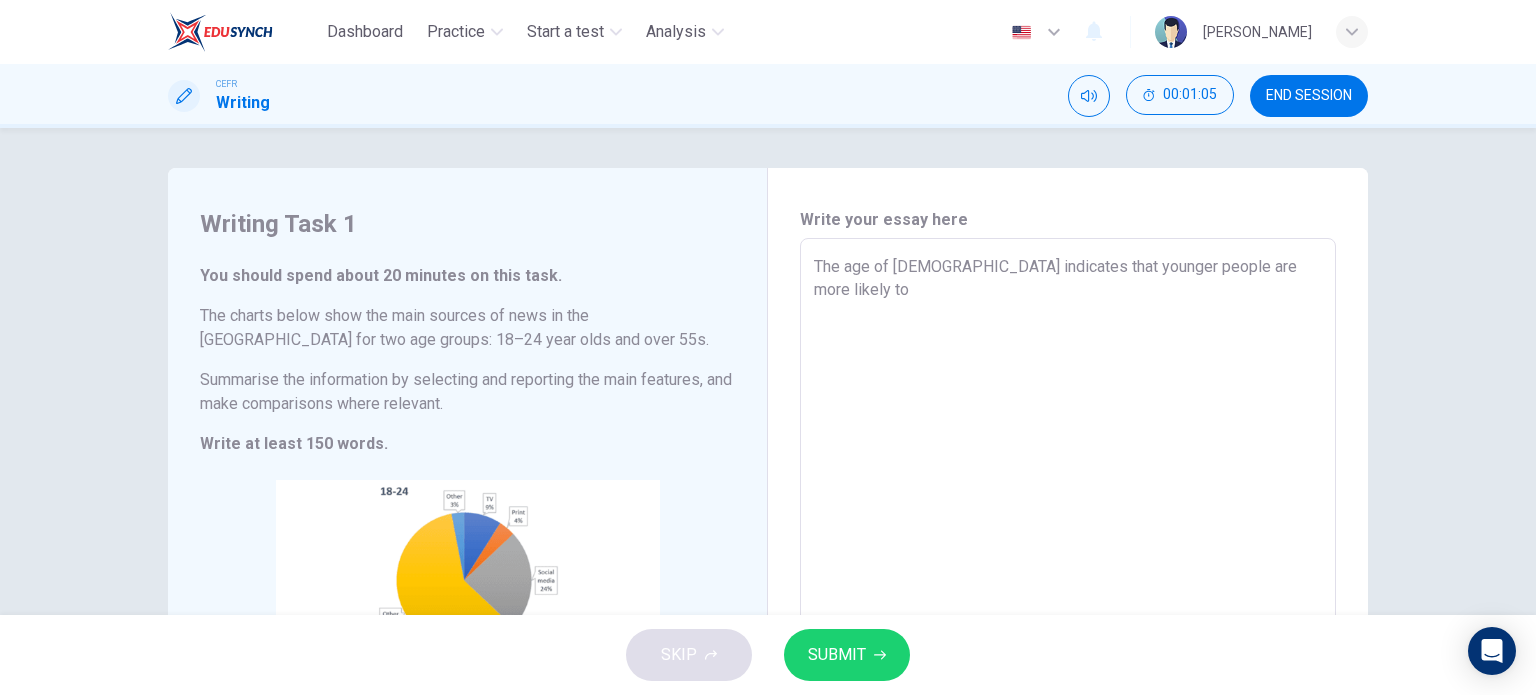 type on "x" 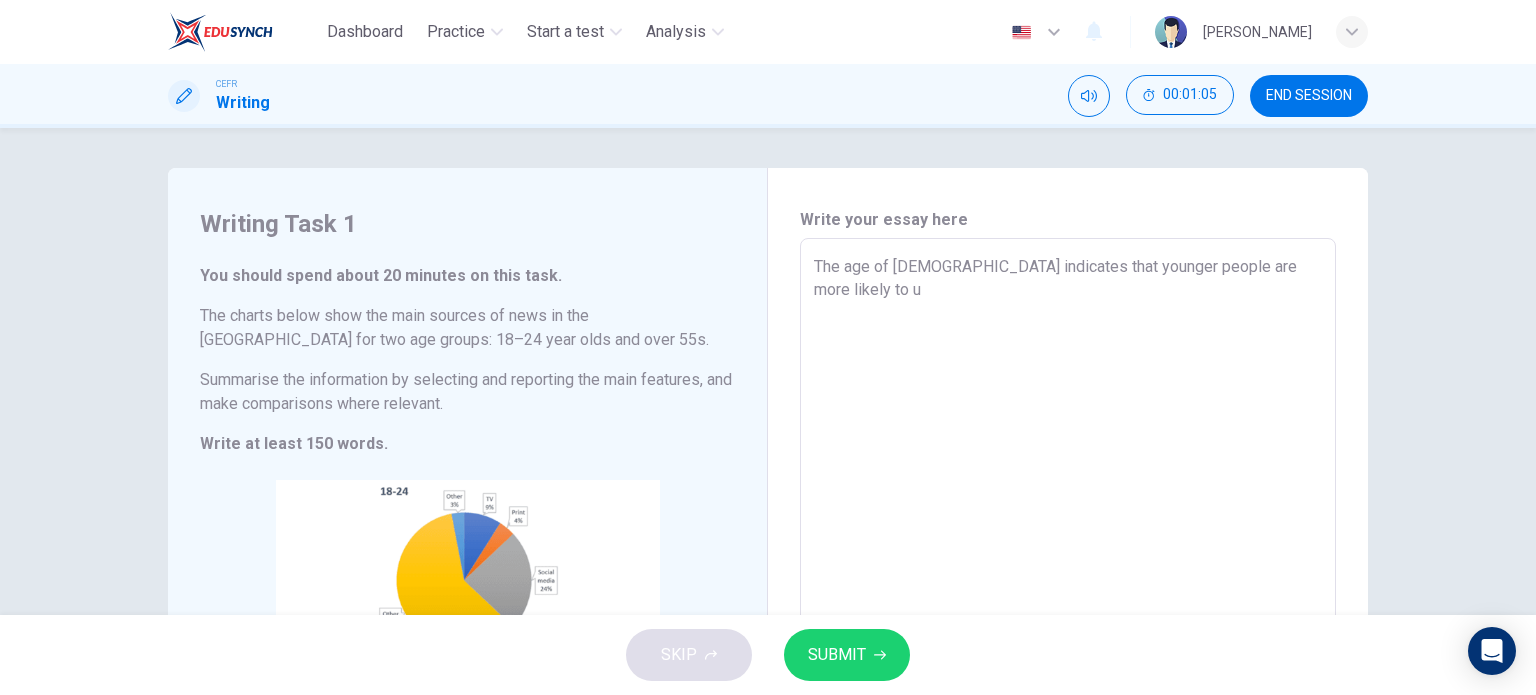 type on "x" 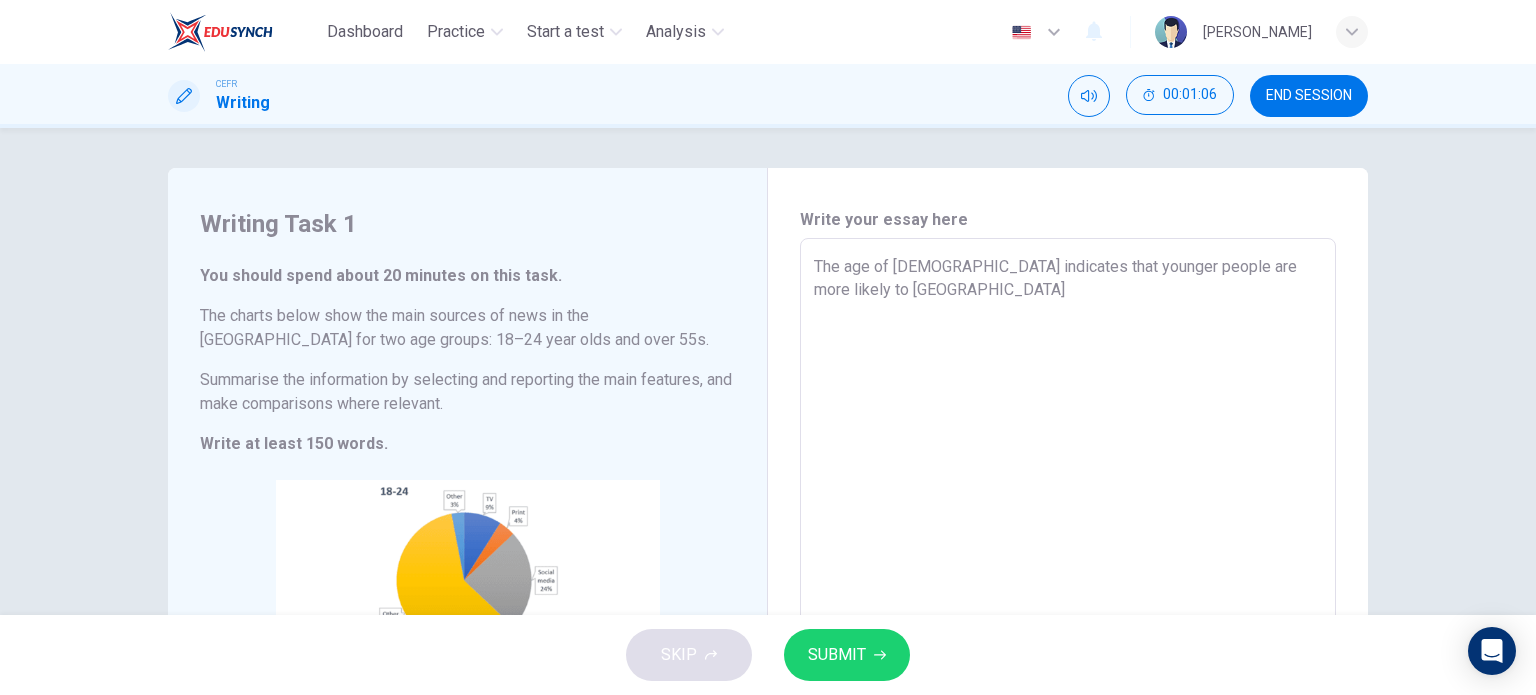 type on "The age of 18-24 indicates that younger people are more likely to use" 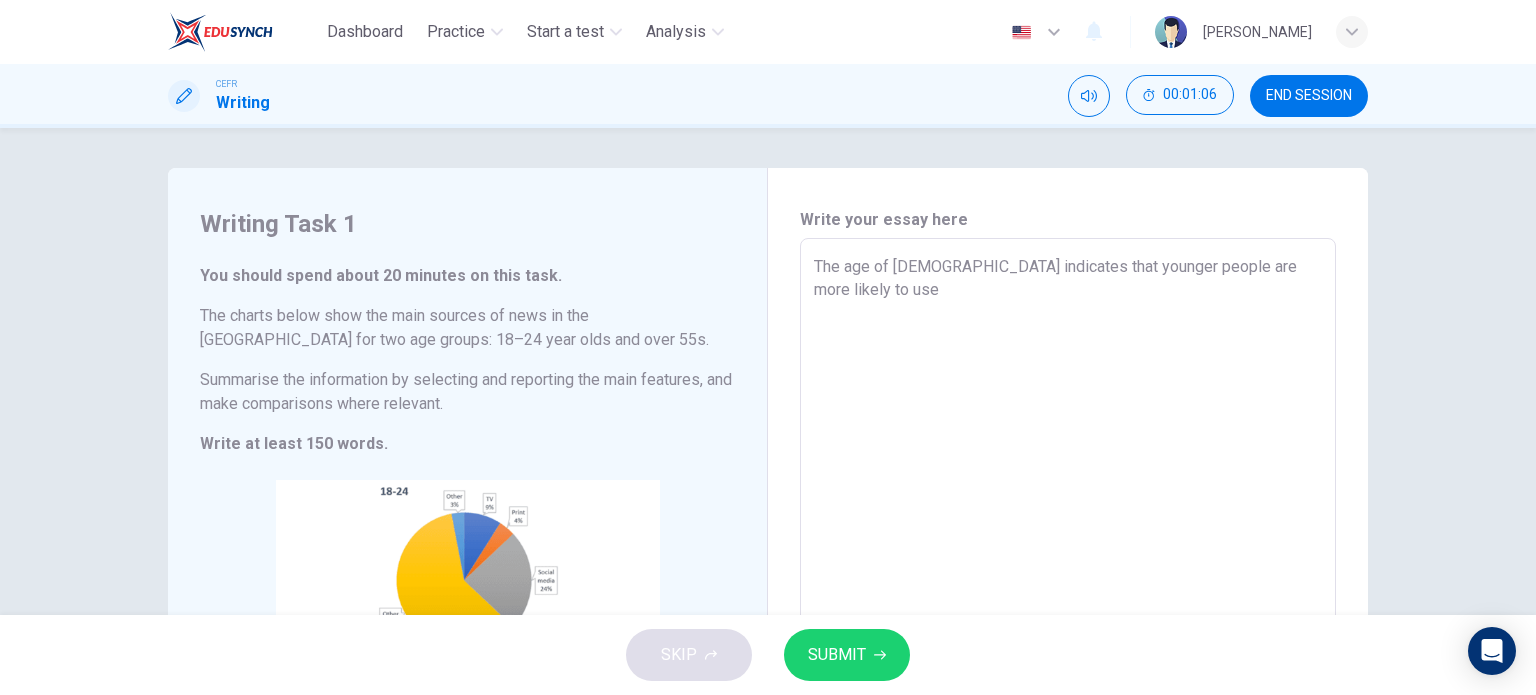 type on "x" 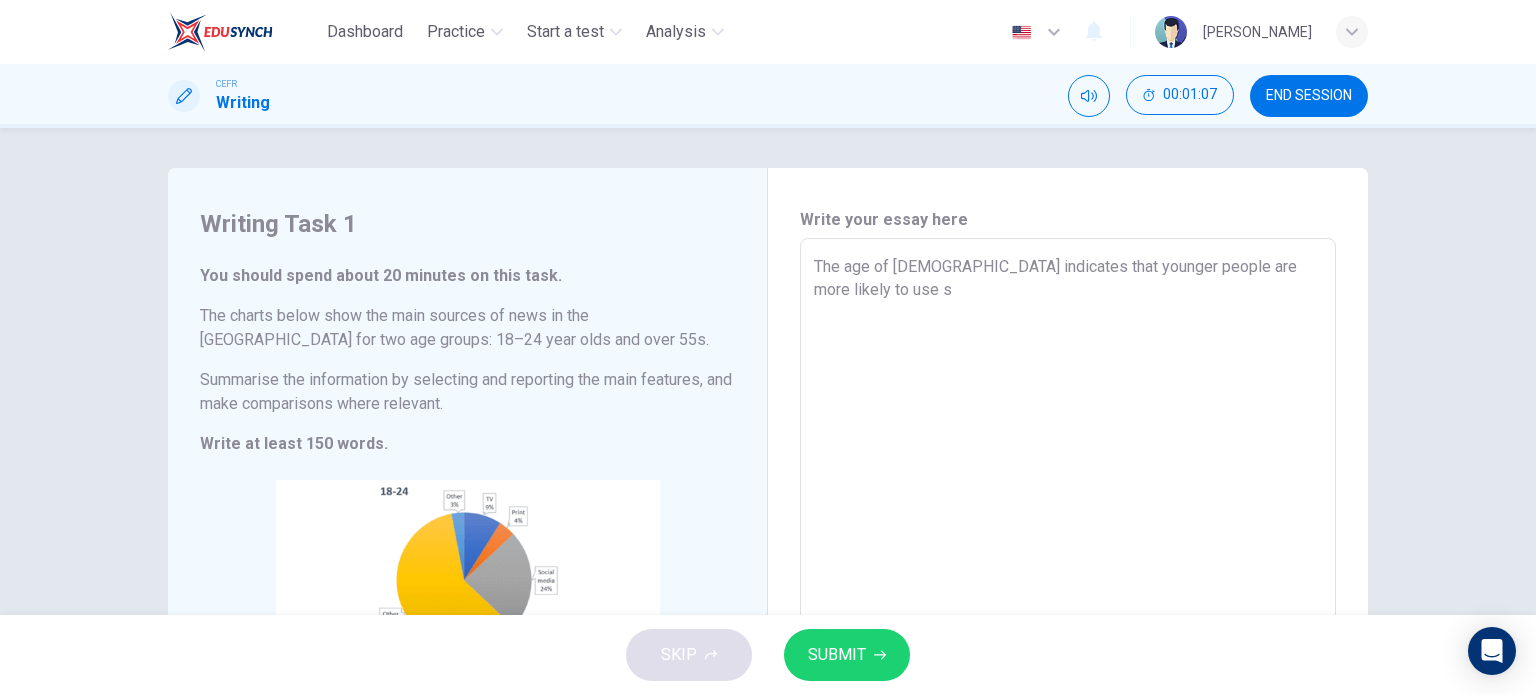 type on "The age of 18-24 indicates that younger people are more likely to use so" 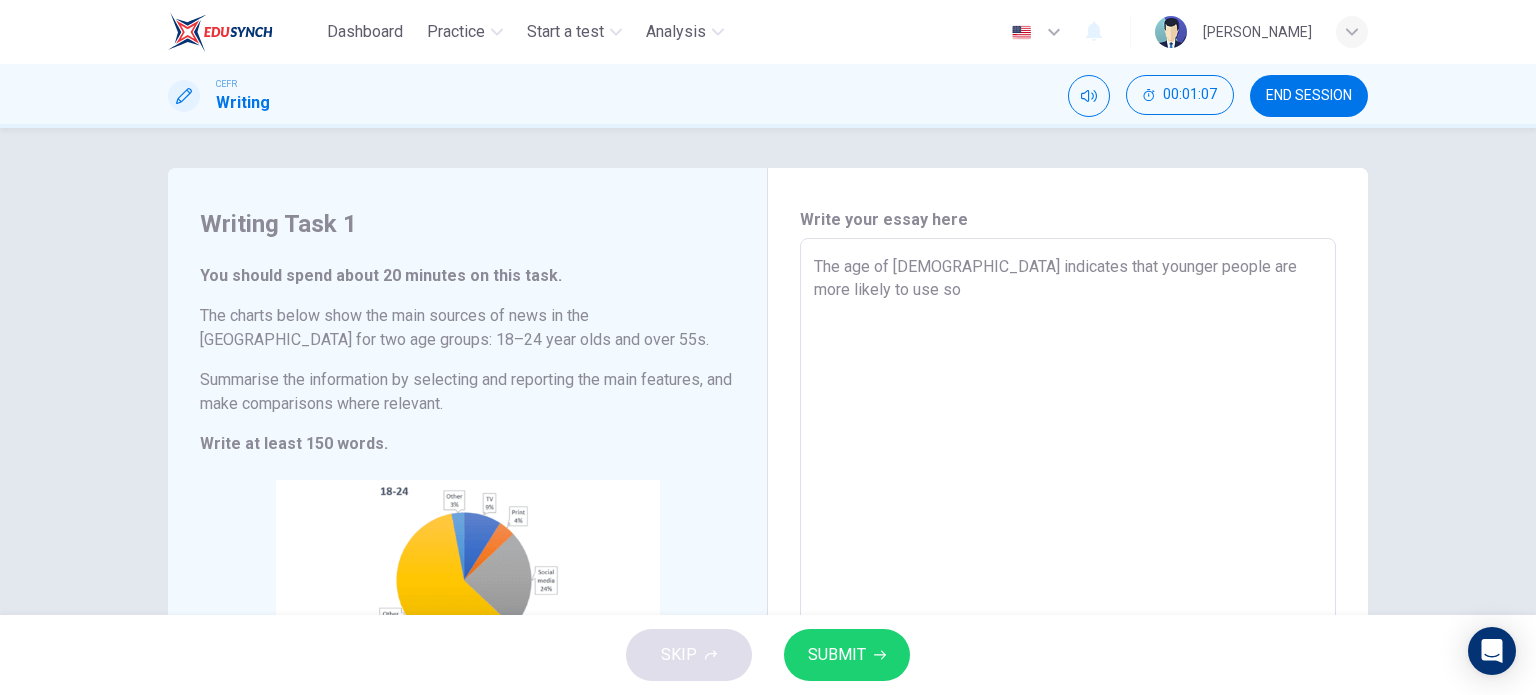 type on "x" 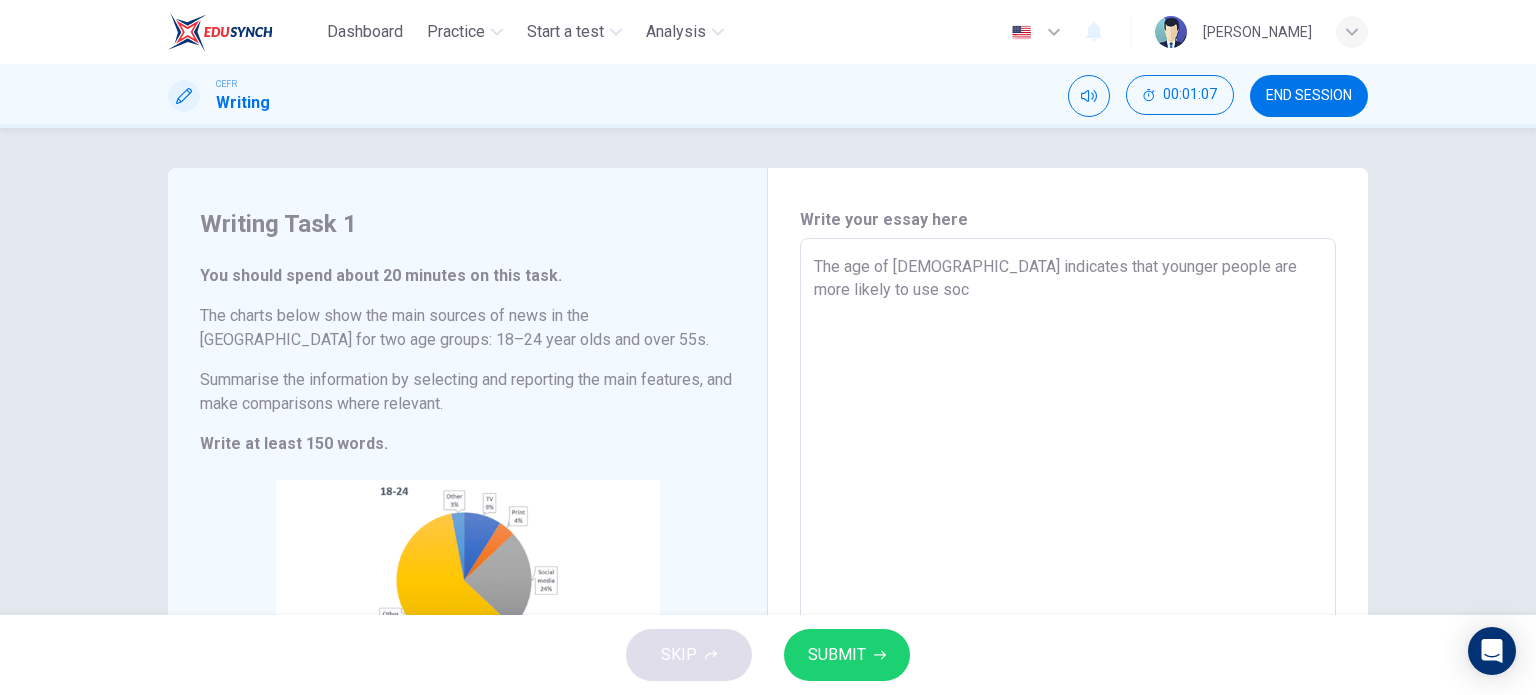 type on "x" 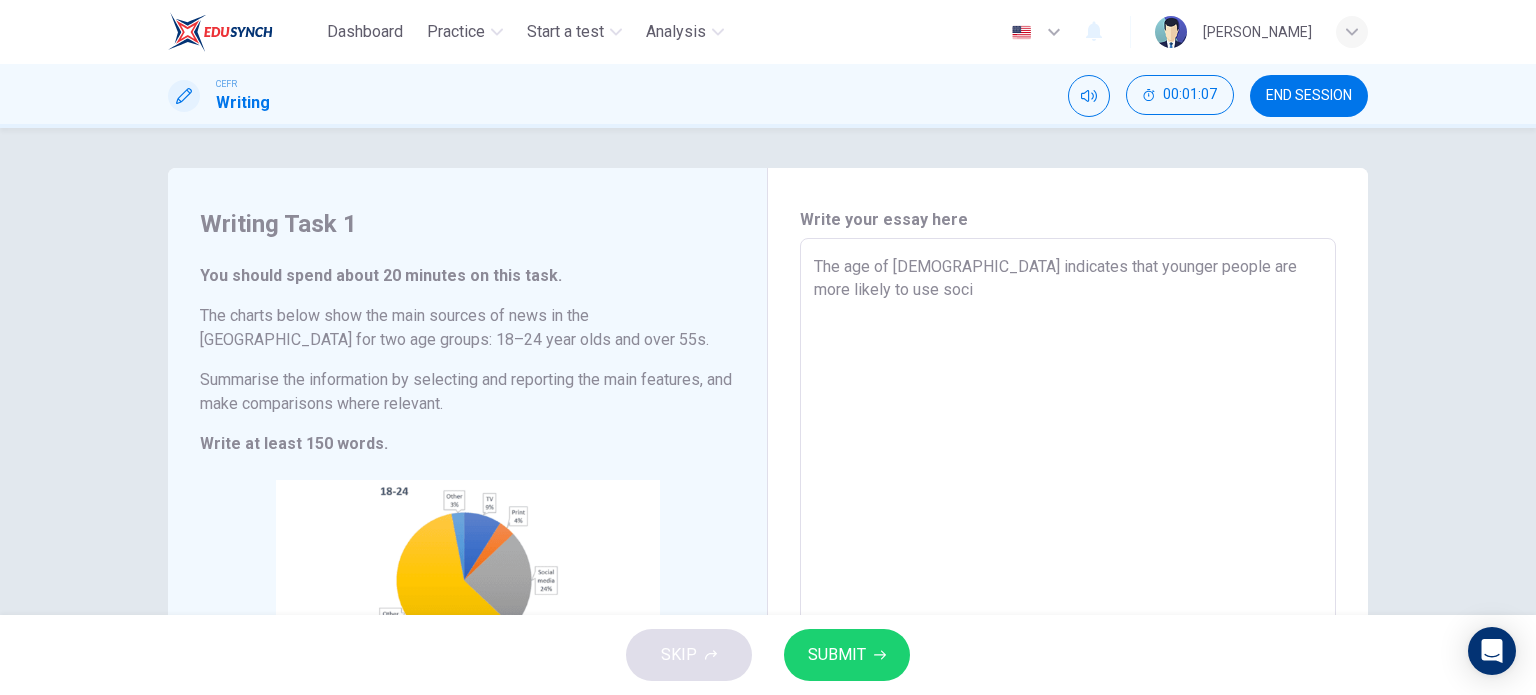 type on "x" 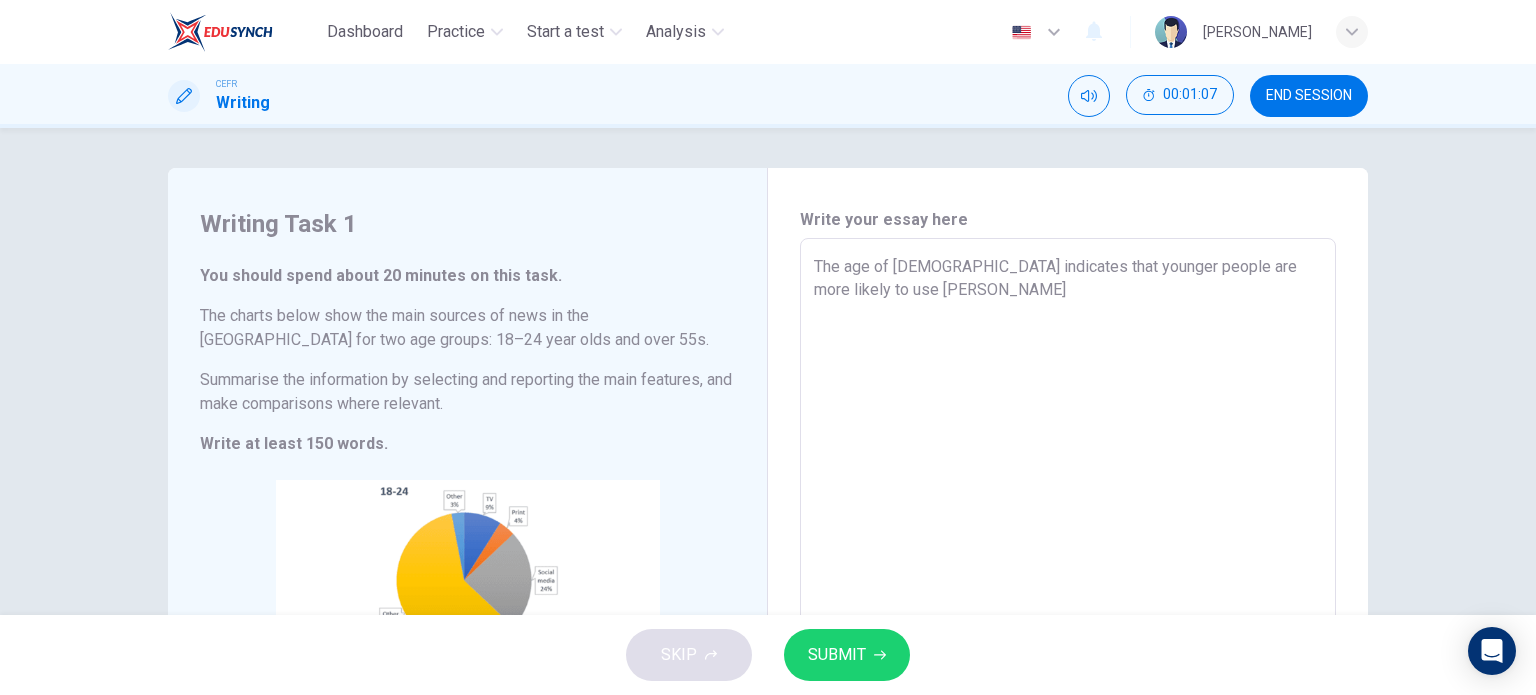 type on "x" 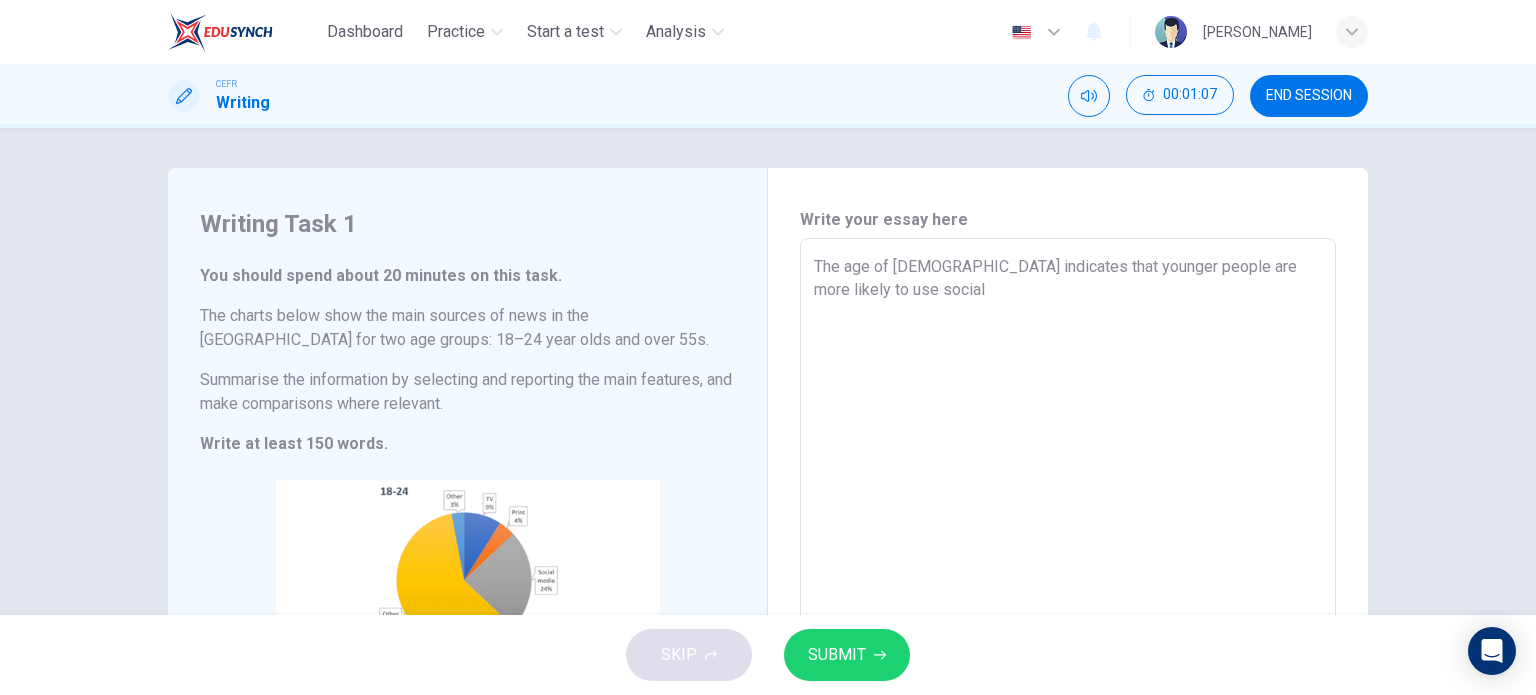 type on "x" 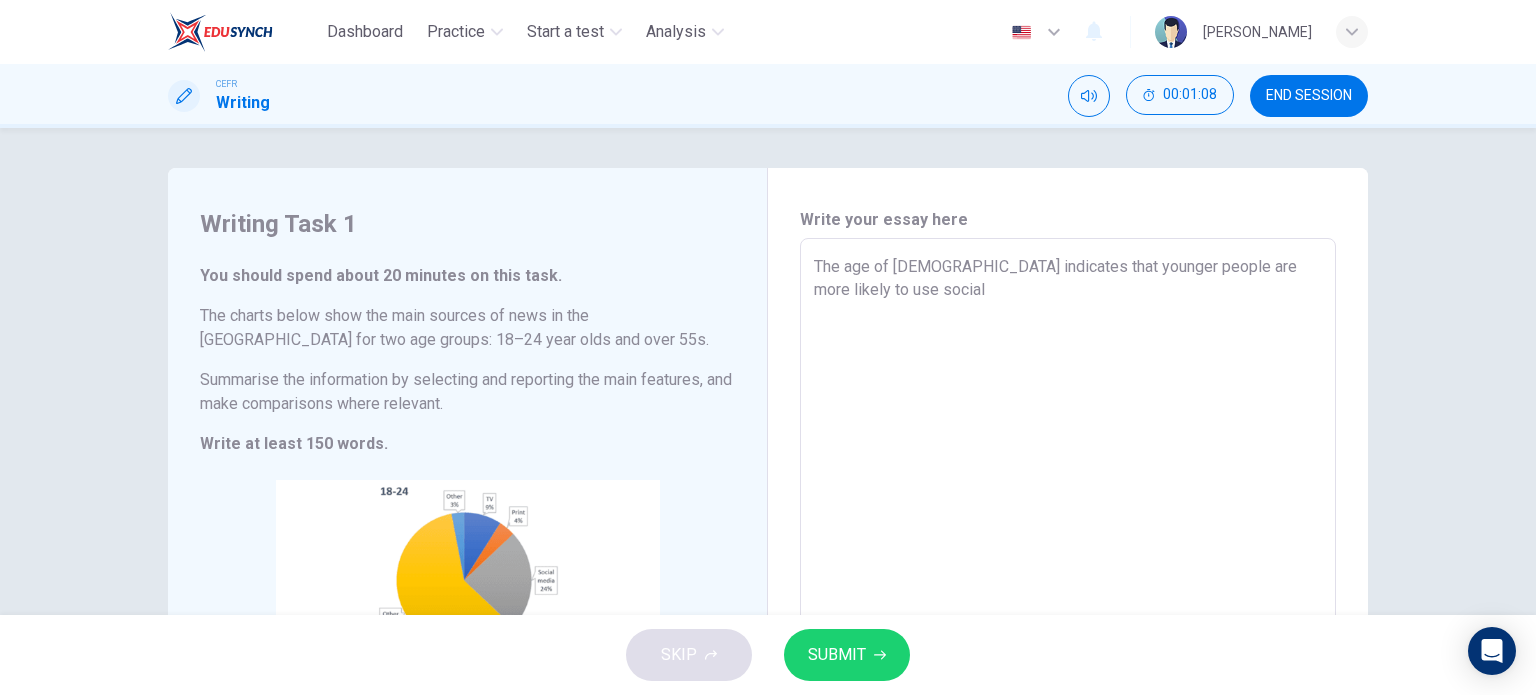 type on "The age of 18-24 indicates that younger people are more likely to use social m" 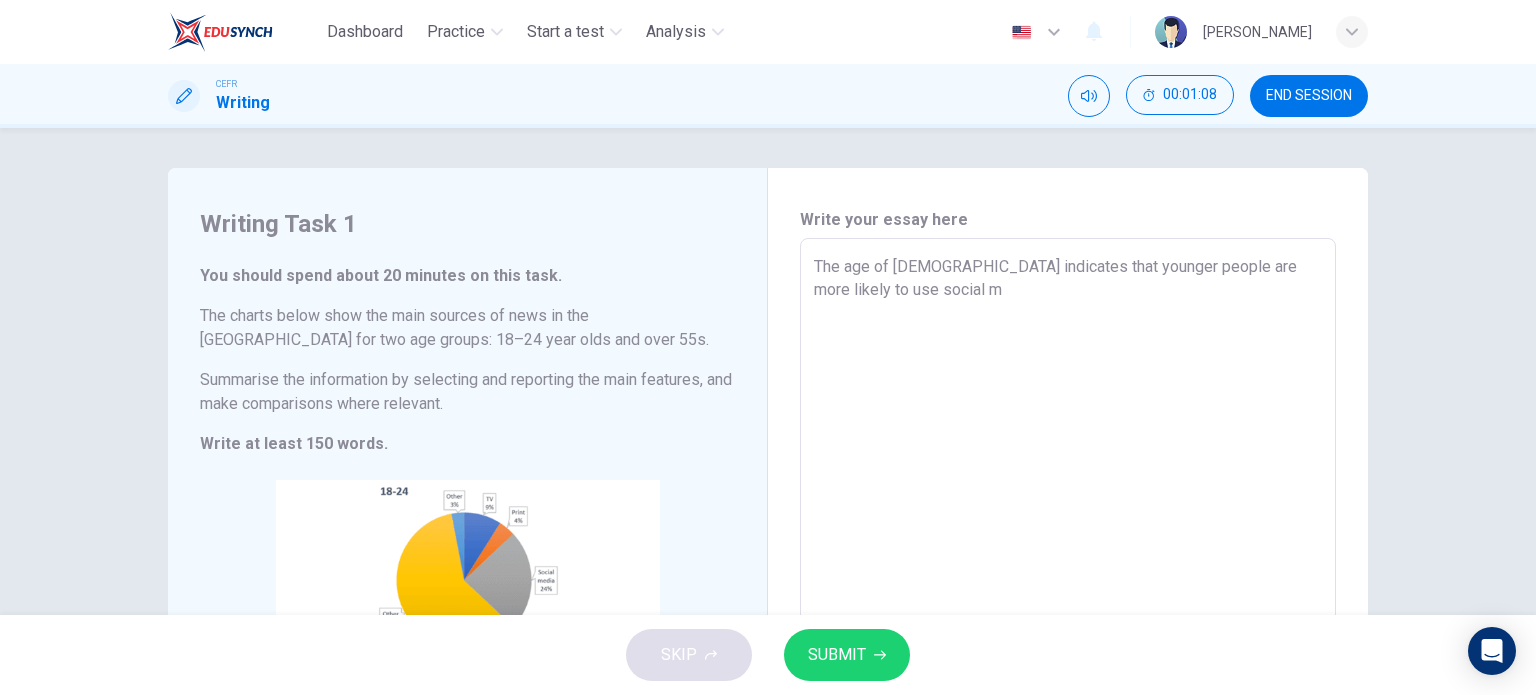 type on "The age of 18-24 indicates that younger people are more likely to use social me" 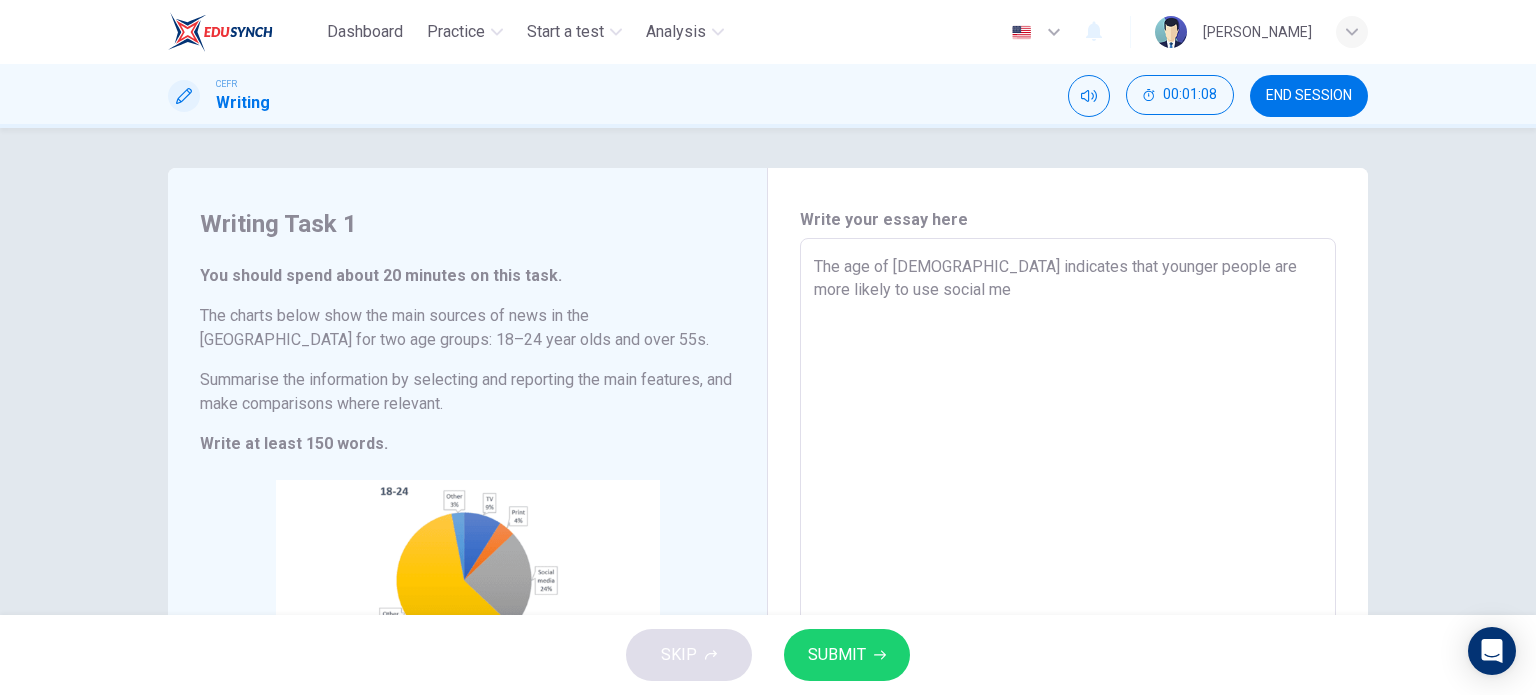 type on "x" 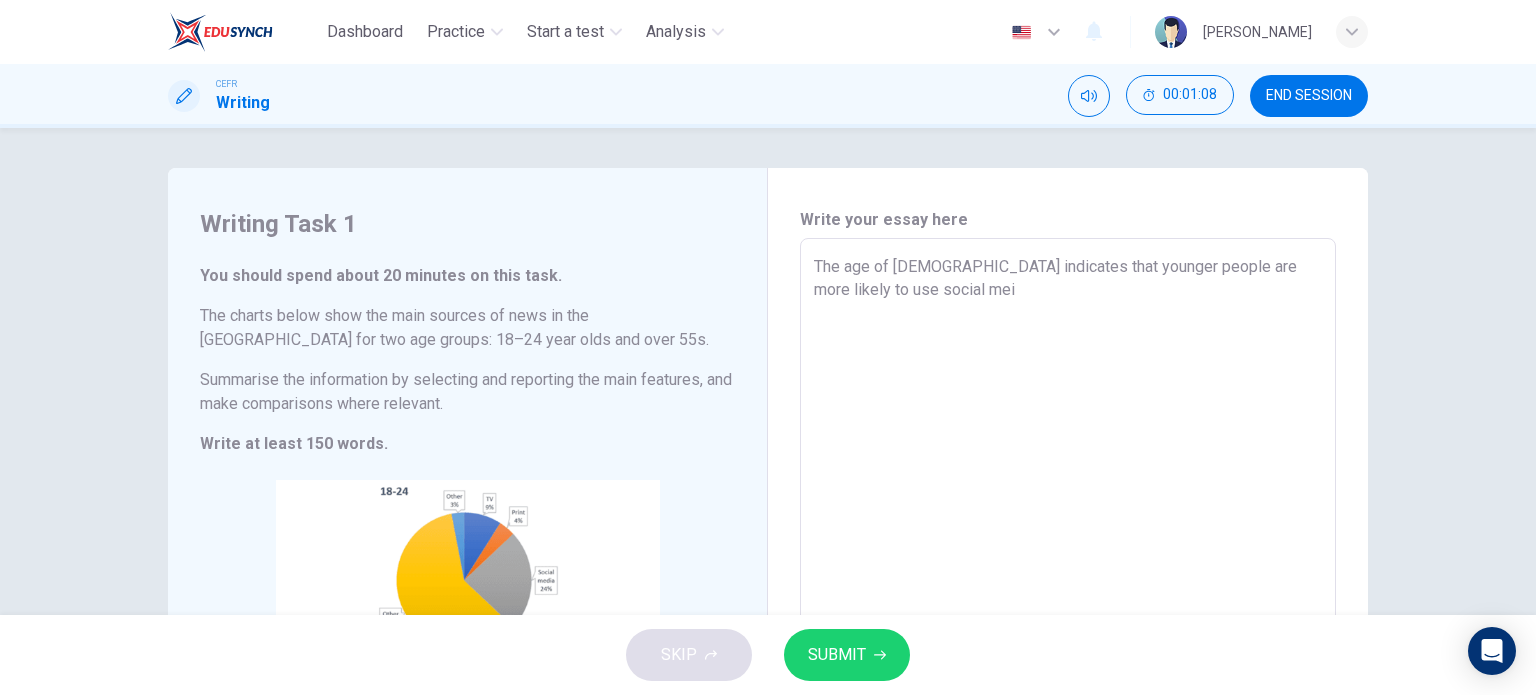 type on "x" 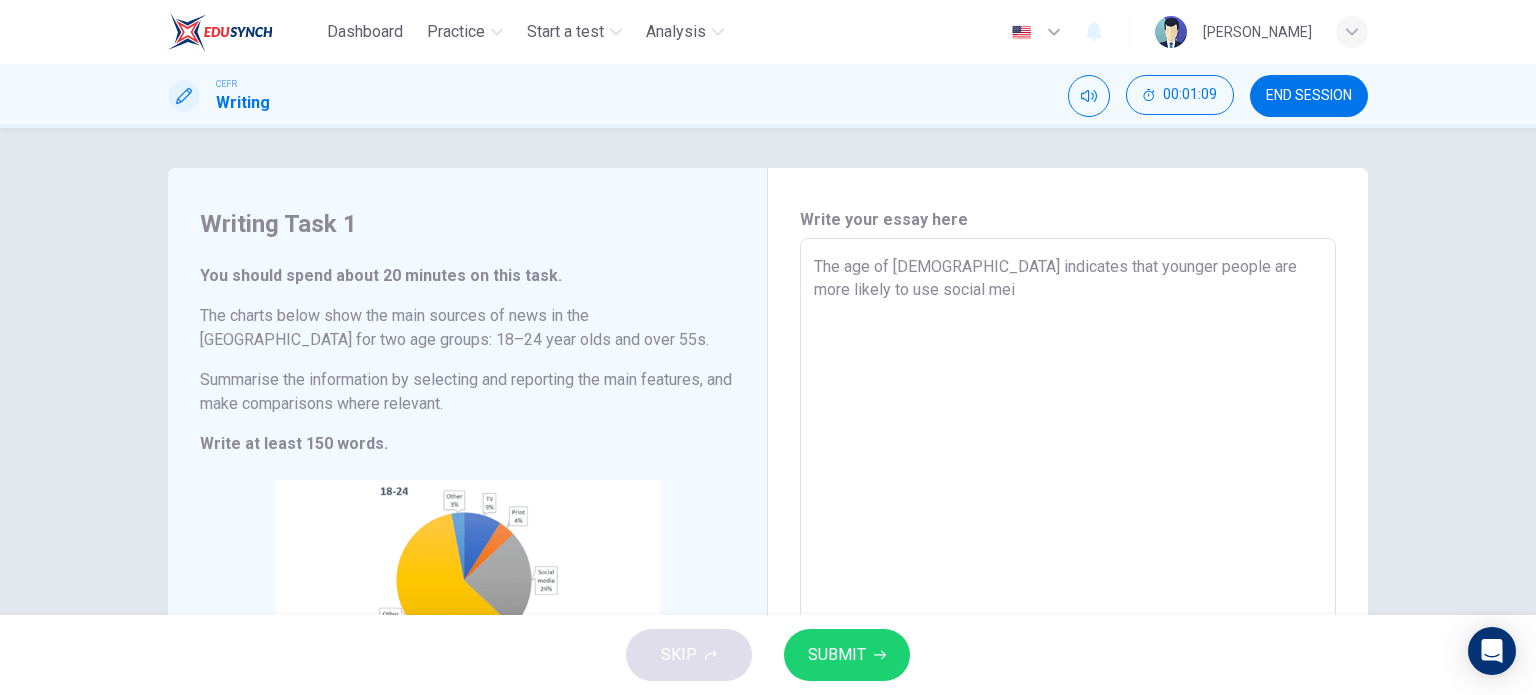 type on "The age of 18-24 indicates that younger people are more likely to use social me" 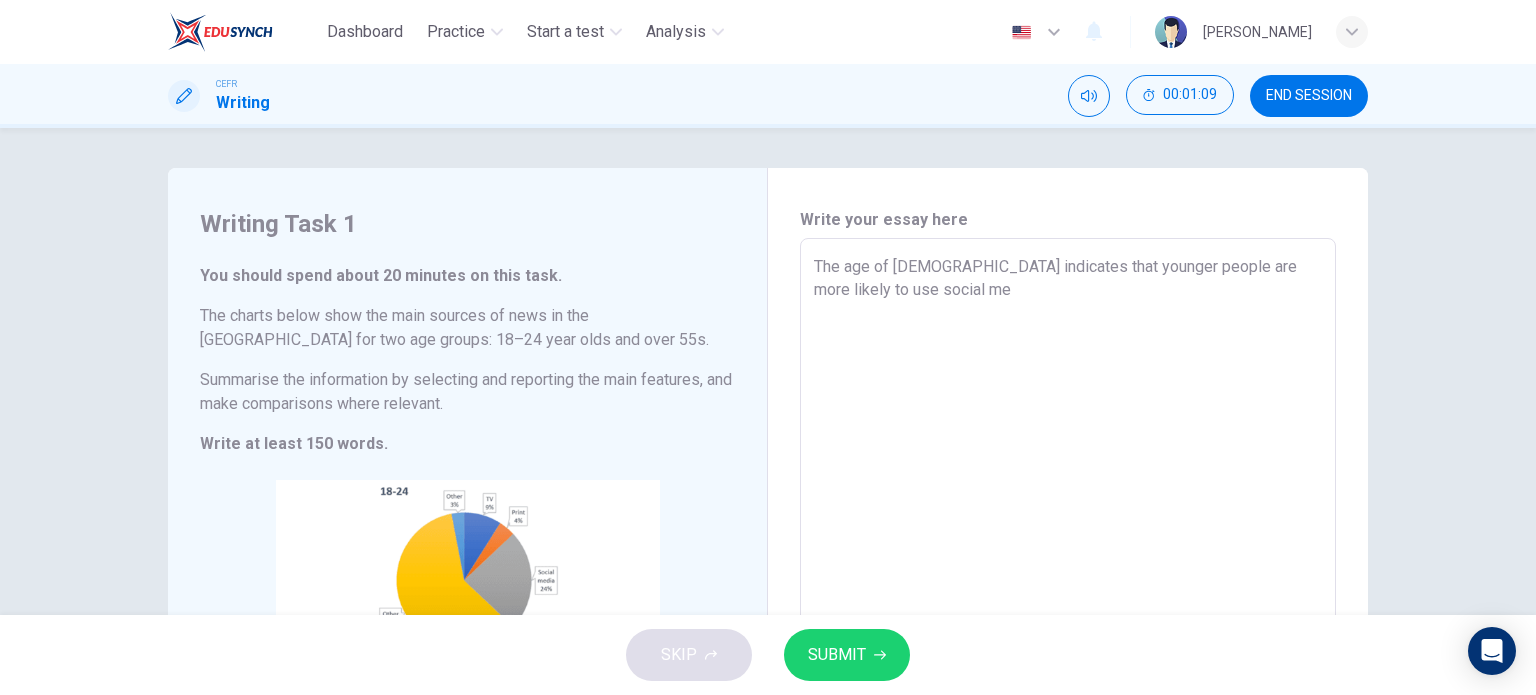 type on "The age of 18-24 indicates that younger people are more likely to use social med" 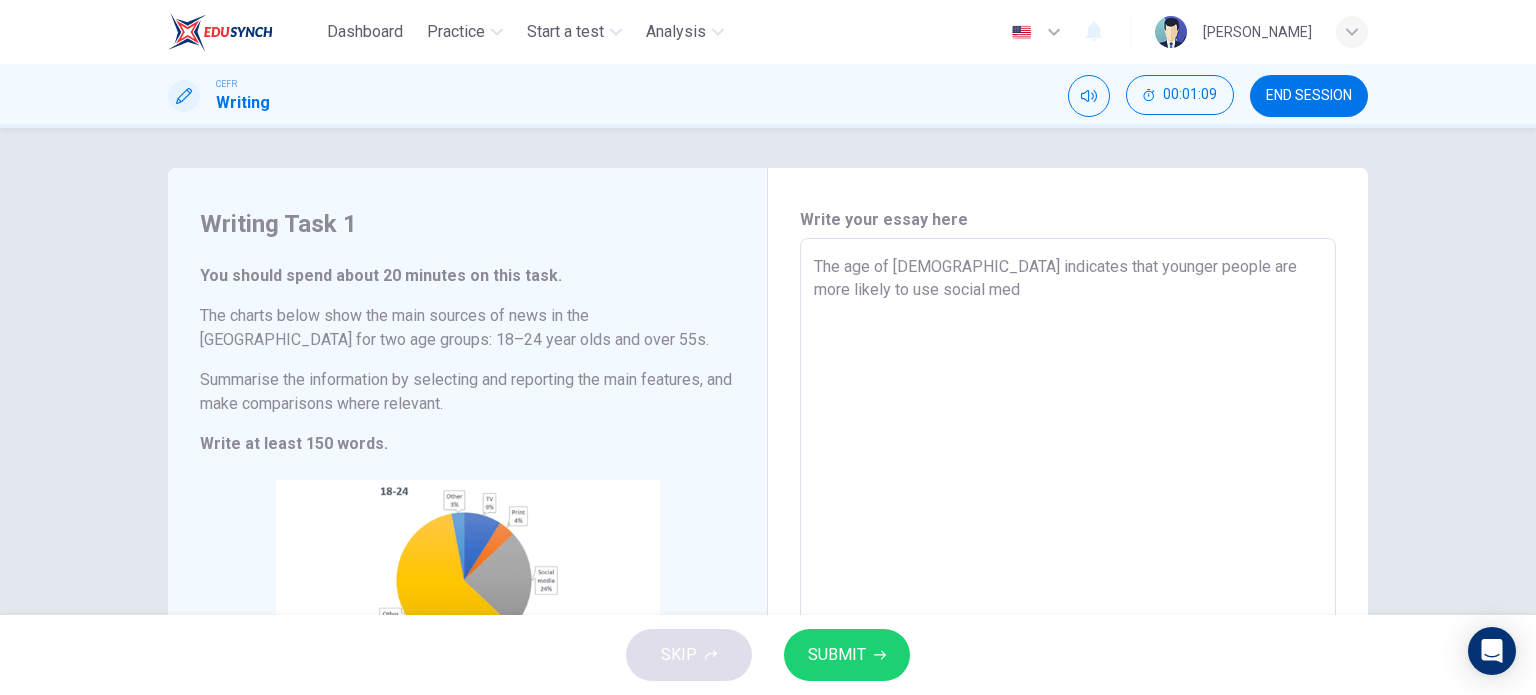 type on "x" 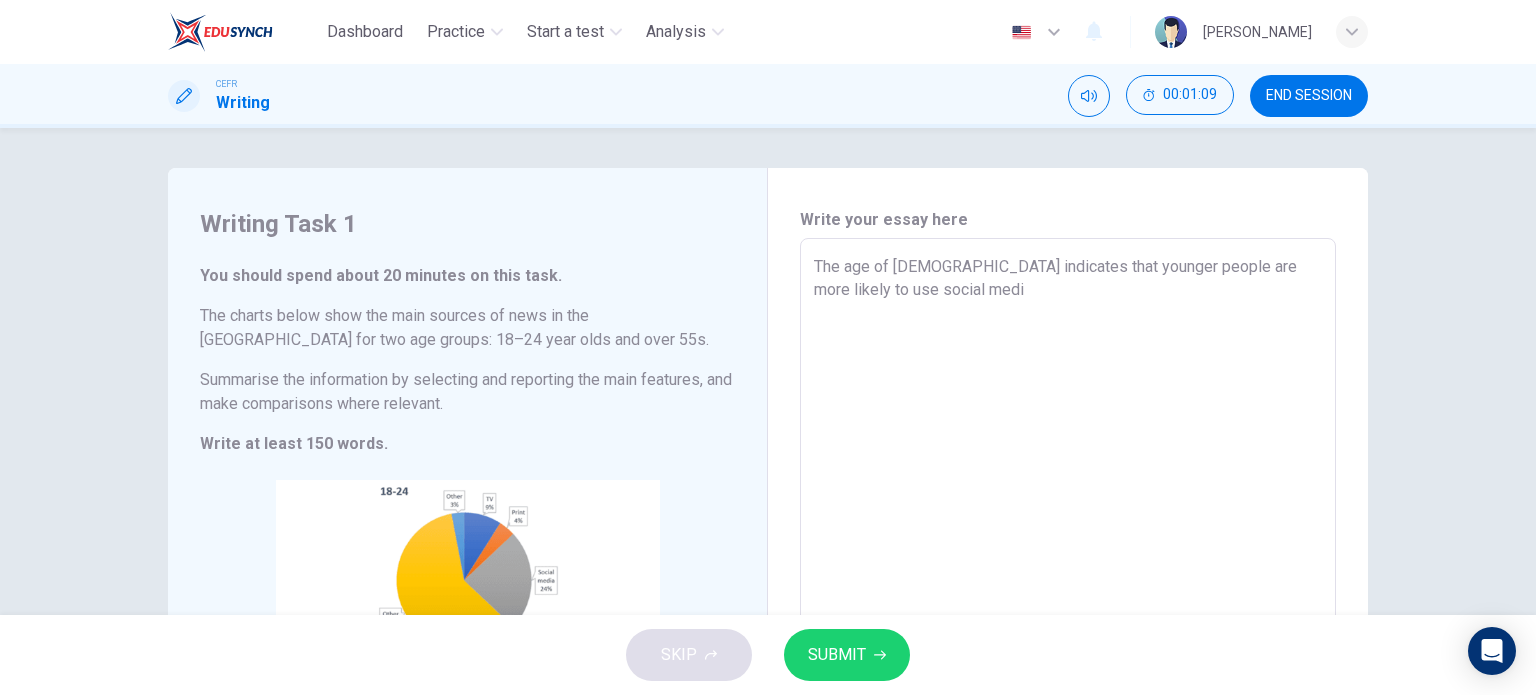 type on "x" 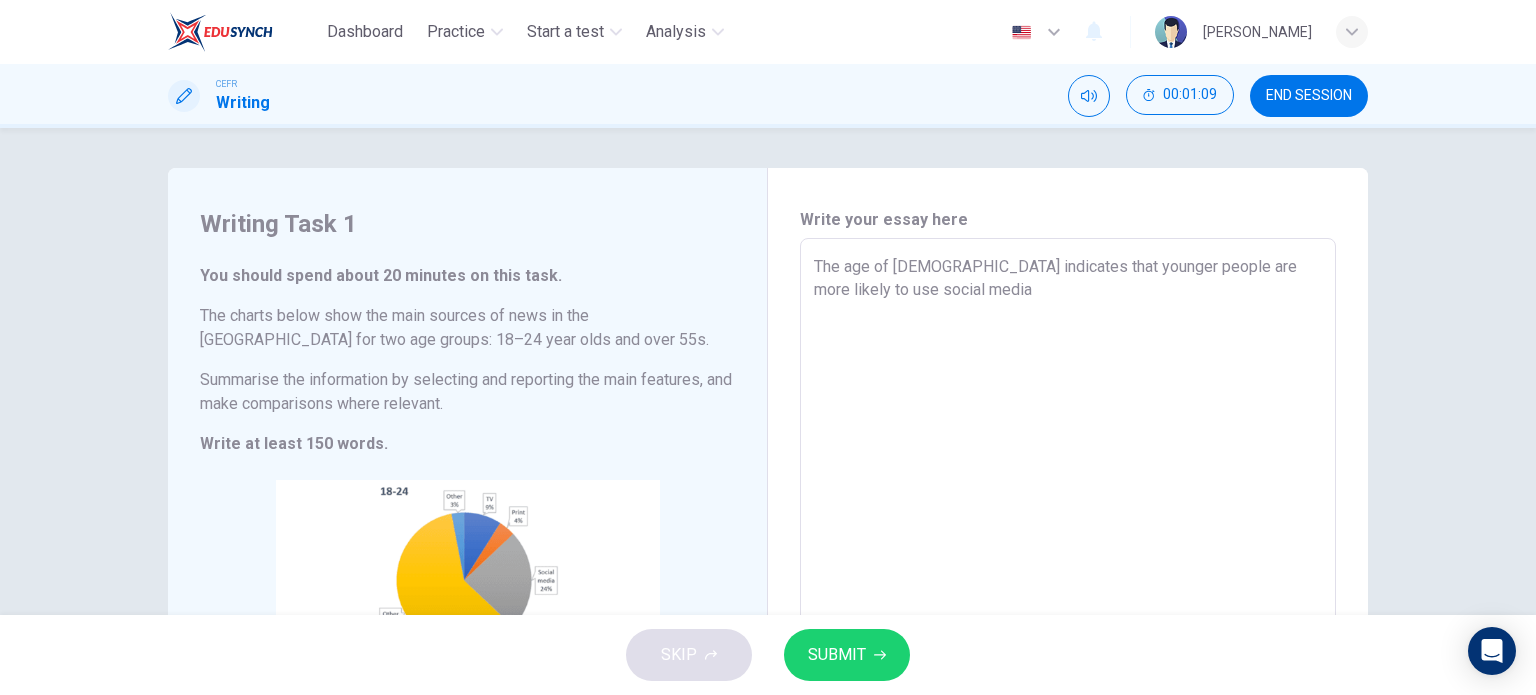 type on "x" 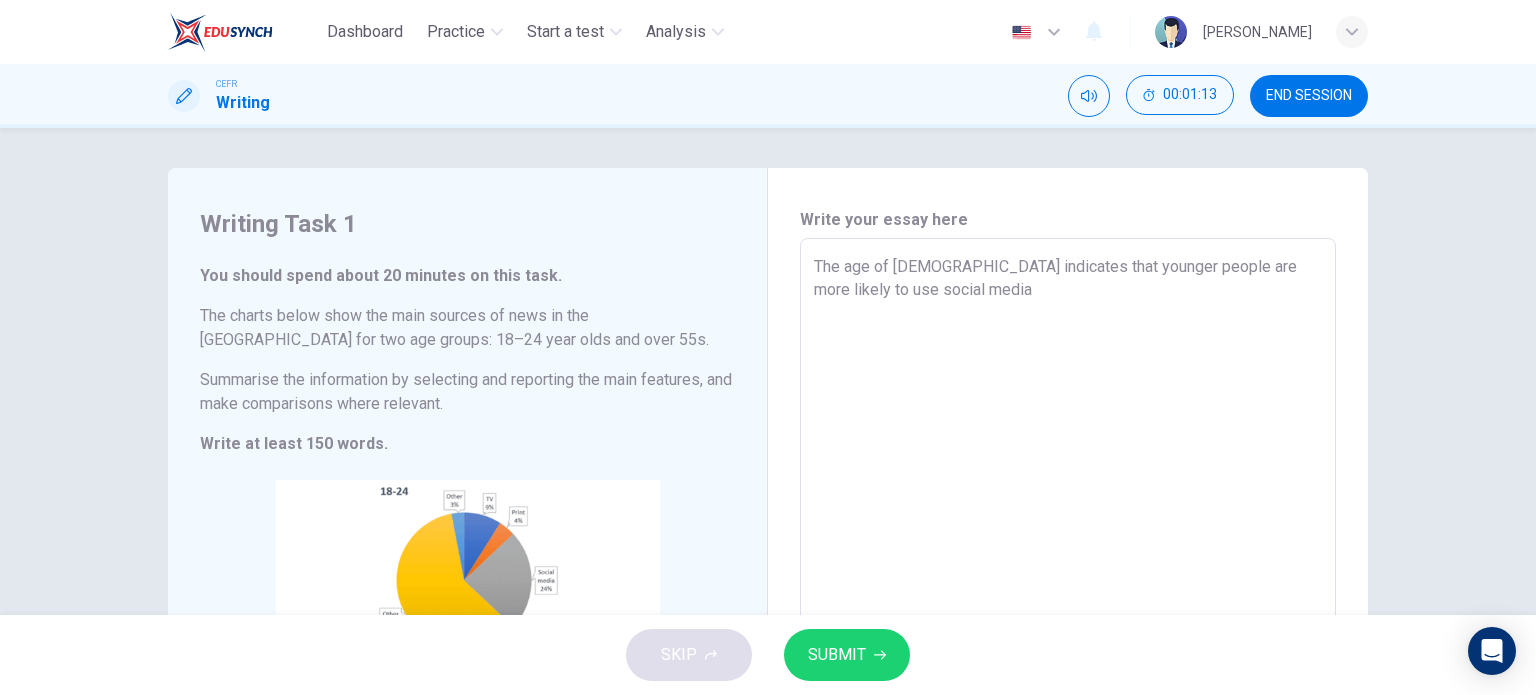 type on "The age of 18-24 indicates that younger people are more likely to use social media a" 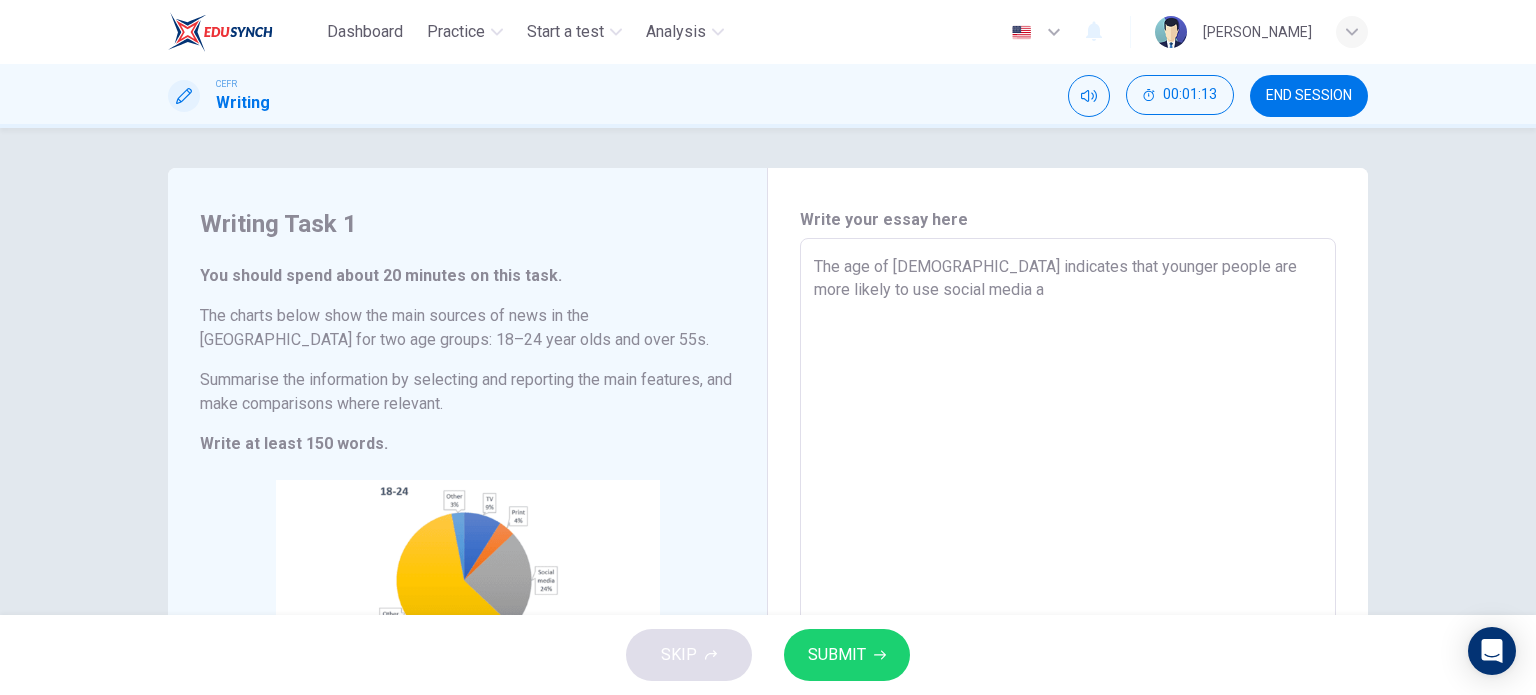type on "The age of 18-24 indicates that younger people are more likely to use social media as" 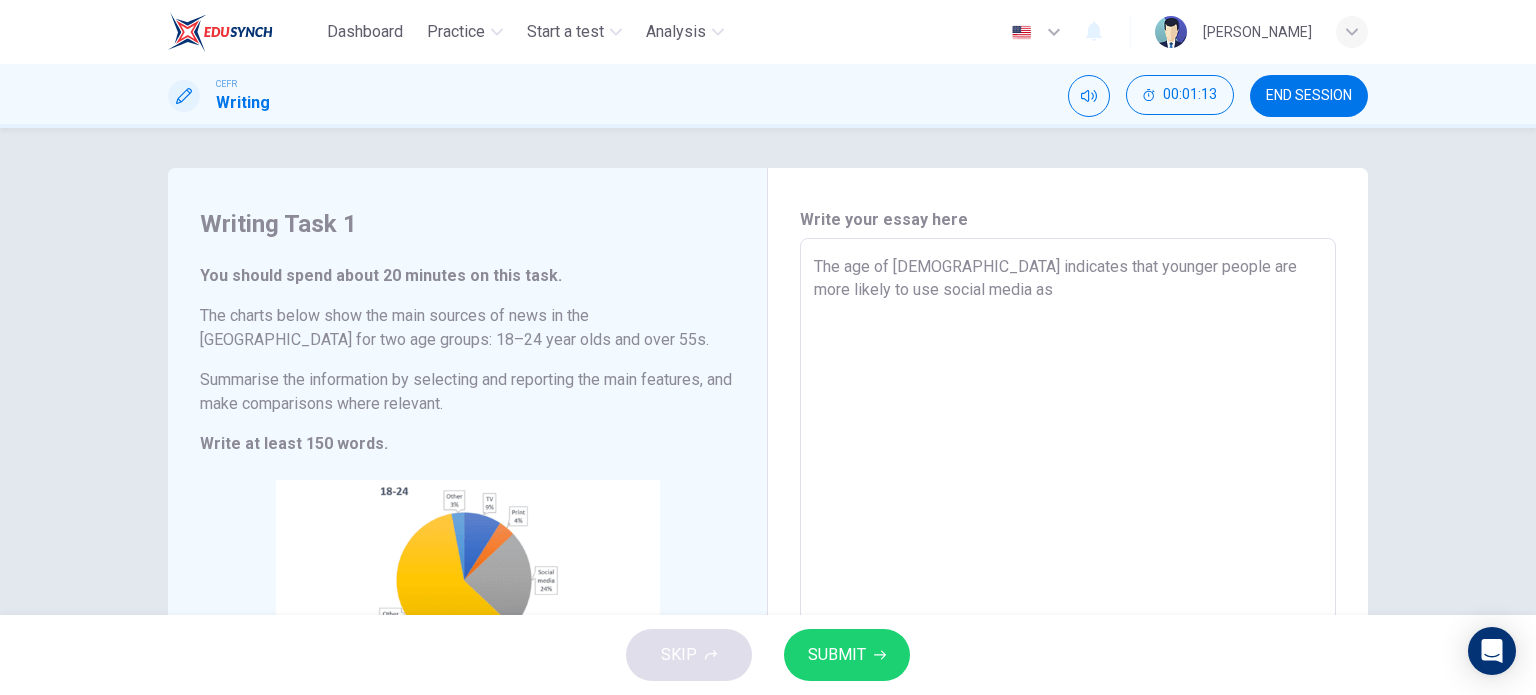 type on "x" 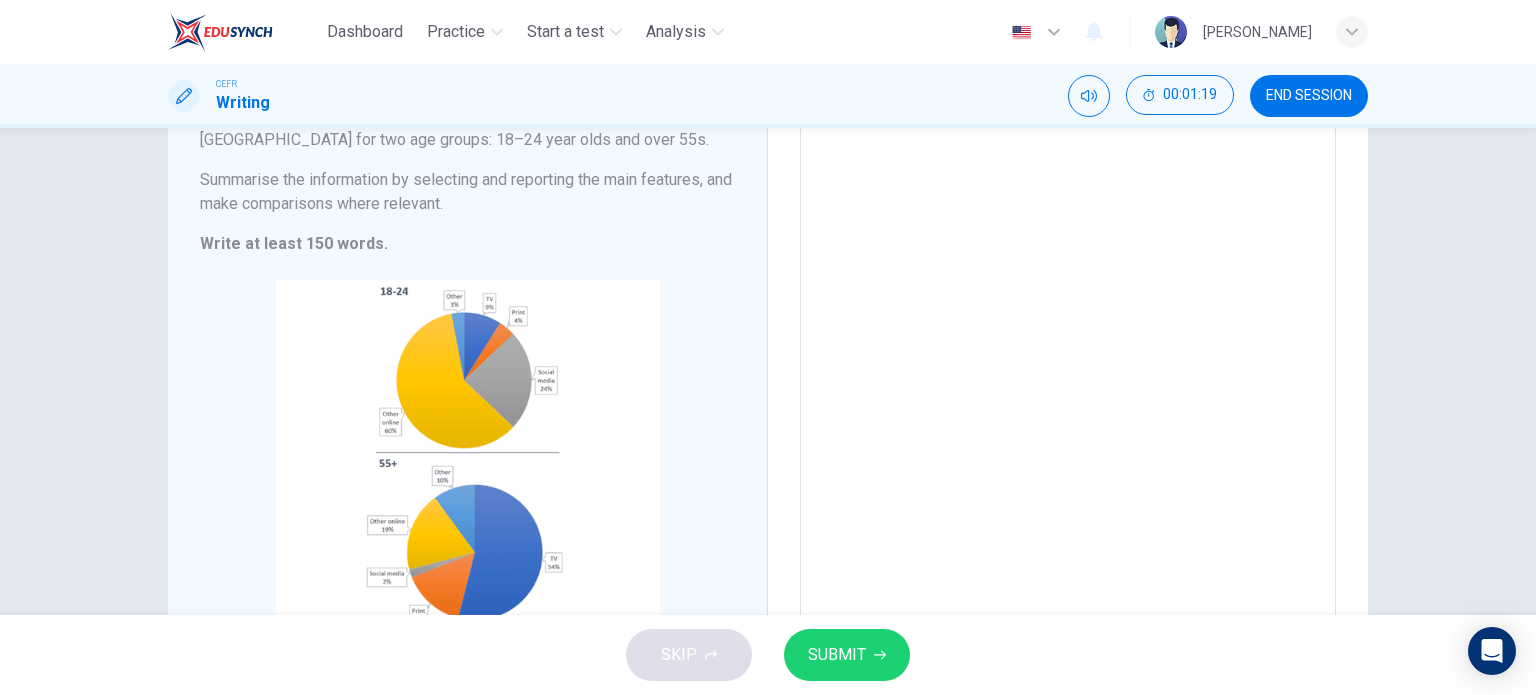 scroll, scrollTop: 100, scrollLeft: 0, axis: vertical 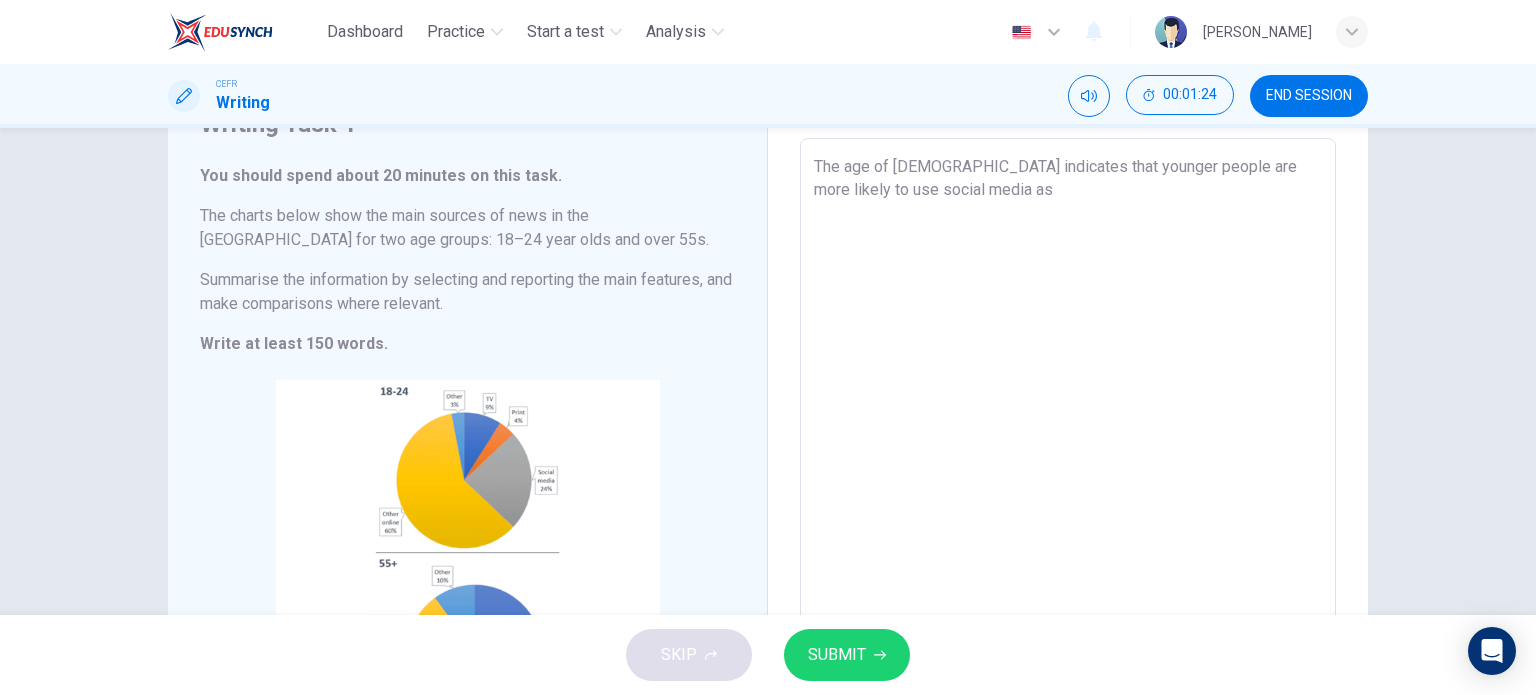 type on "The age of 18-24 indicates that younger people are more likely to use social media as o" 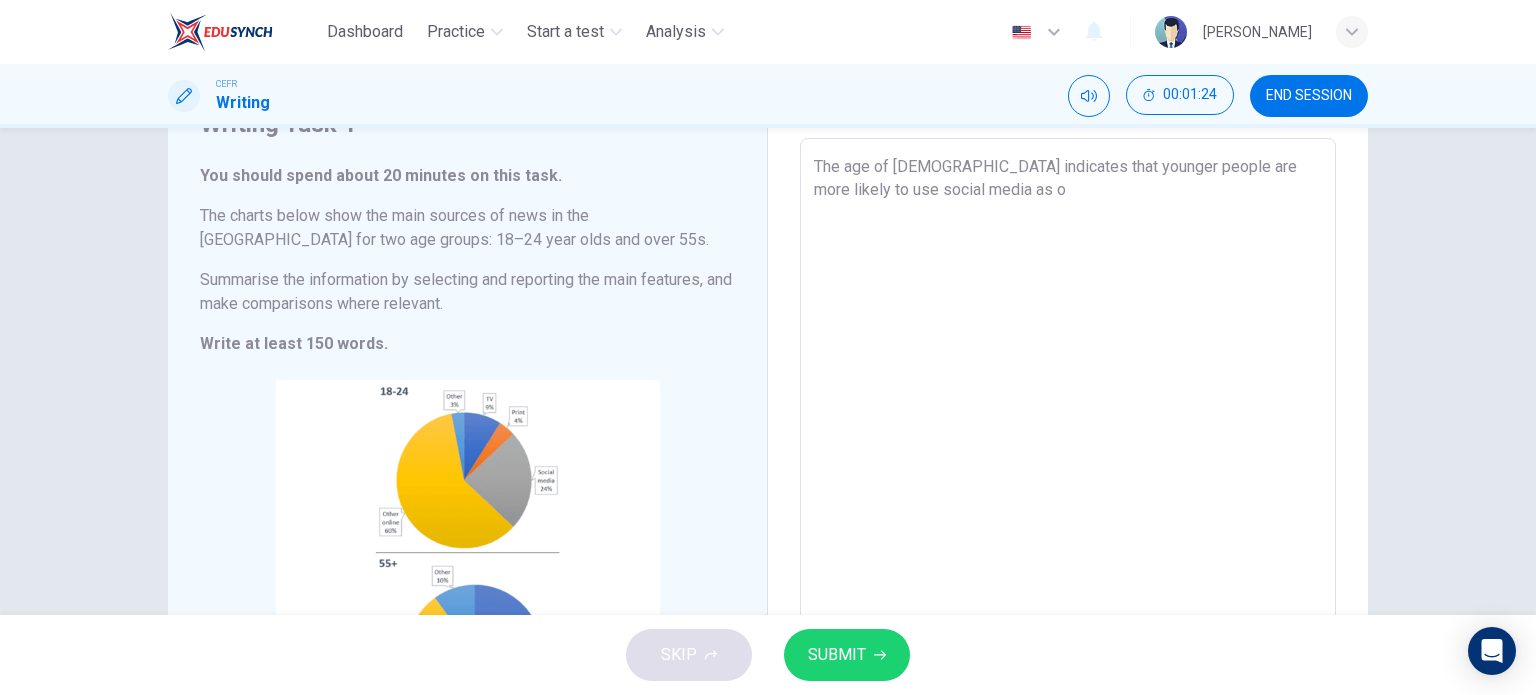 type on "The age of 18-24 indicates that younger people are more likely to use social media as on" 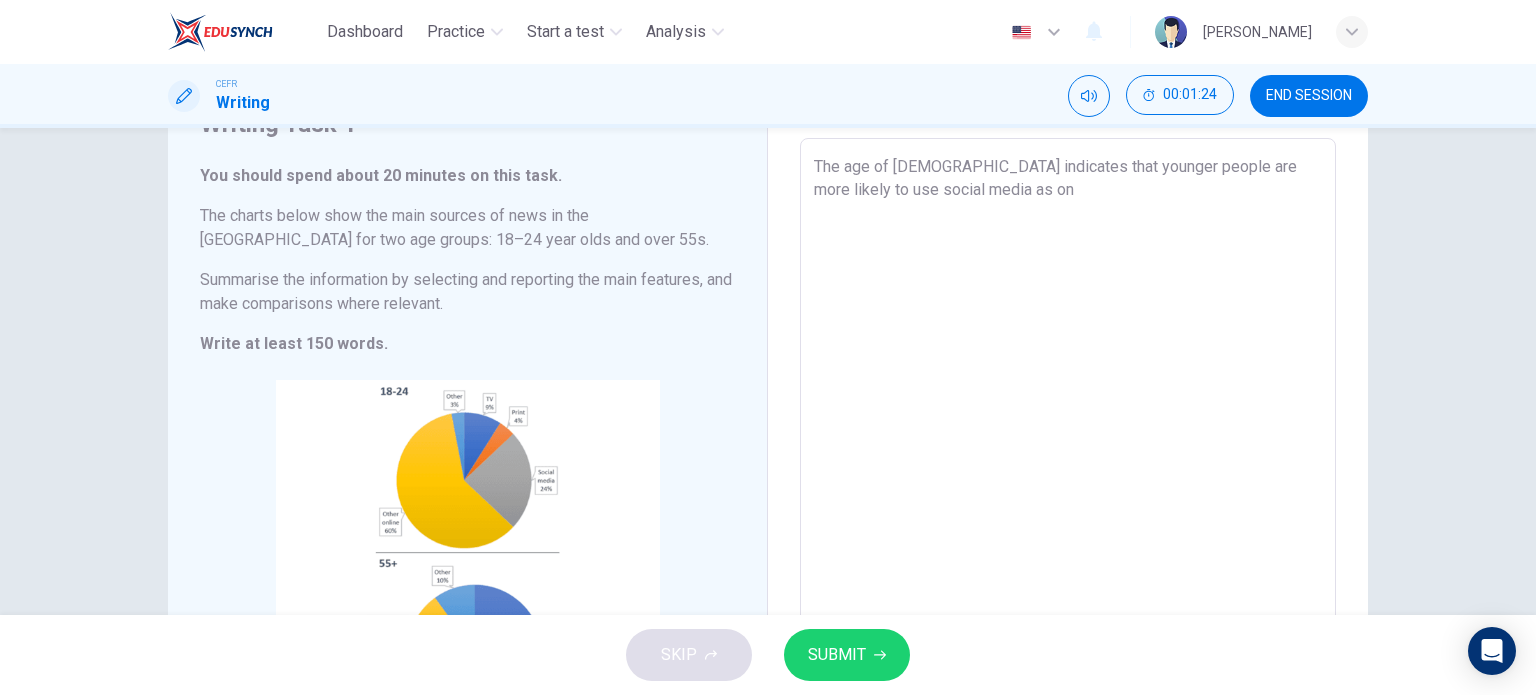 type on "The age of 18-24 indicates that younger people are more likely to use social media as one" 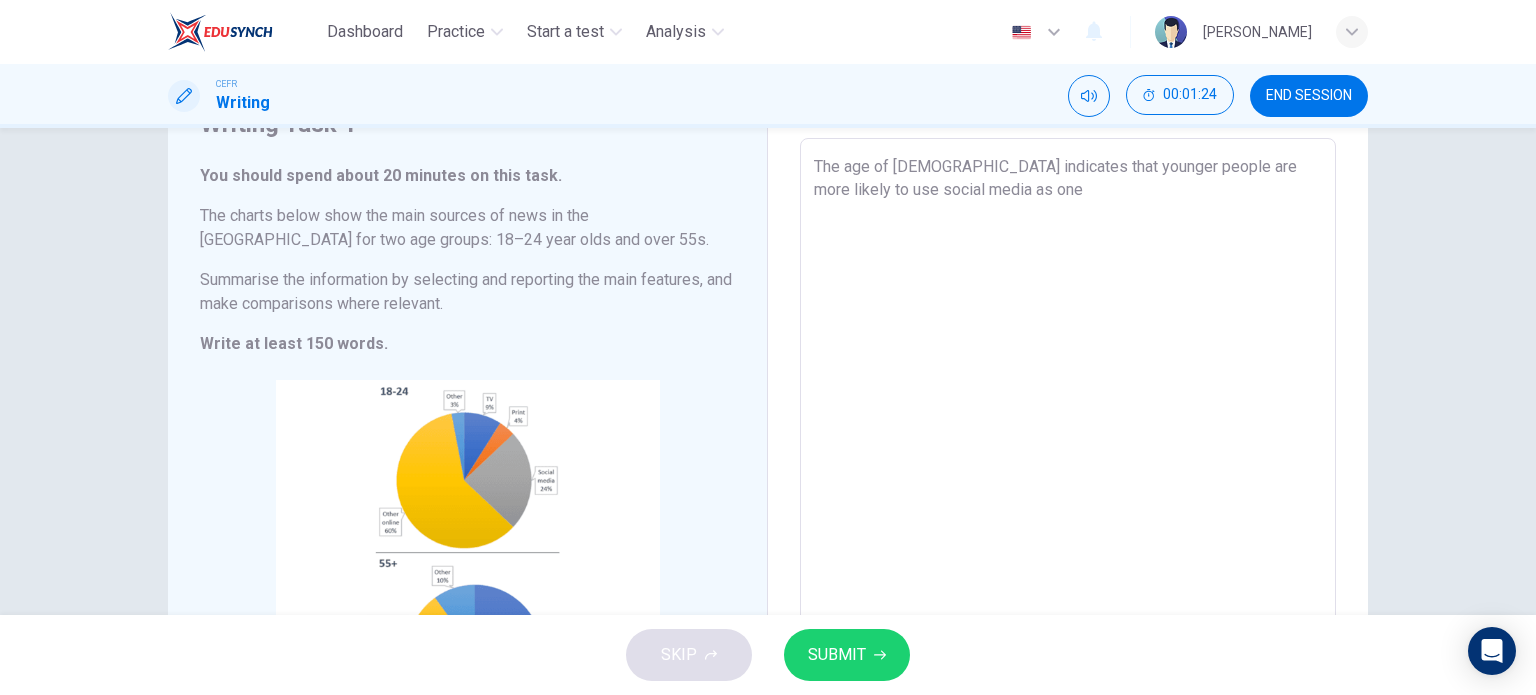 type on "x" 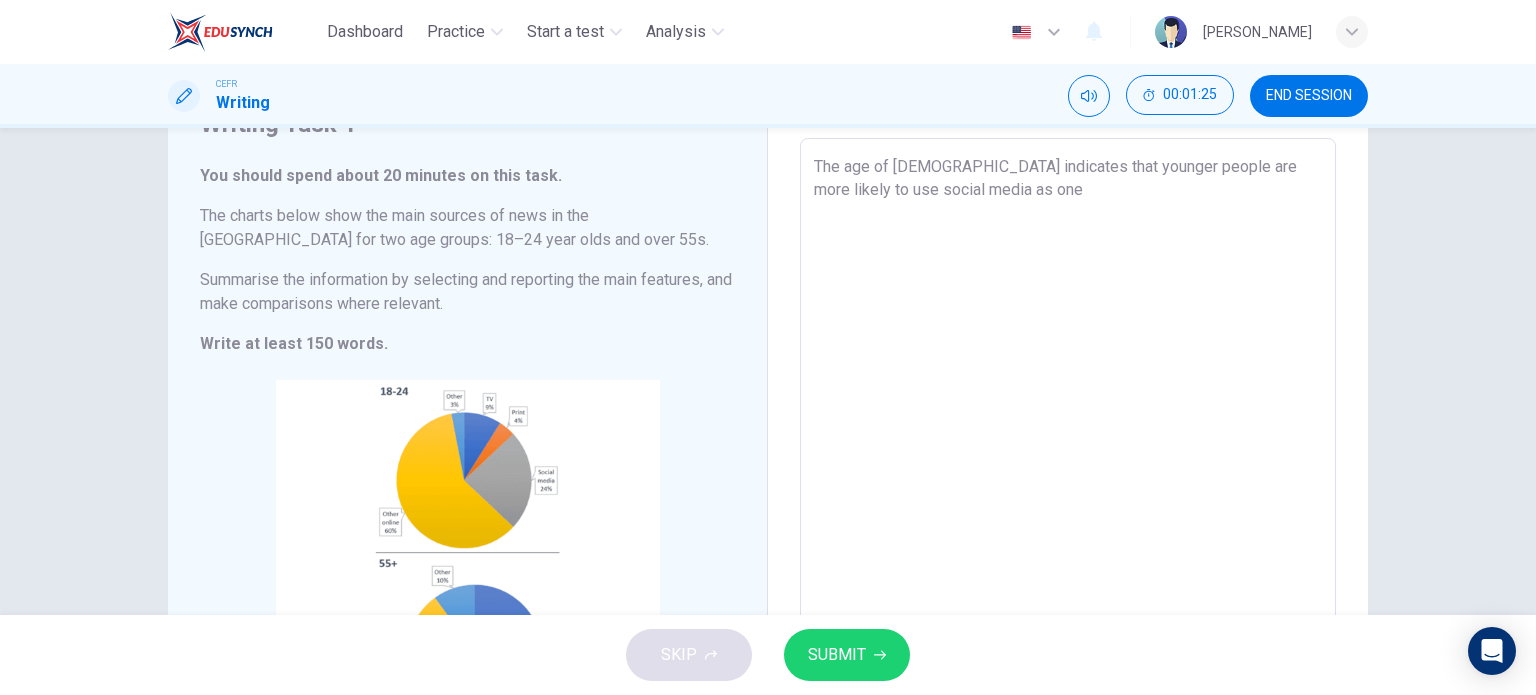 type on "The age of 18-24 indicates that younger people are more likely to use social media as one" 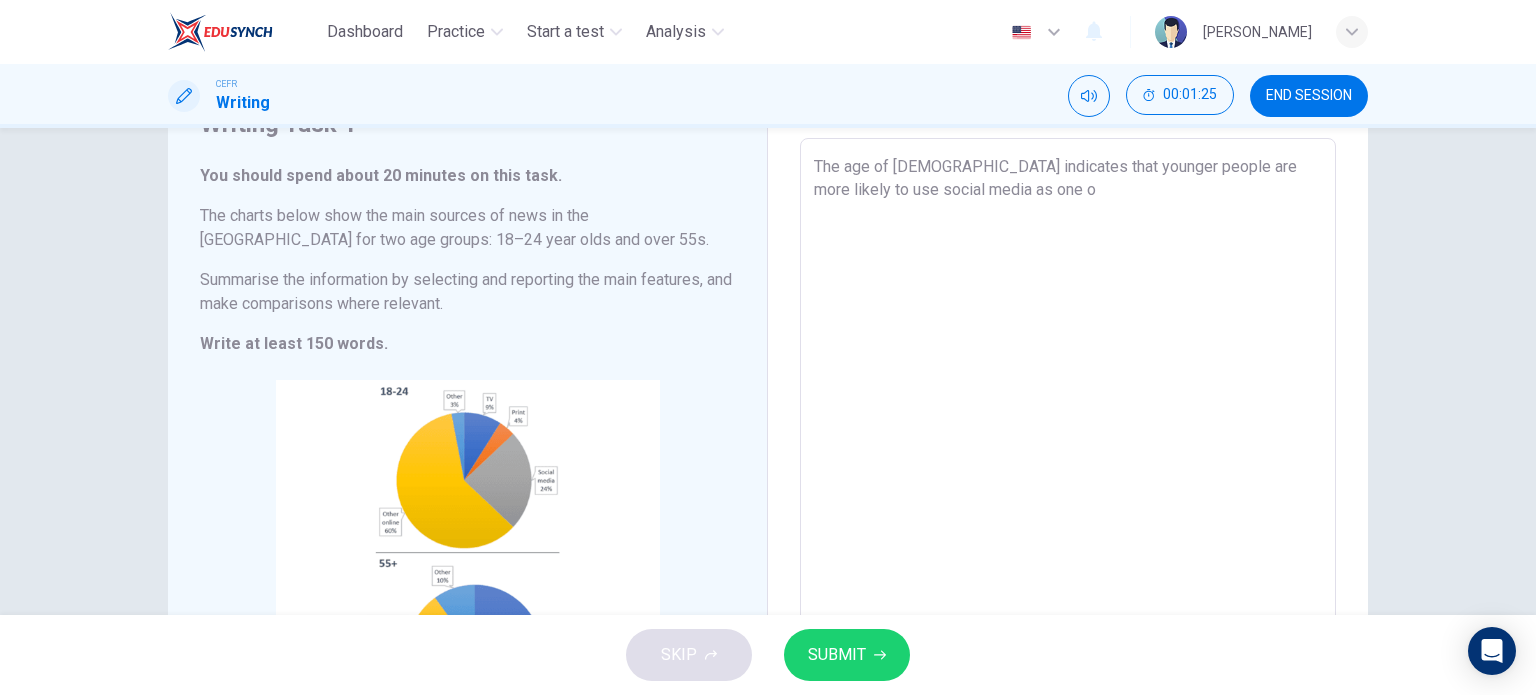 type on "x" 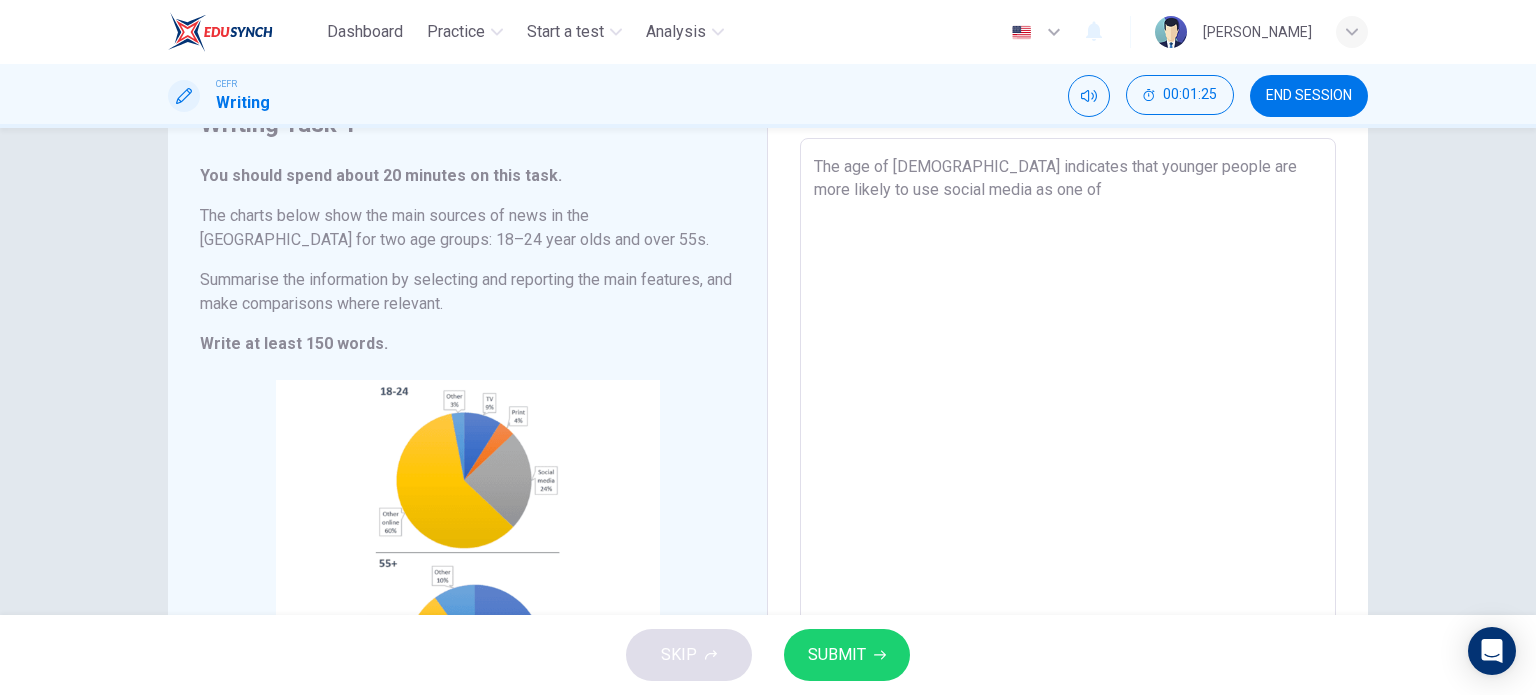 type on "x" 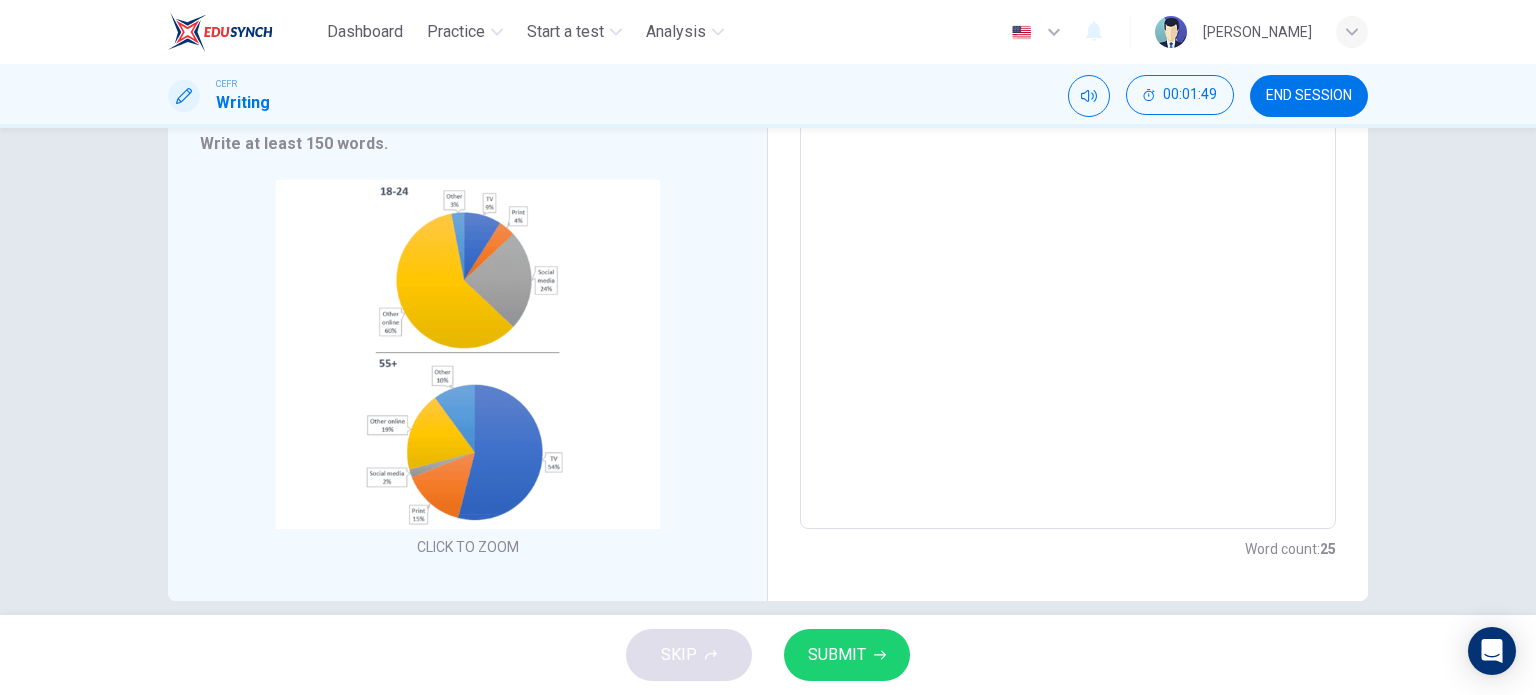scroll, scrollTop: 100, scrollLeft: 0, axis: vertical 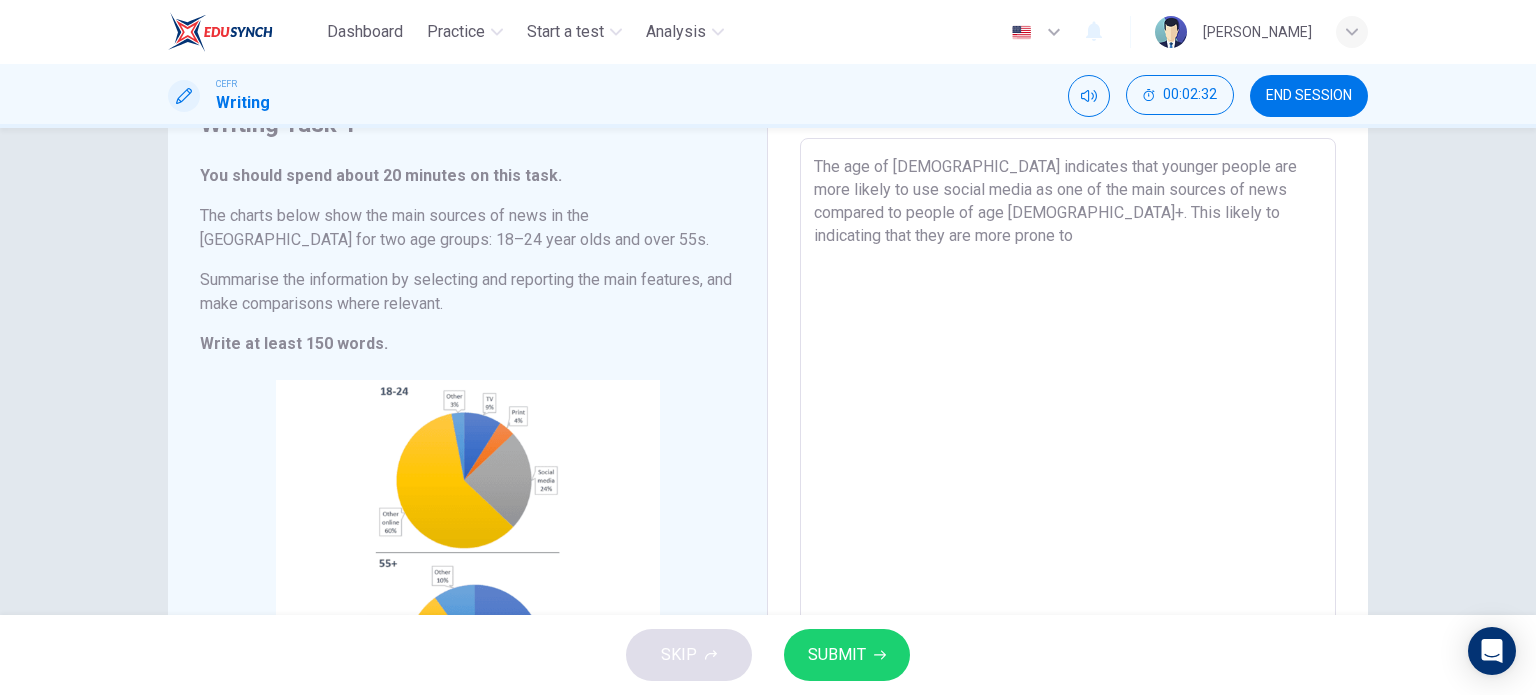click on "The age of 18-24 indicates that younger people are more likely to use social media as one of the main sources of news compared to people of age 55+. This likely to indicating that they are more prone to" at bounding box center [1068, 434] 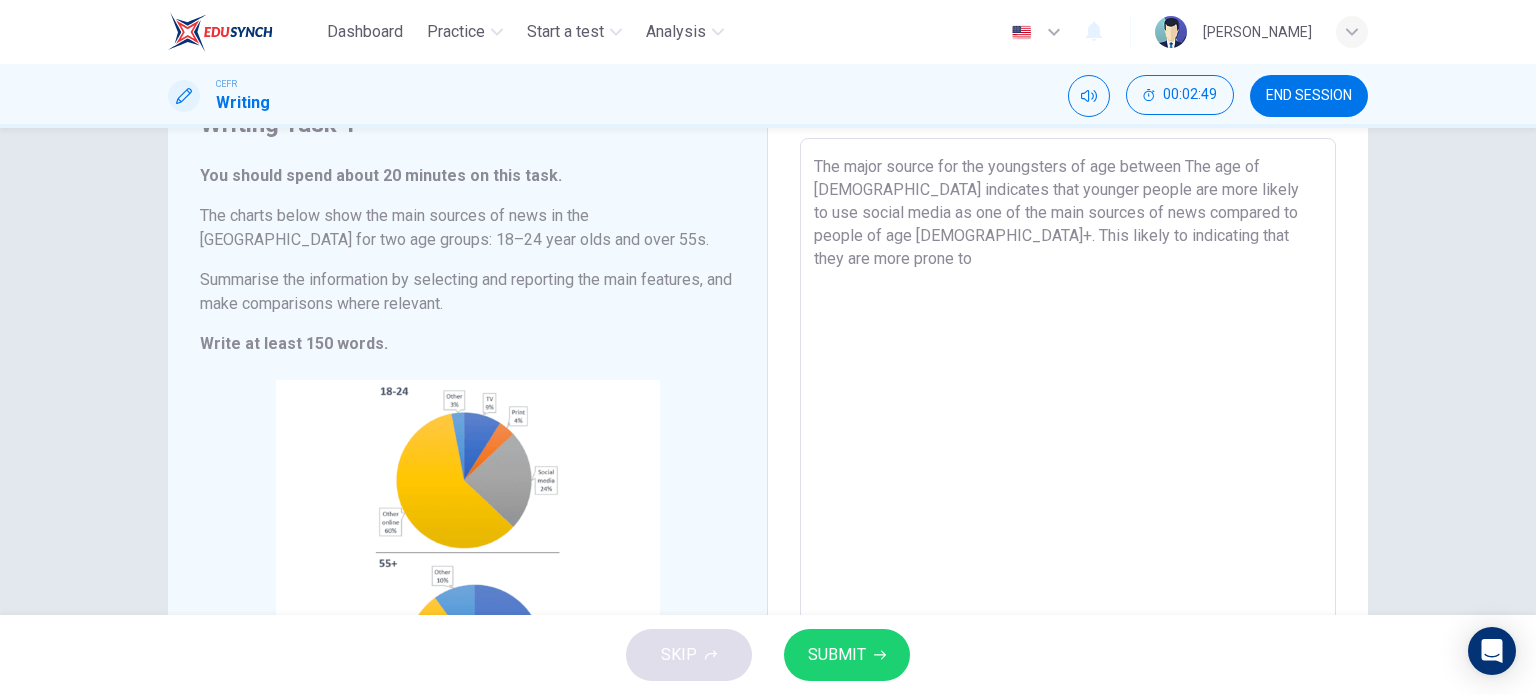 drag, startPoint x: 1262, startPoint y: 167, endPoint x: 1302, endPoint y: 169, distance: 40.04997 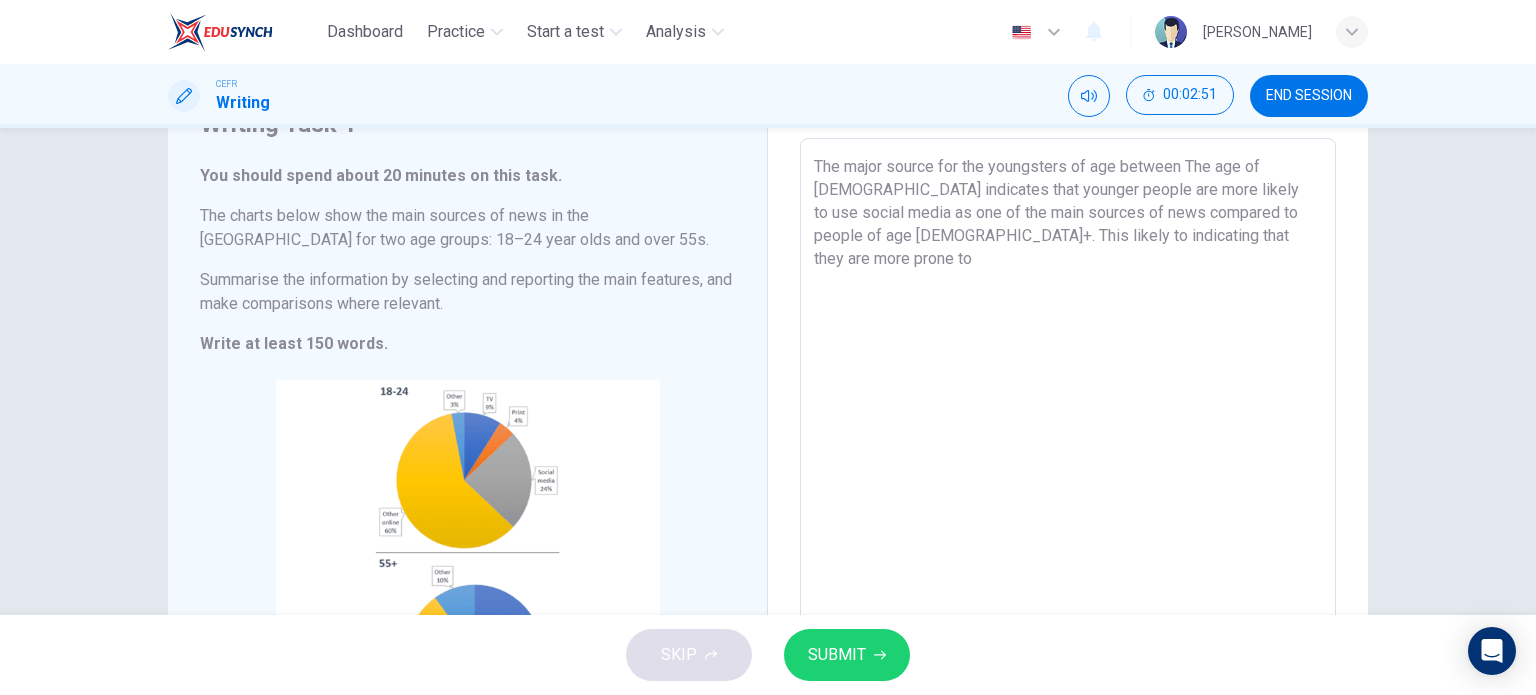 click on "The major source for the youngsters of age between The age of 18-24 indicates that younger people are more likely to use social media as one of the main sources of news compared to people of age 55+. This likely to indicating that they are more prone to" at bounding box center [1068, 434] 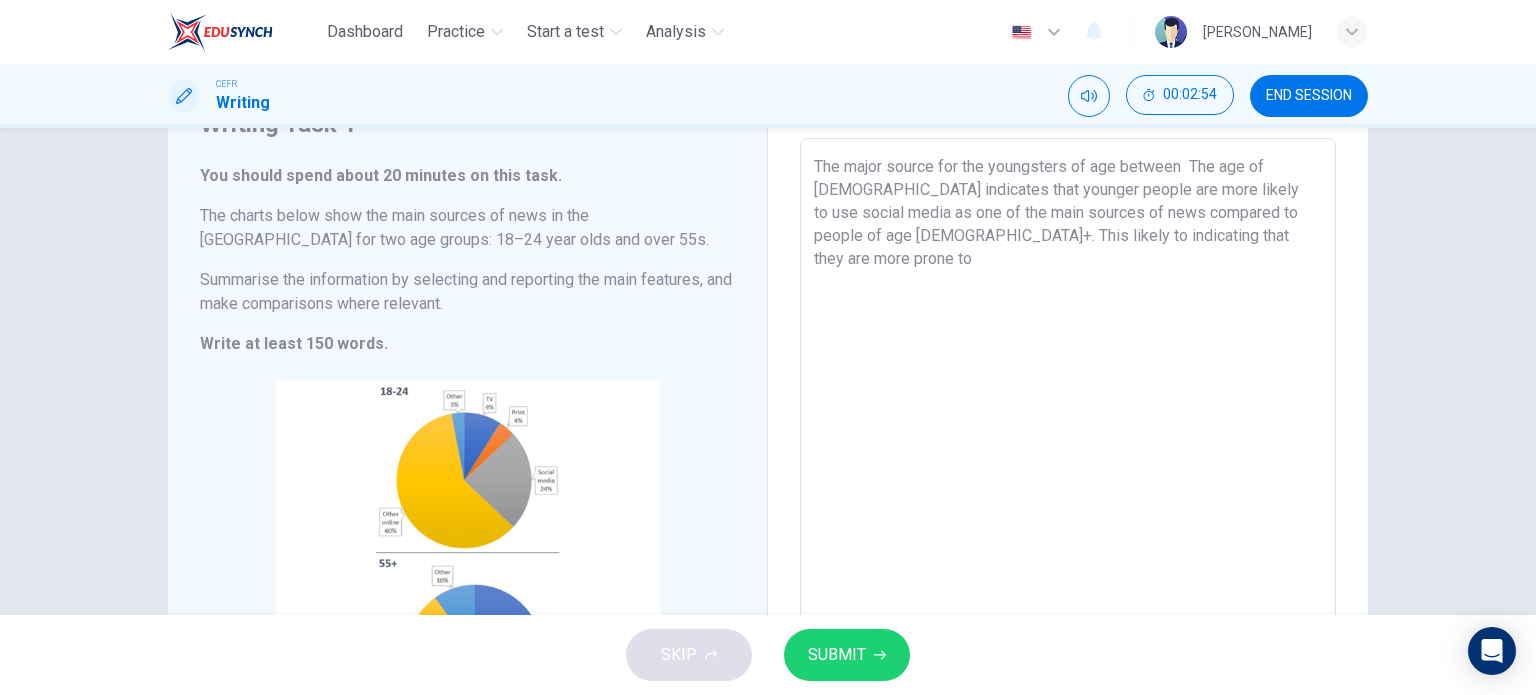 paste on "1" 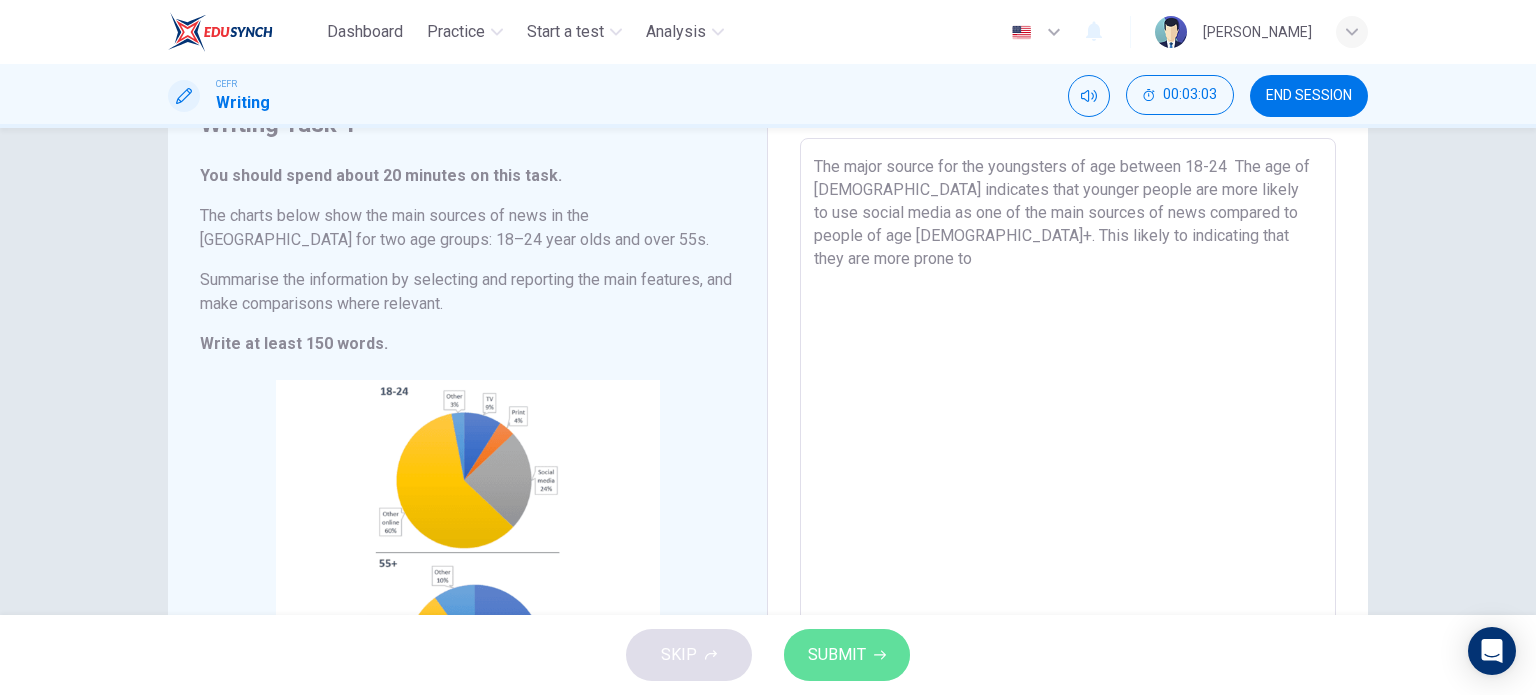 click on "SUBMIT" at bounding box center (837, 655) 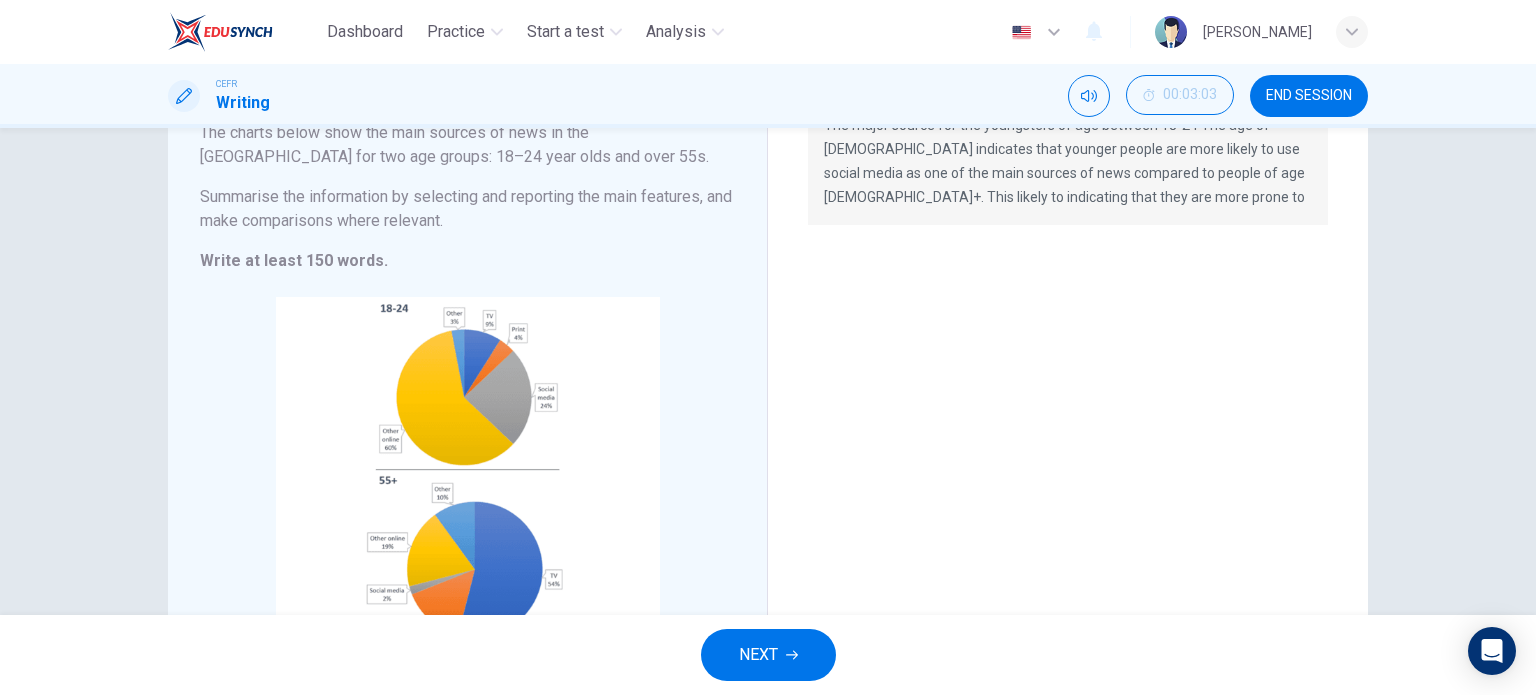 scroll, scrollTop: 25, scrollLeft: 0, axis: vertical 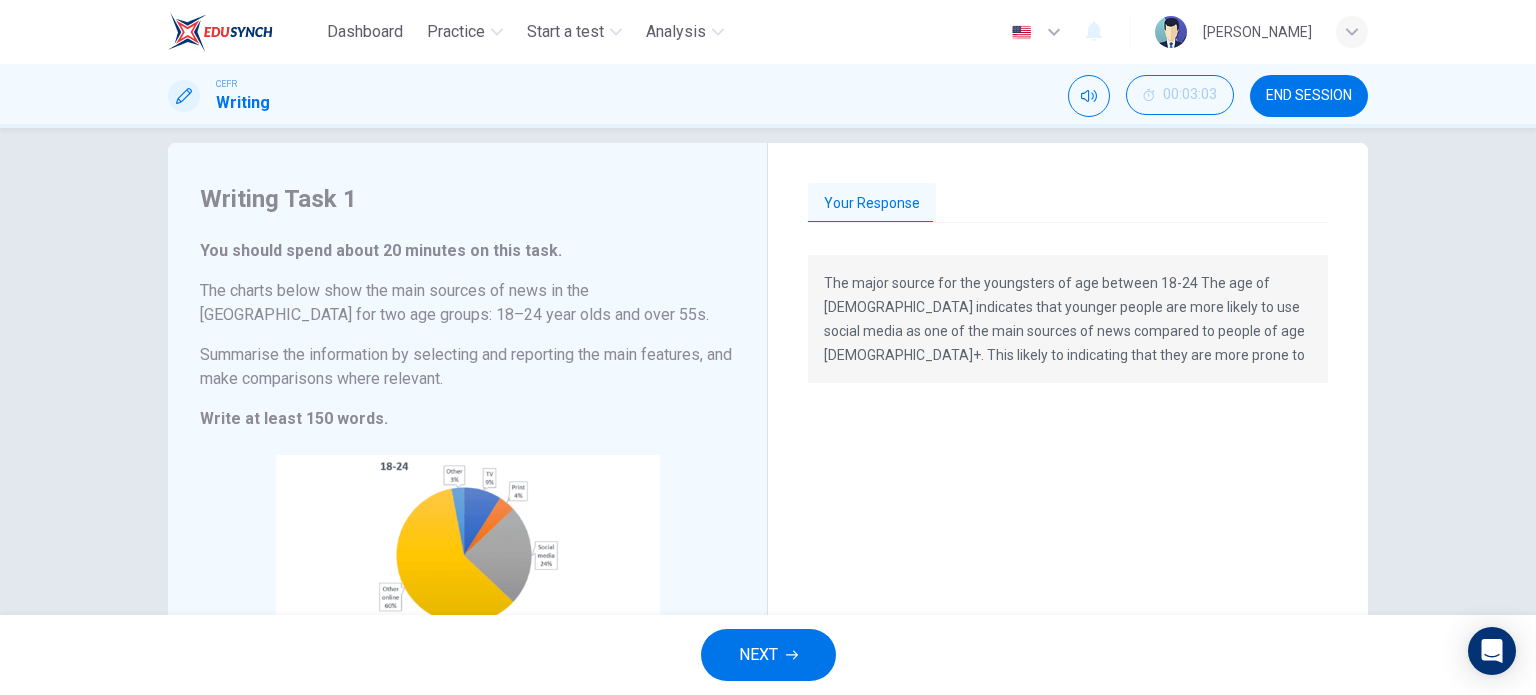 click on "NEXT" at bounding box center [768, 655] 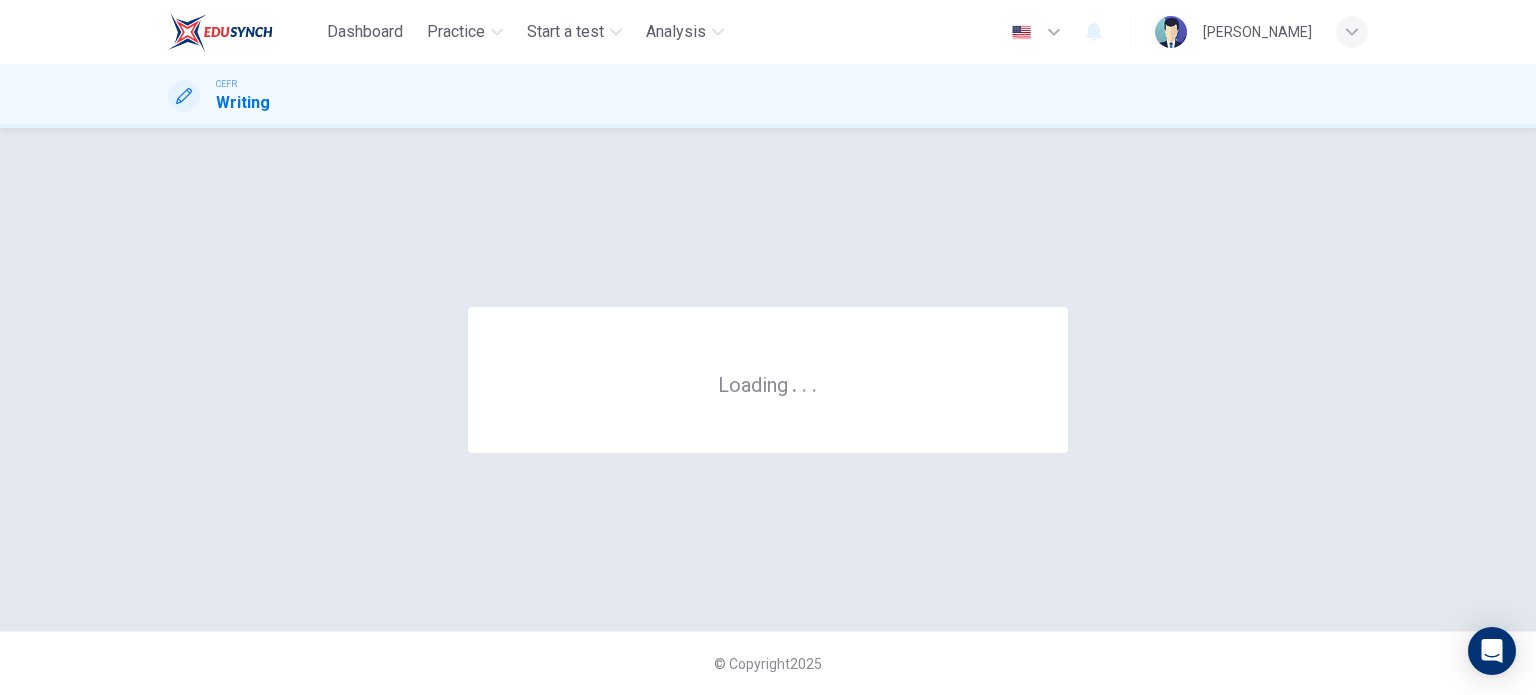 scroll, scrollTop: 0, scrollLeft: 0, axis: both 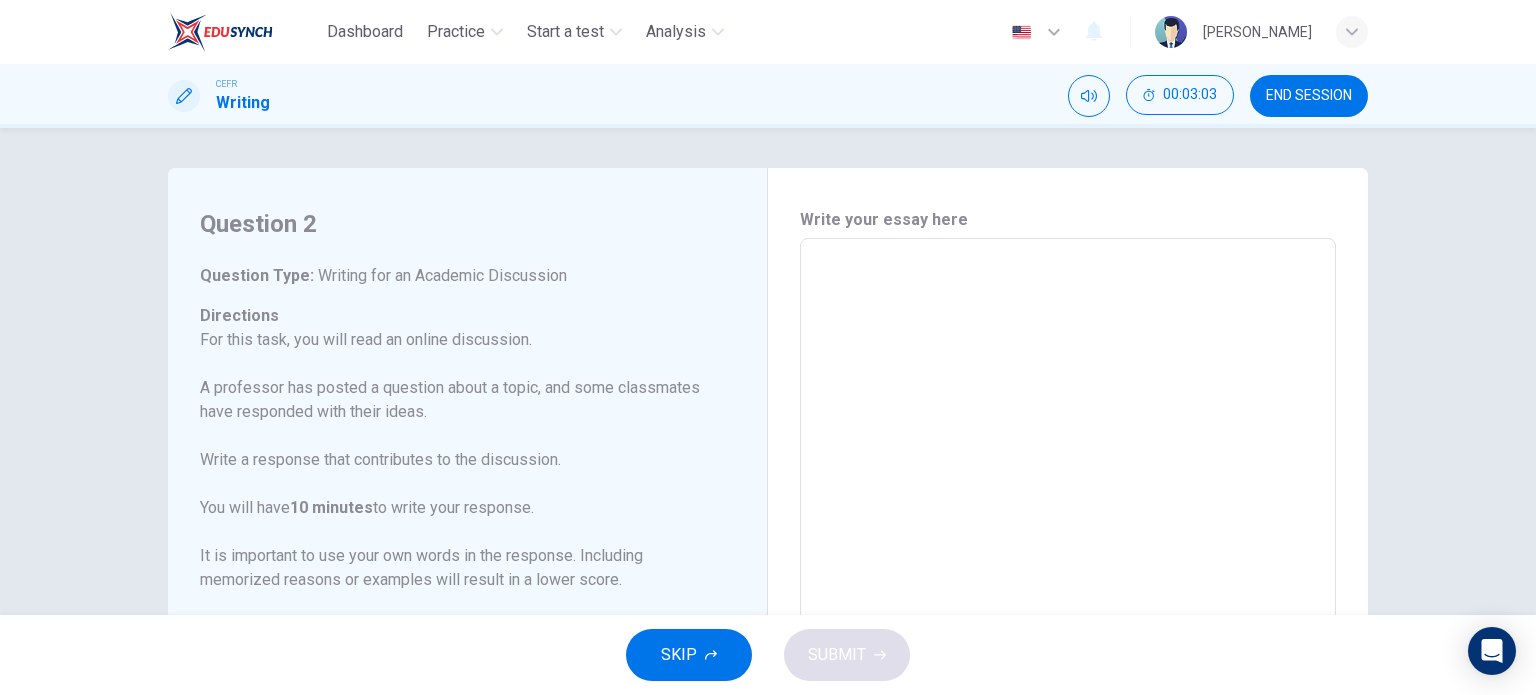 click on "END SESSION" at bounding box center [1309, 96] 